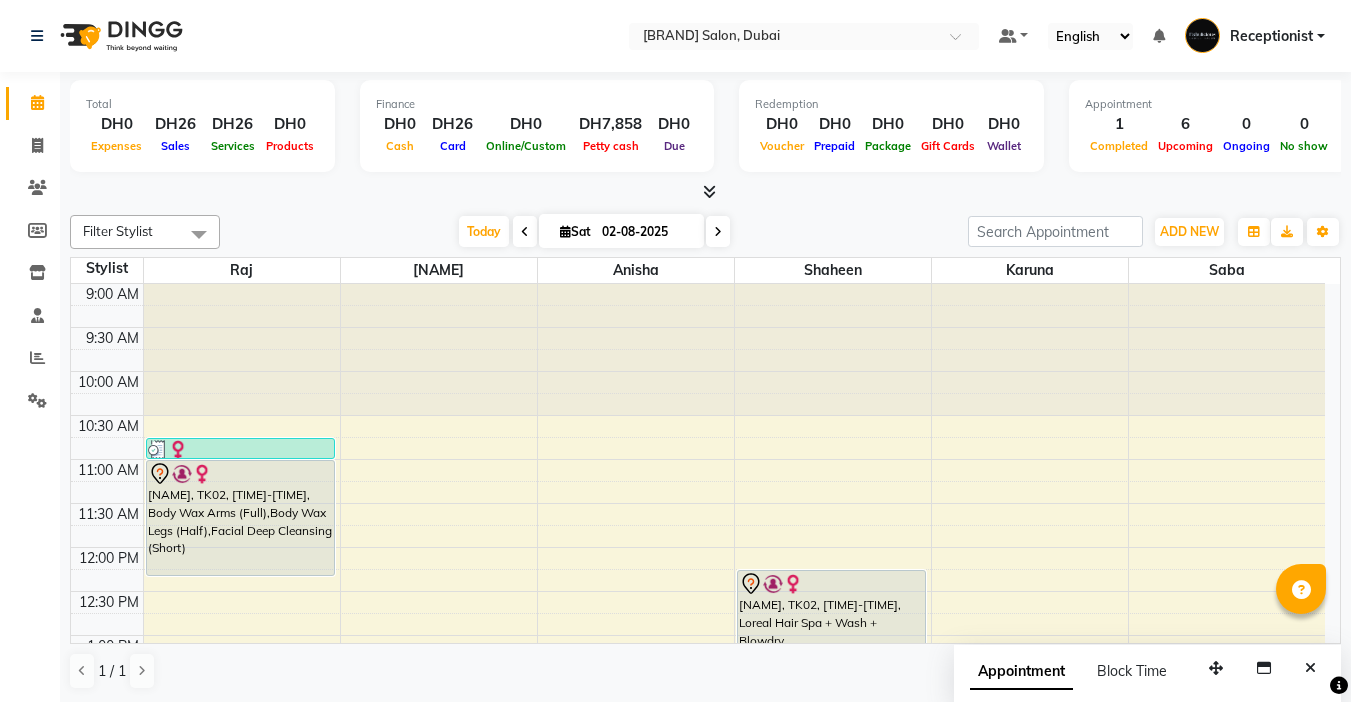 scroll, scrollTop: 0, scrollLeft: 0, axis: both 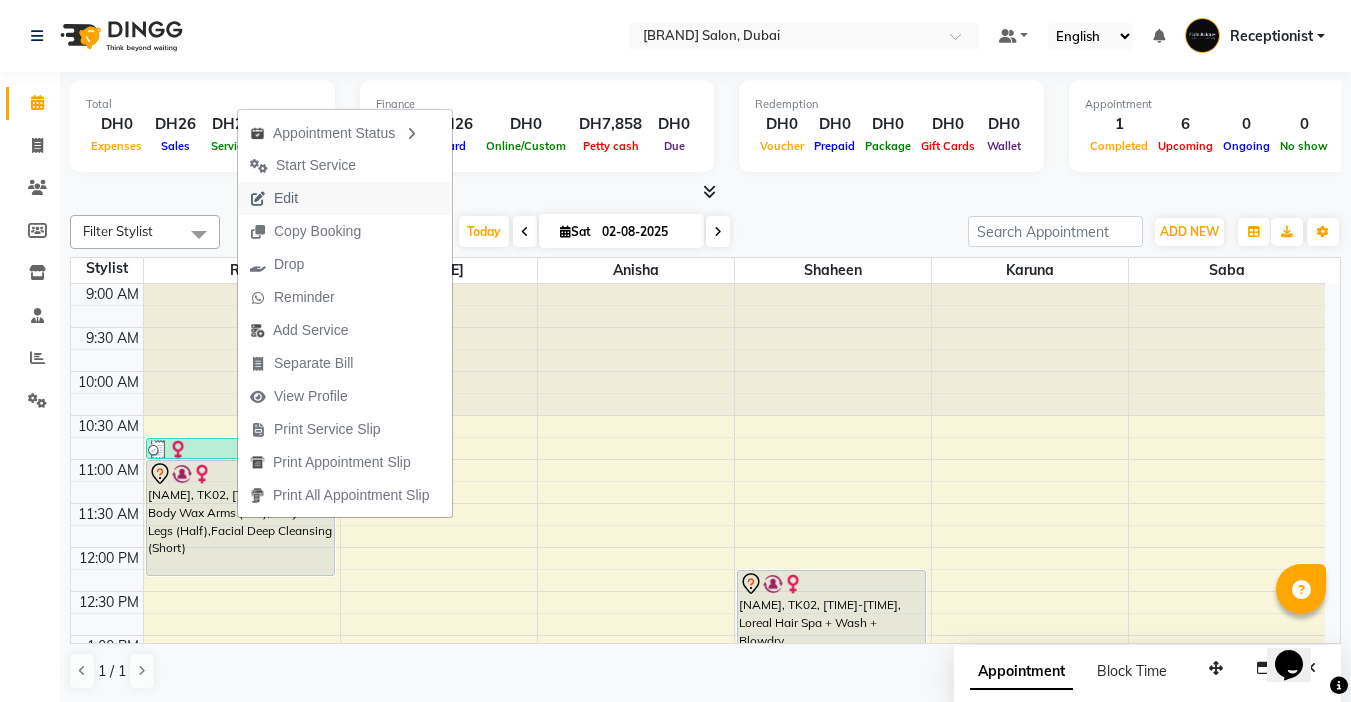 click on "Edit" at bounding box center [286, 198] 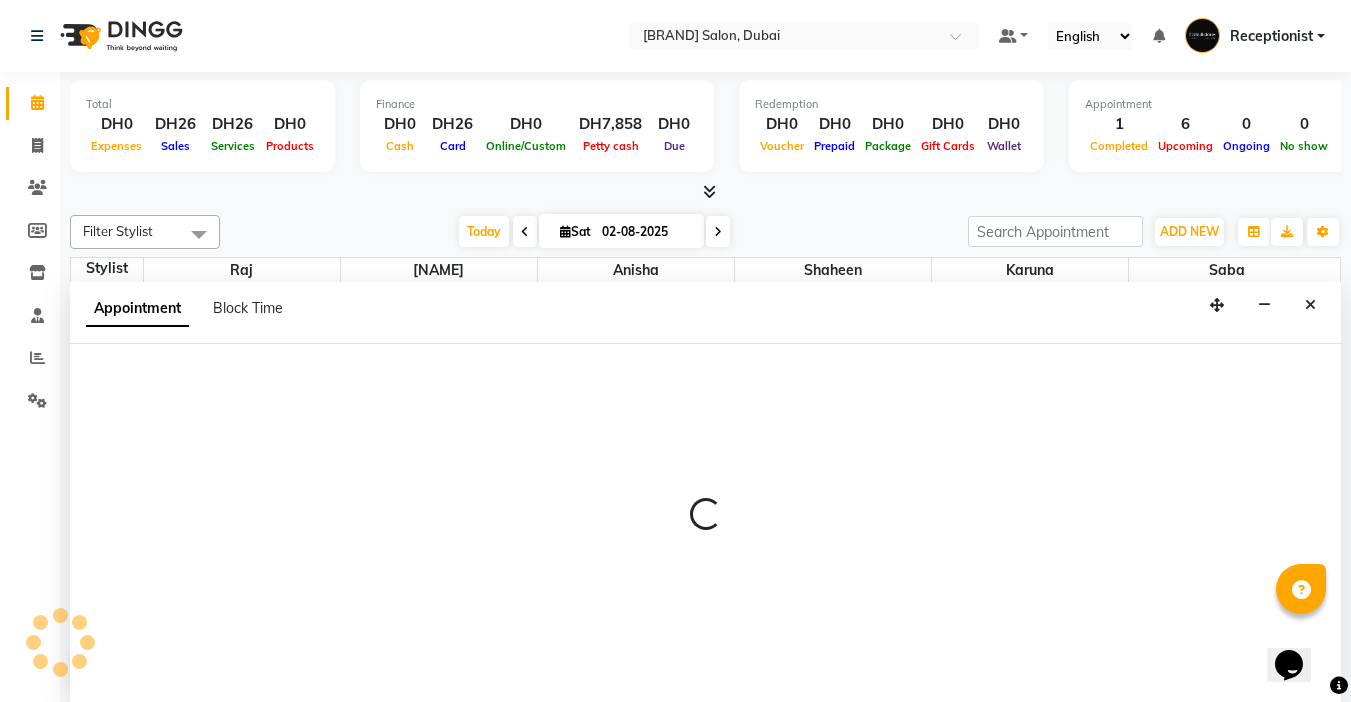 scroll, scrollTop: 1, scrollLeft: 0, axis: vertical 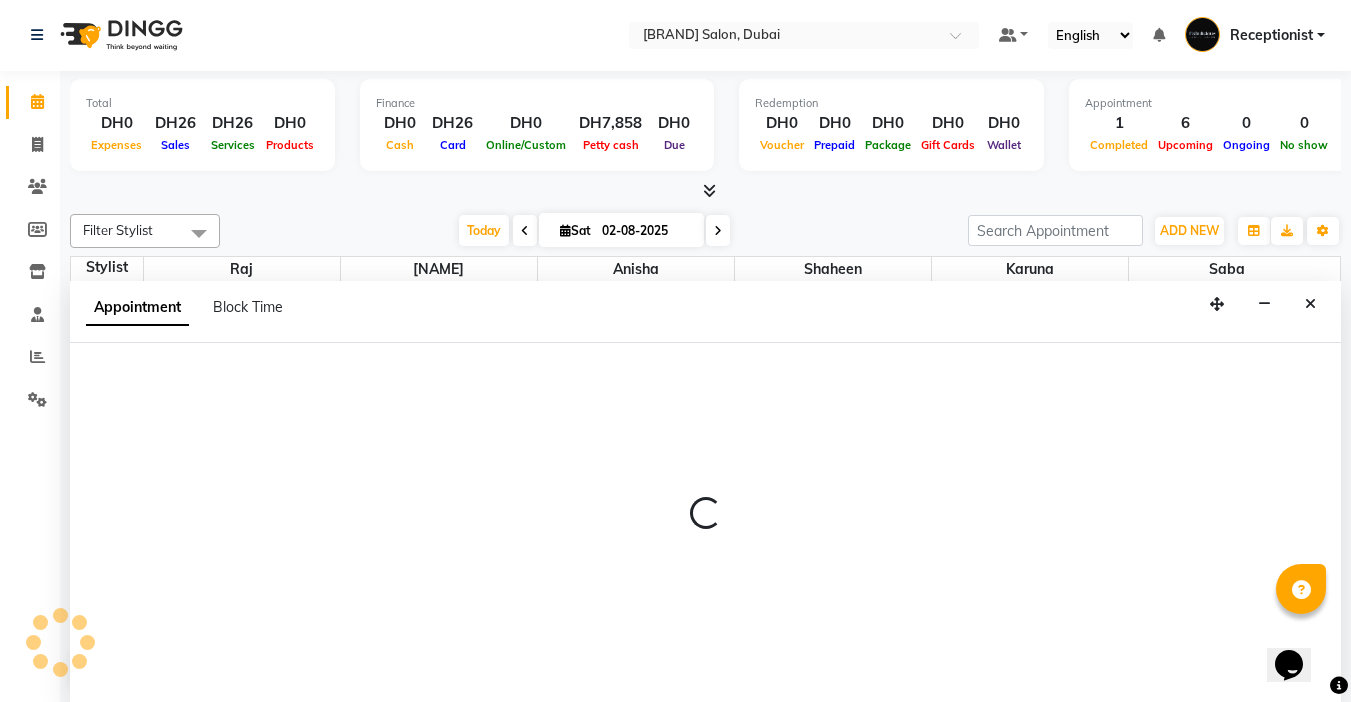 select on "tentative" 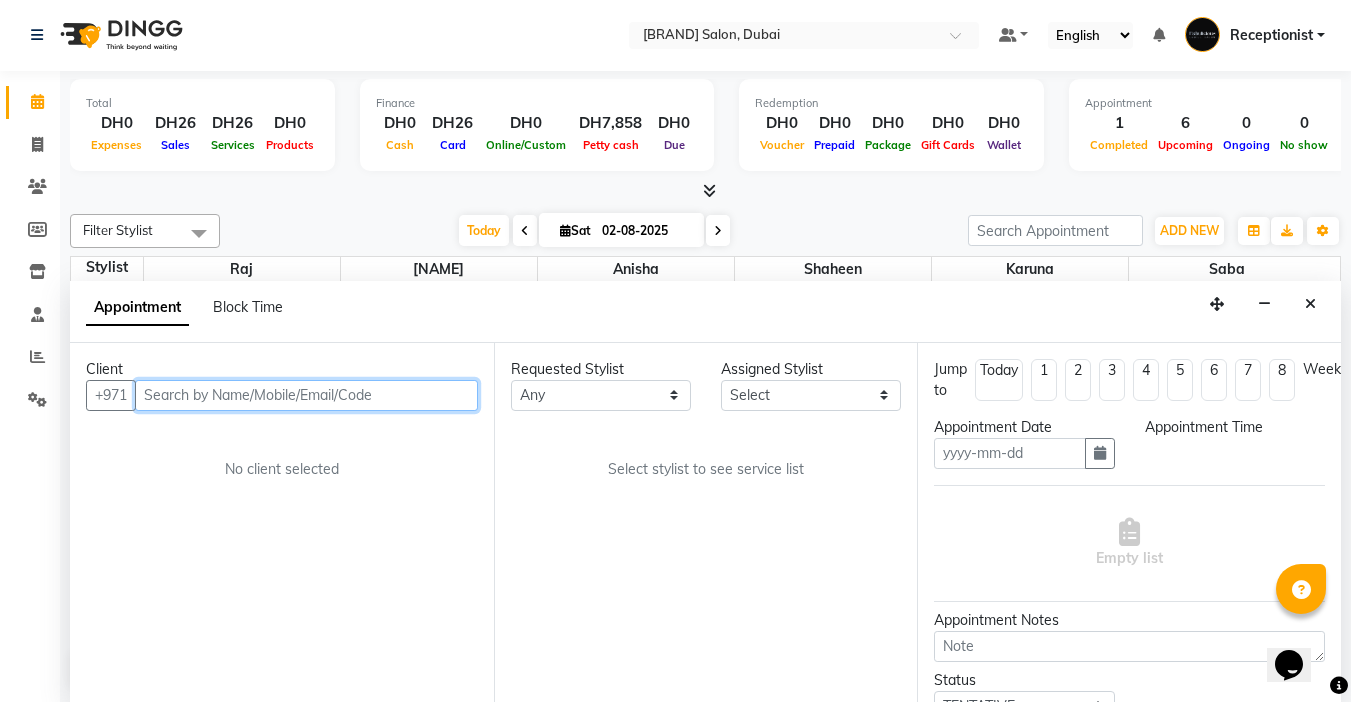 type on "02-08-2025" 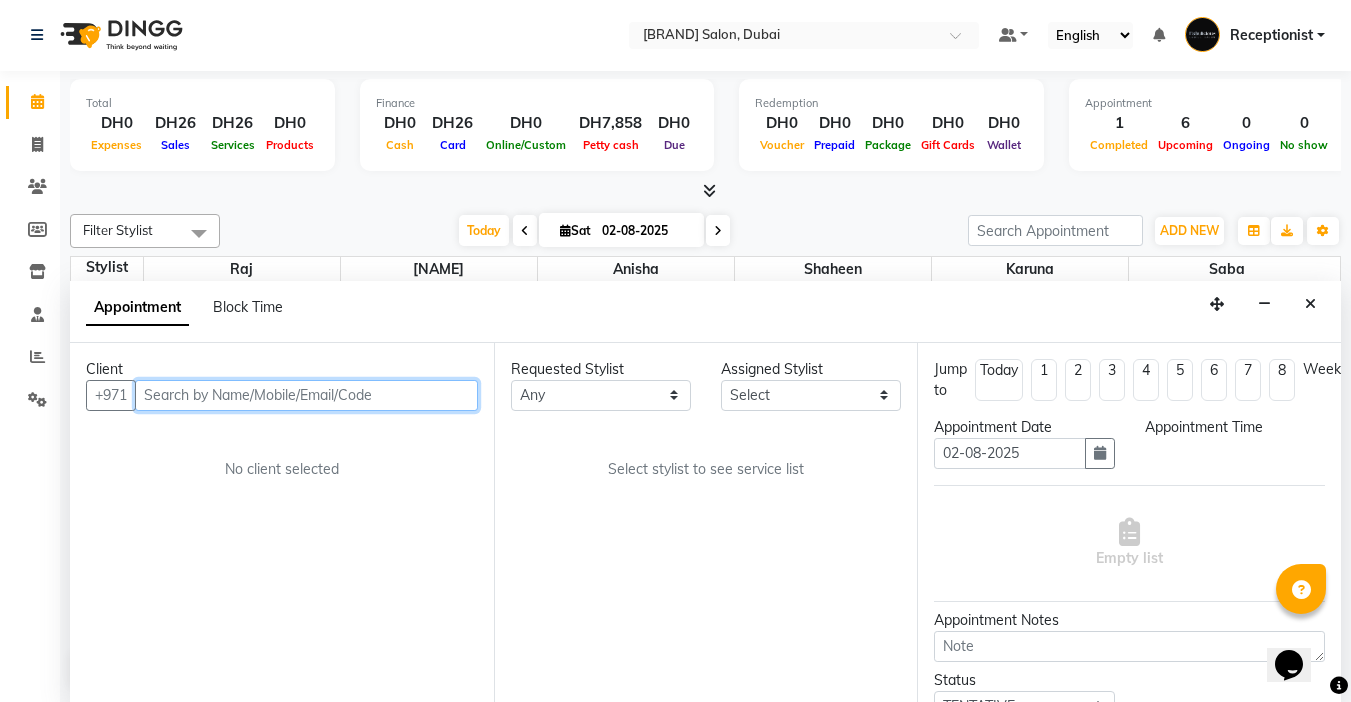 select on "660" 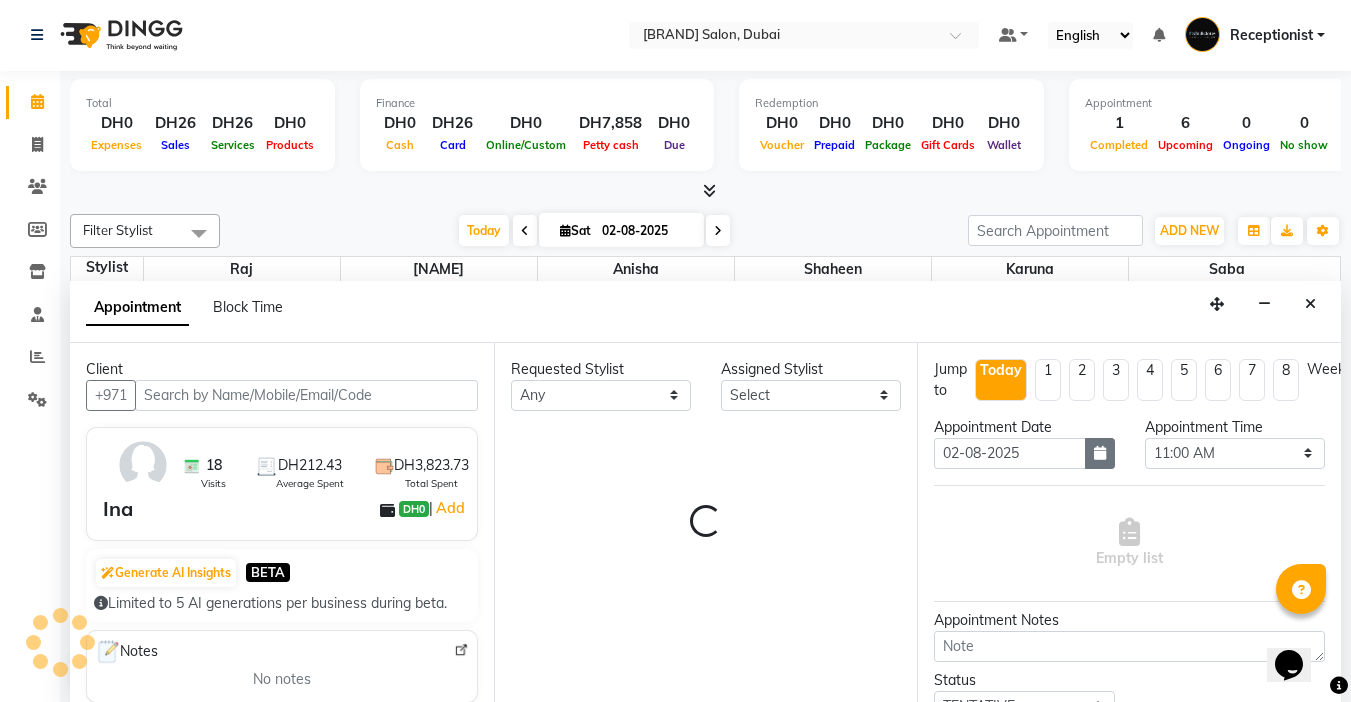 select on "11631" 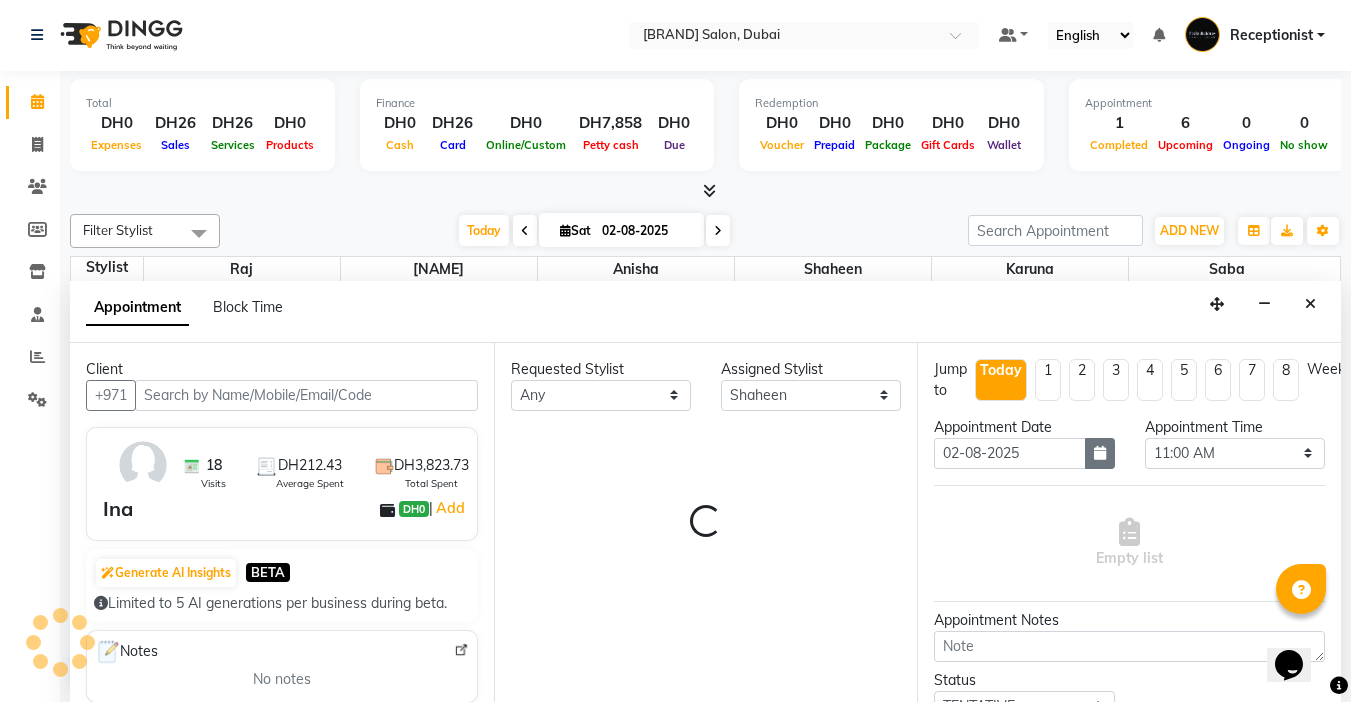 click at bounding box center [1100, 453] 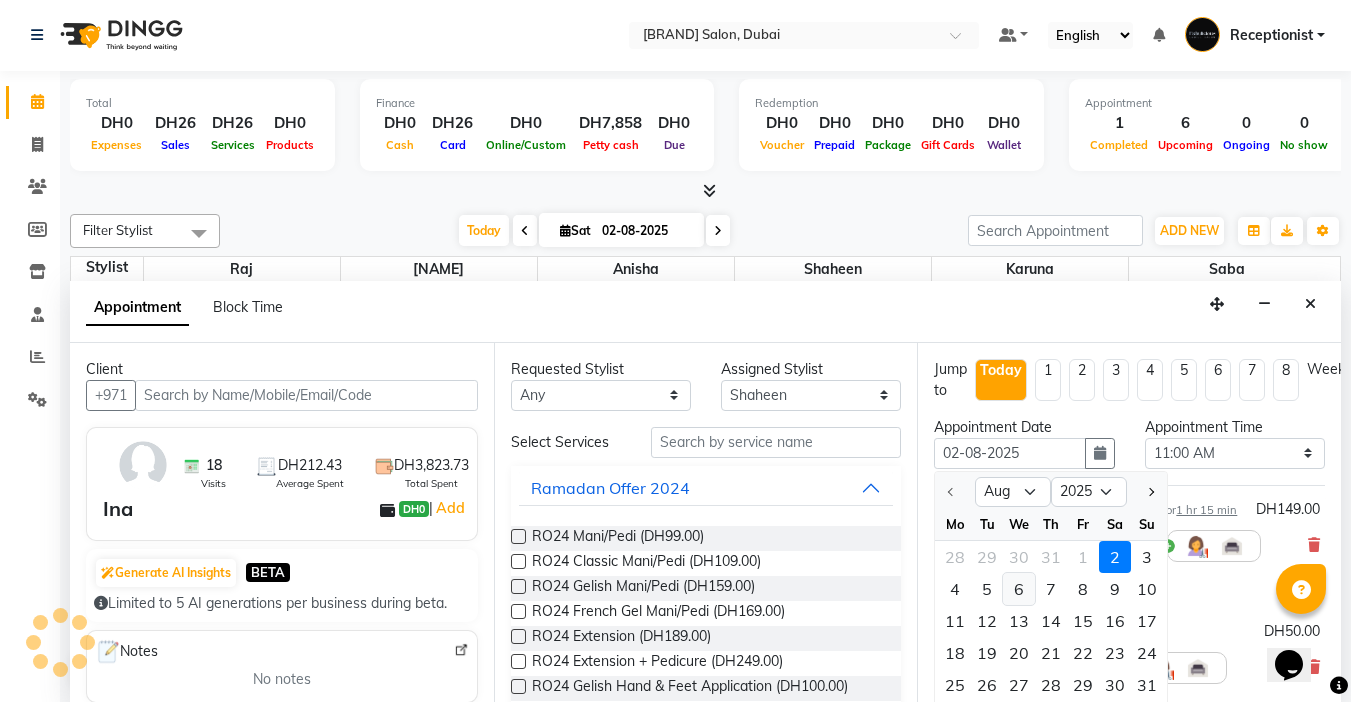select on "1134" 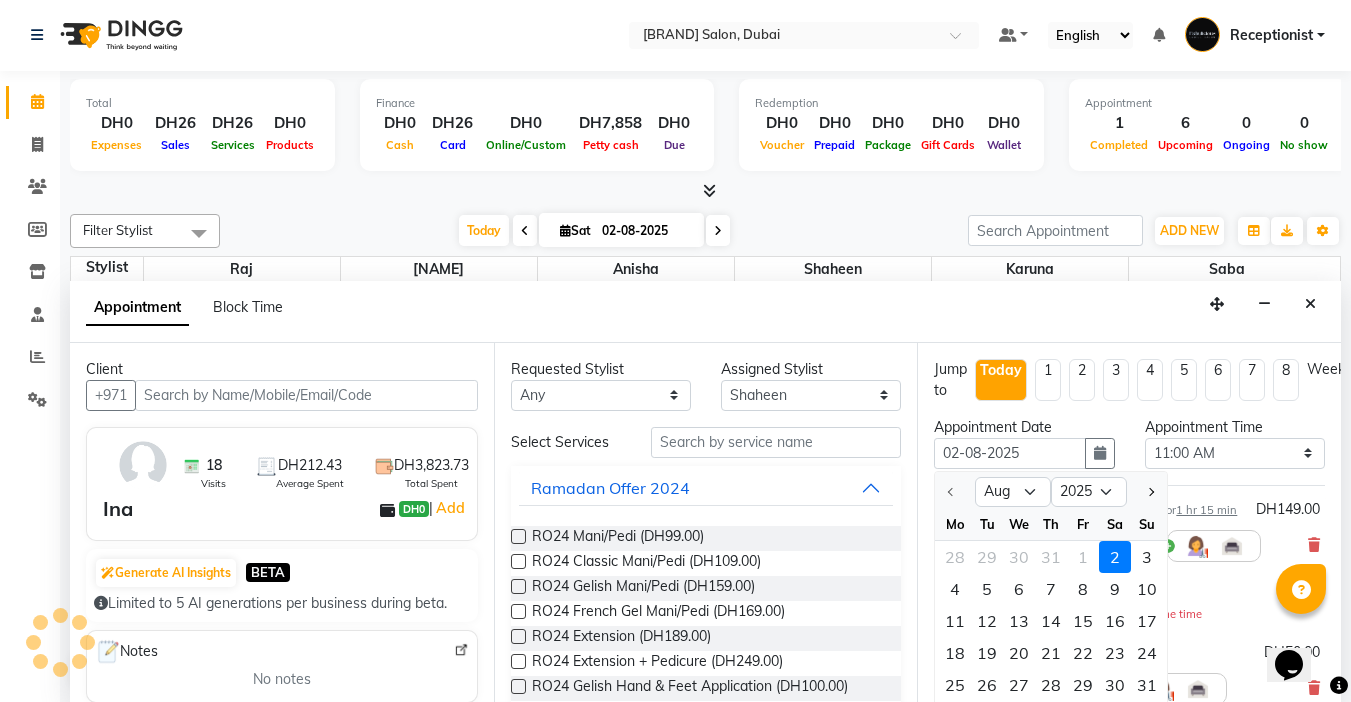 click on "3" at bounding box center (1147, 557) 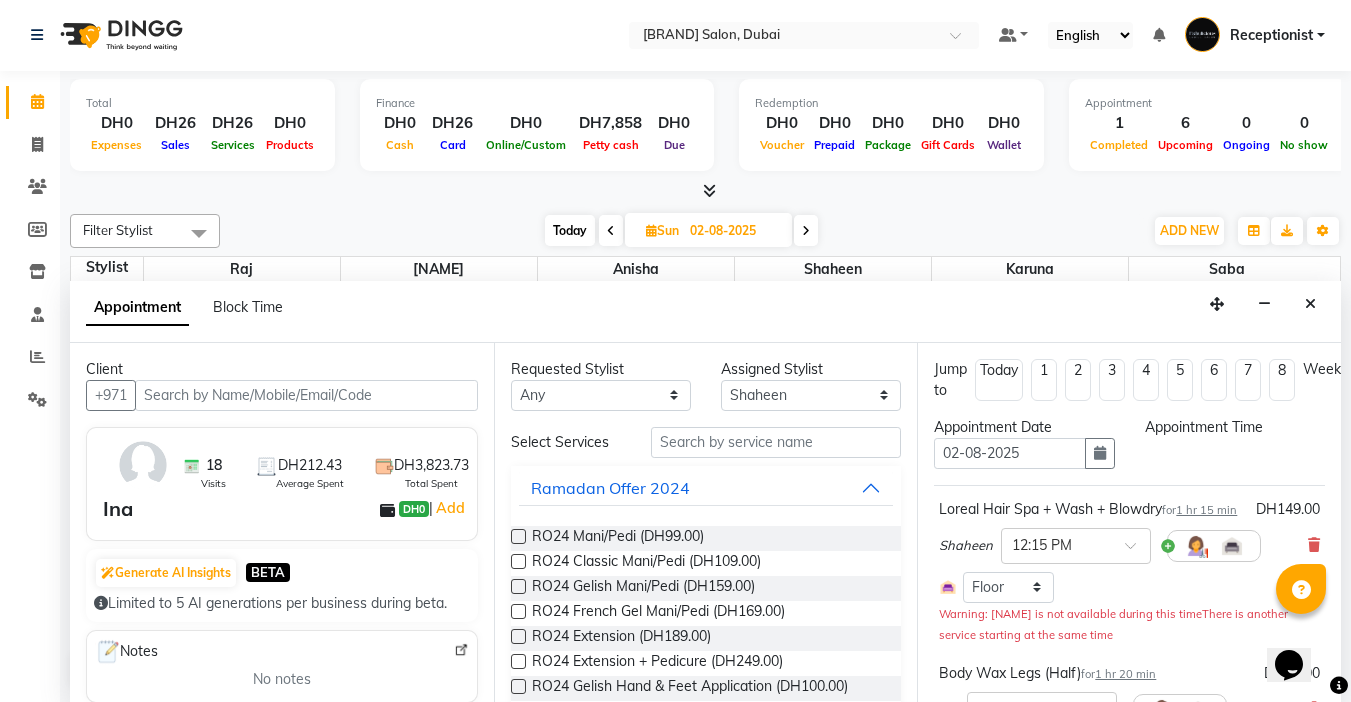 type on "03-08-2025" 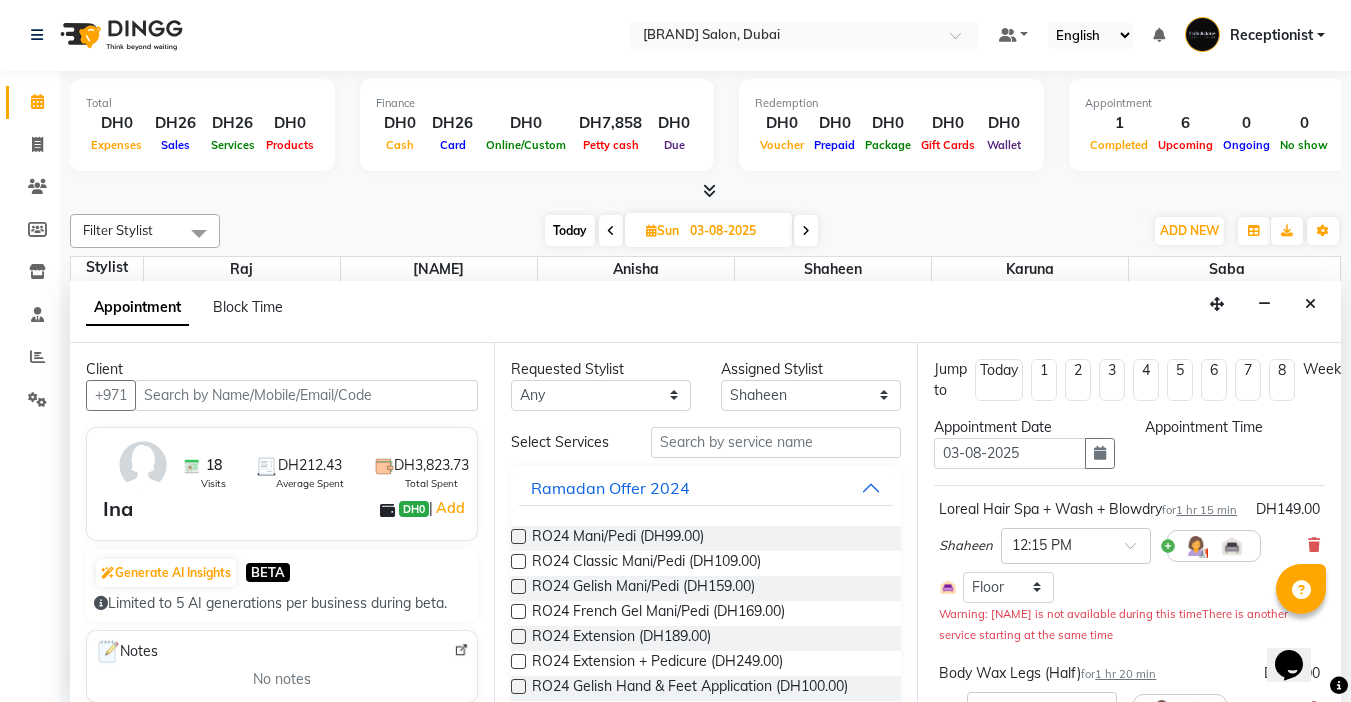 scroll, scrollTop: 705, scrollLeft: 0, axis: vertical 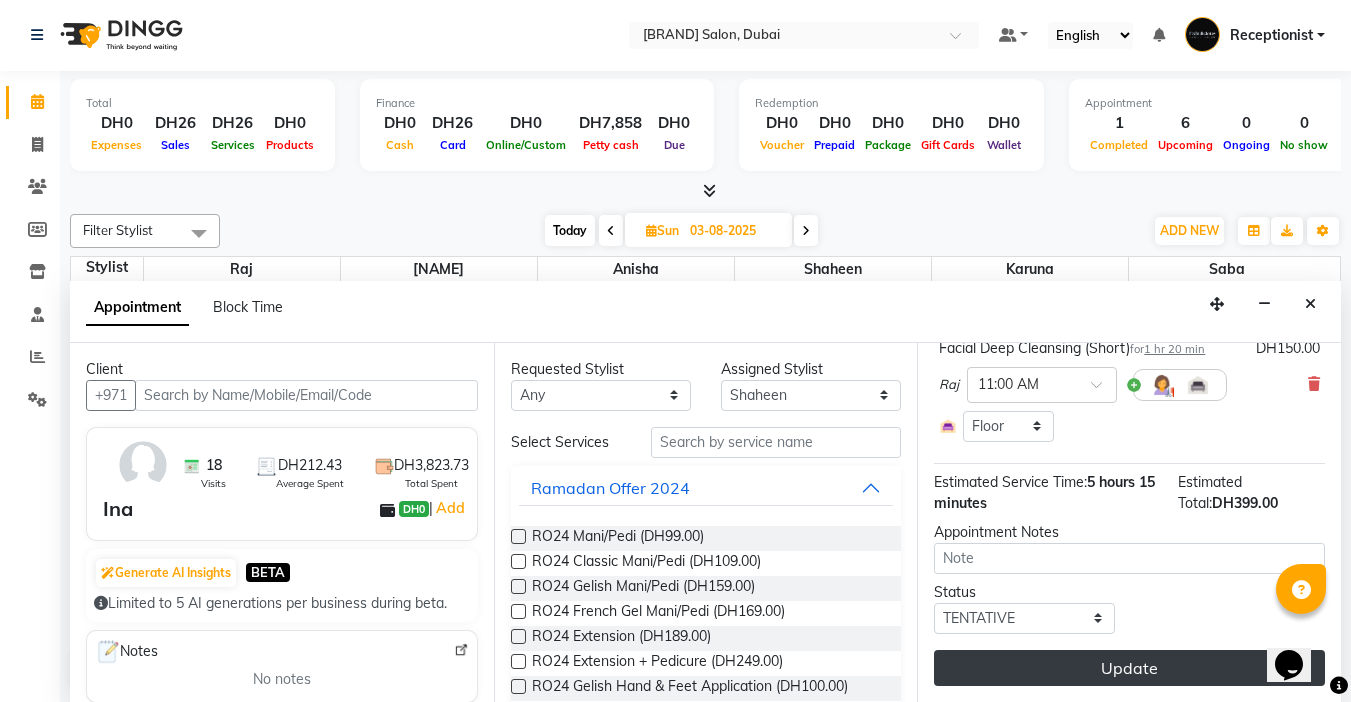 click on "Update" at bounding box center [1129, 668] 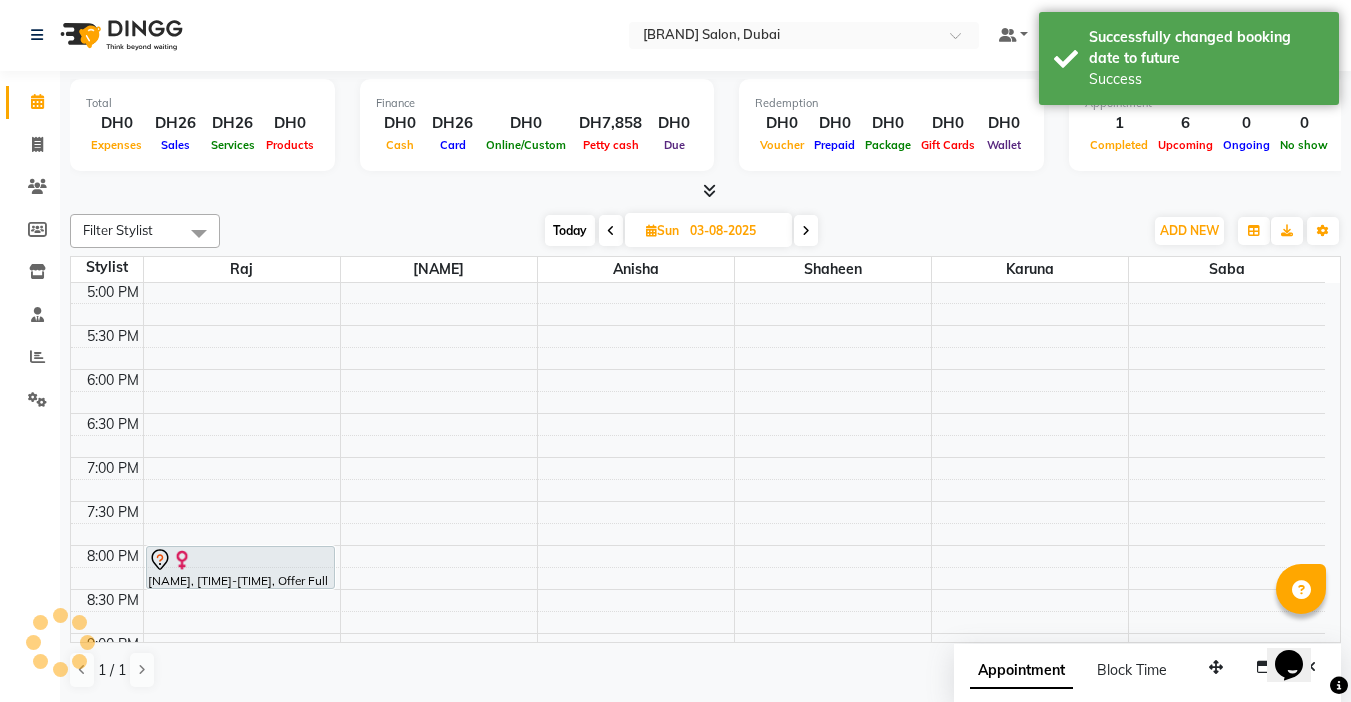 scroll, scrollTop: 0, scrollLeft: 0, axis: both 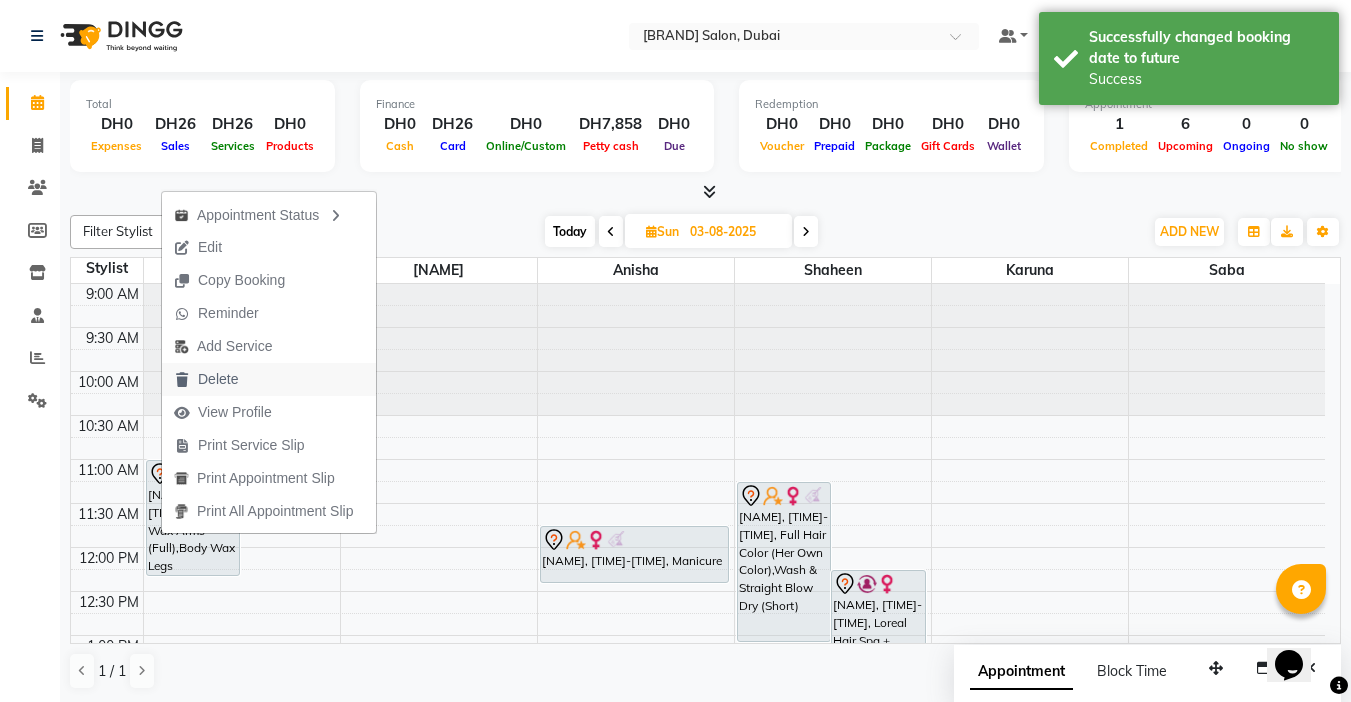 click on "Delete" at bounding box center (218, 379) 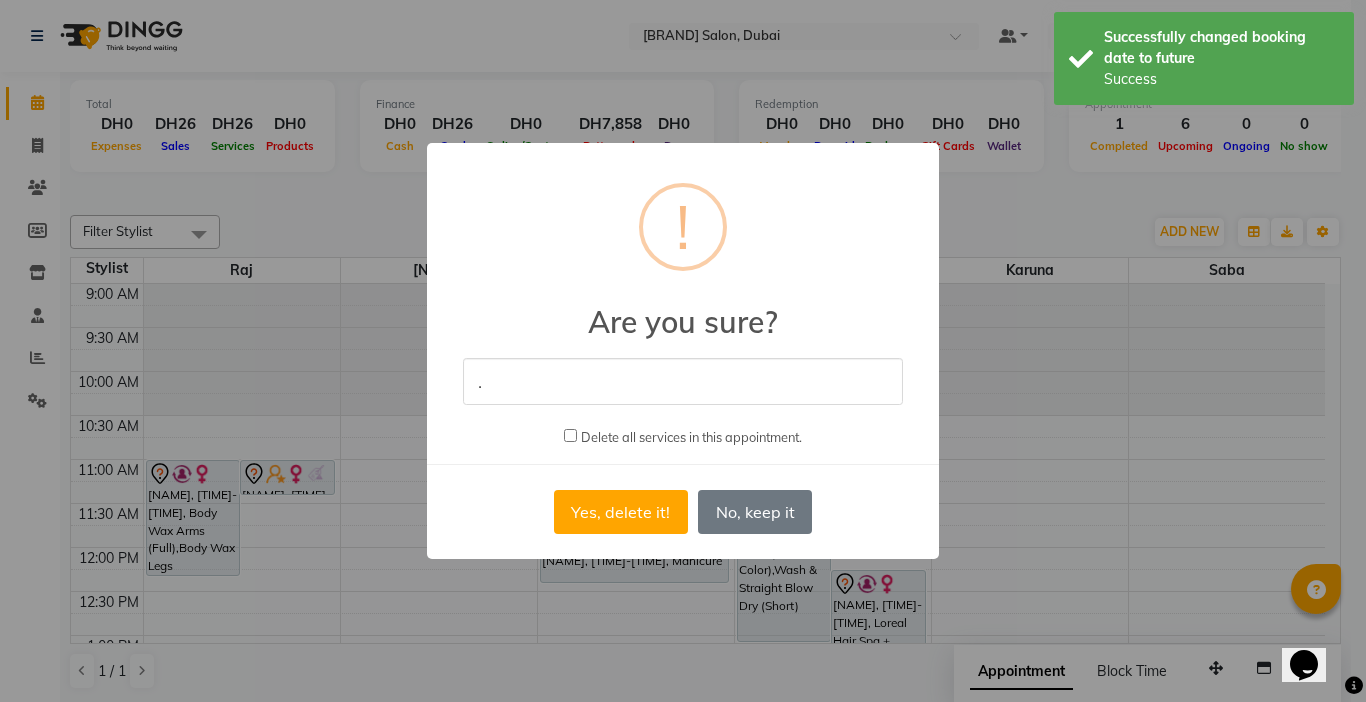 type on "." 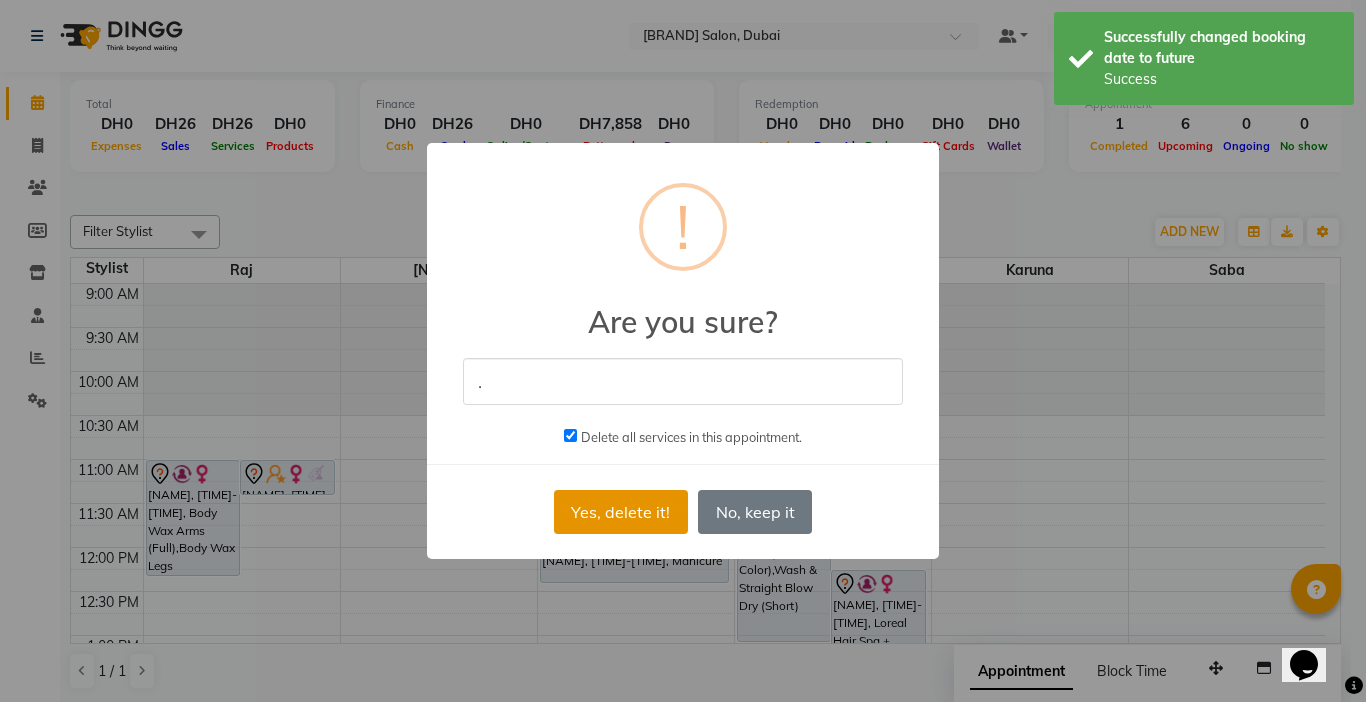click on "Yes, delete it!" at bounding box center (621, 512) 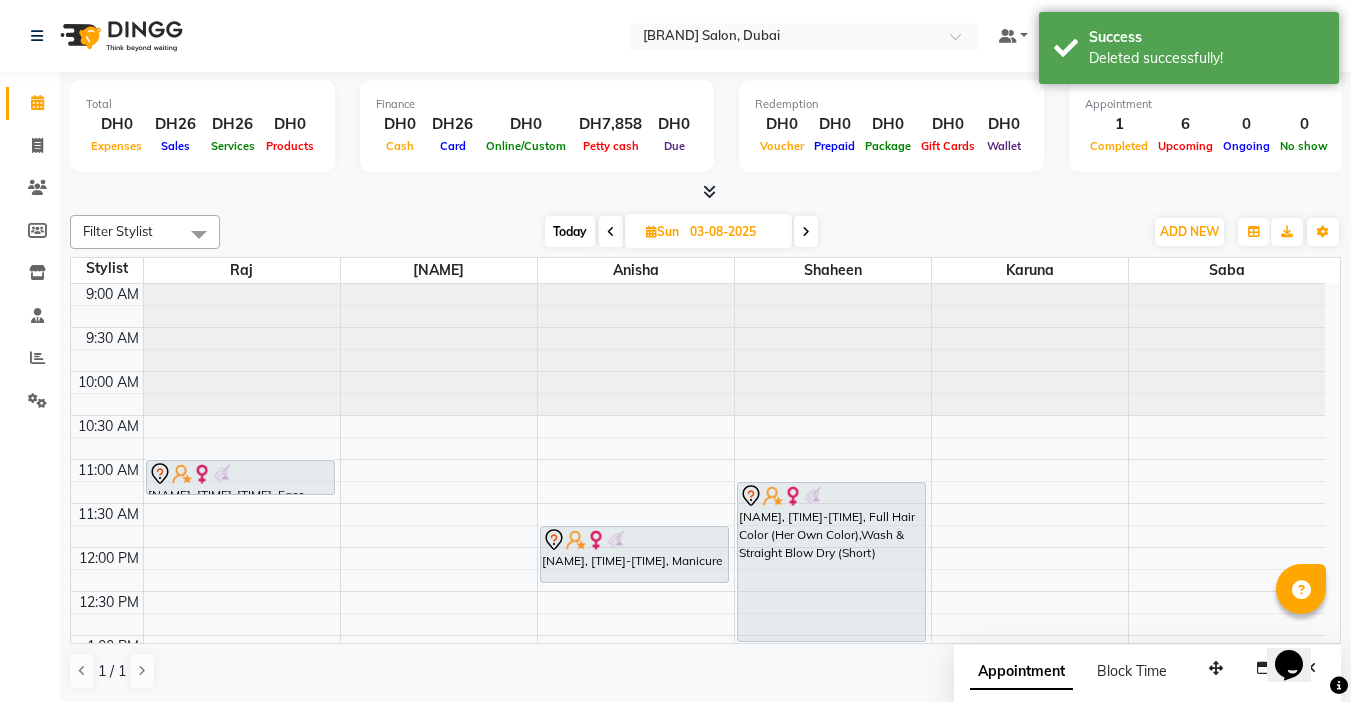 click at bounding box center (611, 232) 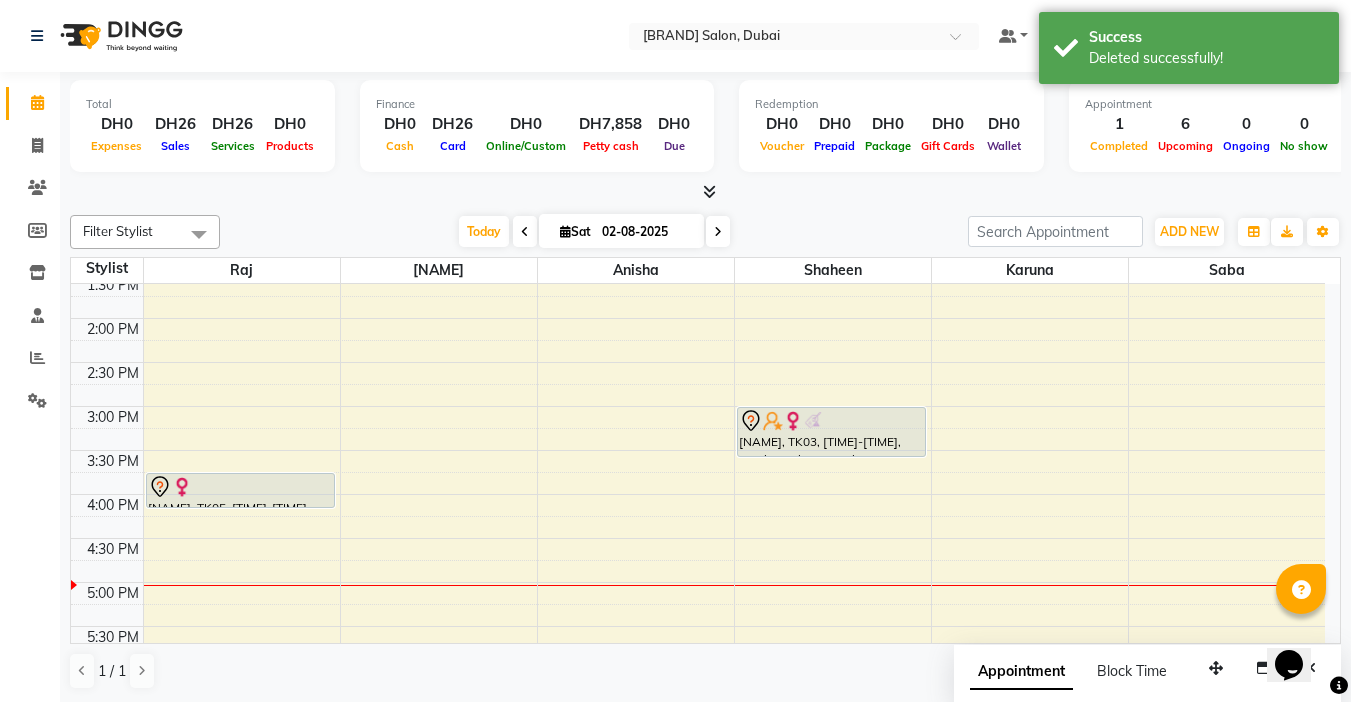 scroll, scrollTop: 305, scrollLeft: 0, axis: vertical 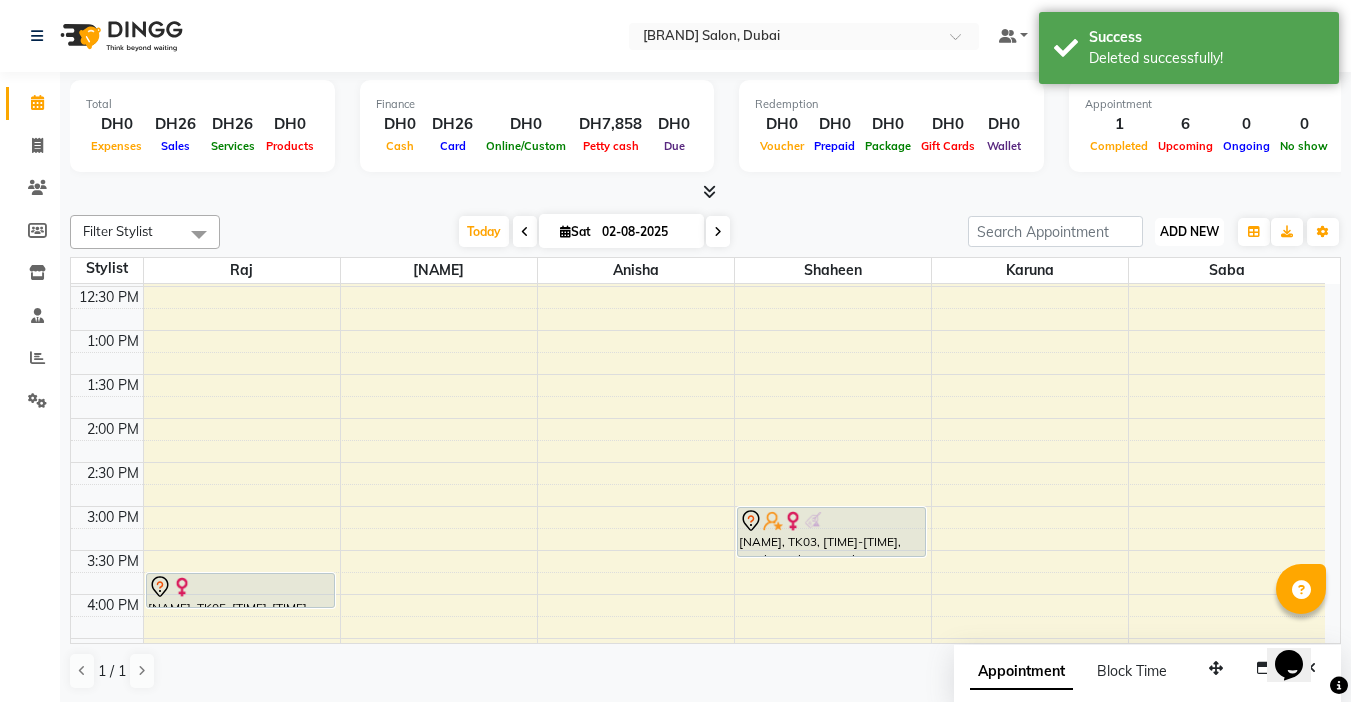click on "ADD NEW" at bounding box center (1189, 231) 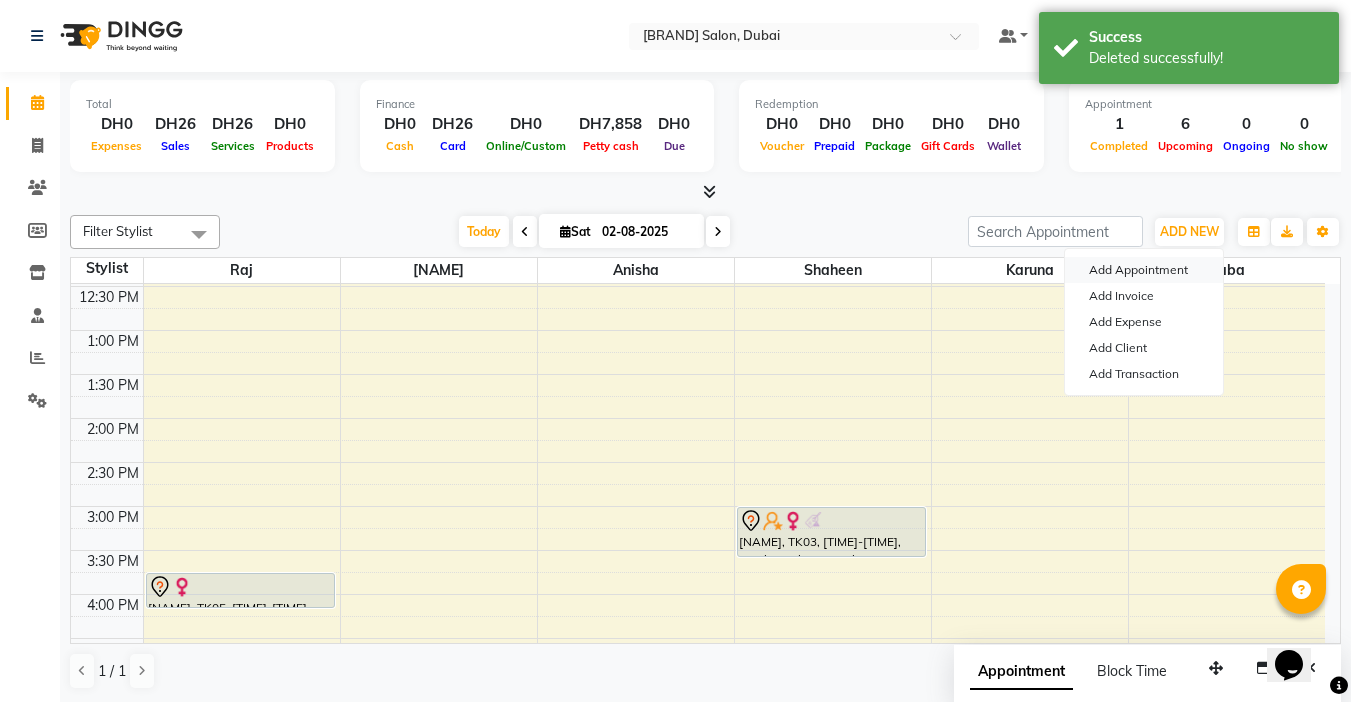 drag, startPoint x: 1098, startPoint y: 270, endPoint x: 732, endPoint y: 287, distance: 366.3946 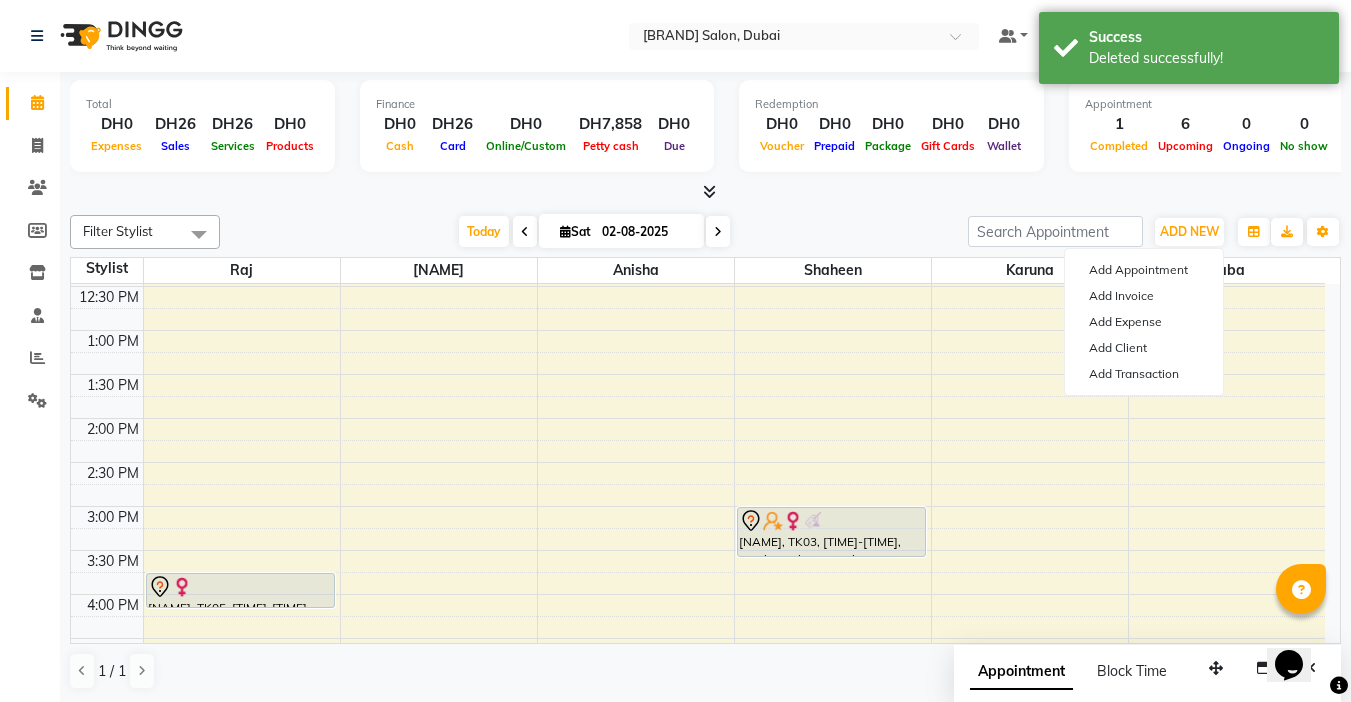 select on "tentative" 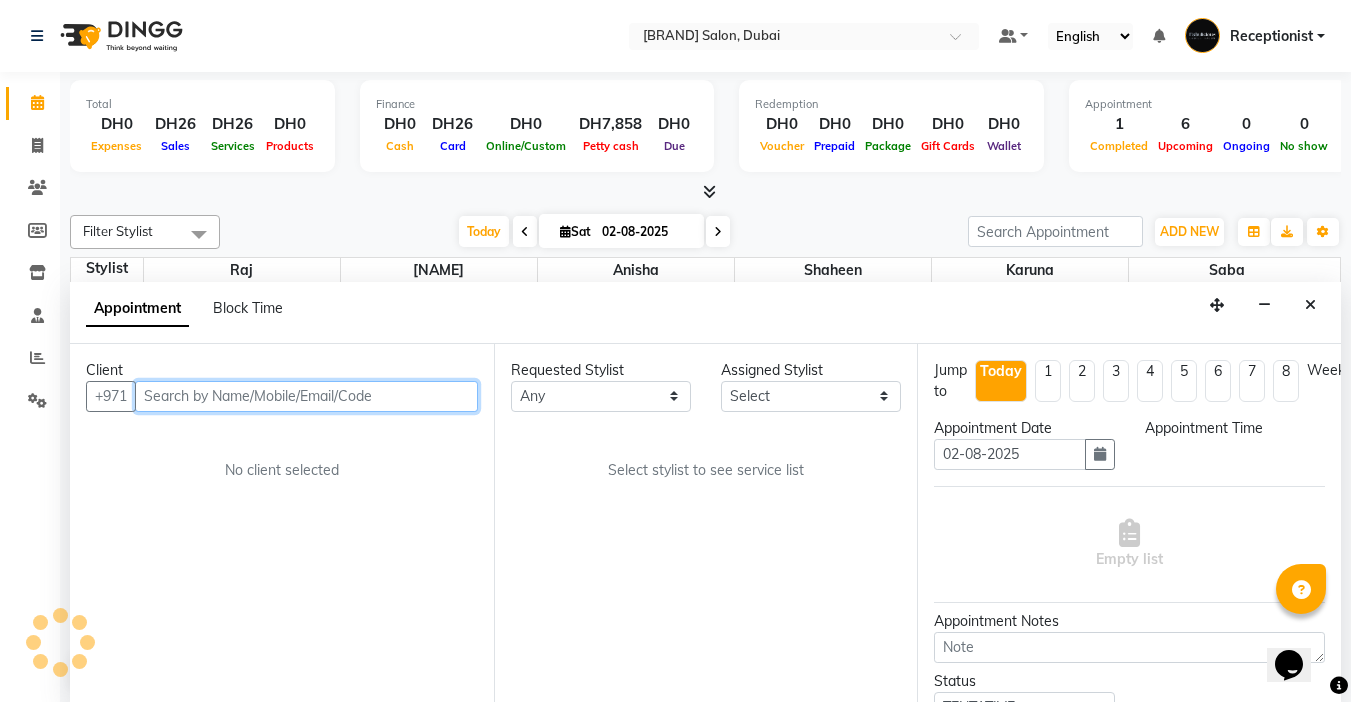 select on "600" 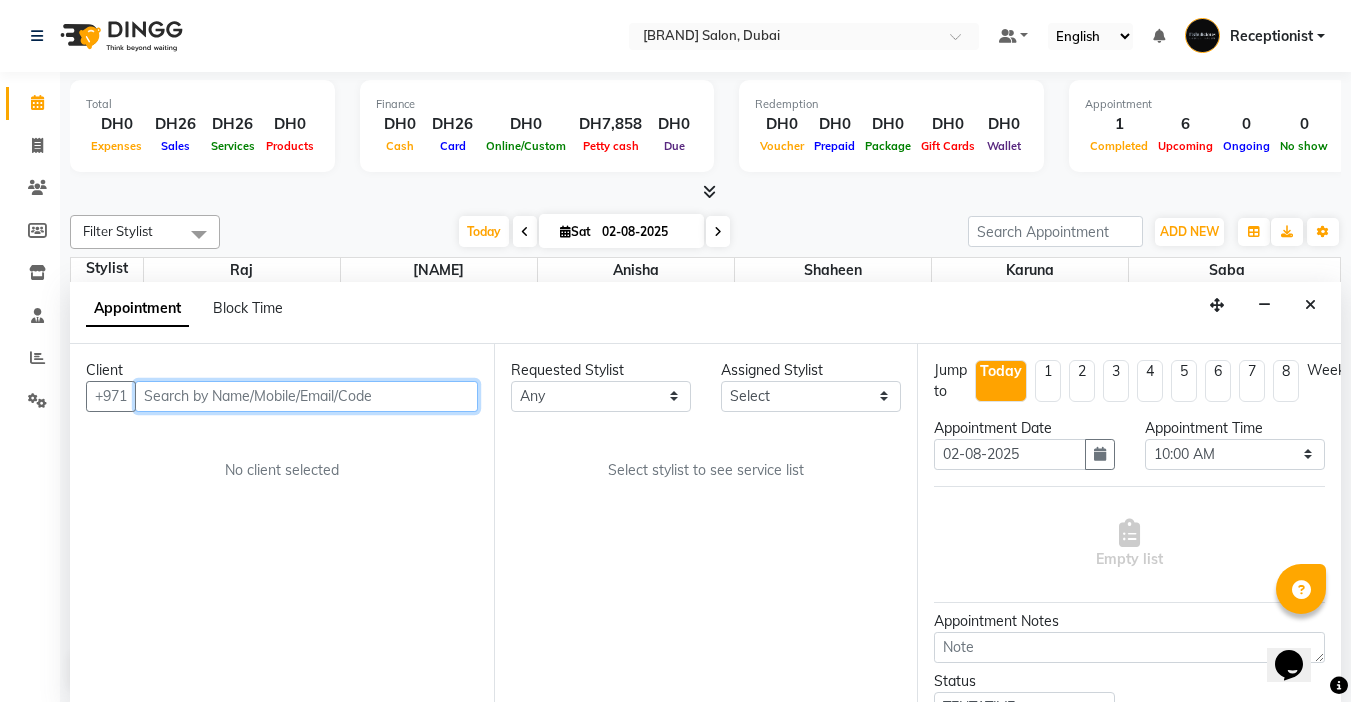 scroll, scrollTop: 1, scrollLeft: 0, axis: vertical 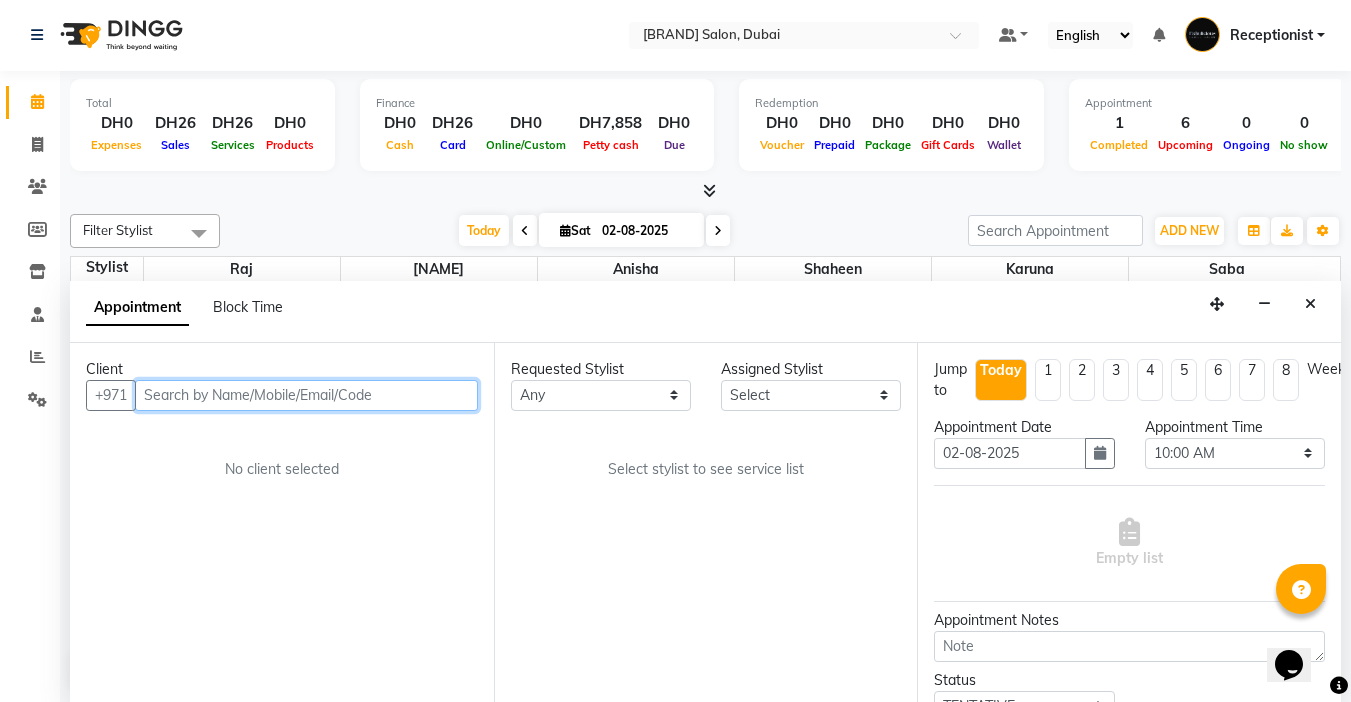 click at bounding box center [306, 395] 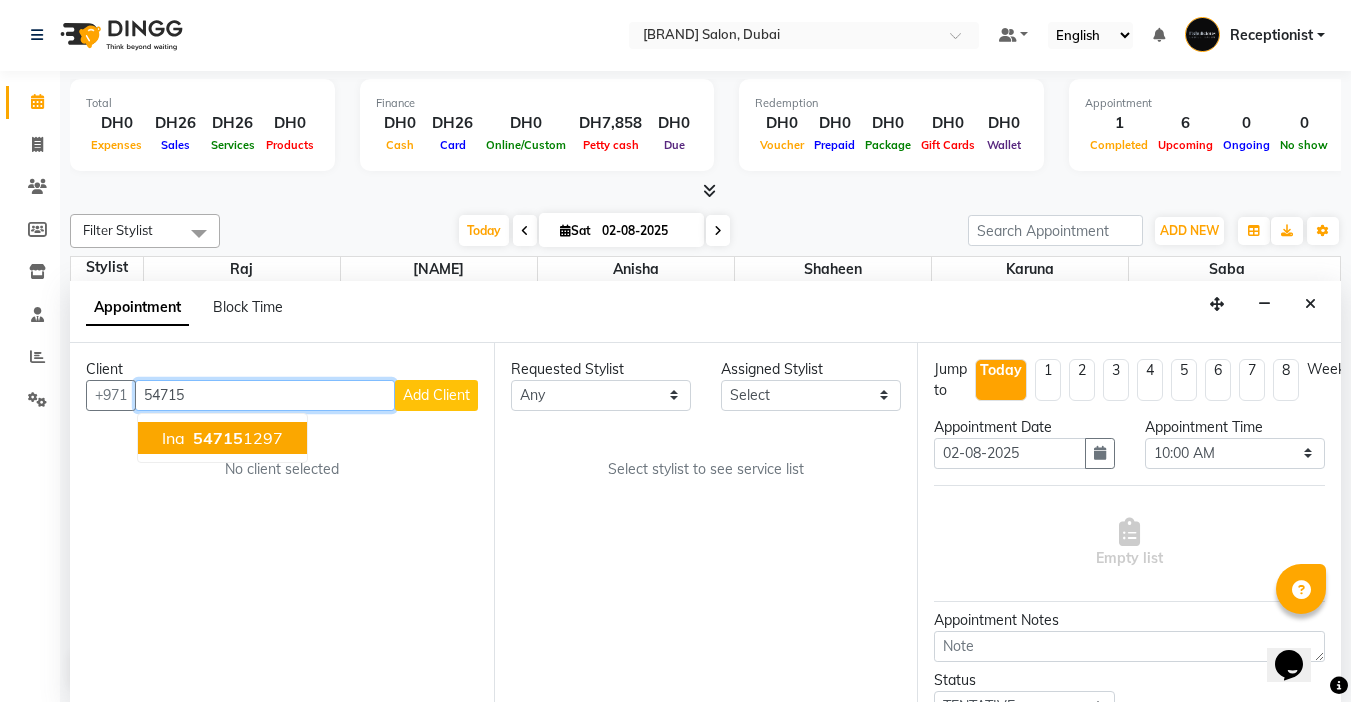 click on "[NAME]   [NUMBER]" at bounding box center (222, 438) 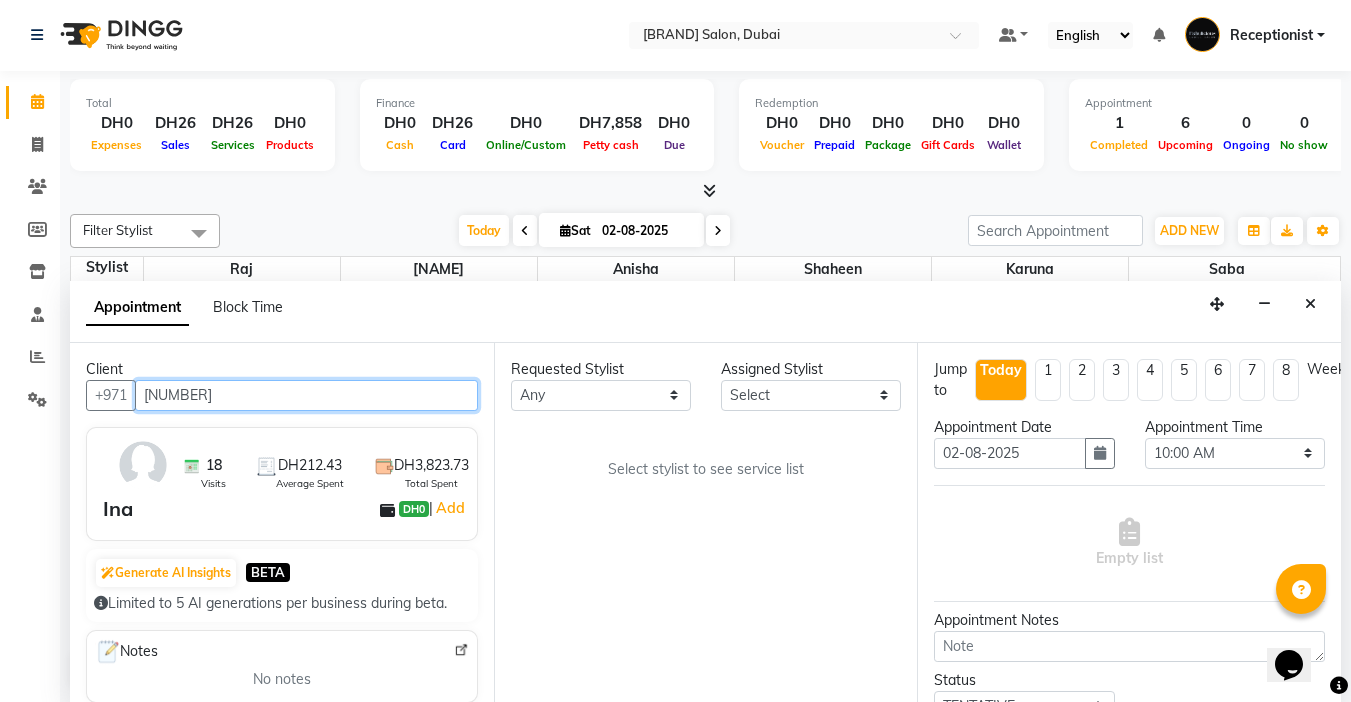 type on "[NUMBER]" 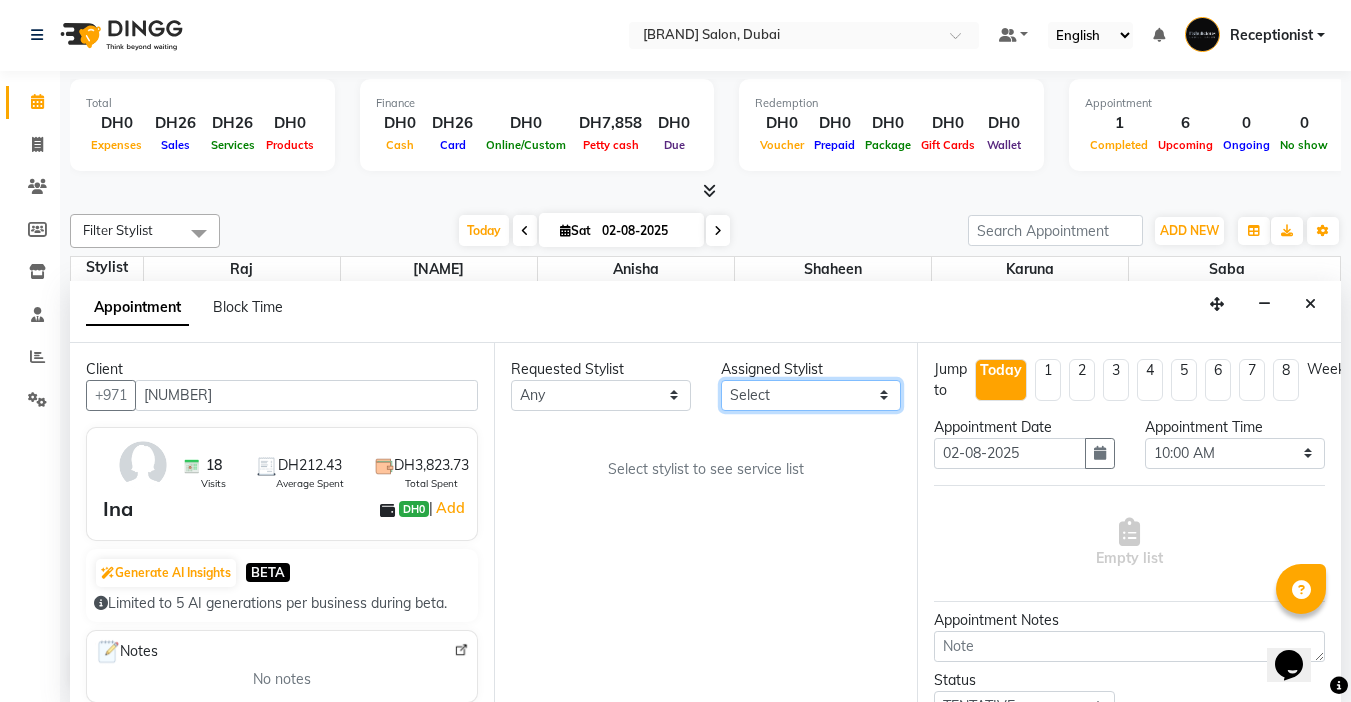 drag, startPoint x: 783, startPoint y: 395, endPoint x: 773, endPoint y: 398, distance: 10.440307 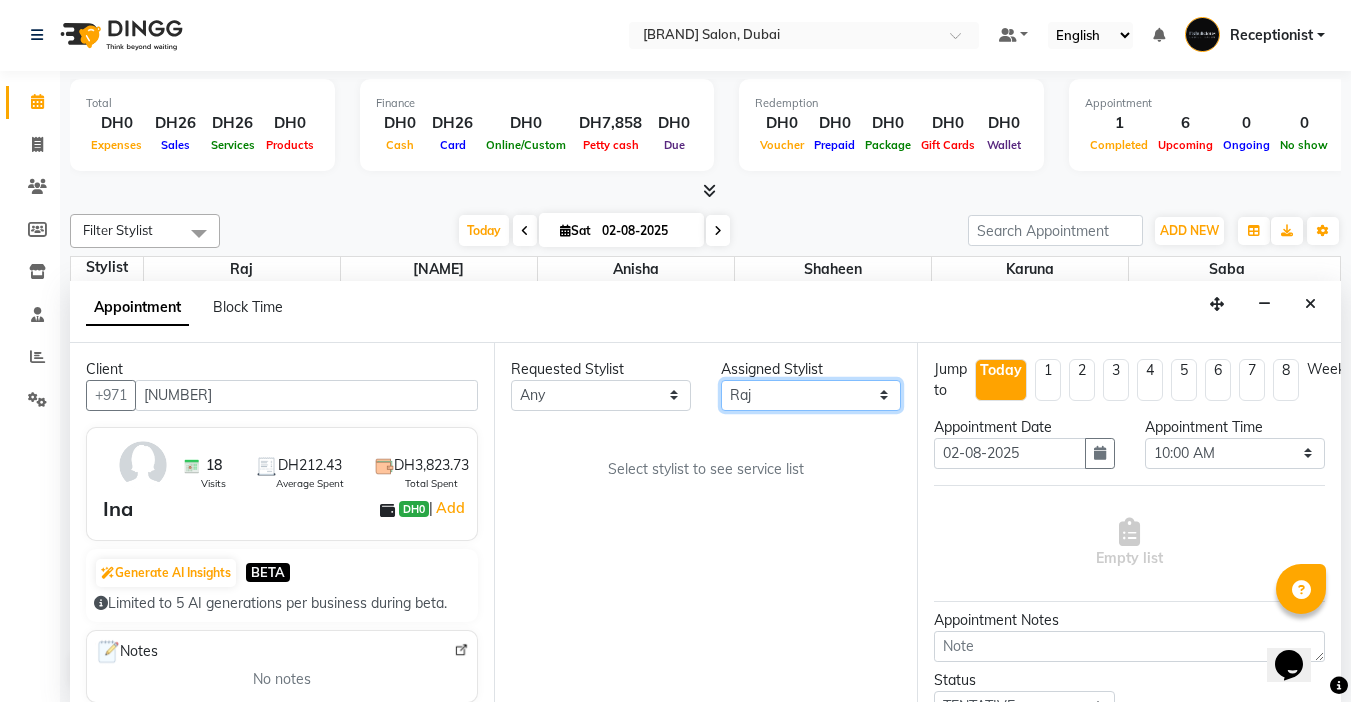 click on "Select [NAME] [NAME] [NAME] [NAME] [NAME]" at bounding box center [811, 395] 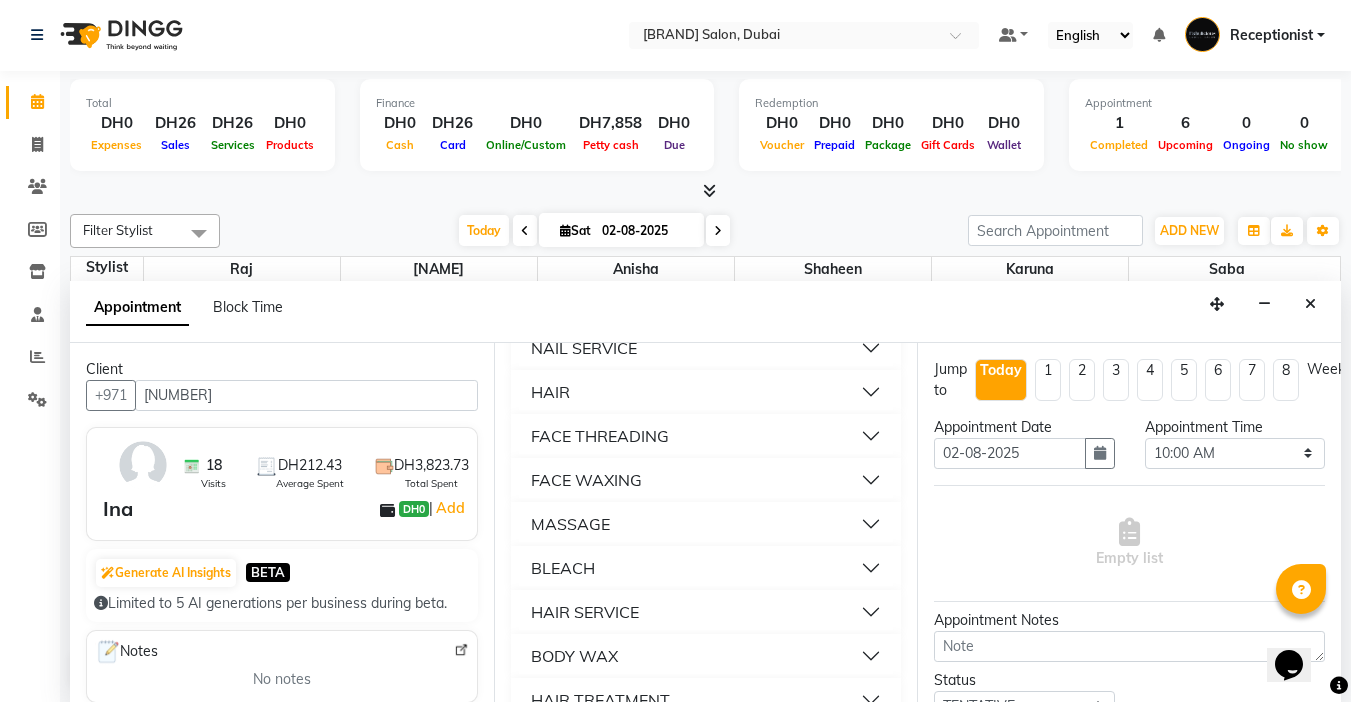 scroll, scrollTop: 1300, scrollLeft: 0, axis: vertical 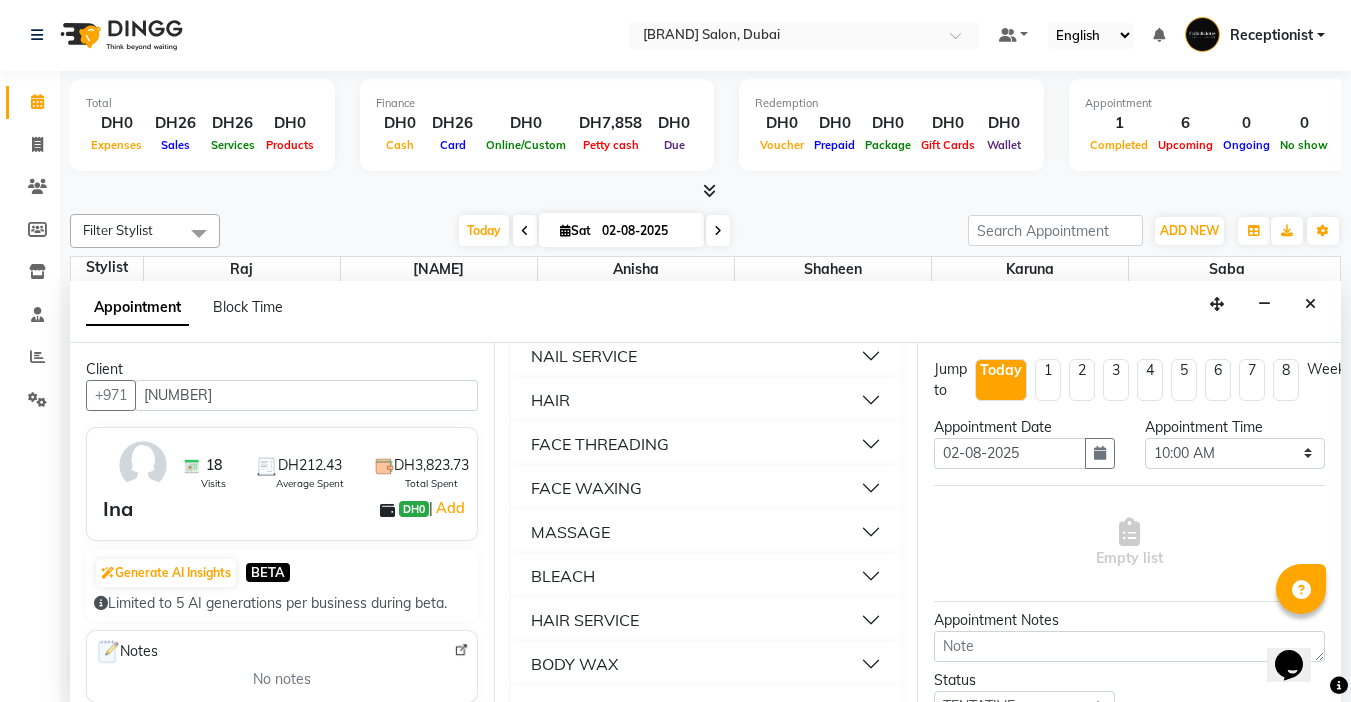 click on "FACE THREADING" at bounding box center (600, 444) 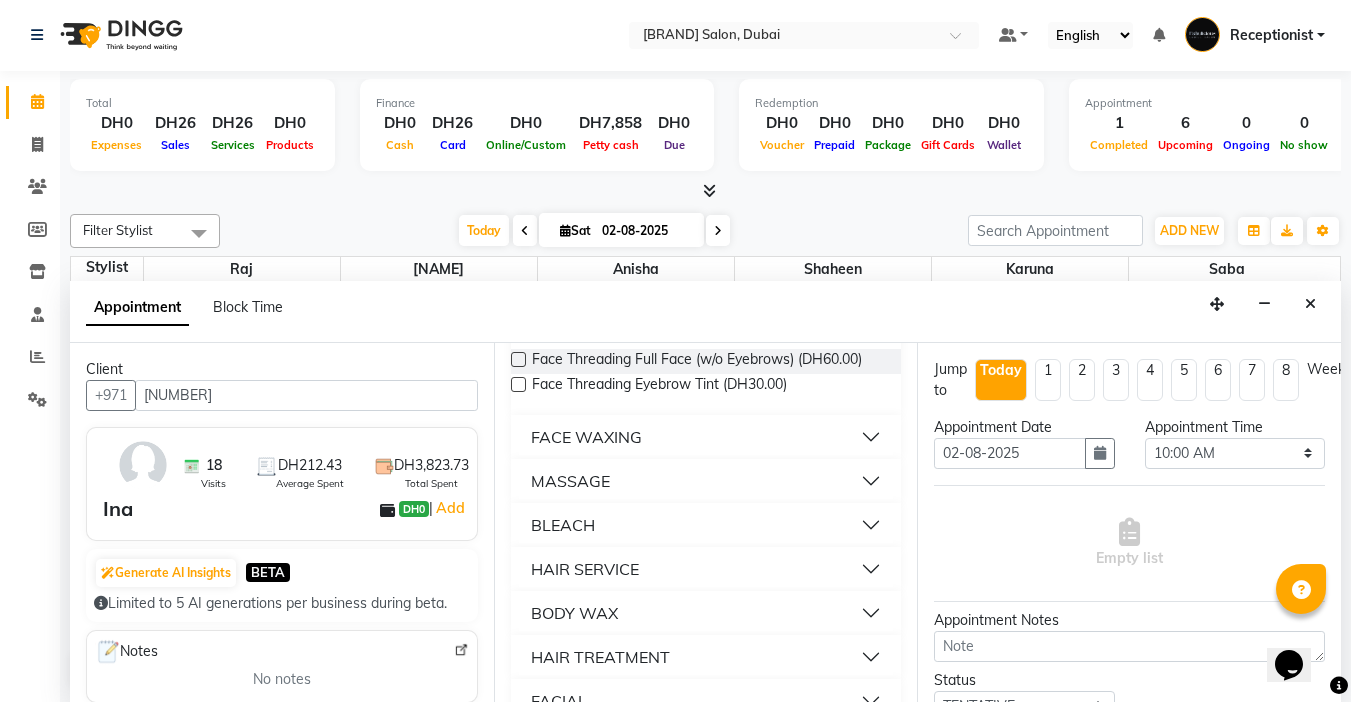 scroll, scrollTop: 1600, scrollLeft: 0, axis: vertical 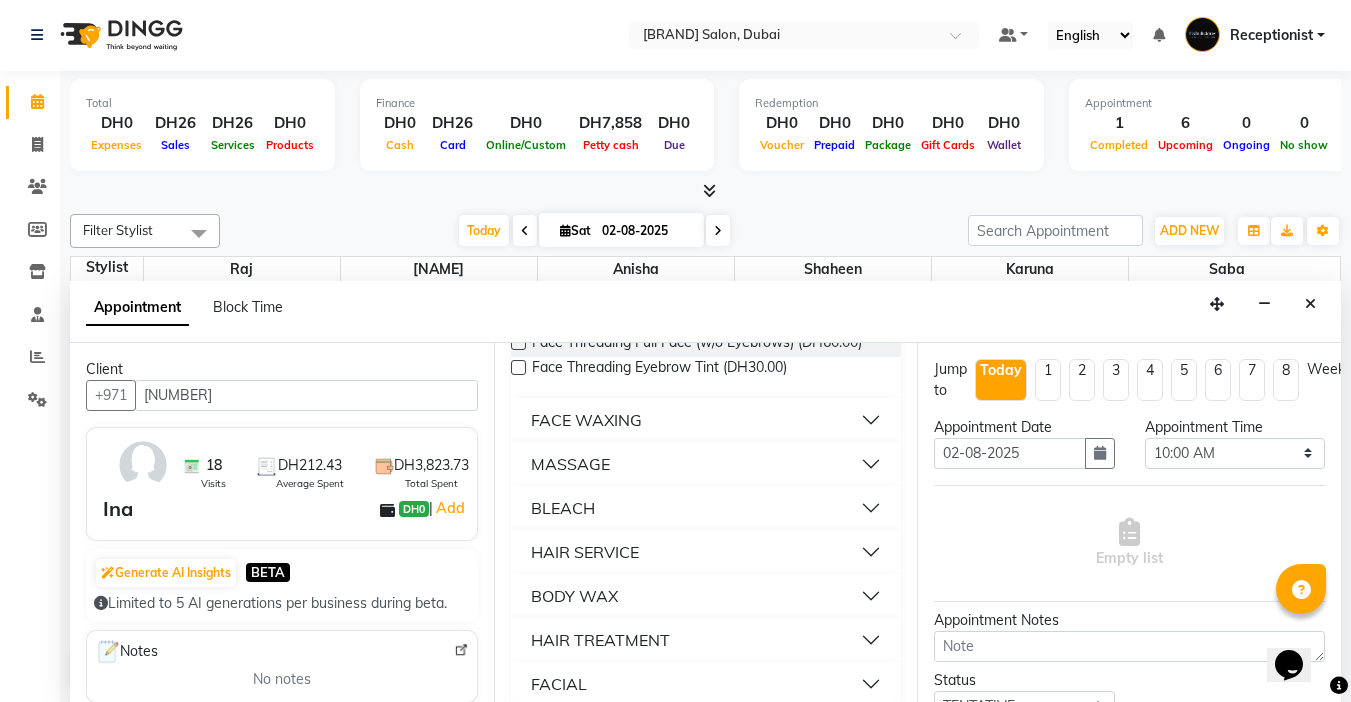 click on "FACE WAXING" at bounding box center (586, 420) 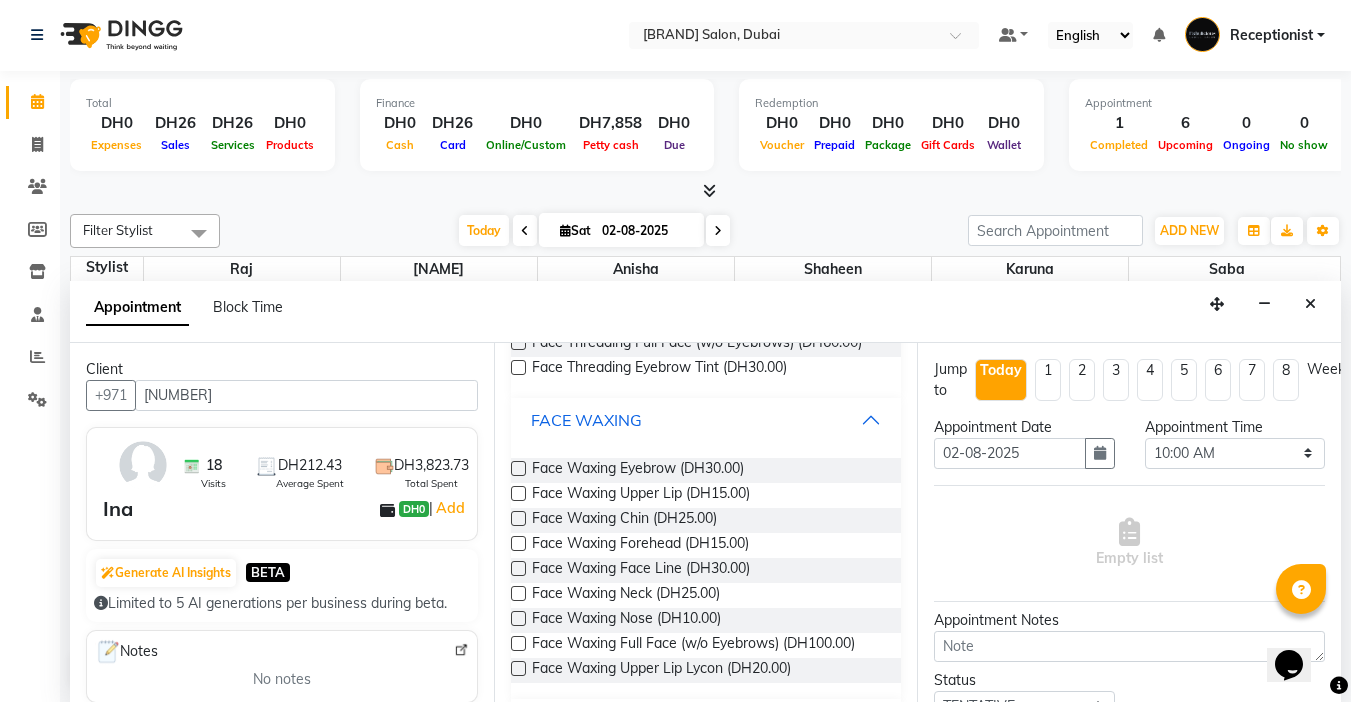 scroll, scrollTop: 1700, scrollLeft: 0, axis: vertical 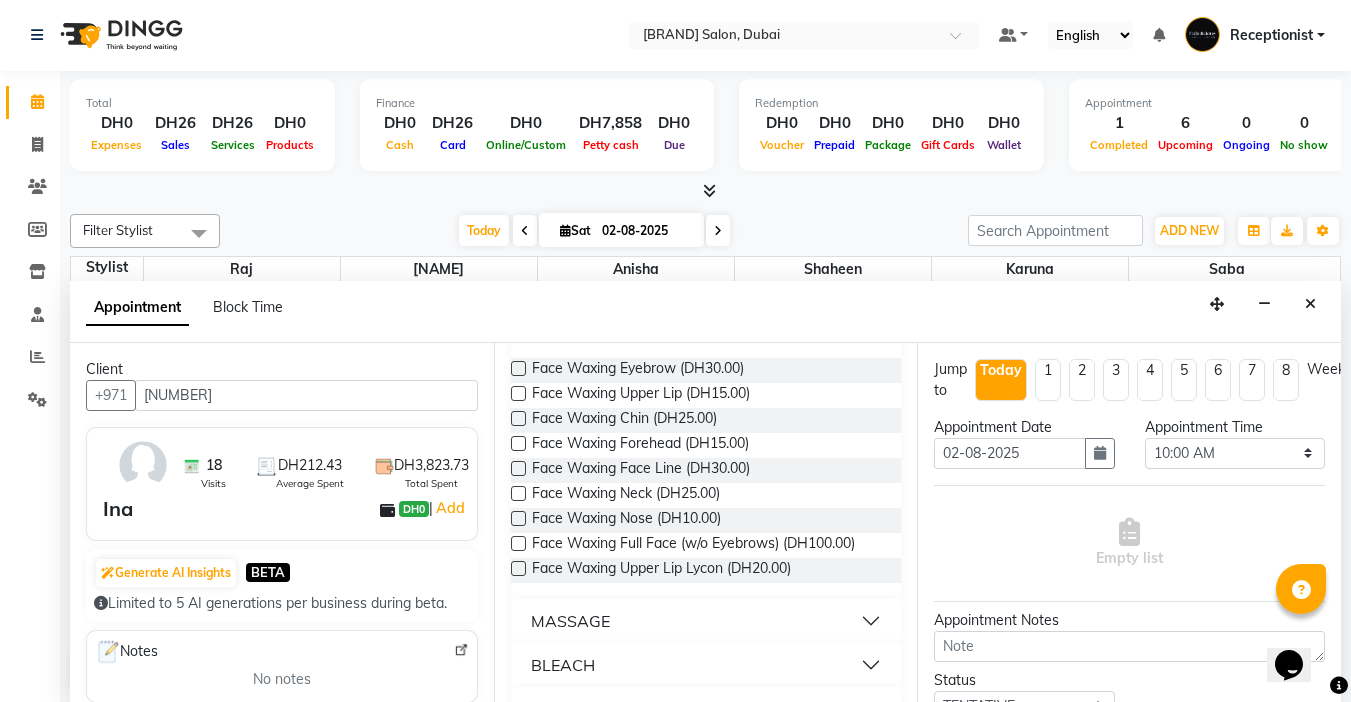 click at bounding box center [518, 393] 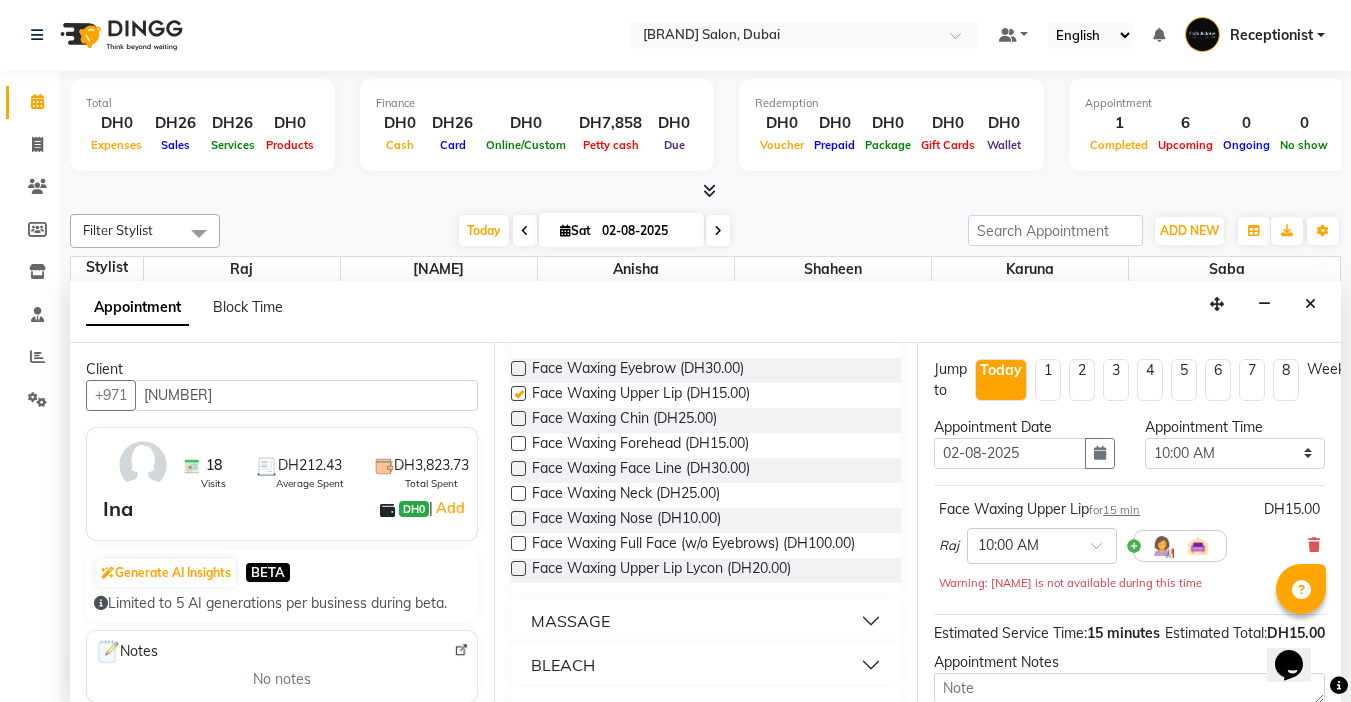 checkbox on "false" 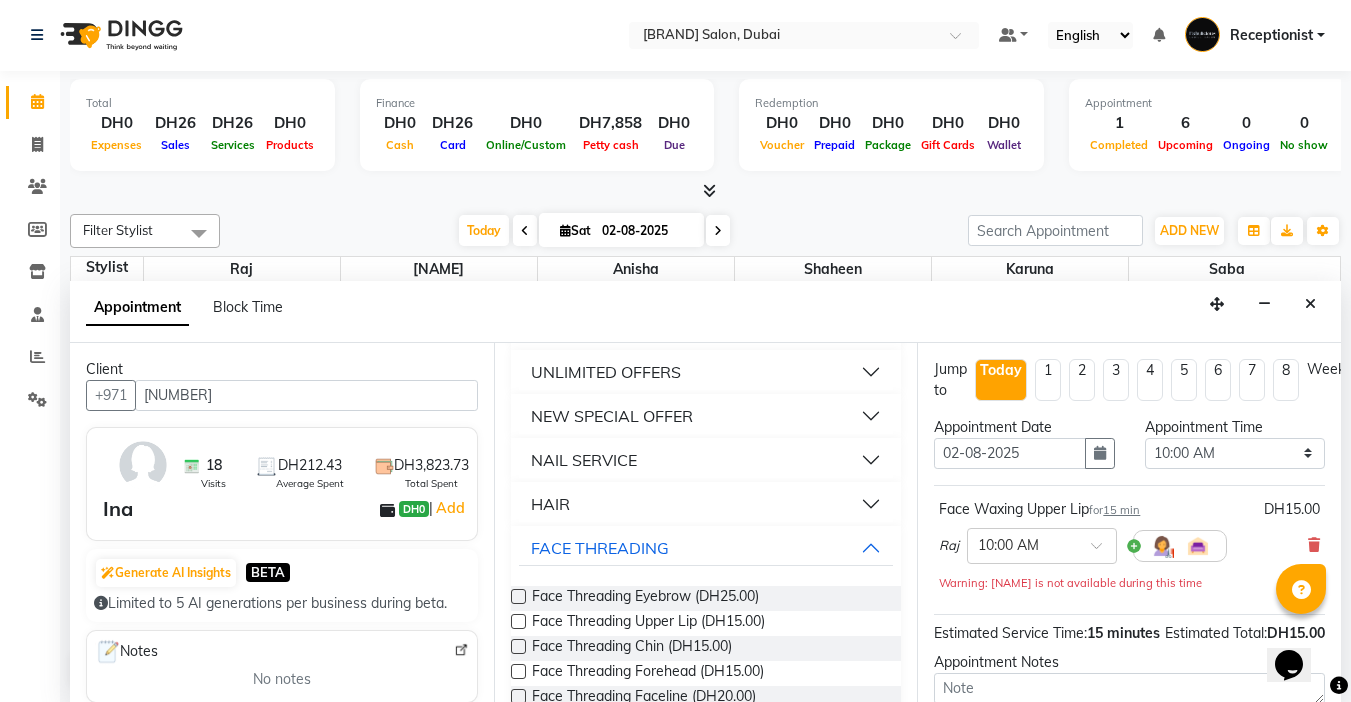 scroll, scrollTop: 1200, scrollLeft: 0, axis: vertical 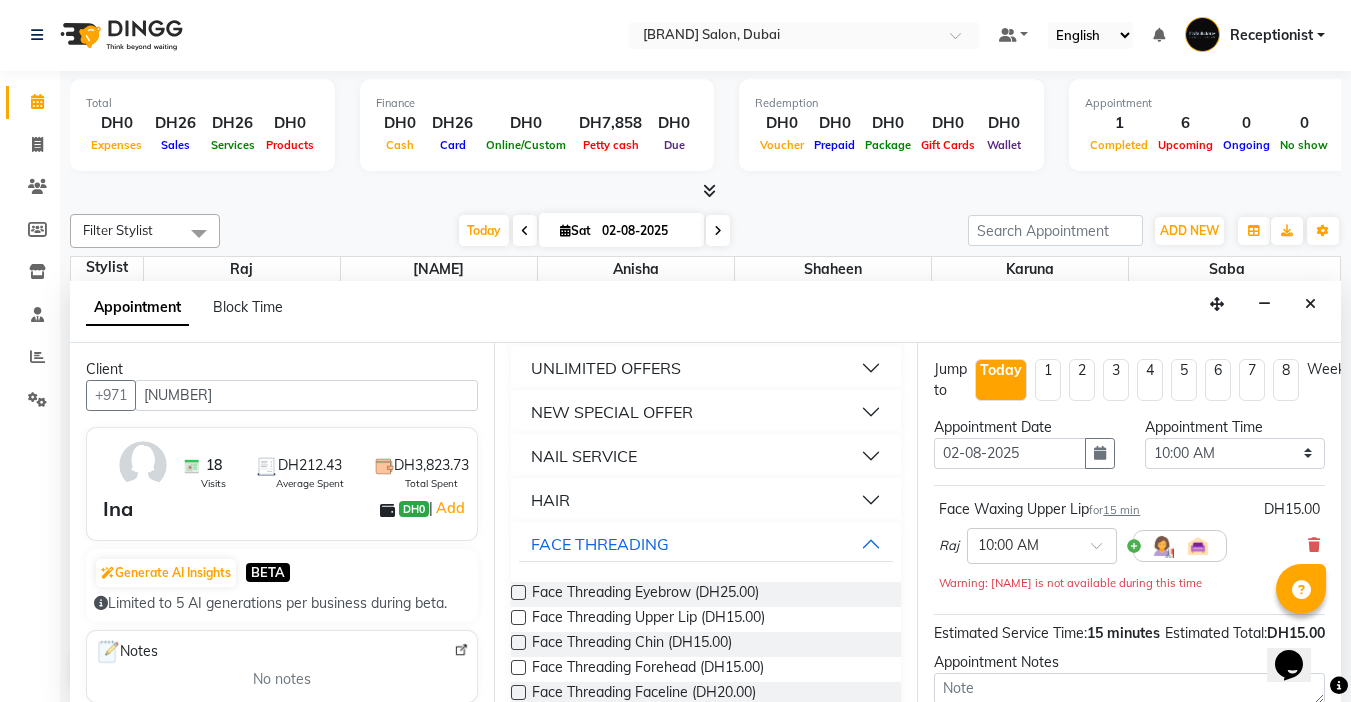 click on "NEW SPECIAL OFFER" at bounding box center (612, 412) 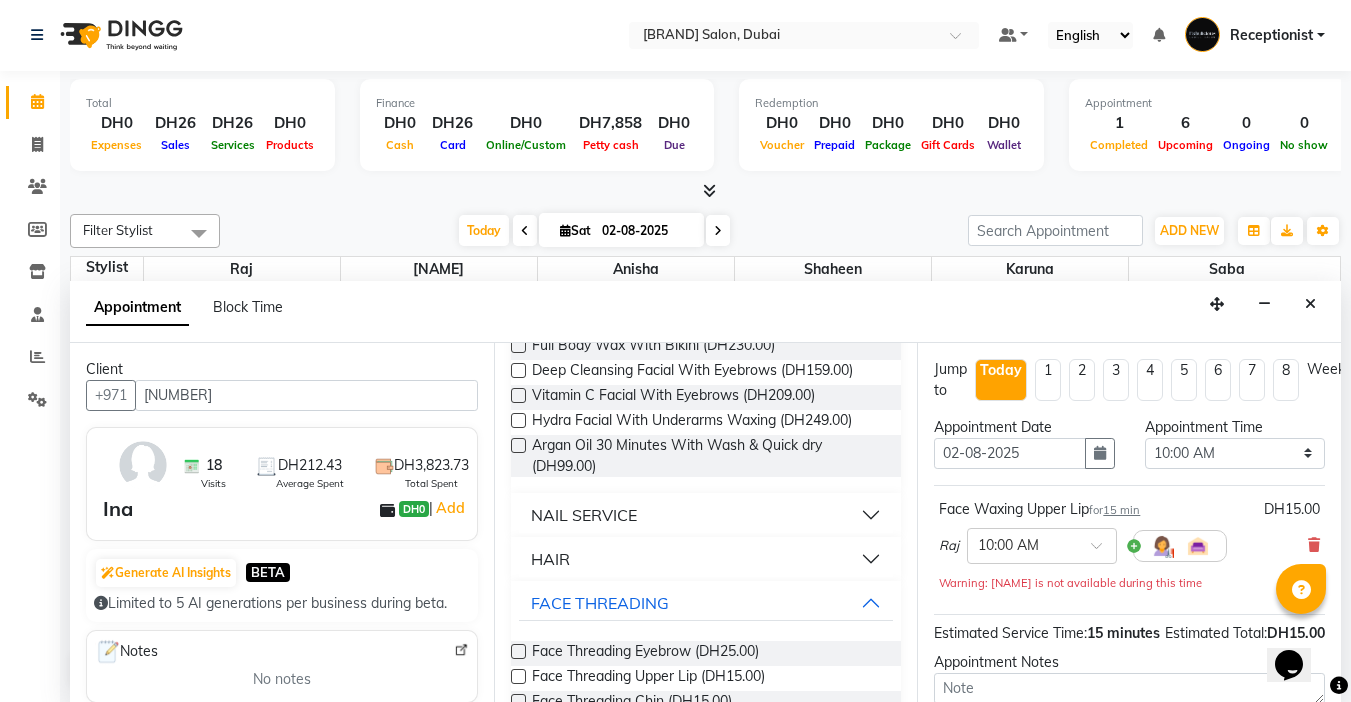 scroll, scrollTop: 2200, scrollLeft: 0, axis: vertical 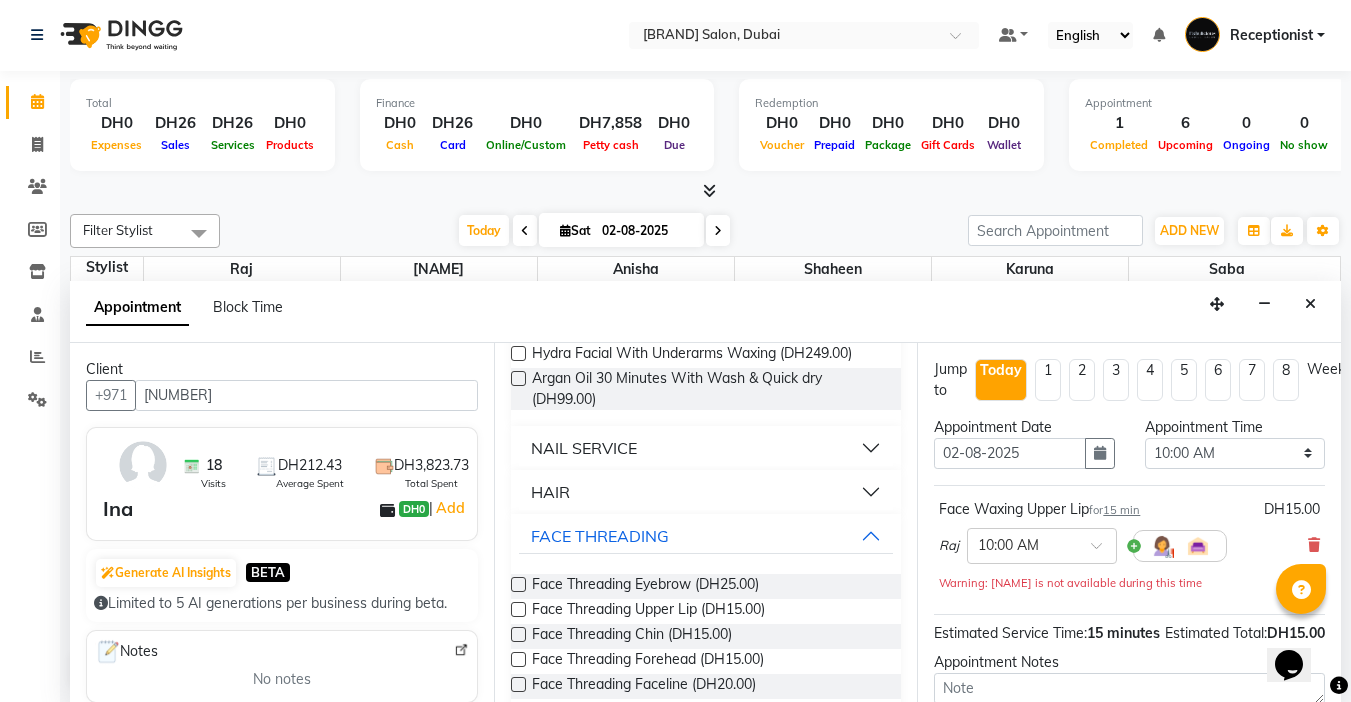 click at bounding box center [518, 303] 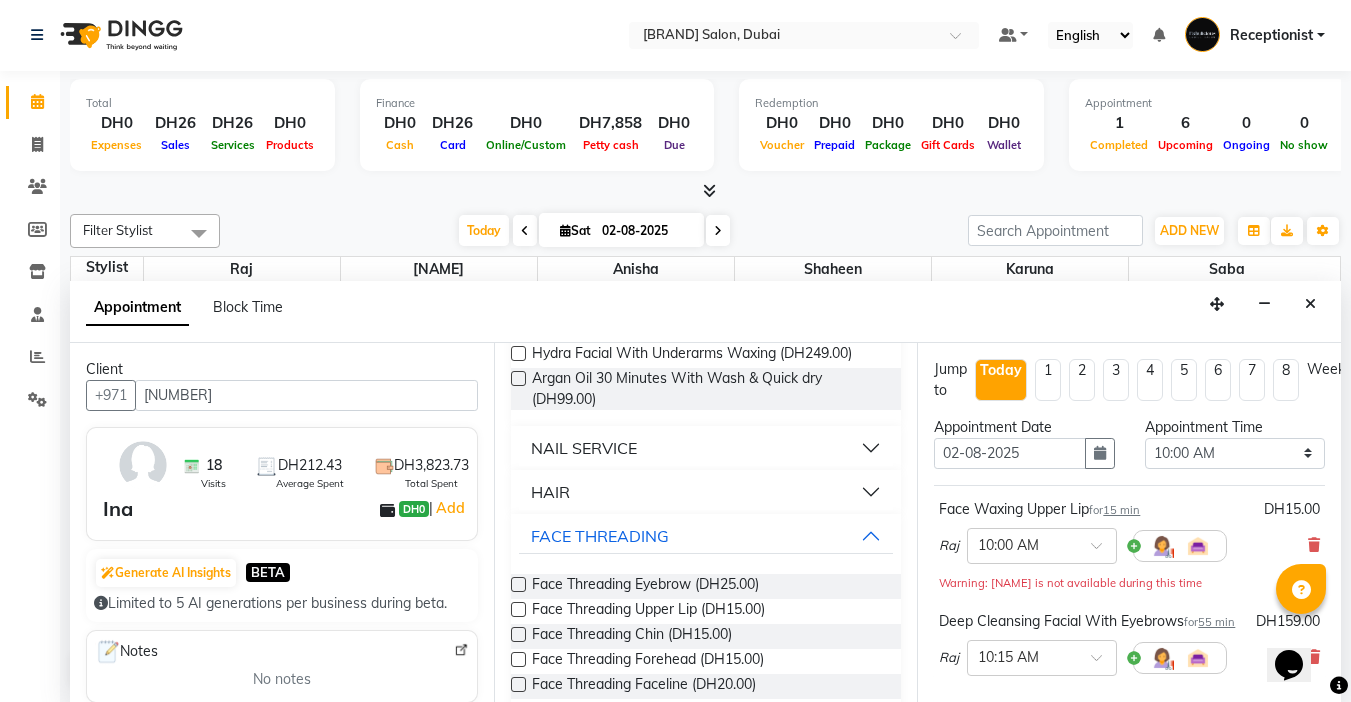 checkbox on "false" 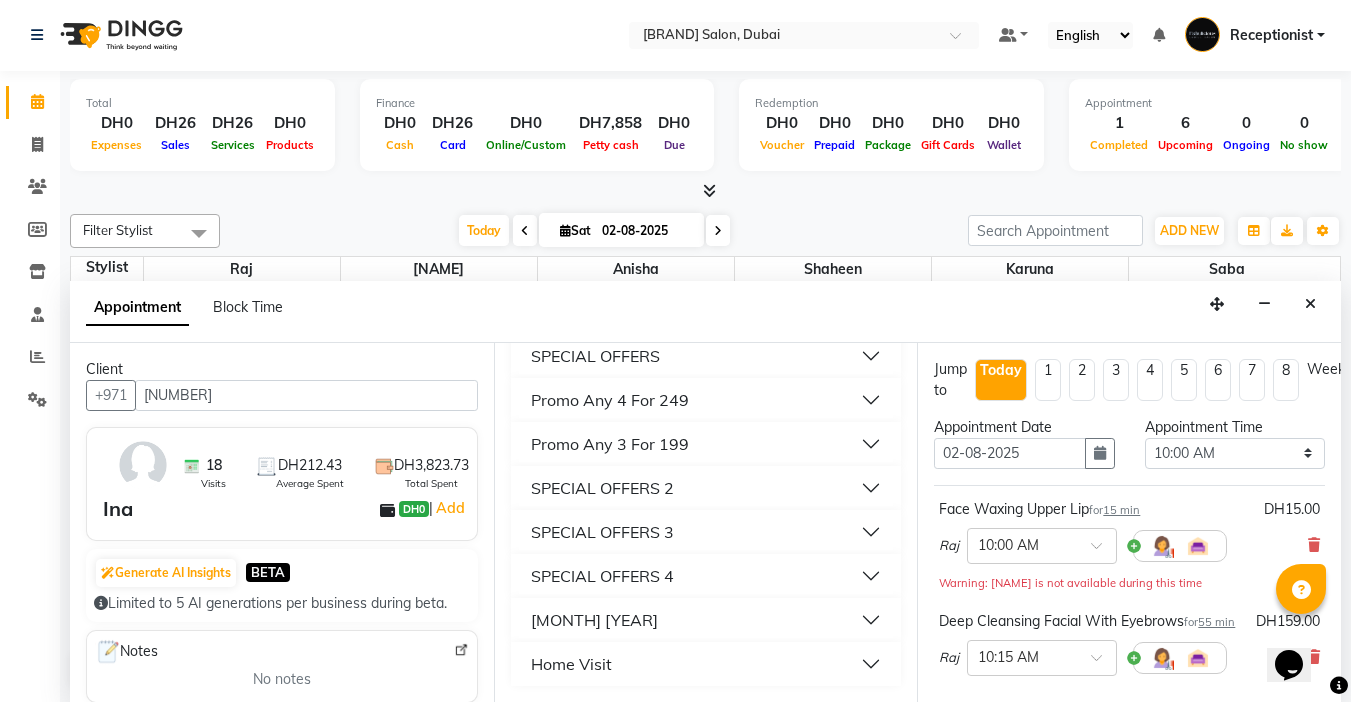 scroll, scrollTop: 3557, scrollLeft: 0, axis: vertical 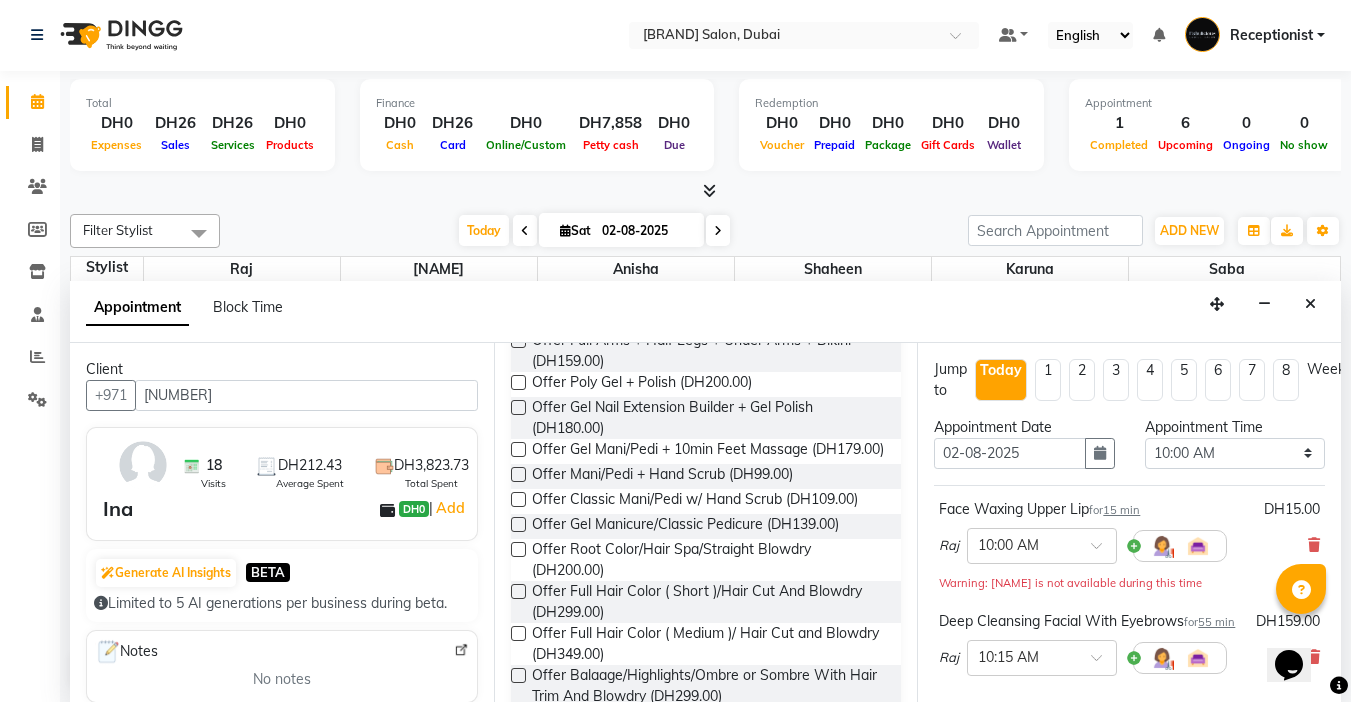 drag, startPoint x: 516, startPoint y: 407, endPoint x: 629, endPoint y: 418, distance: 113.534134 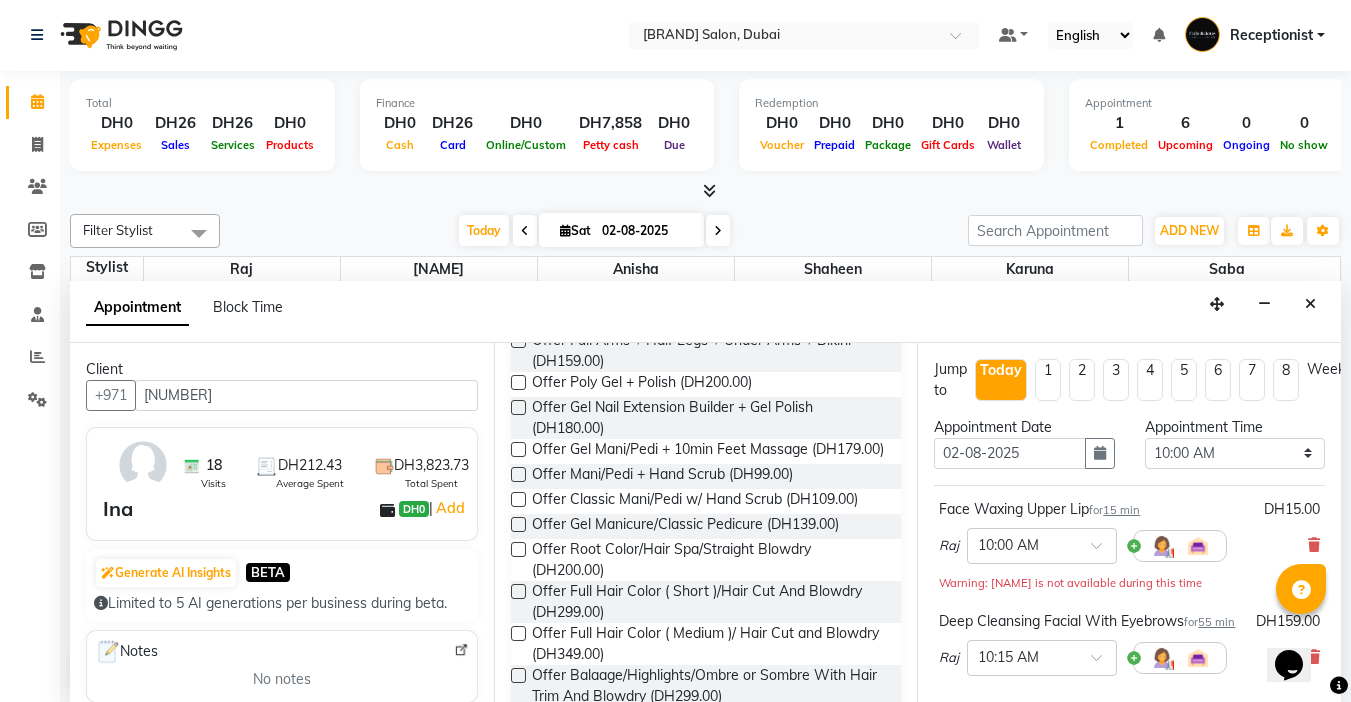 checkbox on "false" 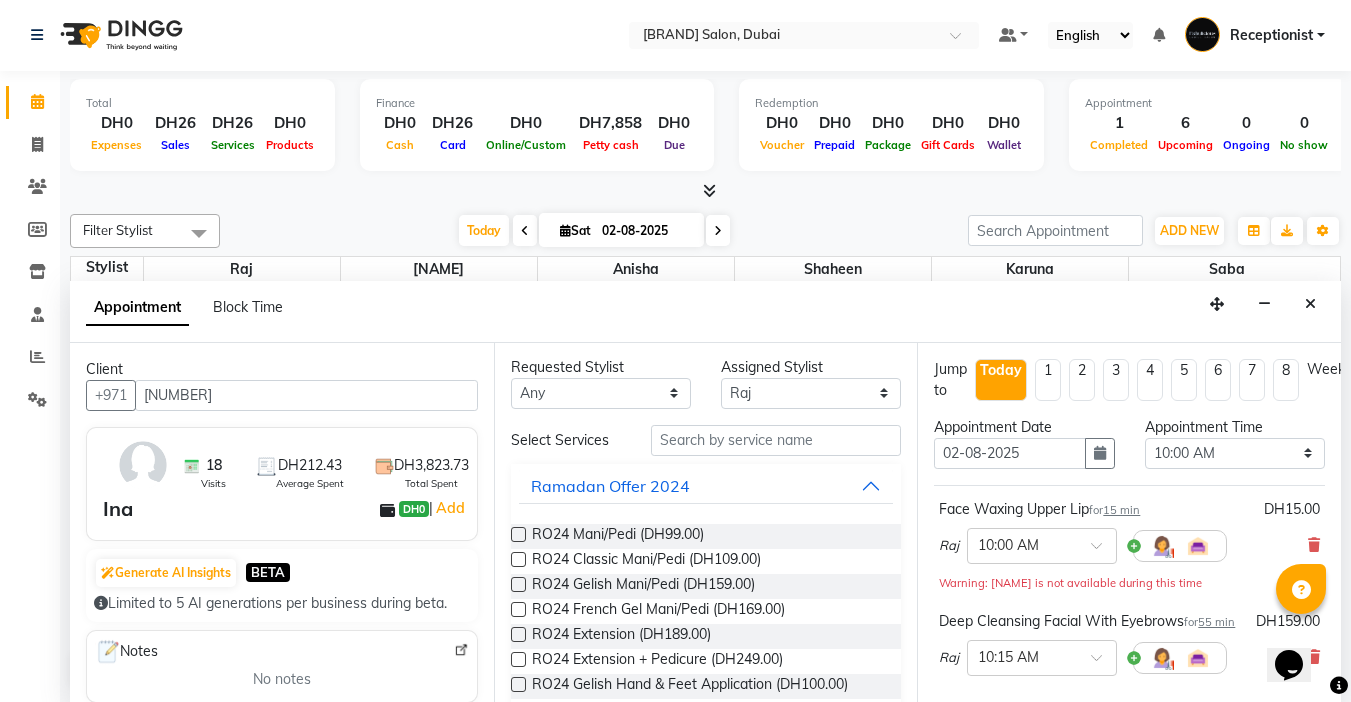 scroll, scrollTop: 0, scrollLeft: 0, axis: both 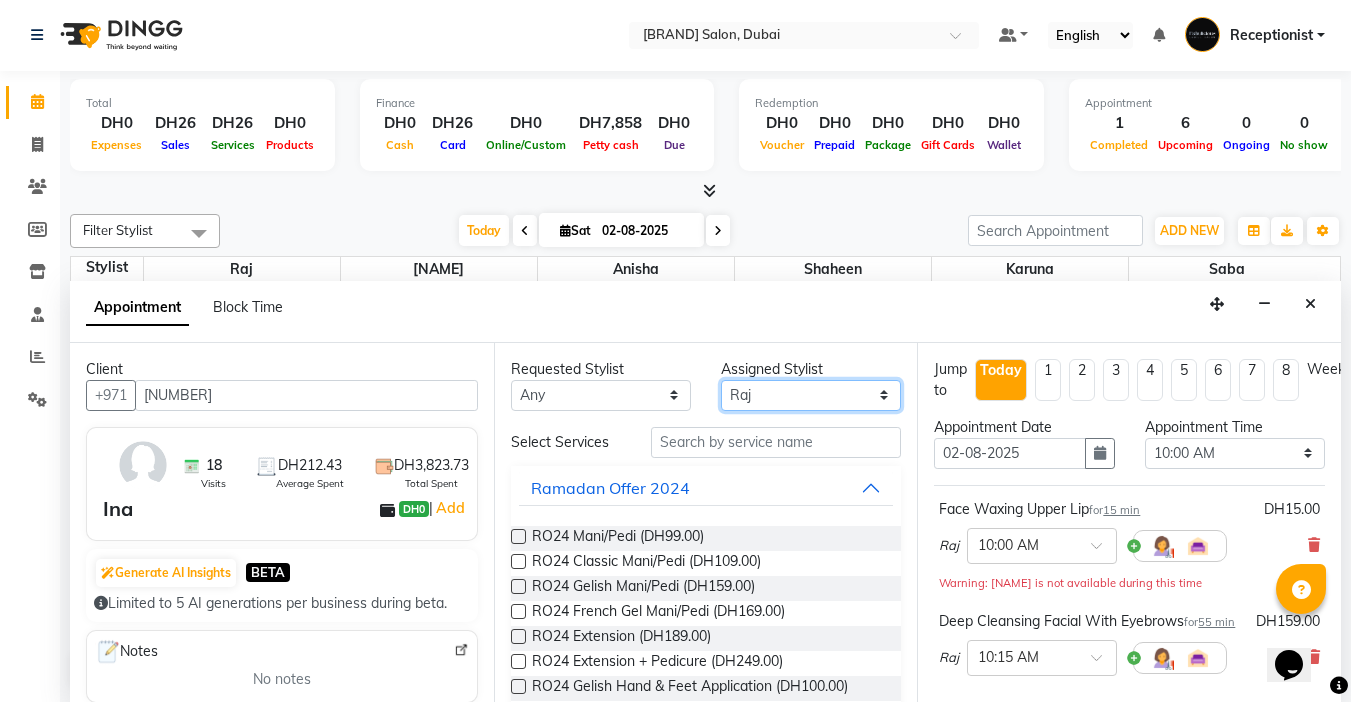 click on "Select [NAME] [NAME] [NAME] [NAME] [NAME]" at bounding box center [811, 395] 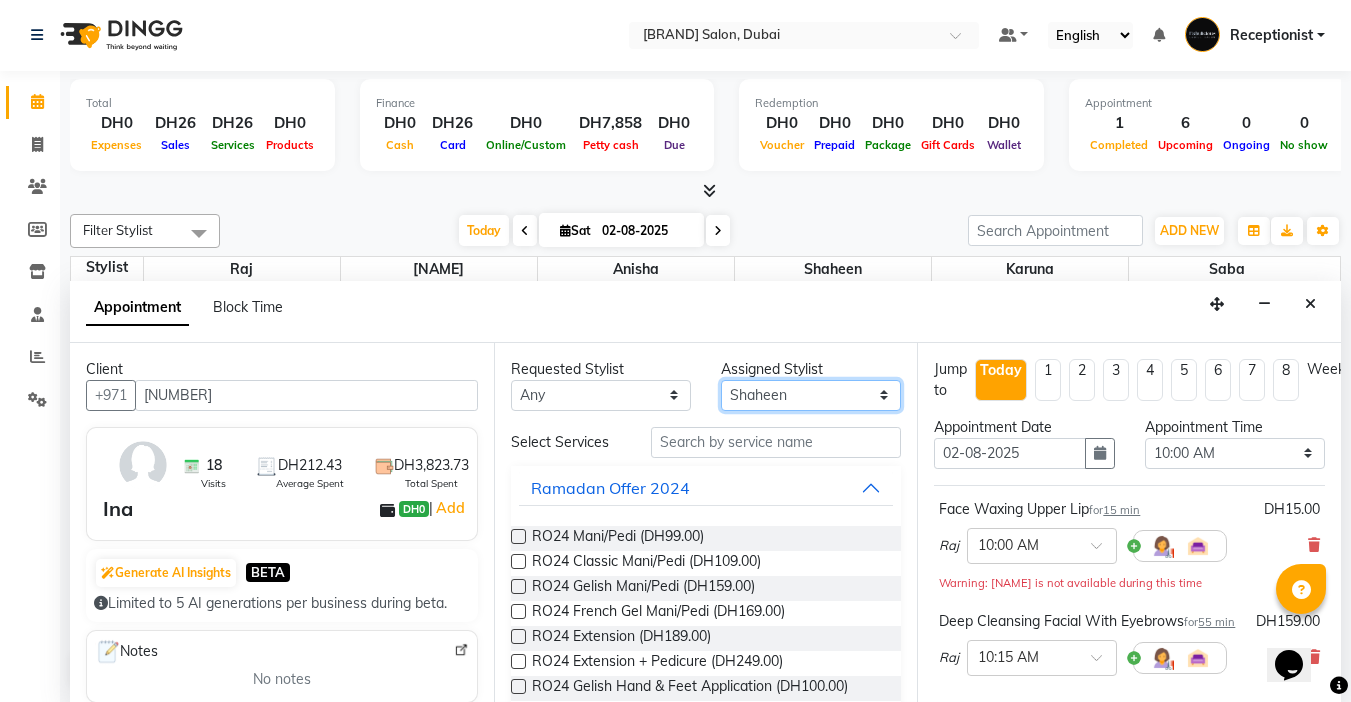 click on "Select [NAME] [NAME] [NAME] [NAME] [NAME]" at bounding box center [811, 395] 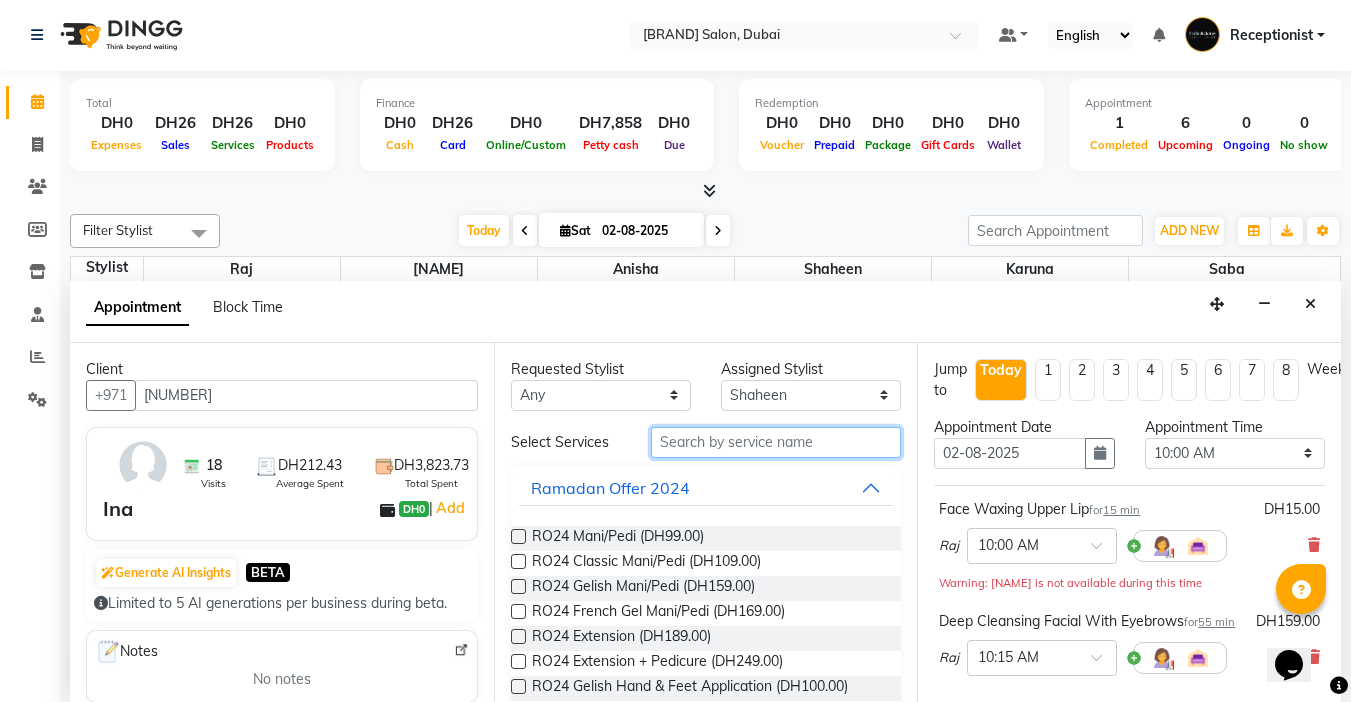 click at bounding box center [776, 442] 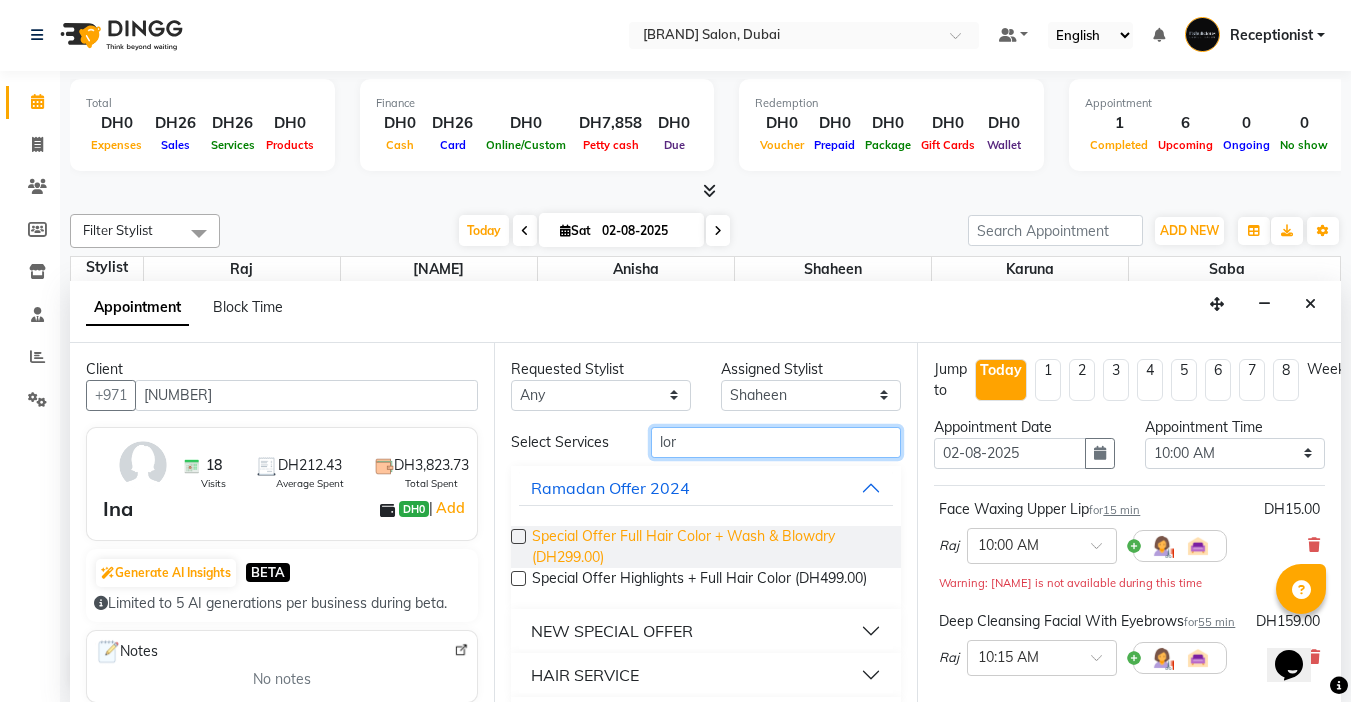 scroll, scrollTop: 100, scrollLeft: 0, axis: vertical 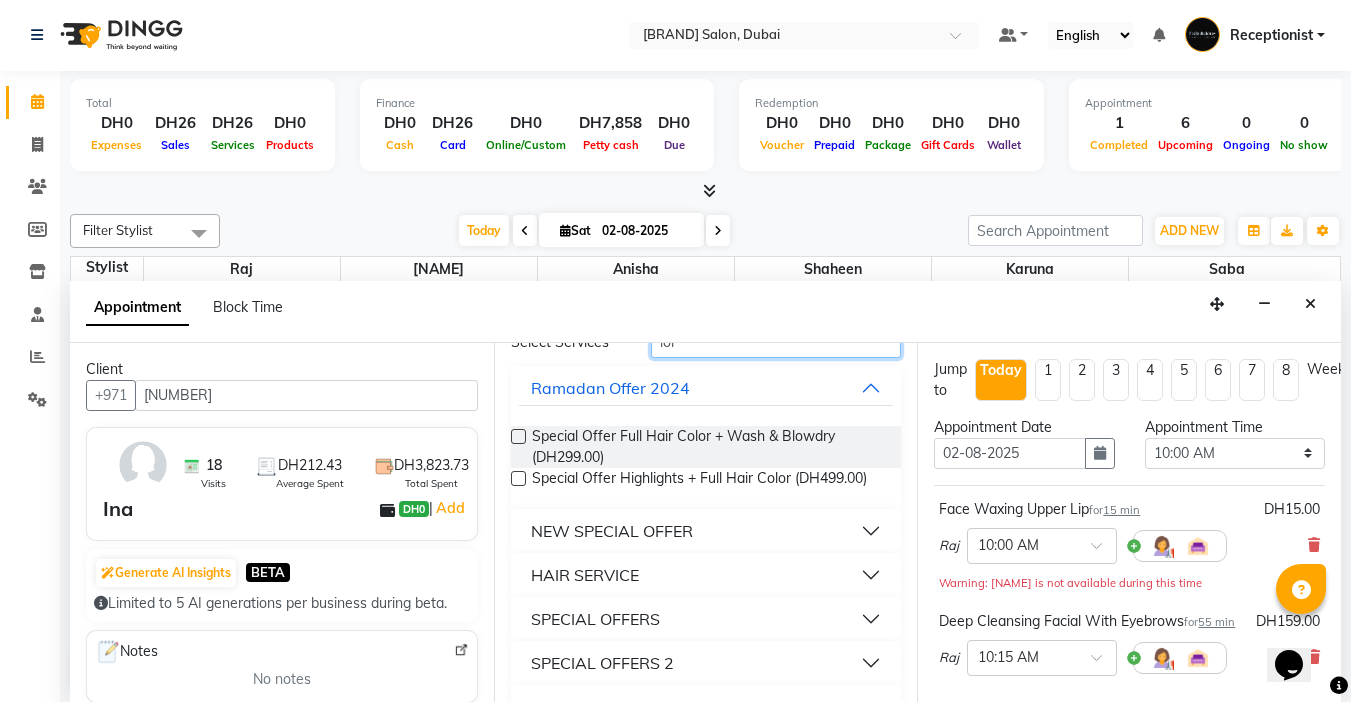 type on "lor" 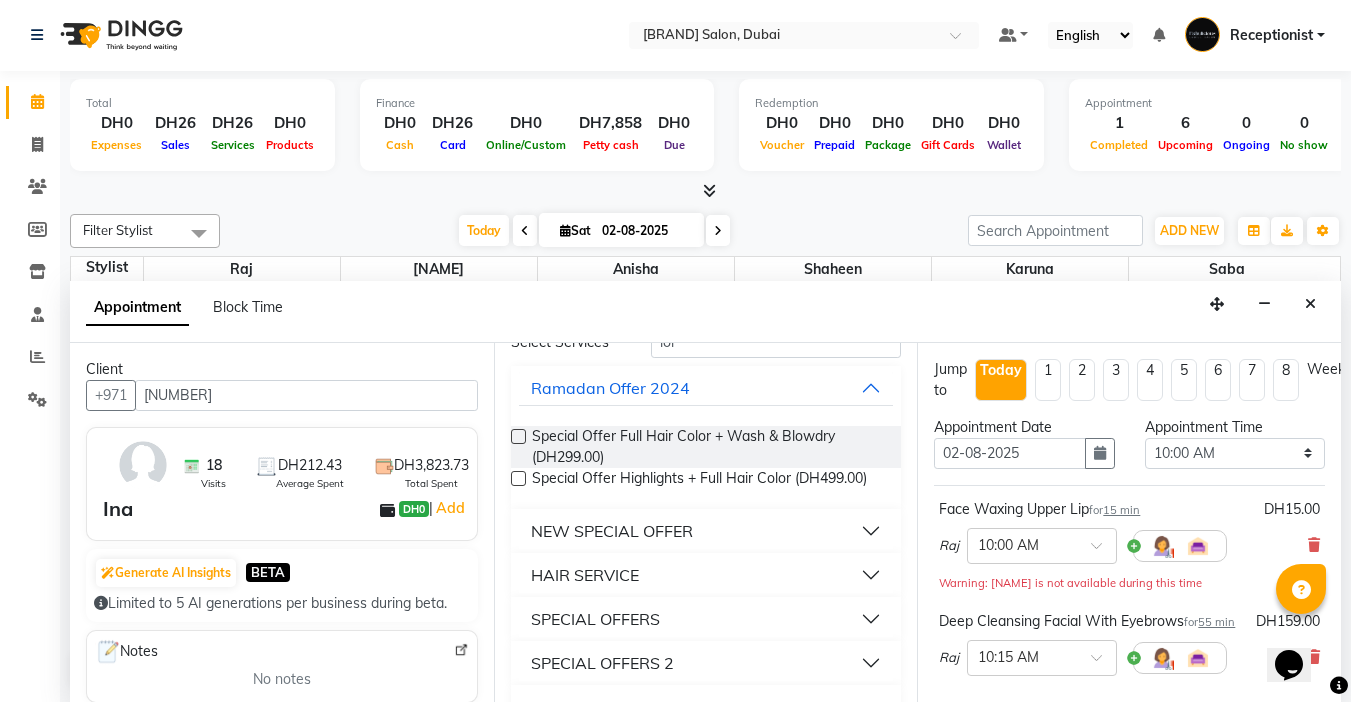 click on "NEW SPECIAL OFFER" at bounding box center [612, 531] 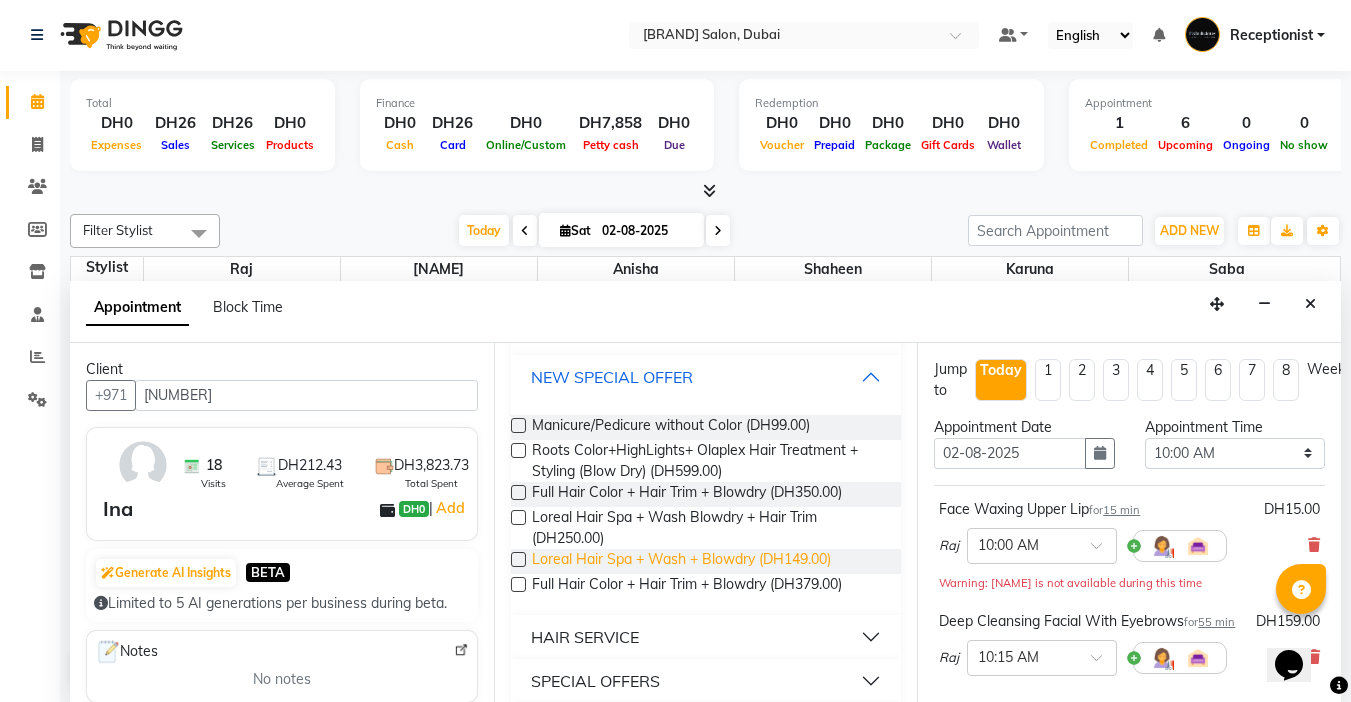 scroll, scrollTop: 400, scrollLeft: 0, axis: vertical 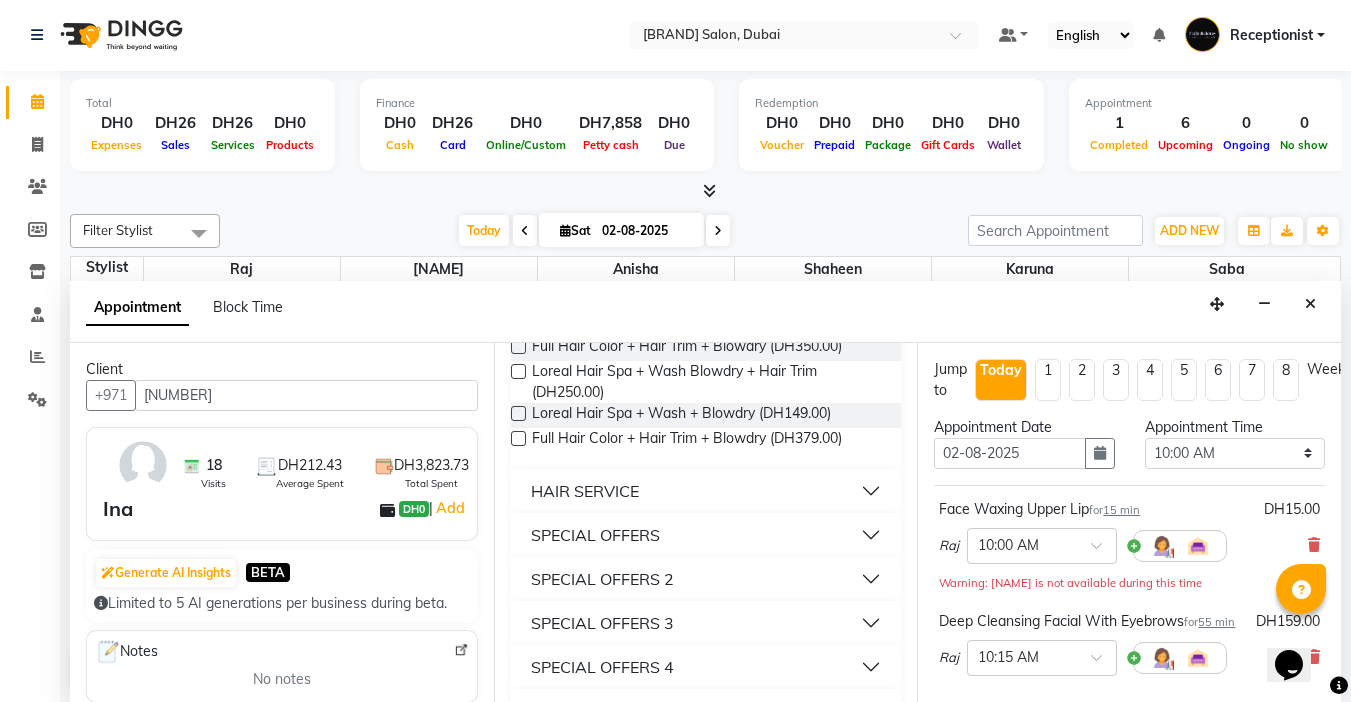 click at bounding box center [518, 413] 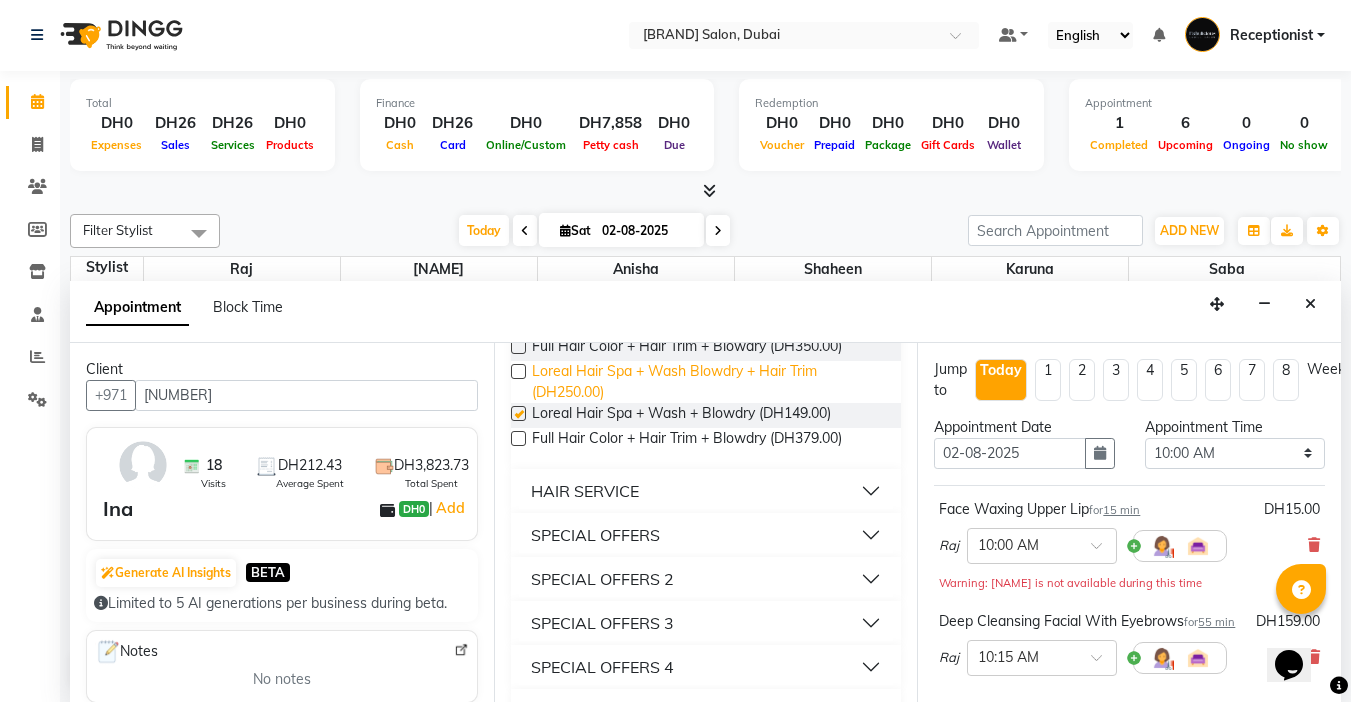 checkbox on "false" 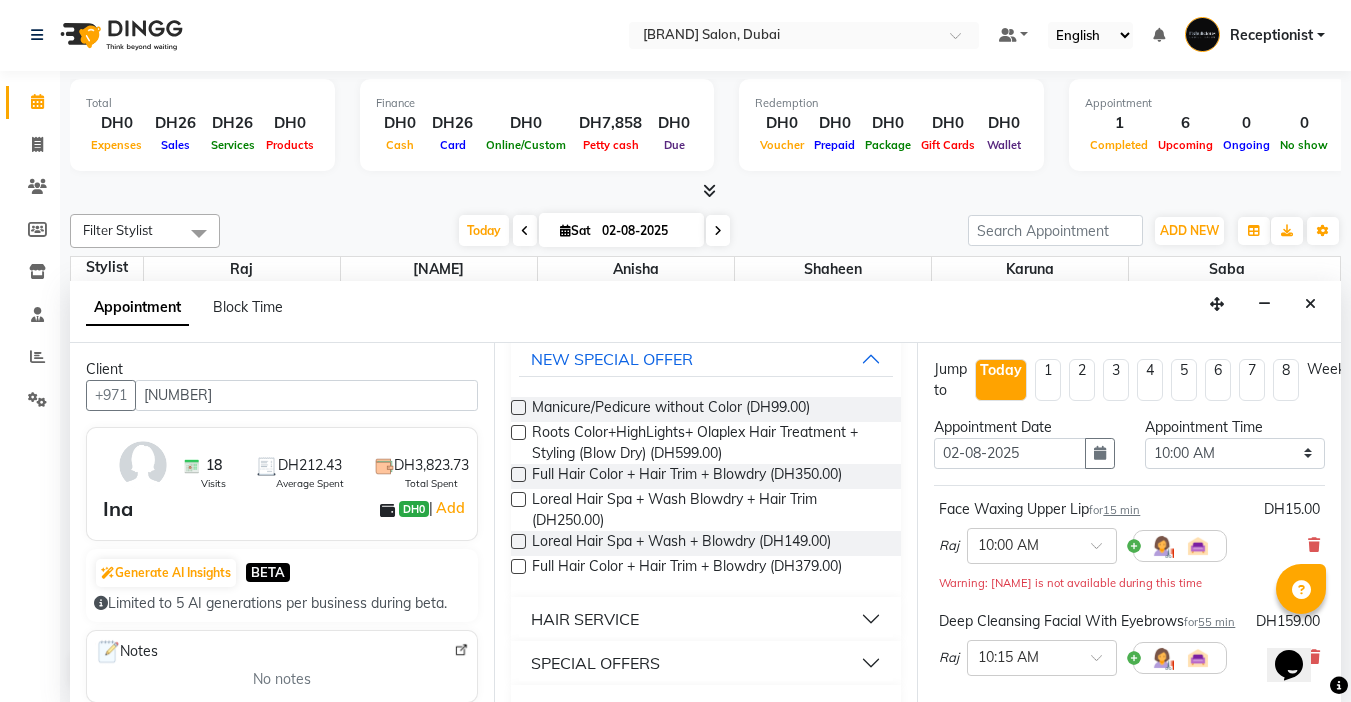 scroll, scrollTop: 0, scrollLeft: 0, axis: both 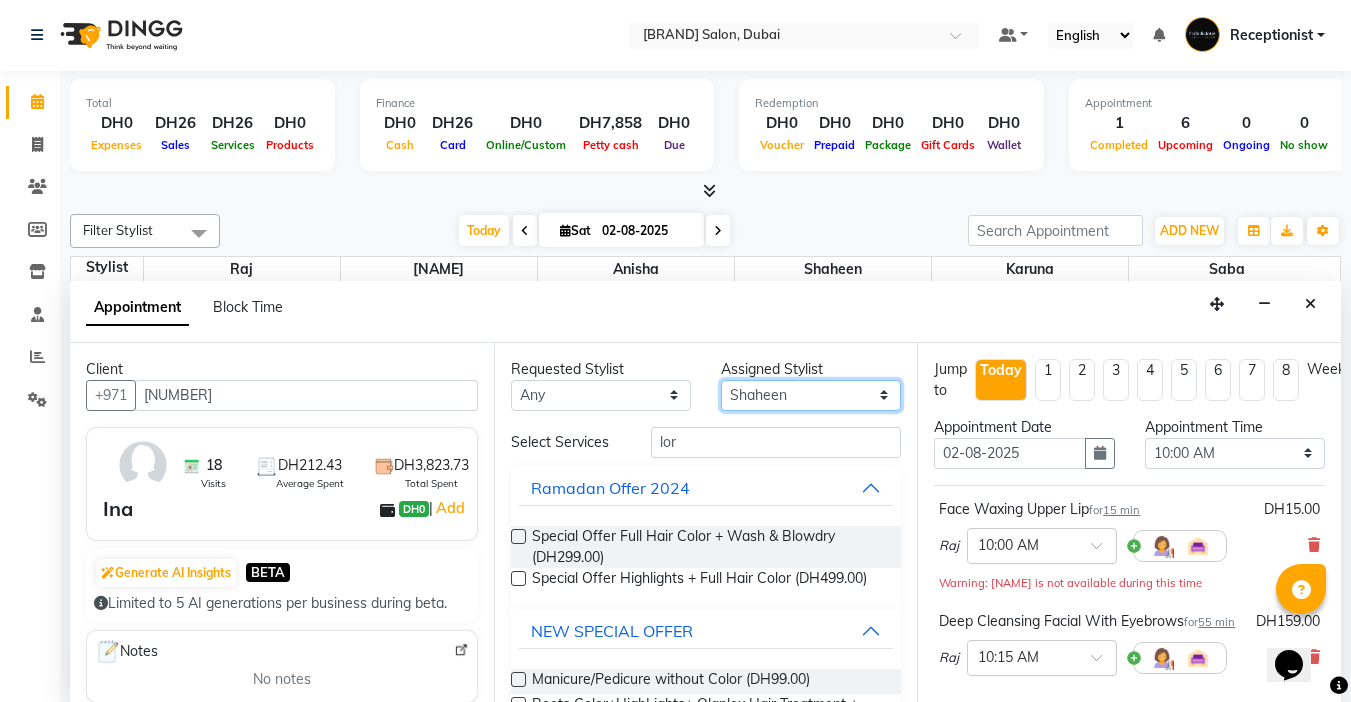 click on "Select [NAME] [NAME] [NAME] [NAME] [NAME]" at bounding box center (811, 395) 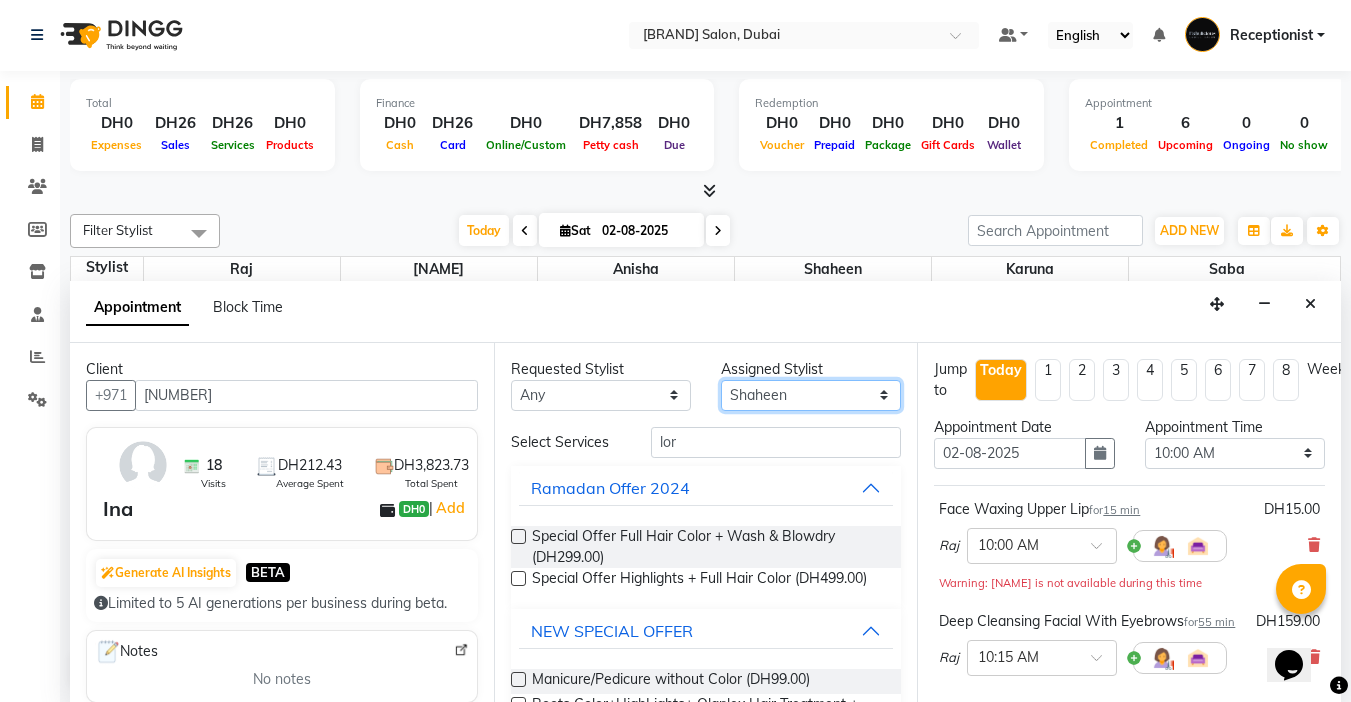 select on "11630" 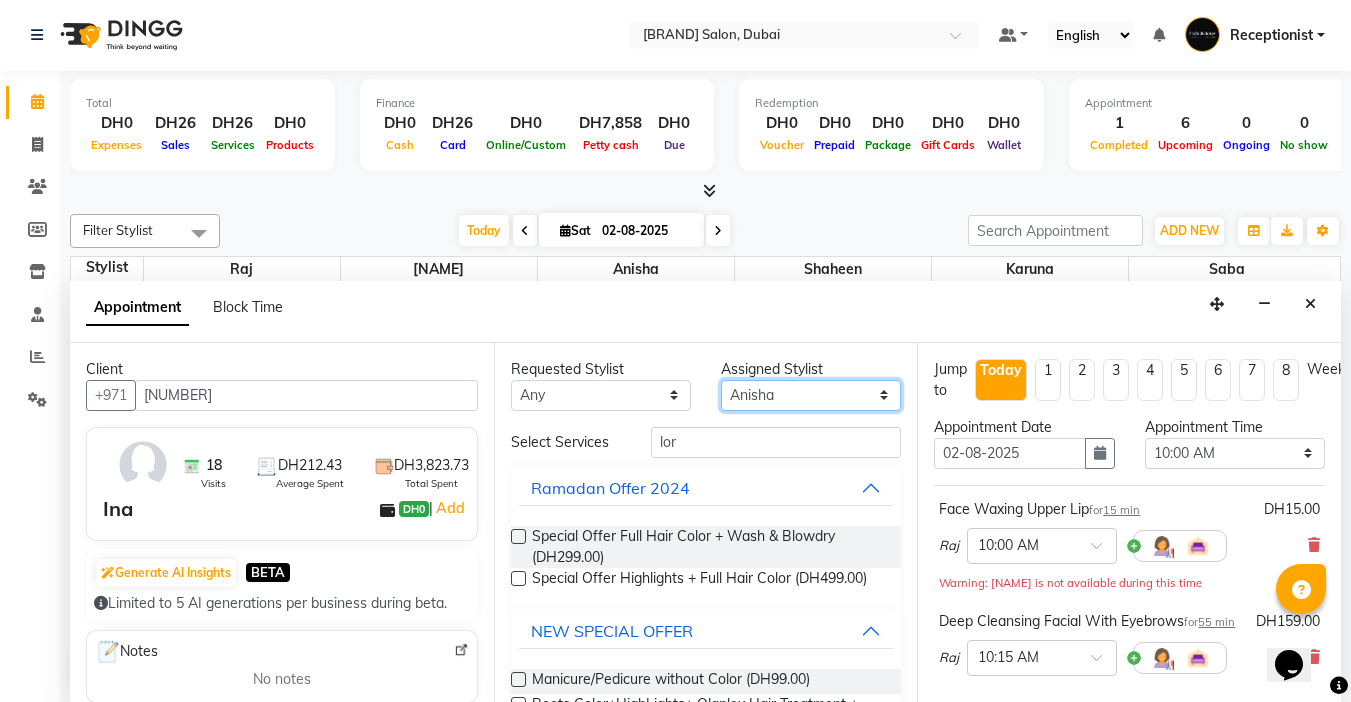 click on "Select [NAME] [NAME] [NAME] [NAME] [NAME]" at bounding box center [811, 395] 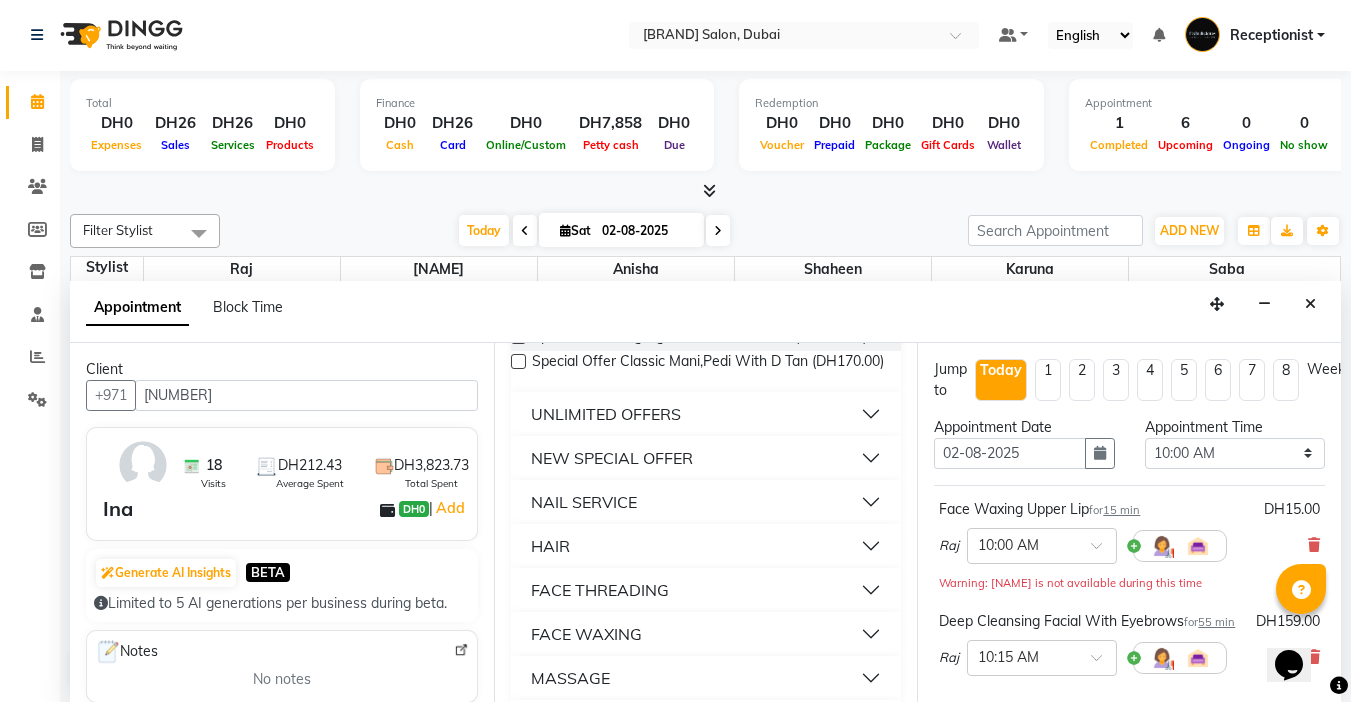 scroll, scrollTop: 1200, scrollLeft: 0, axis: vertical 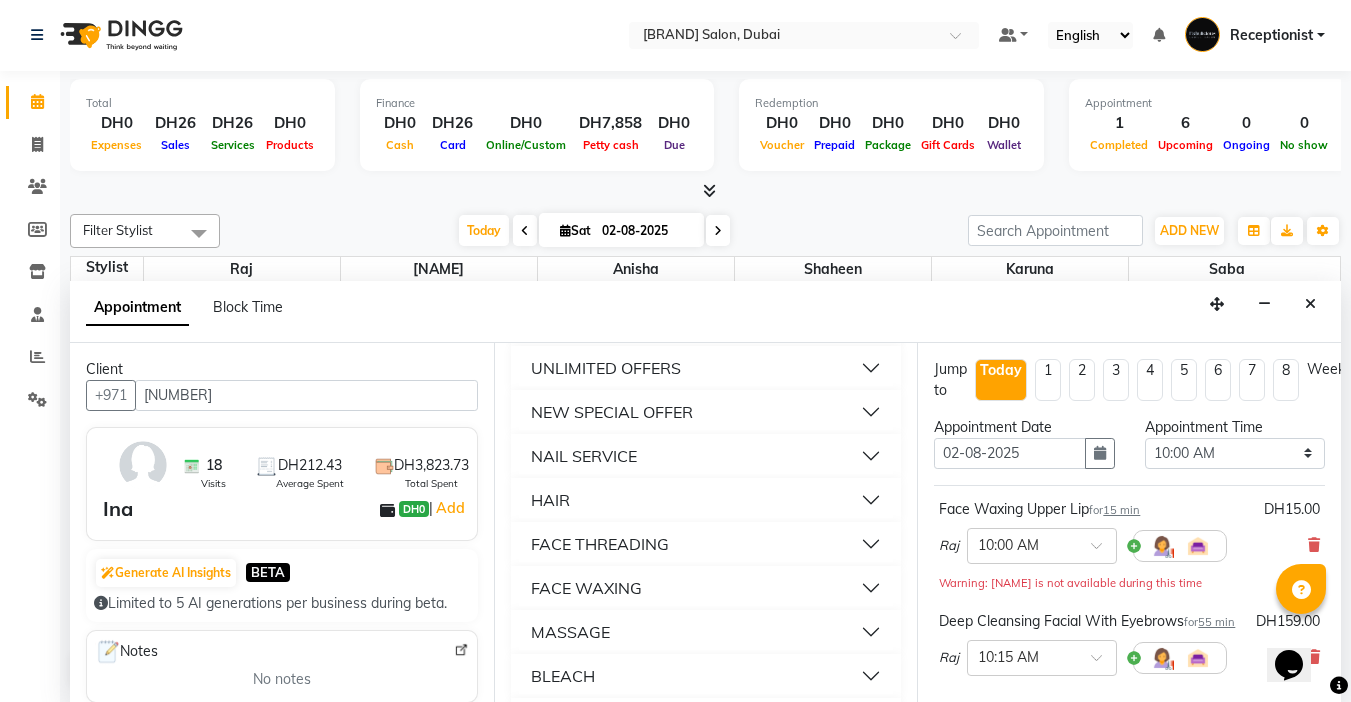 click on "NAIL SERVICE" at bounding box center [584, 456] 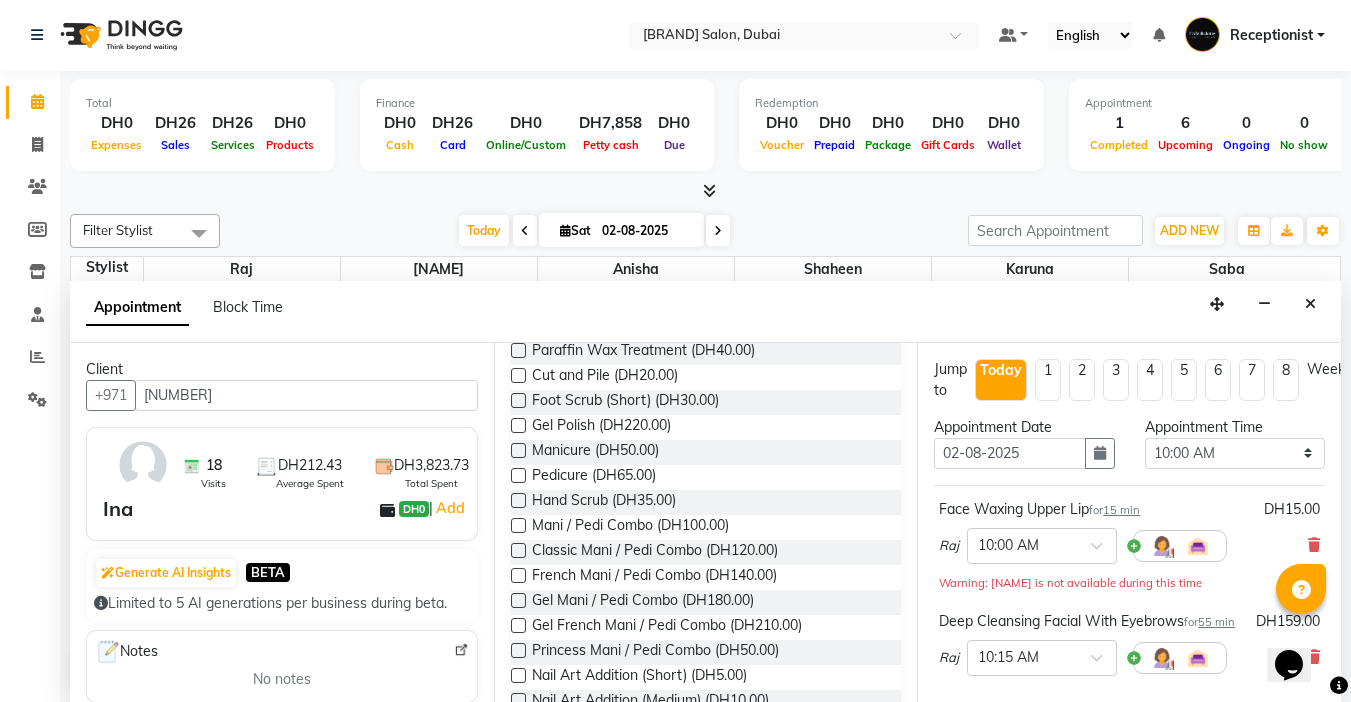 scroll, scrollTop: 1900, scrollLeft: 0, axis: vertical 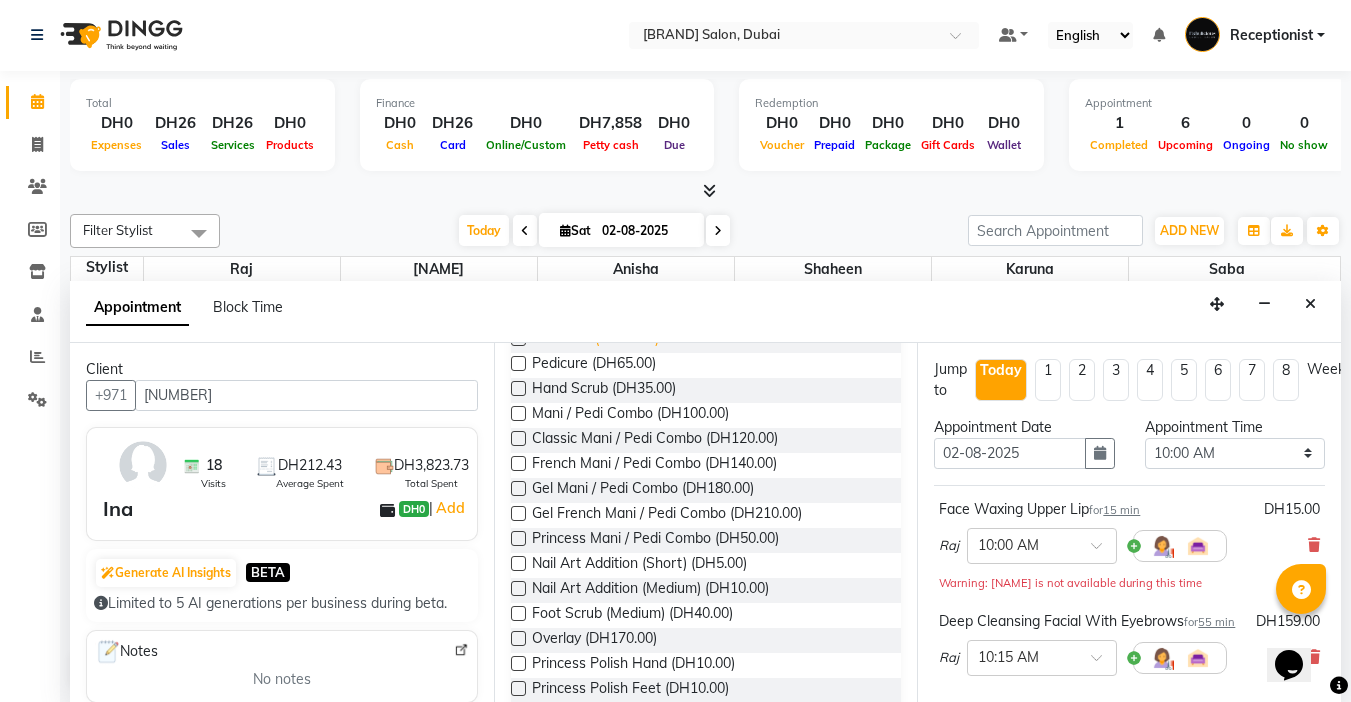 drag, startPoint x: 517, startPoint y: 385, endPoint x: 632, endPoint y: 382, distance: 115.03912 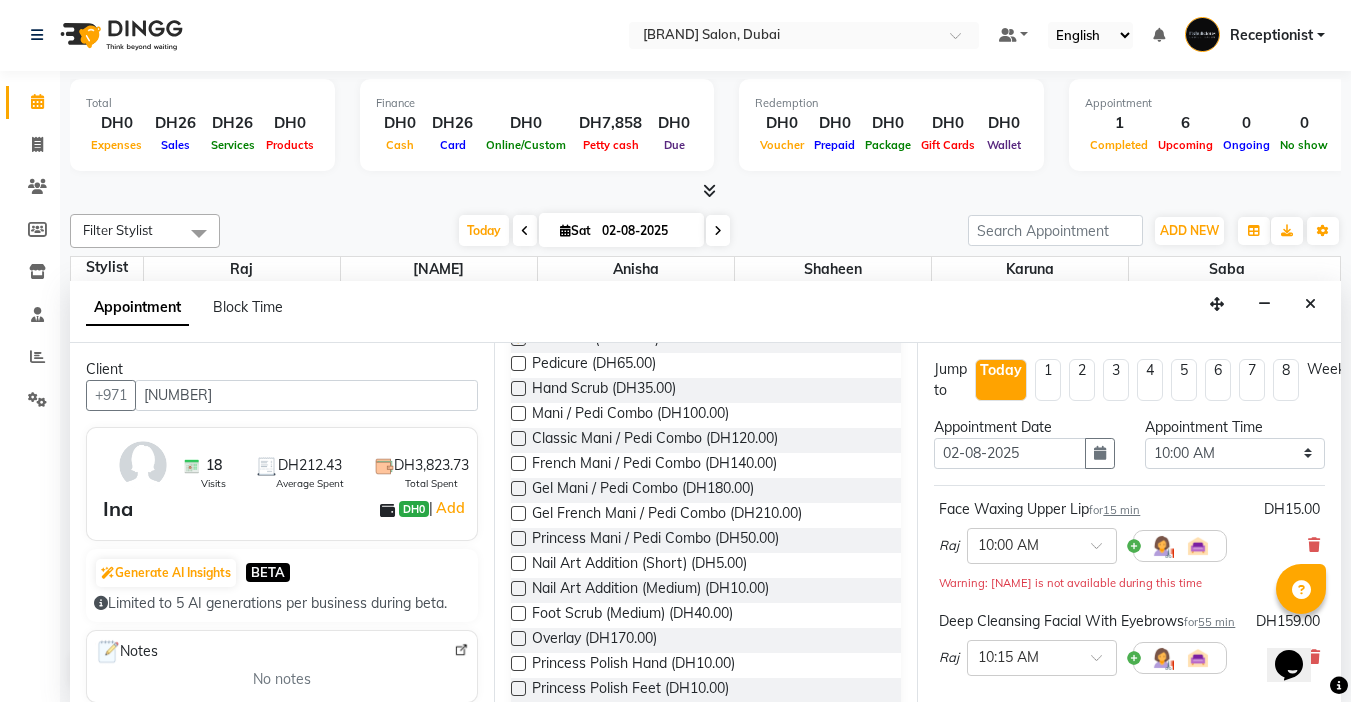 checkbox on "false" 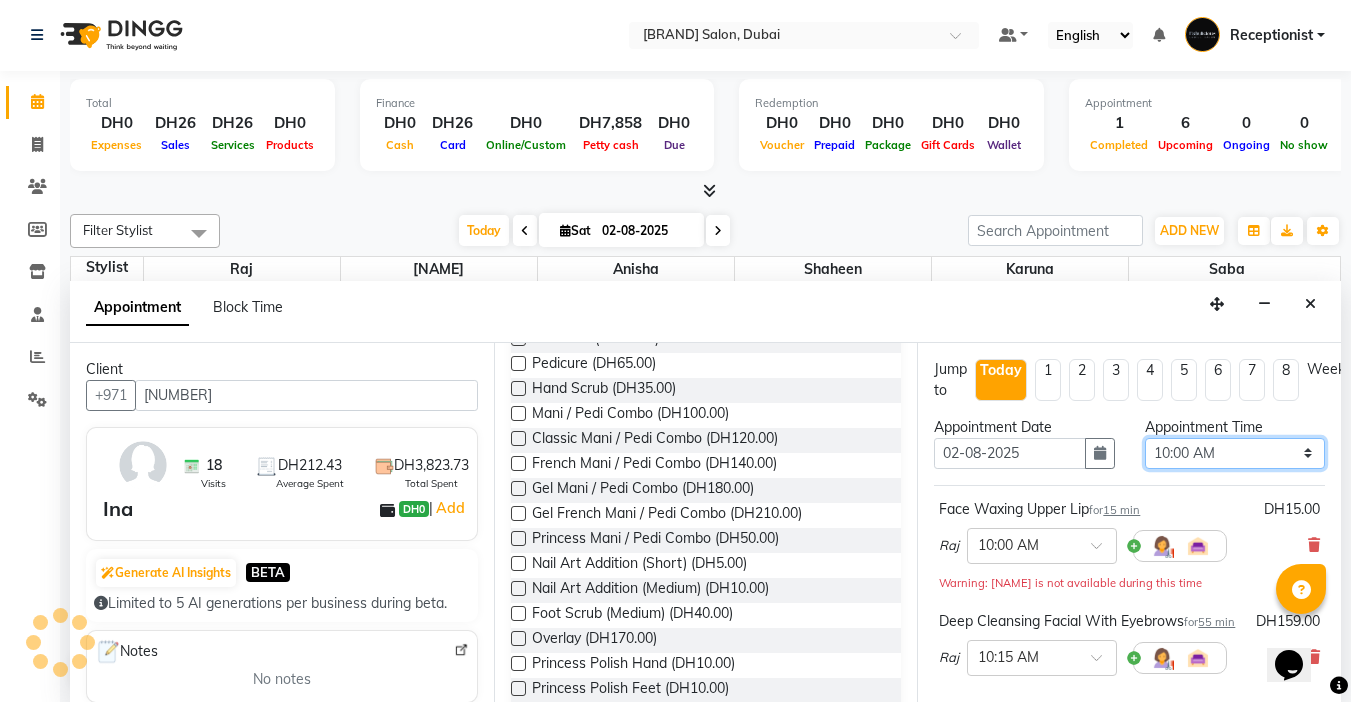 click on "Select 10:00 AM 10:15 AM 10:30 AM 10:45 AM 11:00 AM 11:15 AM 11:30 AM 11:45 AM 12:00 PM 12:15 PM 12:30 PM 12:45 PM 01:00 PM 01:15 PM 01:30 PM 01:45 PM 02:00 PM 02:15 PM 02:30 PM 02:45 PM 03:00 PM 03:15 PM 03:30 PM 03:45 PM 04:00 PM 04:15 PM 04:30 PM 04:45 PM 05:00 PM 05:15 PM 05:30 PM 05:45 PM 06:00 PM 06:15 PM 06:30 PM 06:45 PM 07:00 PM 07:15 PM 07:30 PM 07:45 PM 08:00 PM 08:15 PM 08:30 PM 08:45 PM 09:00 PM 09:15 PM 09:30 PM 09:45 PM 10:00 PM 10:15 PM 10:30 PM 10:45 PM 11:00 PM 11:15 PM 11:30 PM 11:45 PM" at bounding box center [1235, 453] 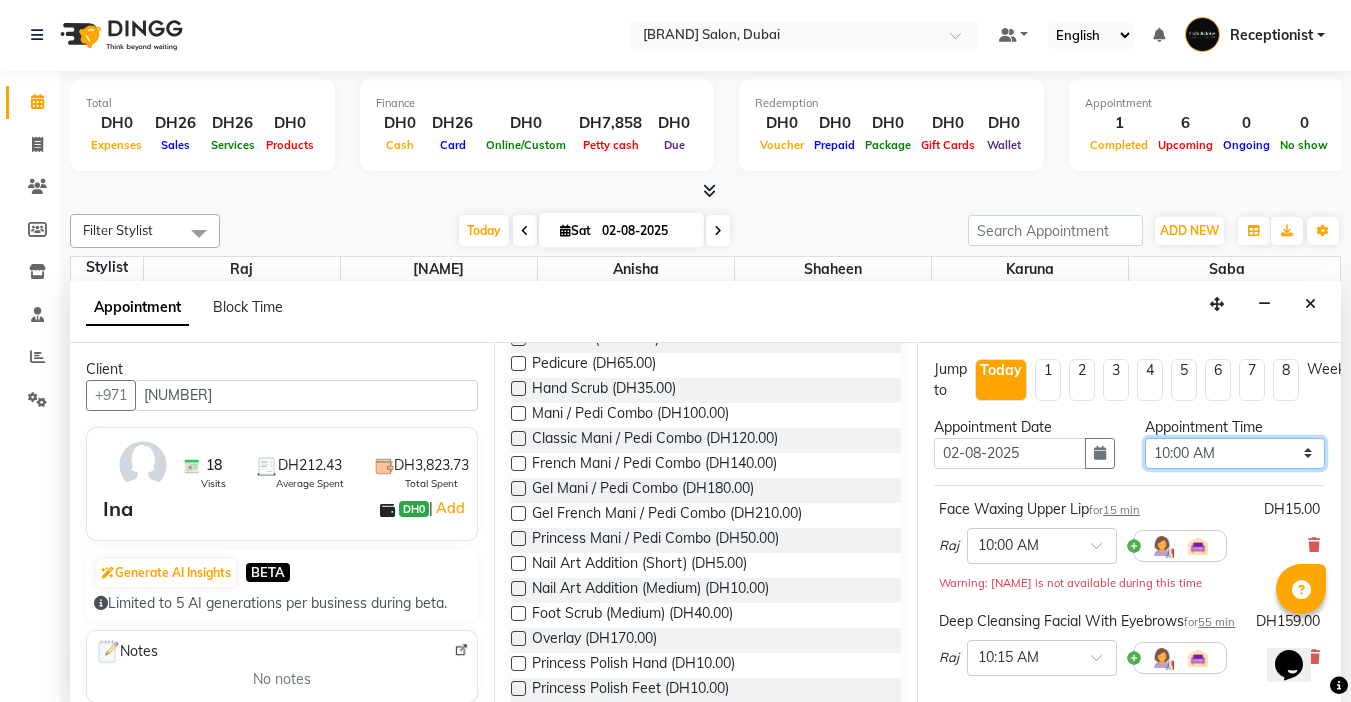 select on "660" 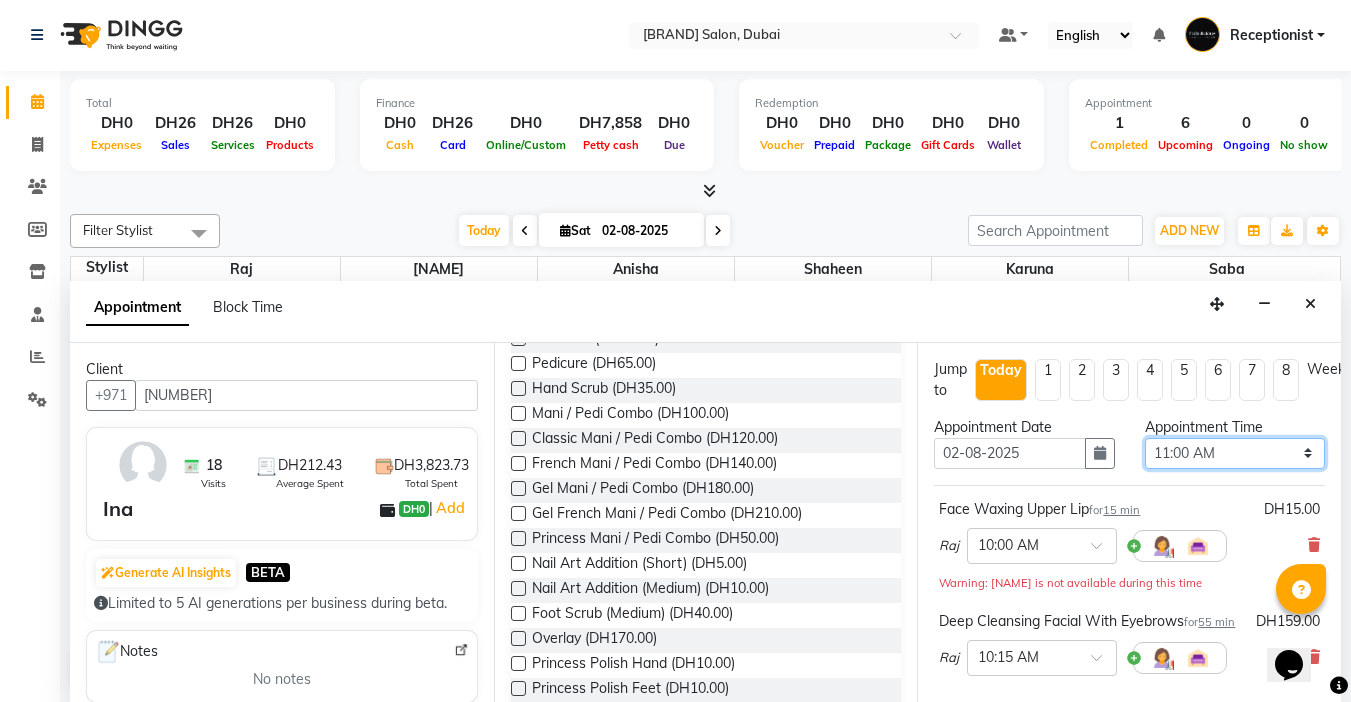 click on "Select 10:00 AM 10:15 AM 10:30 AM 10:45 AM 11:00 AM 11:15 AM 11:30 AM 11:45 AM 12:00 PM 12:15 PM 12:30 PM 12:45 PM 01:00 PM 01:15 PM 01:30 PM 01:45 PM 02:00 PM 02:15 PM 02:30 PM 02:45 PM 03:00 PM 03:15 PM 03:30 PM 03:45 PM 04:00 PM 04:15 PM 04:30 PM 04:45 PM 05:00 PM 05:15 PM 05:30 PM 05:45 PM 06:00 PM 06:15 PM 06:30 PM 06:45 PM 07:00 PM 07:15 PM 07:30 PM 07:45 PM 08:00 PM 08:15 PM 08:30 PM 08:45 PM 09:00 PM 09:15 PM 09:30 PM 09:45 PM 10:00 PM 10:15 PM 10:30 PM 10:45 PM 11:00 PM 11:15 PM 11:30 PM 11:45 PM" at bounding box center (1235, 453) 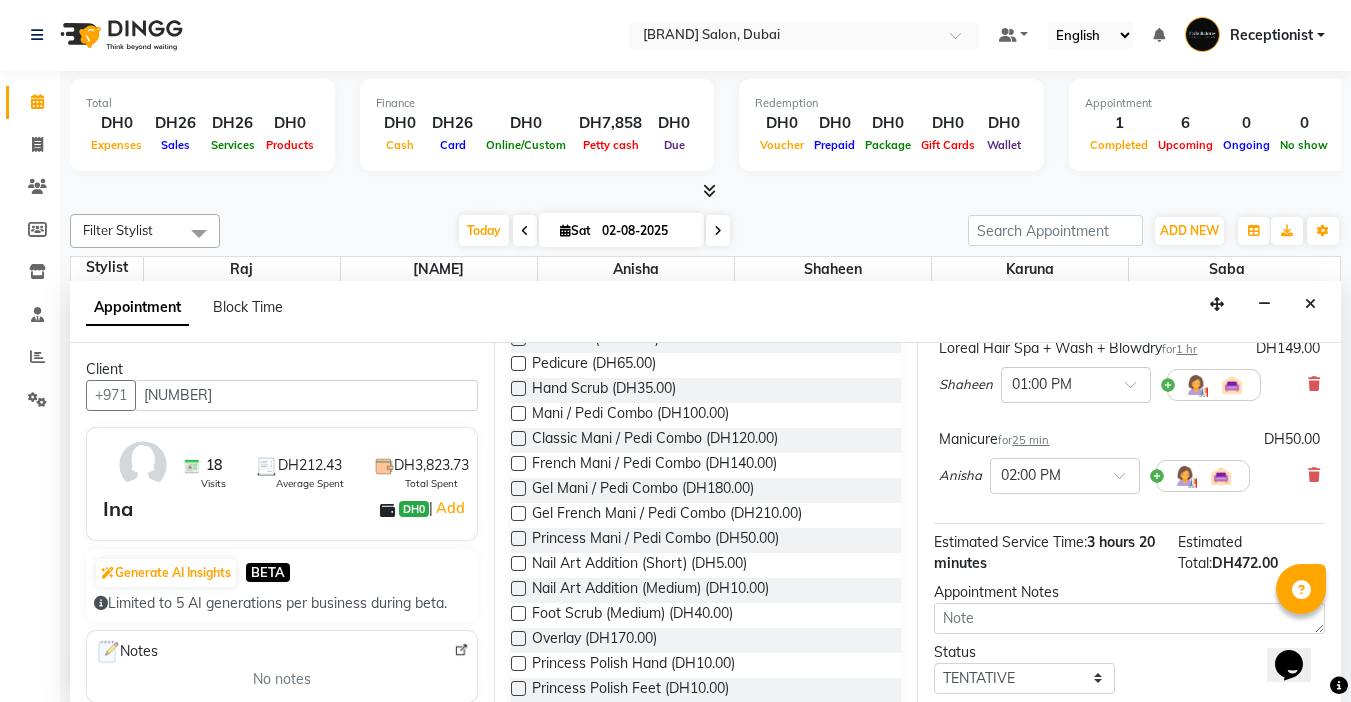 scroll, scrollTop: 600, scrollLeft: 0, axis: vertical 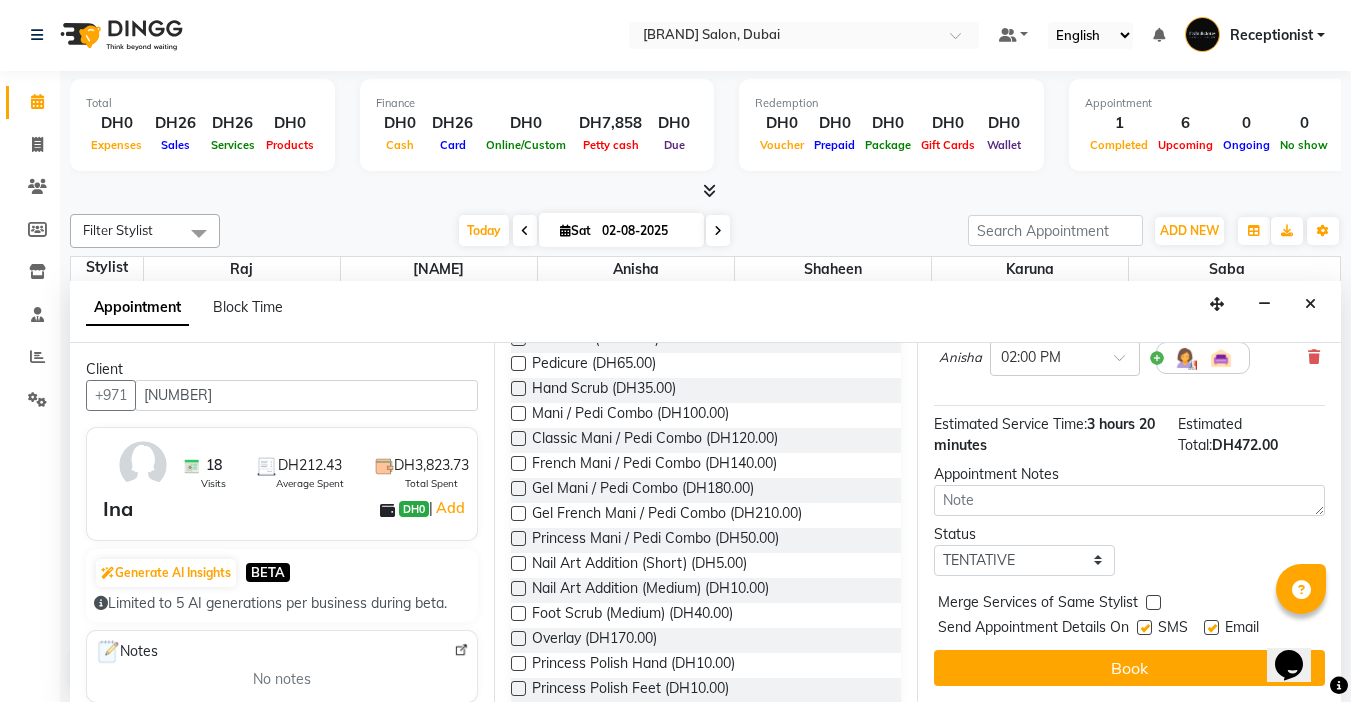 click at bounding box center (1153, 602) 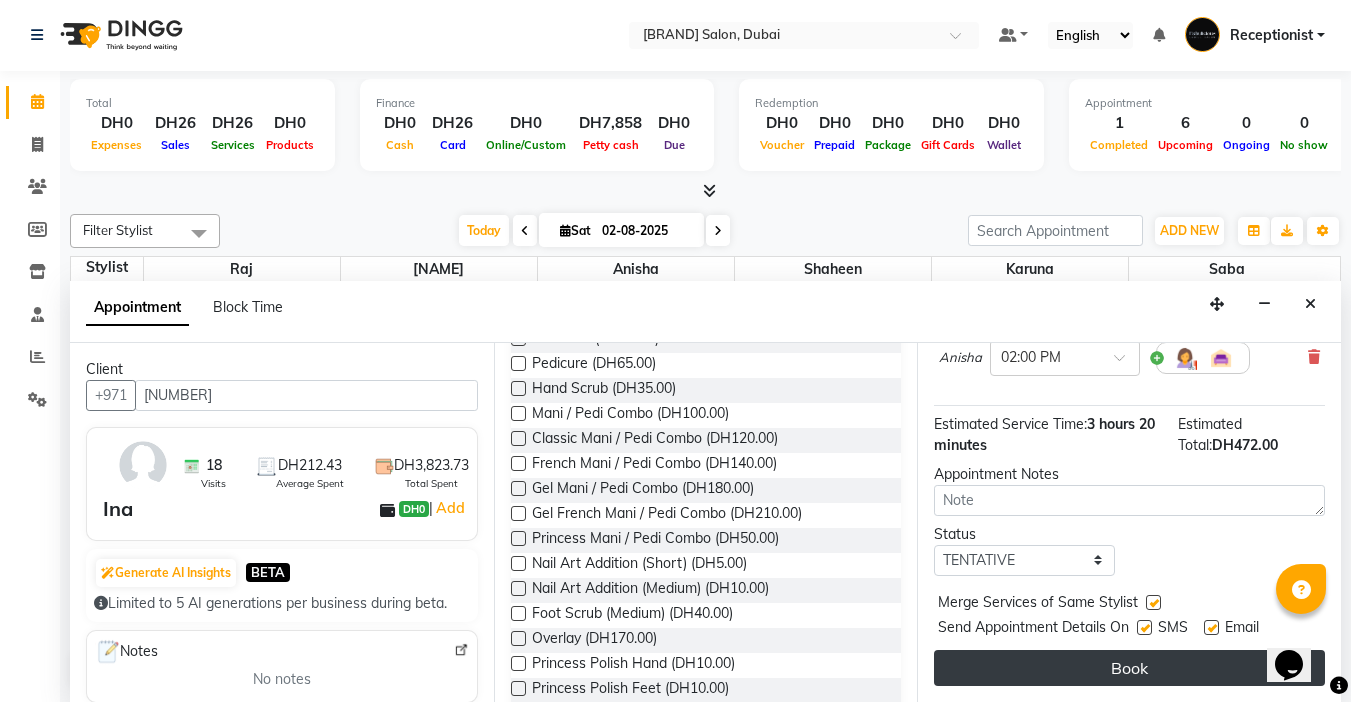 click on "Book" at bounding box center [1129, 668] 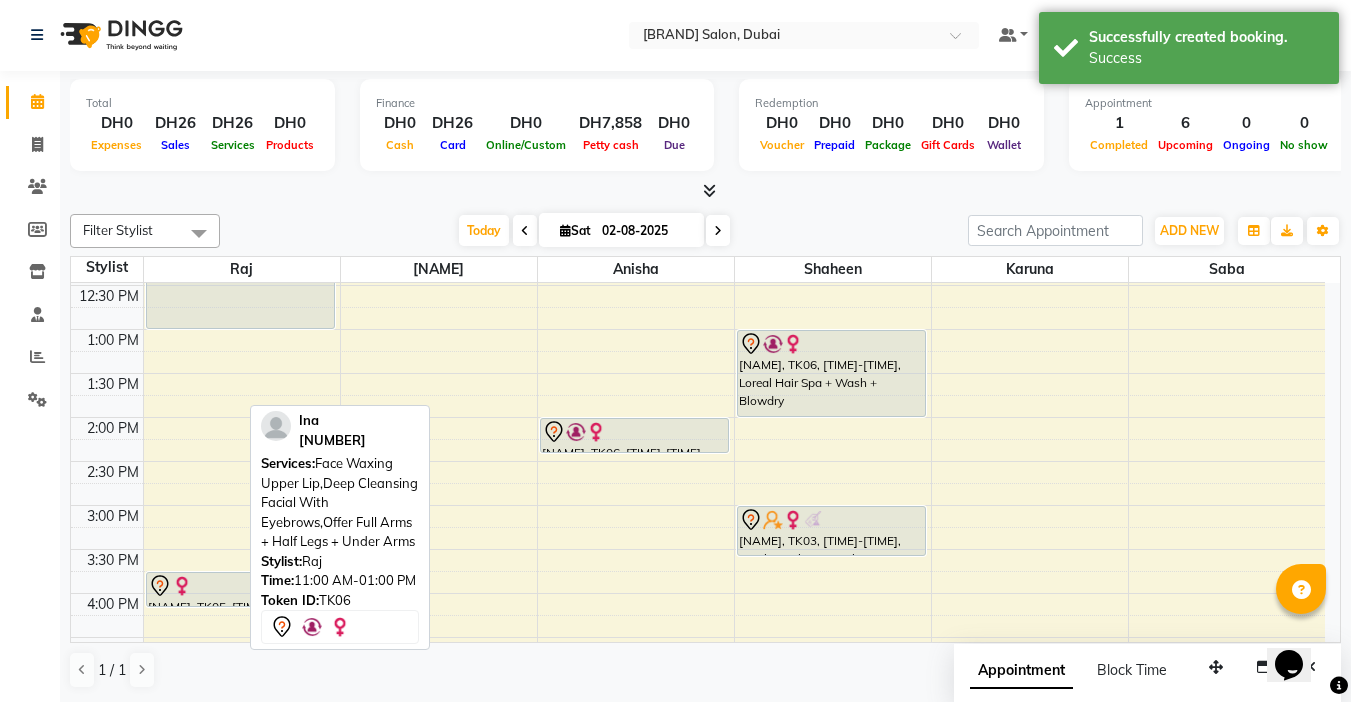 scroll, scrollTop: 0, scrollLeft: 0, axis: both 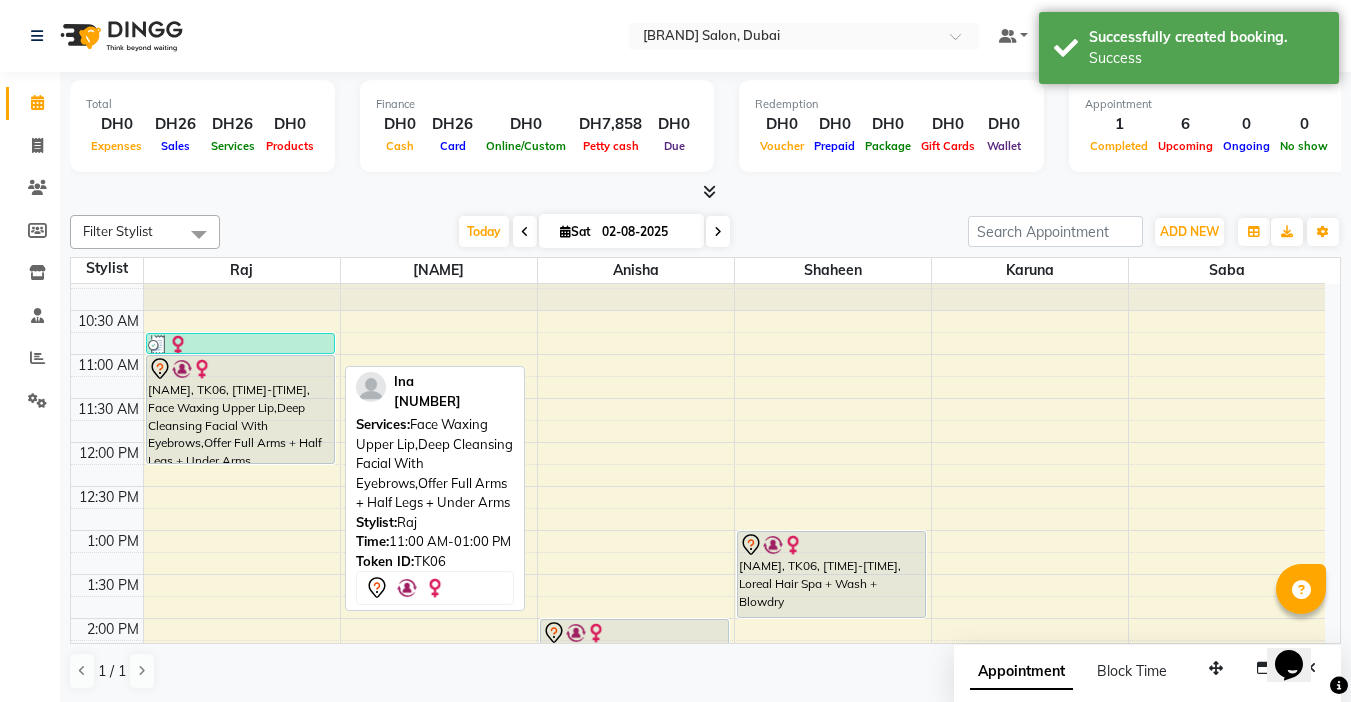 drag, startPoint x: 286, startPoint y: 526, endPoint x: 342, endPoint y: 452, distance: 92.800865 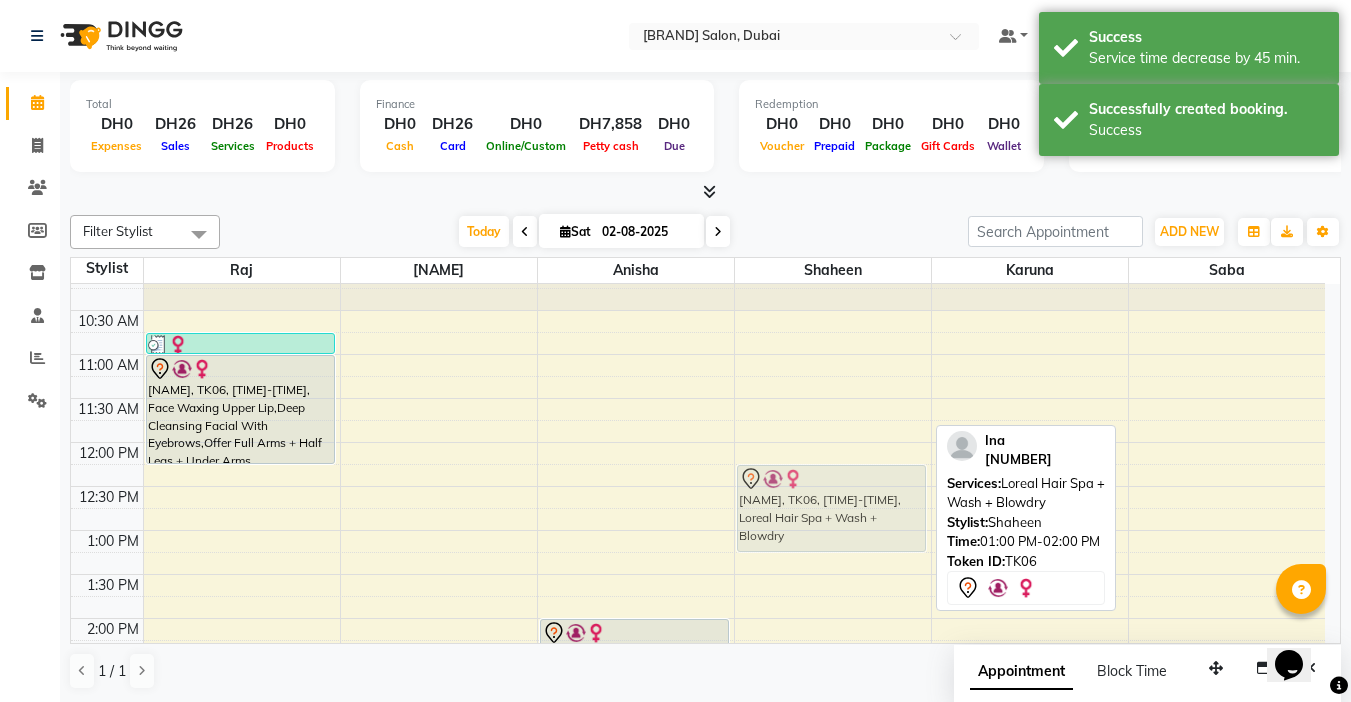 drag, startPoint x: 820, startPoint y: 552, endPoint x: 805, endPoint y: 486, distance: 67.68308 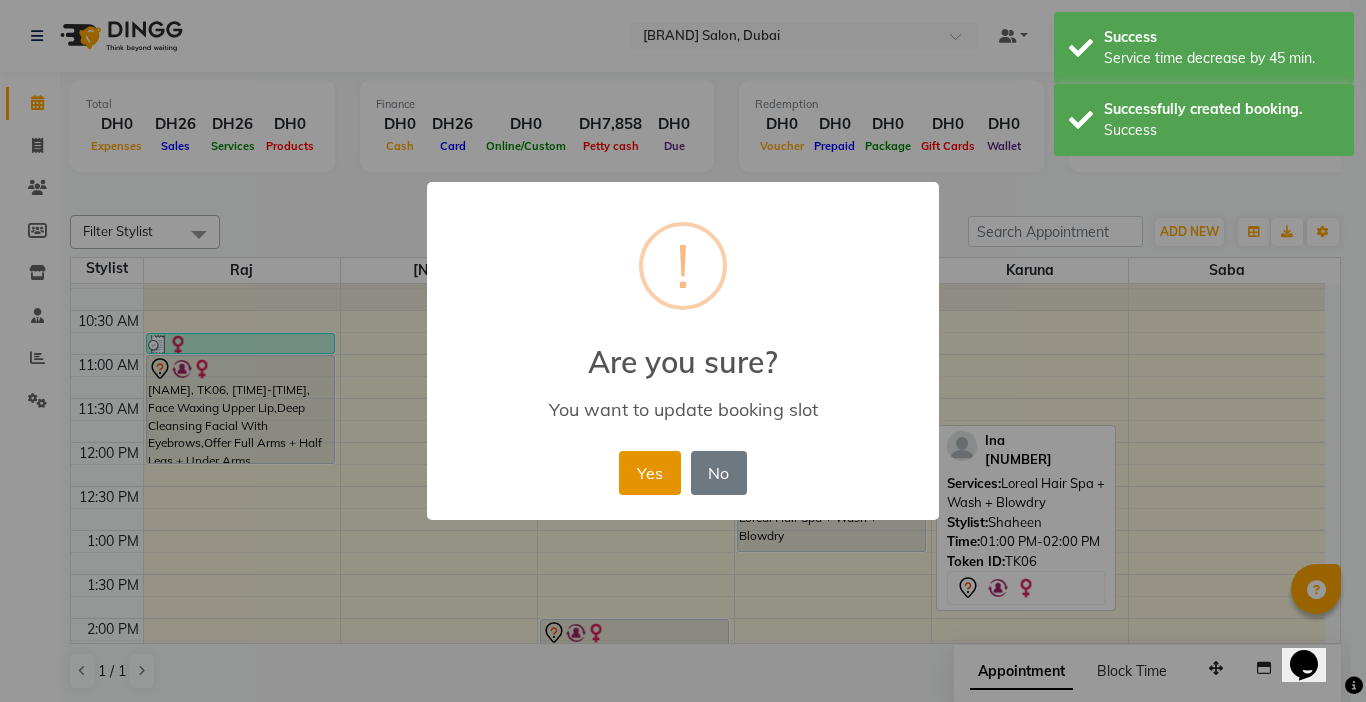 click on "Yes" at bounding box center [649, 473] 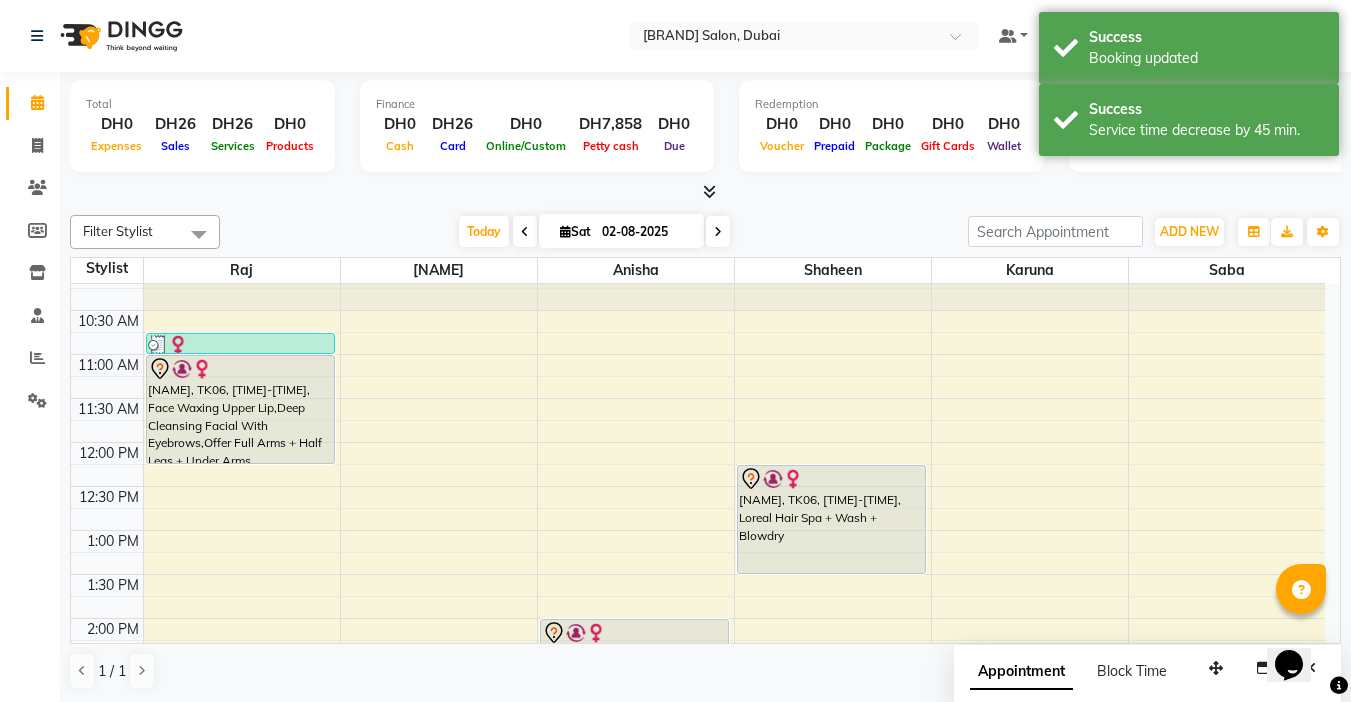 drag, startPoint x: 759, startPoint y: 551, endPoint x: 755, endPoint y: 572, distance: 21.377558 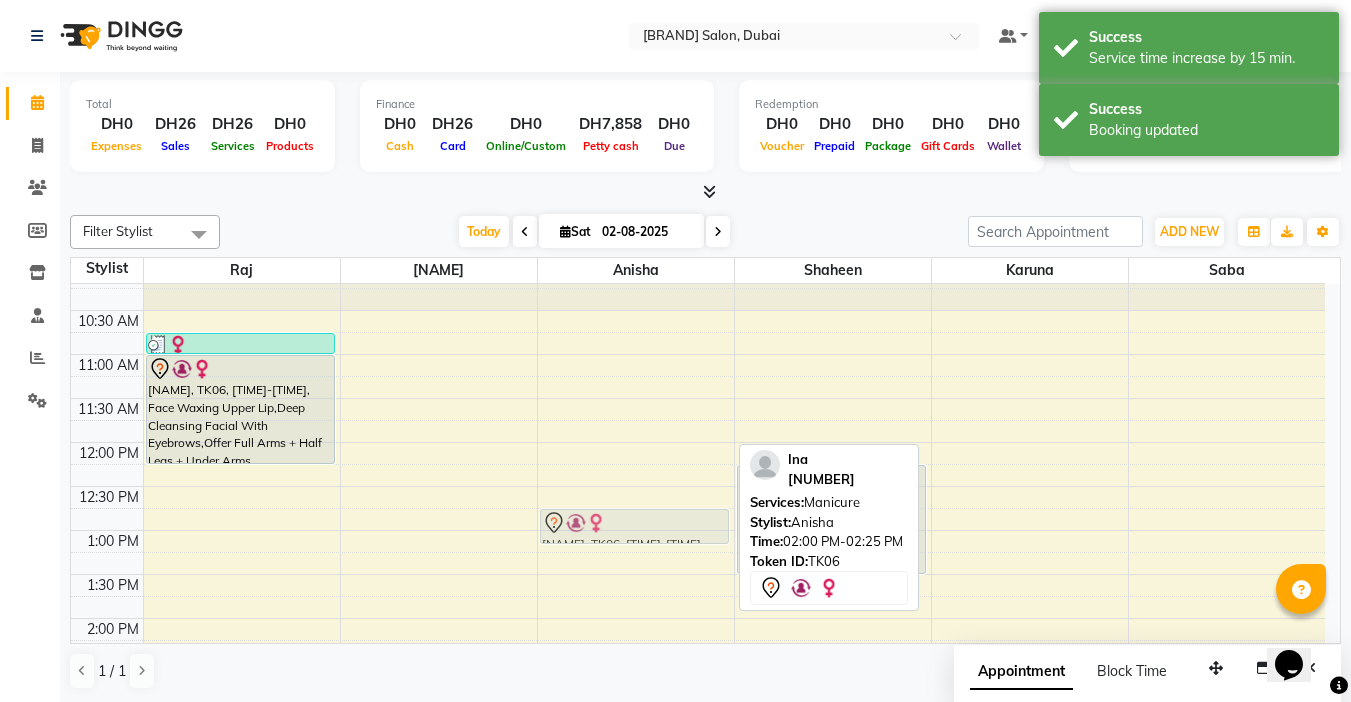 drag, startPoint x: 674, startPoint y: 635, endPoint x: 693, endPoint y: 535, distance: 101.788994 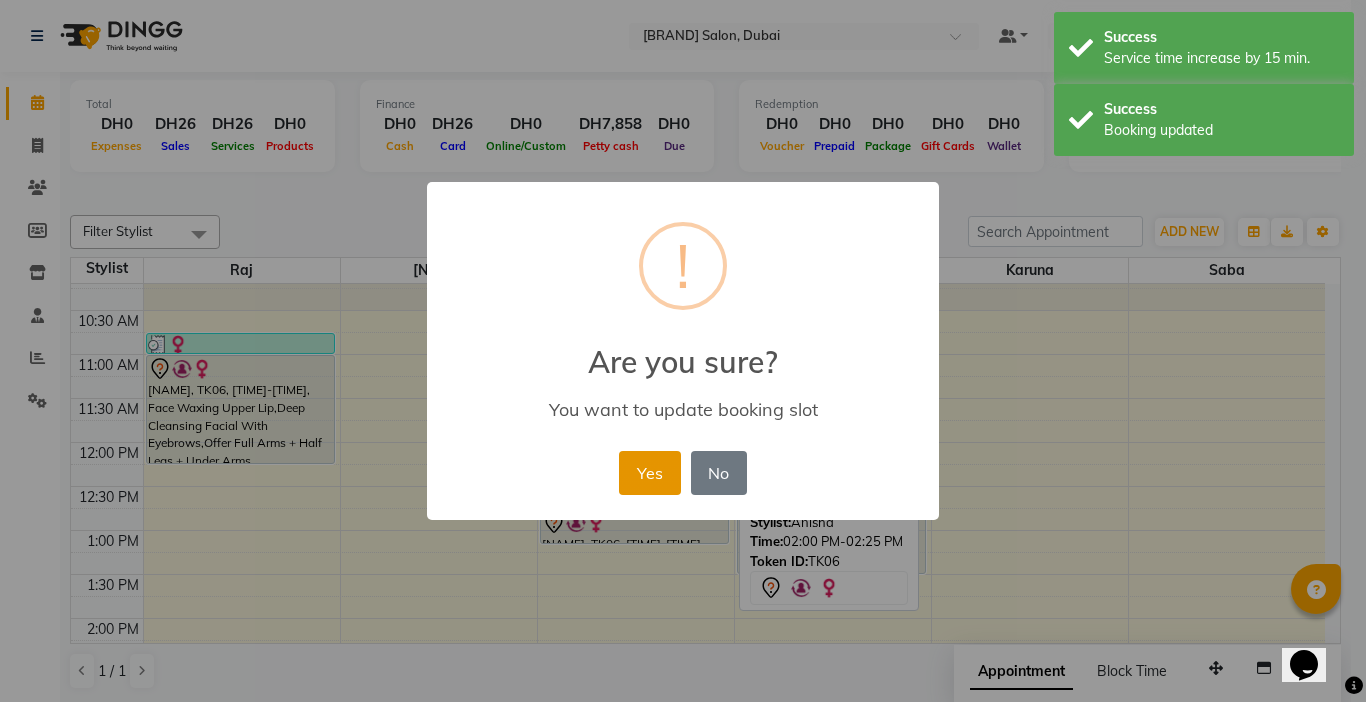 click on "Yes" at bounding box center (649, 473) 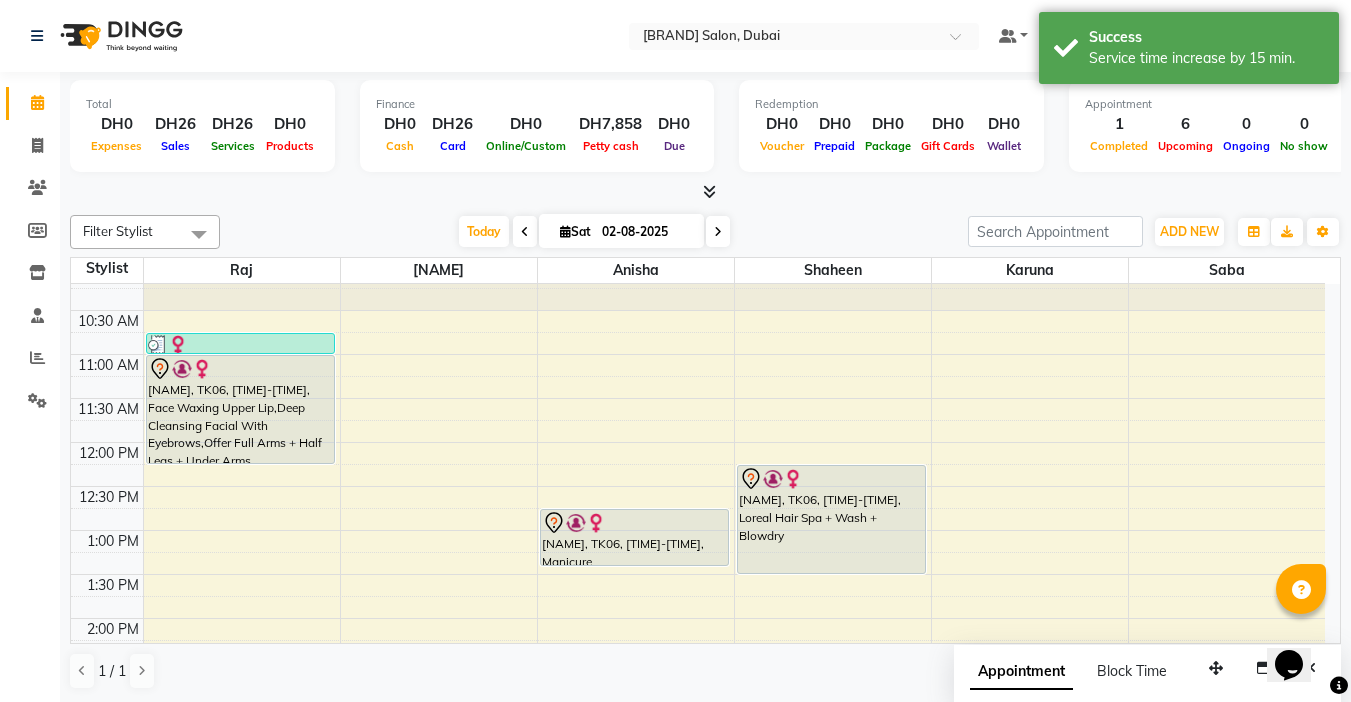drag, startPoint x: 651, startPoint y: 544, endPoint x: 652, endPoint y: 564, distance: 20.024984 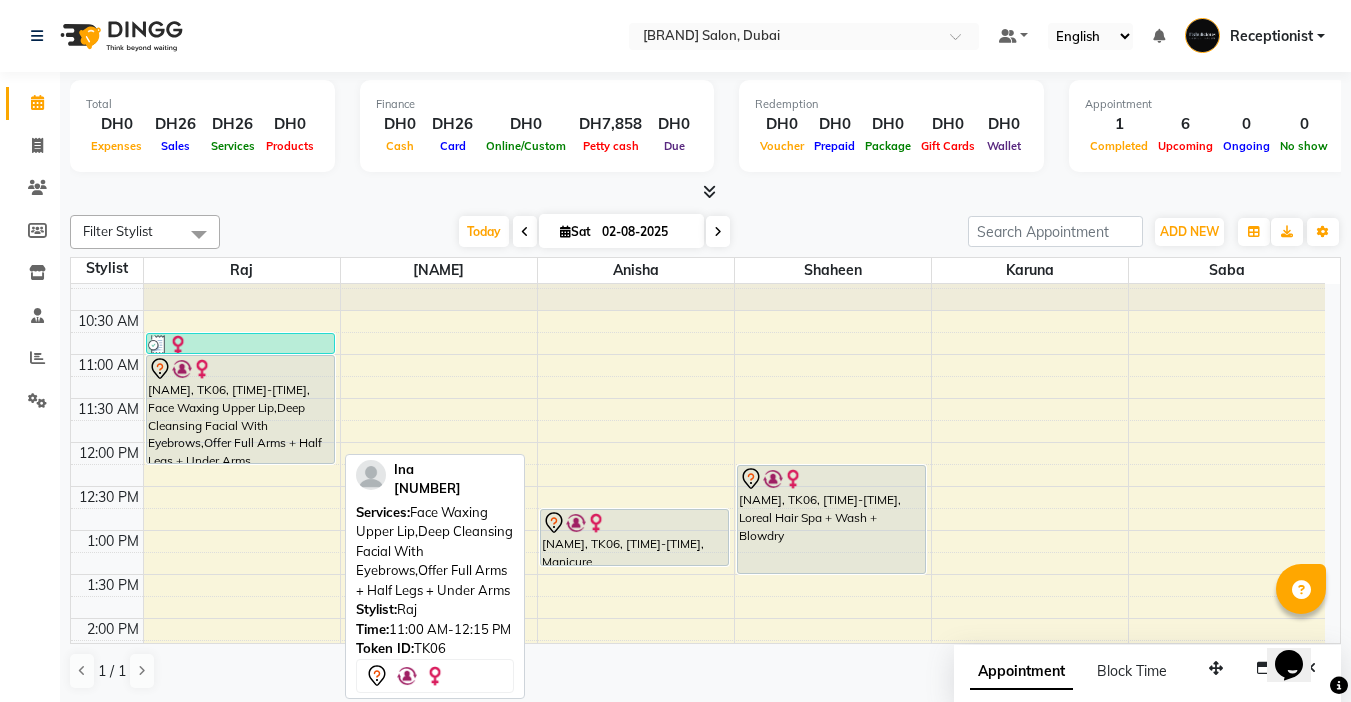 click on "[NAME], TK06, [TIME]-[TIME], Face Waxing Upper Lip,Deep Cleansing Facial With Eyebrows,Offer Full Arms + Half Legs + Under Arms" at bounding box center (240, 409) 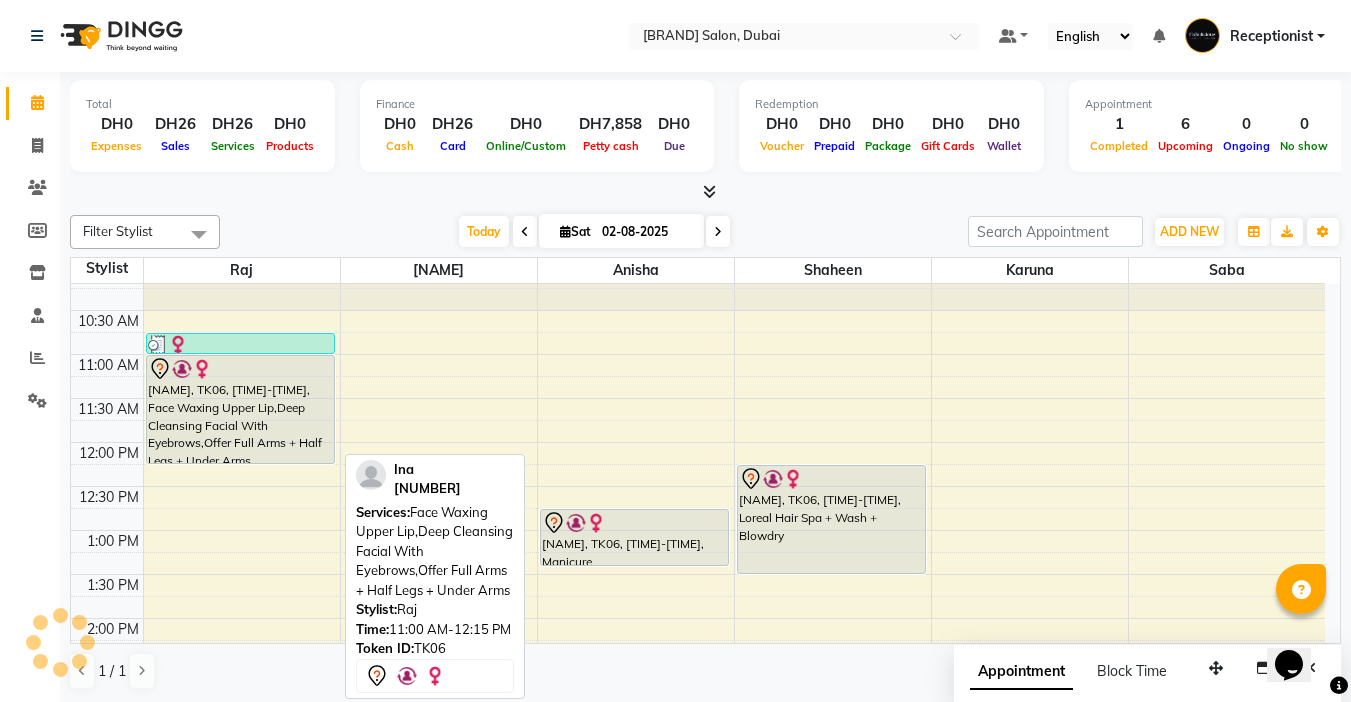 click on "[NAME], TK06, [TIME]-[TIME], Face Waxing Upper Lip,Deep Cleansing Facial With Eyebrows,Offer Full Arms + Half Legs + Under Arms" at bounding box center [240, 409] 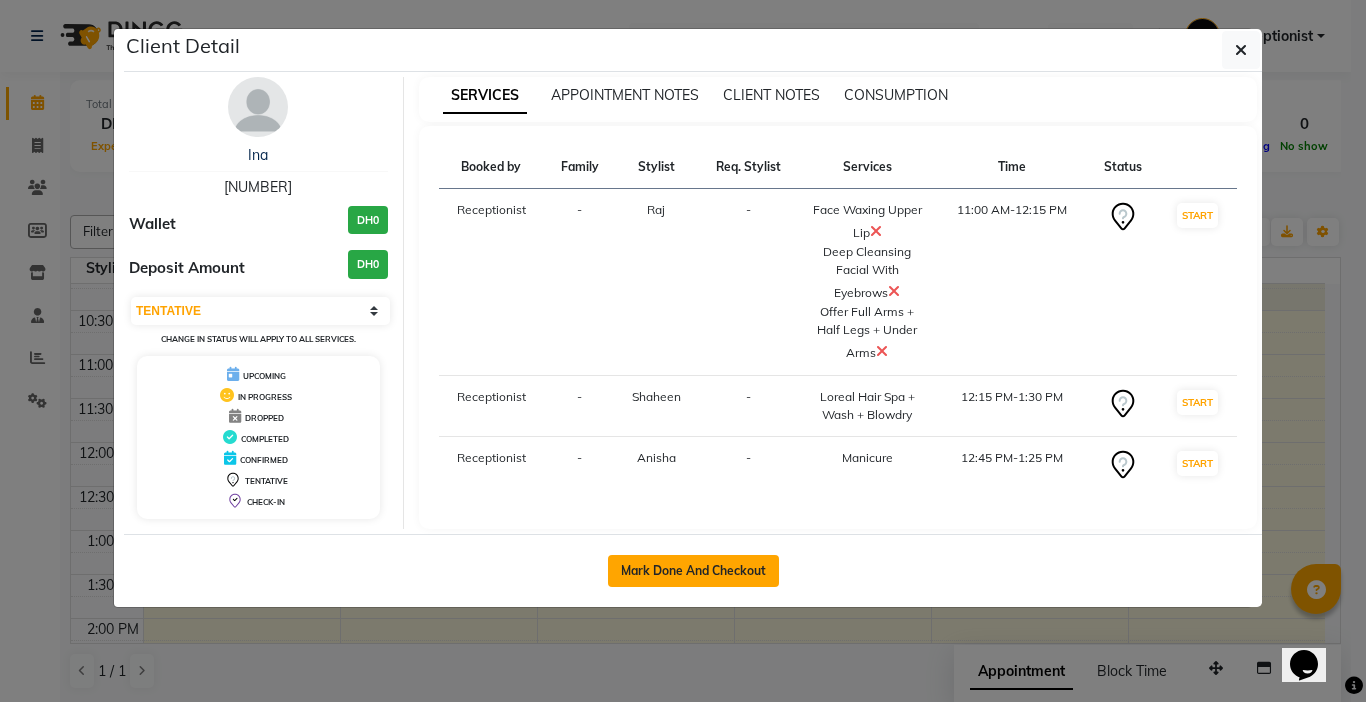click on "Mark Done And Checkout" 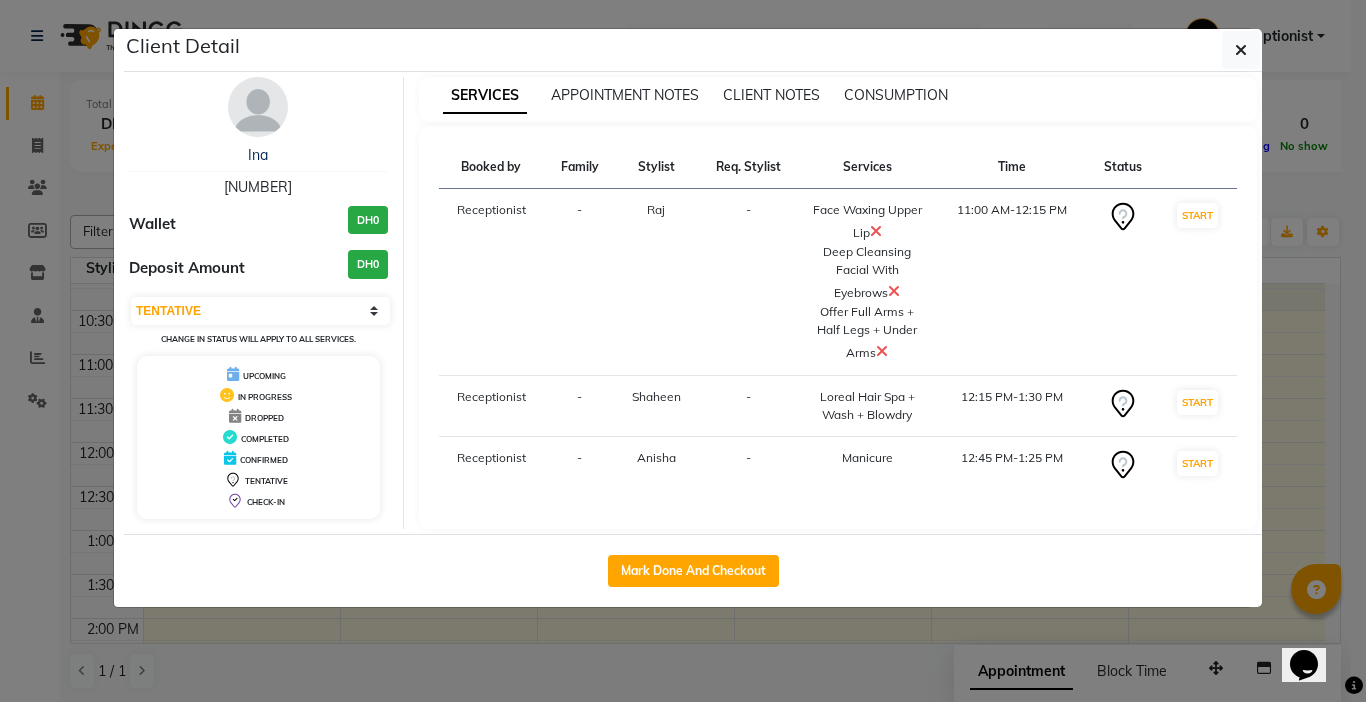 select on "service" 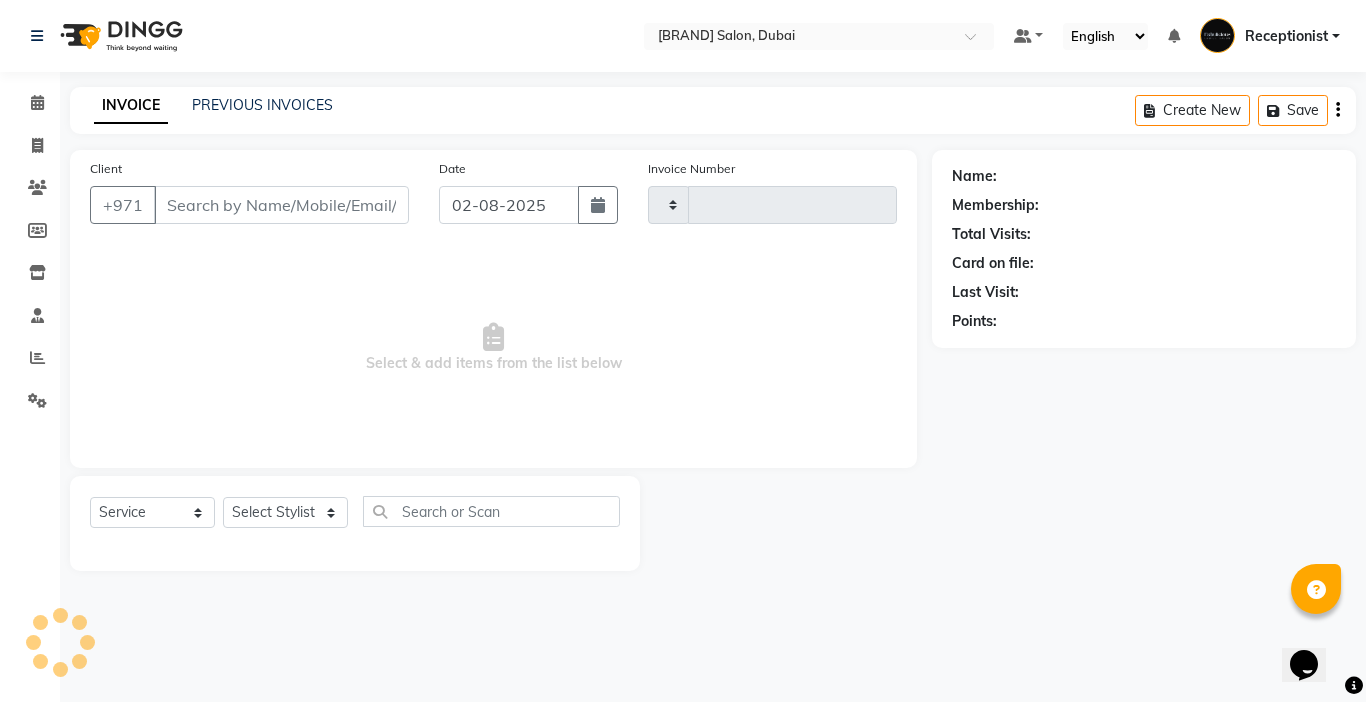 type on "[NUMBER]" 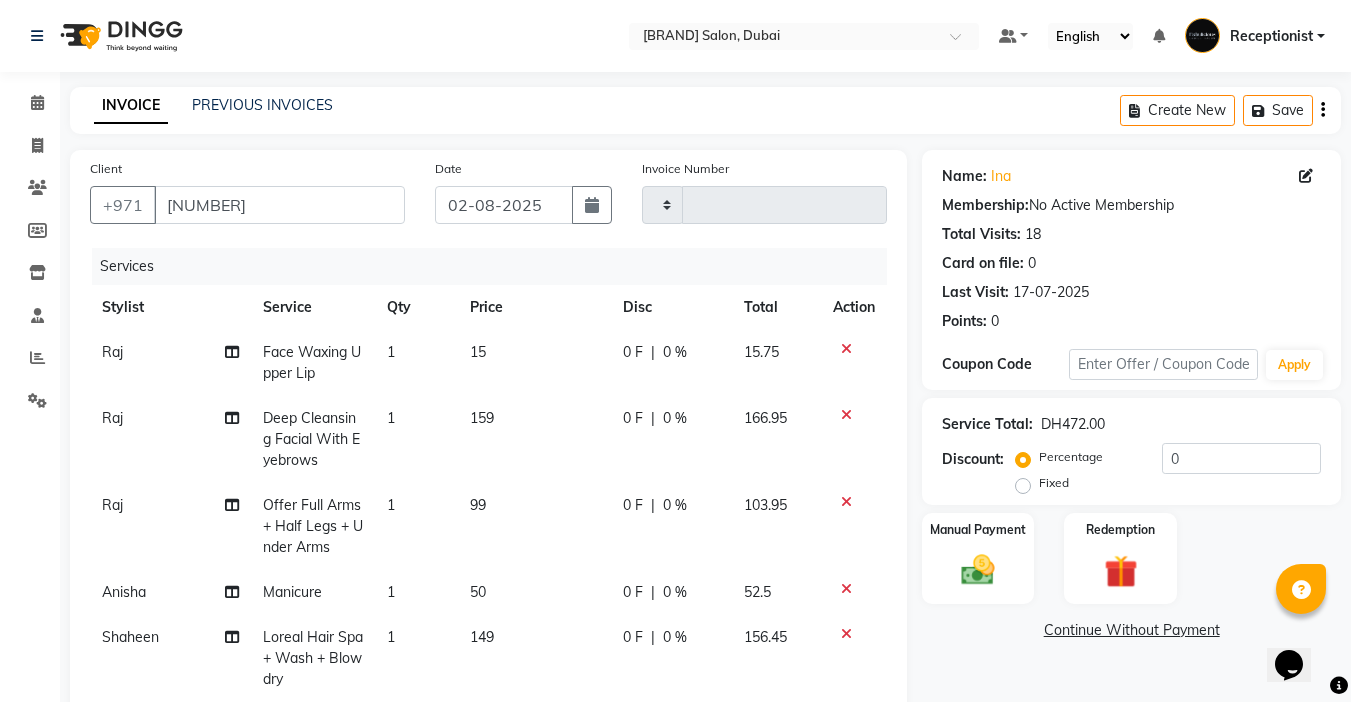 scroll, scrollTop: 300, scrollLeft: 0, axis: vertical 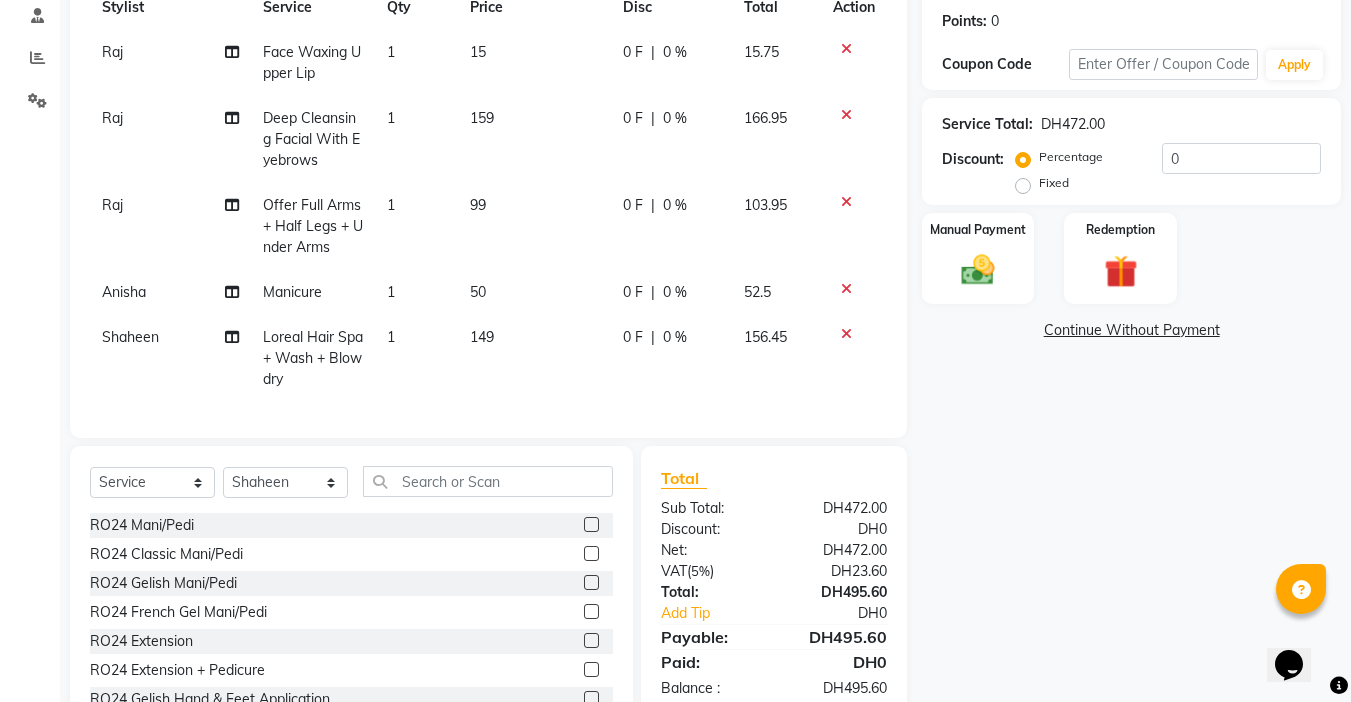 click on "99" 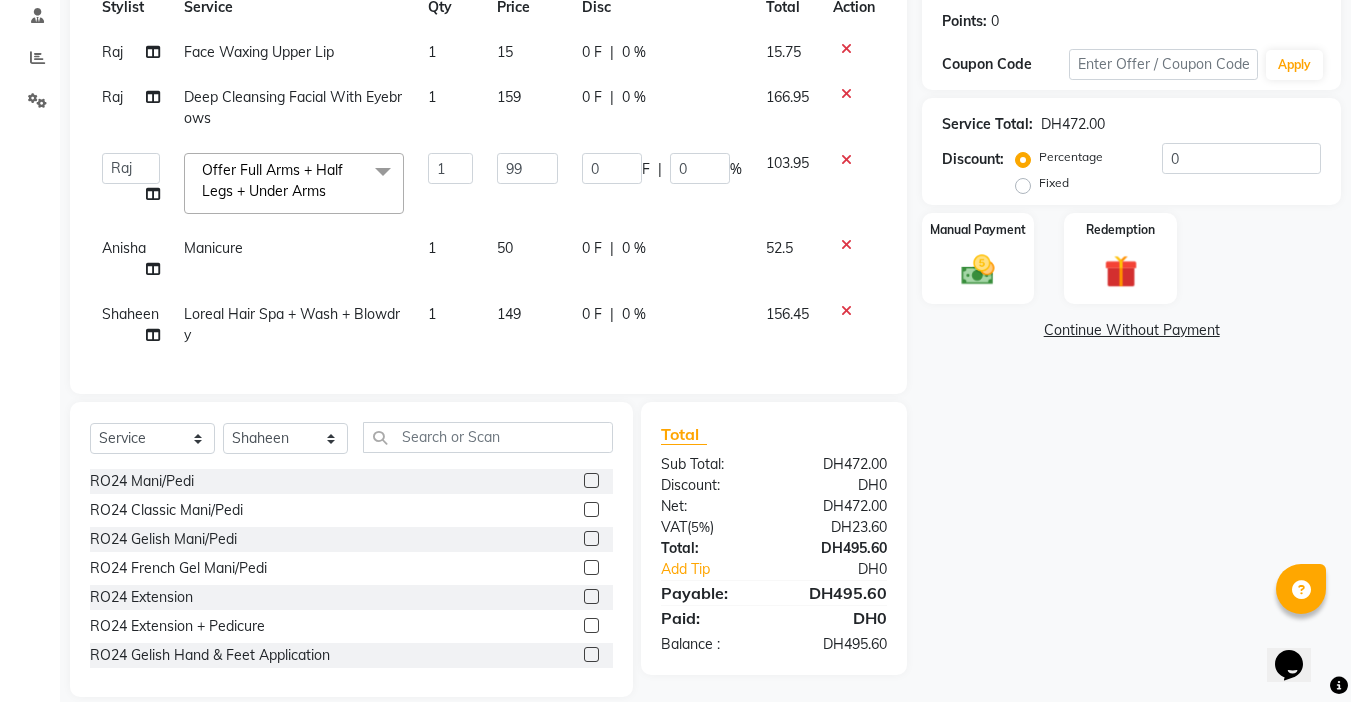 click on "149" 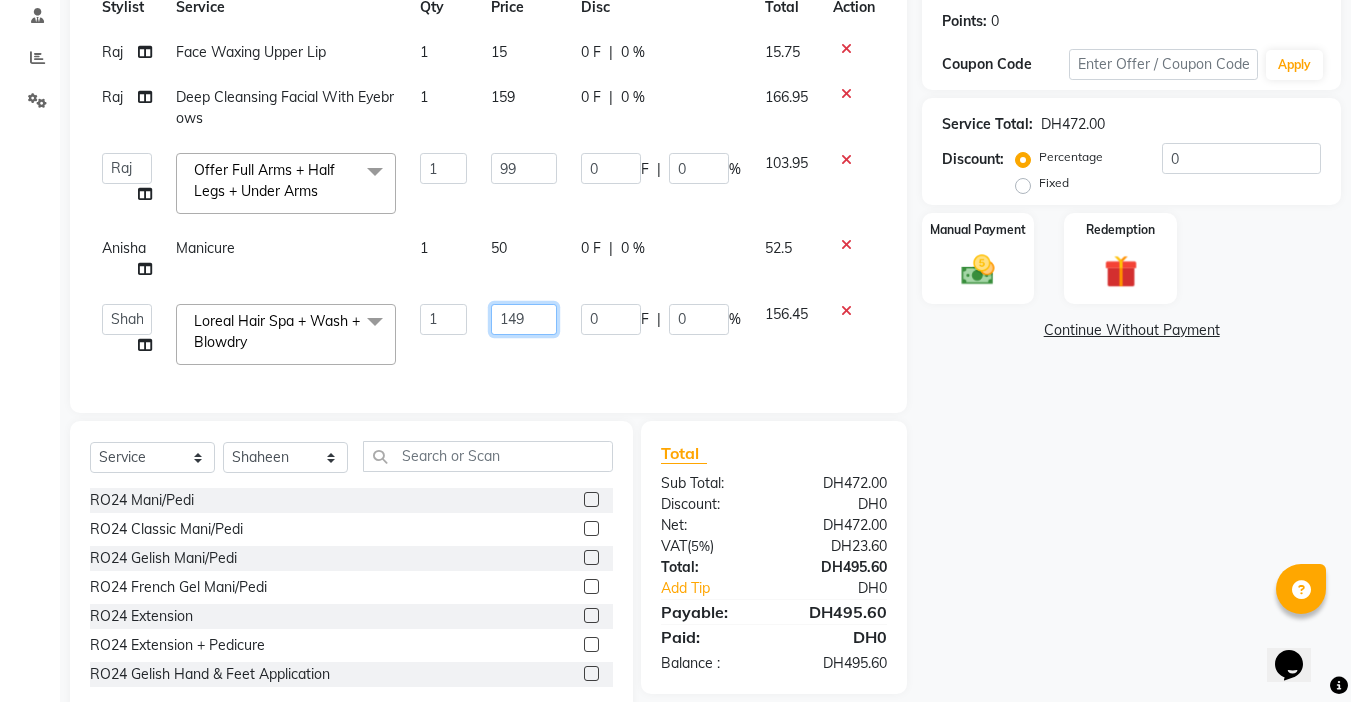 click on "149" 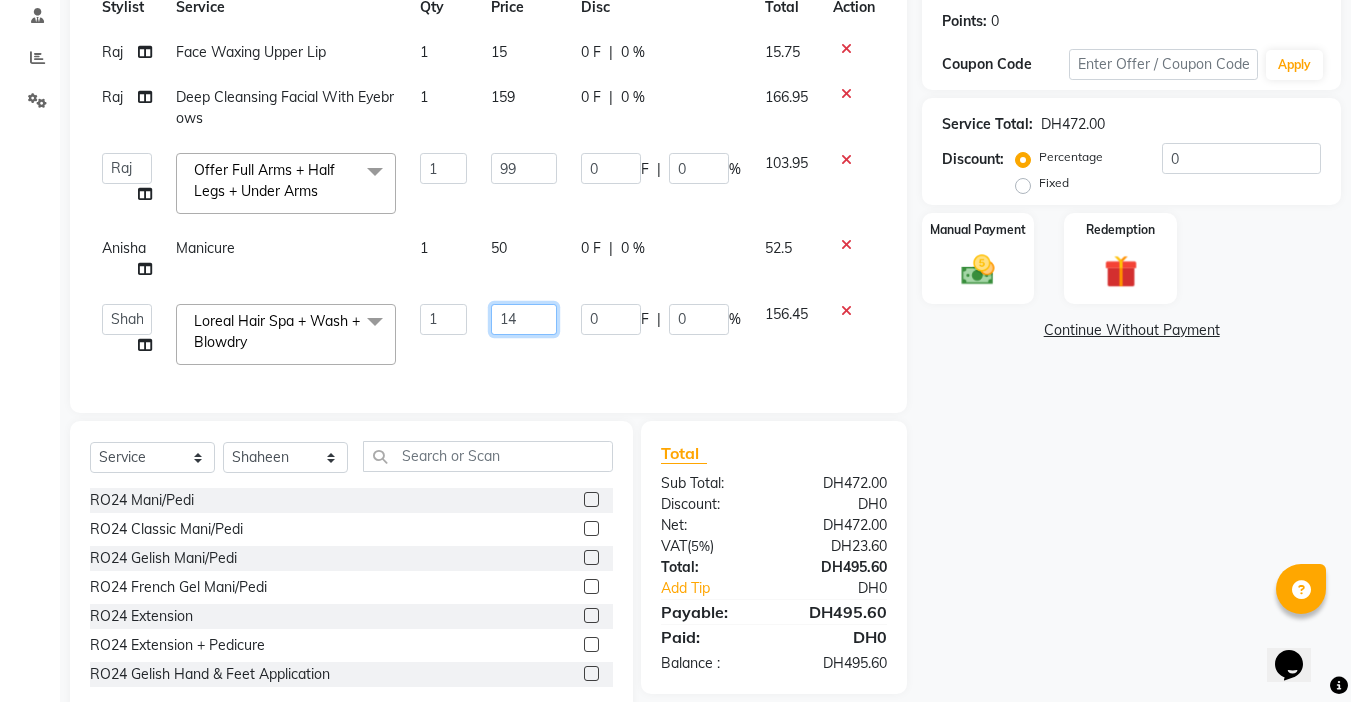 type on "1" 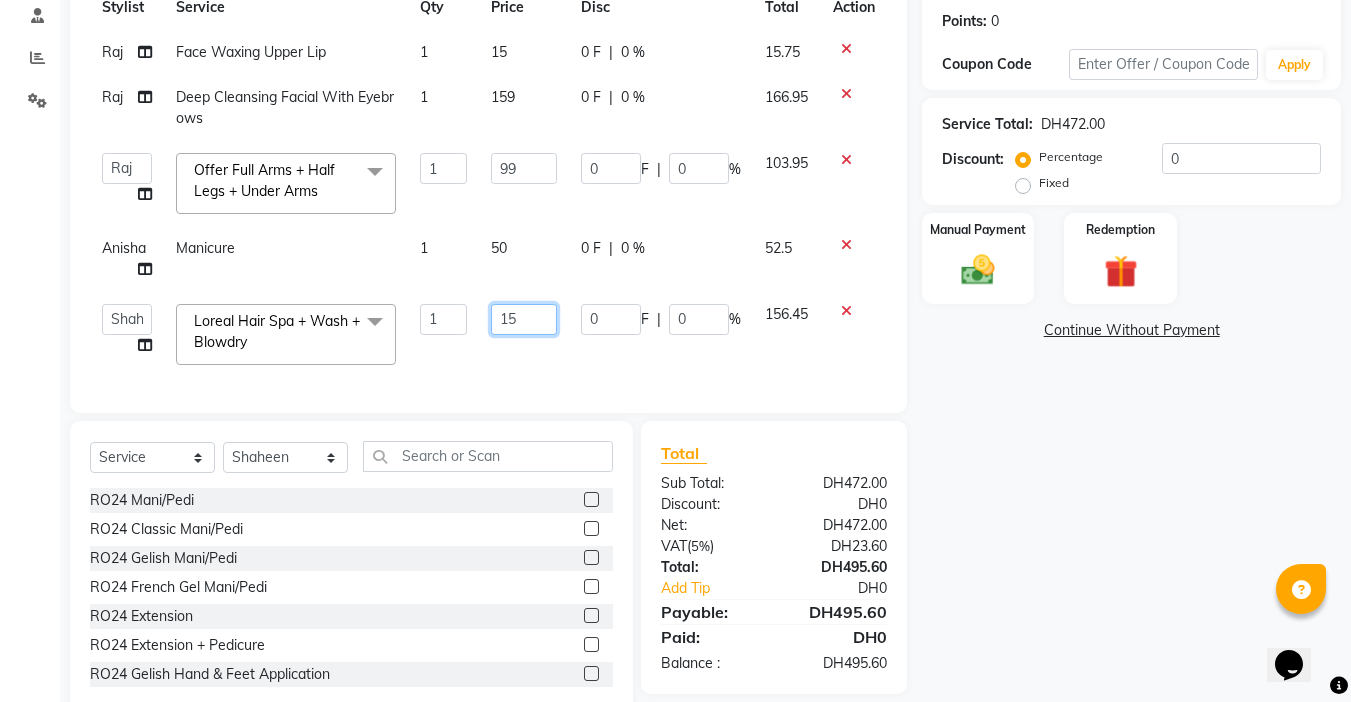 type on "150" 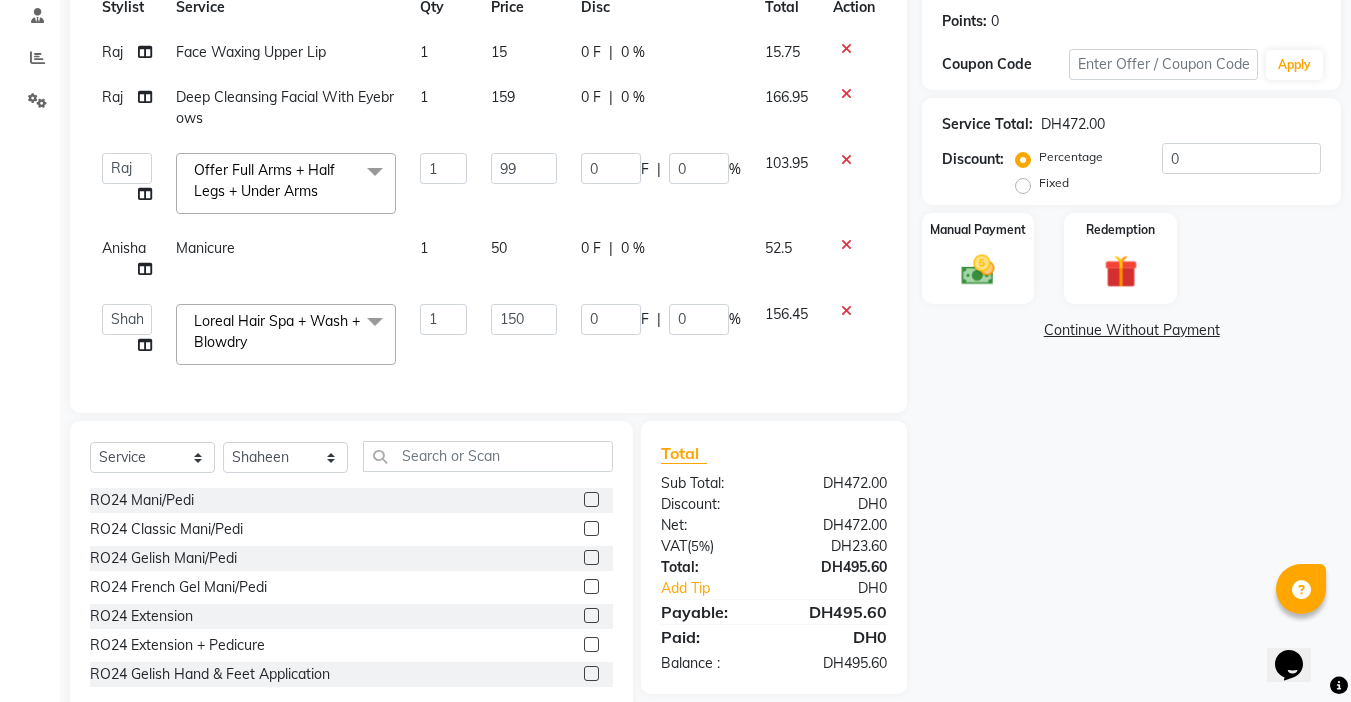 click on "150" 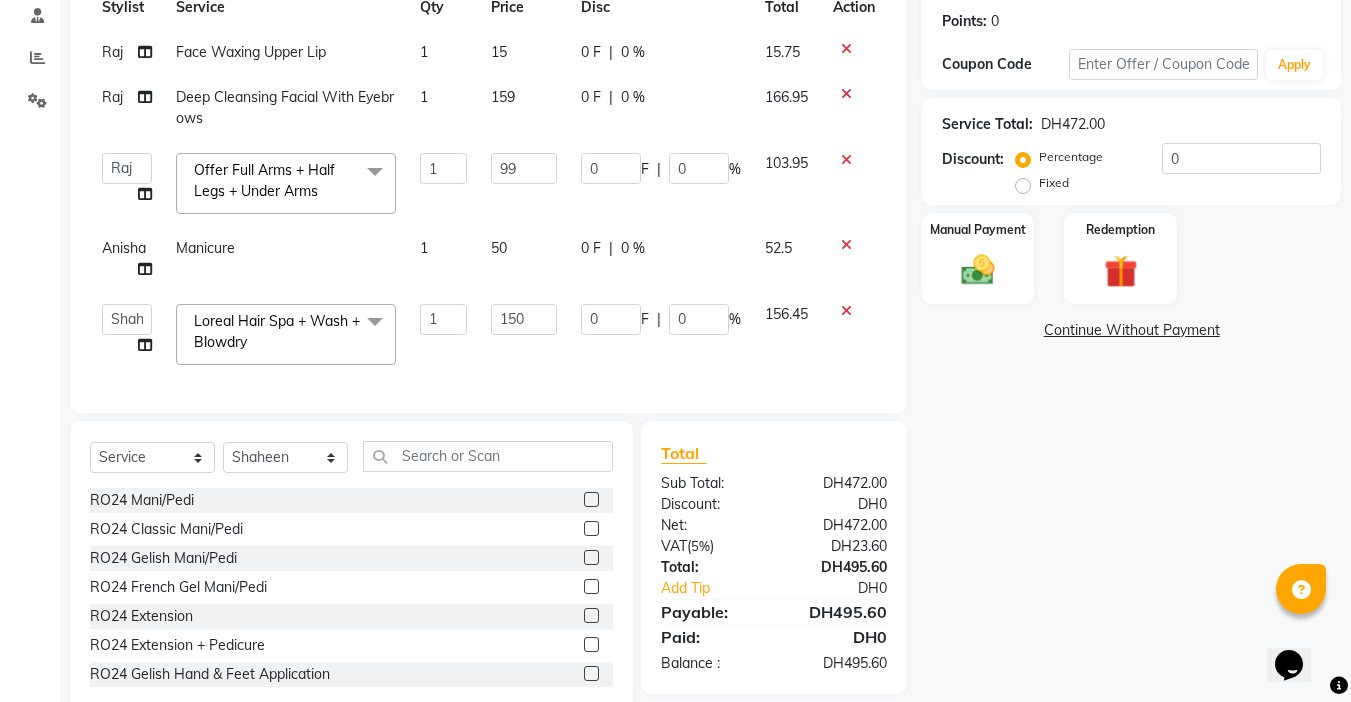 select on "11631" 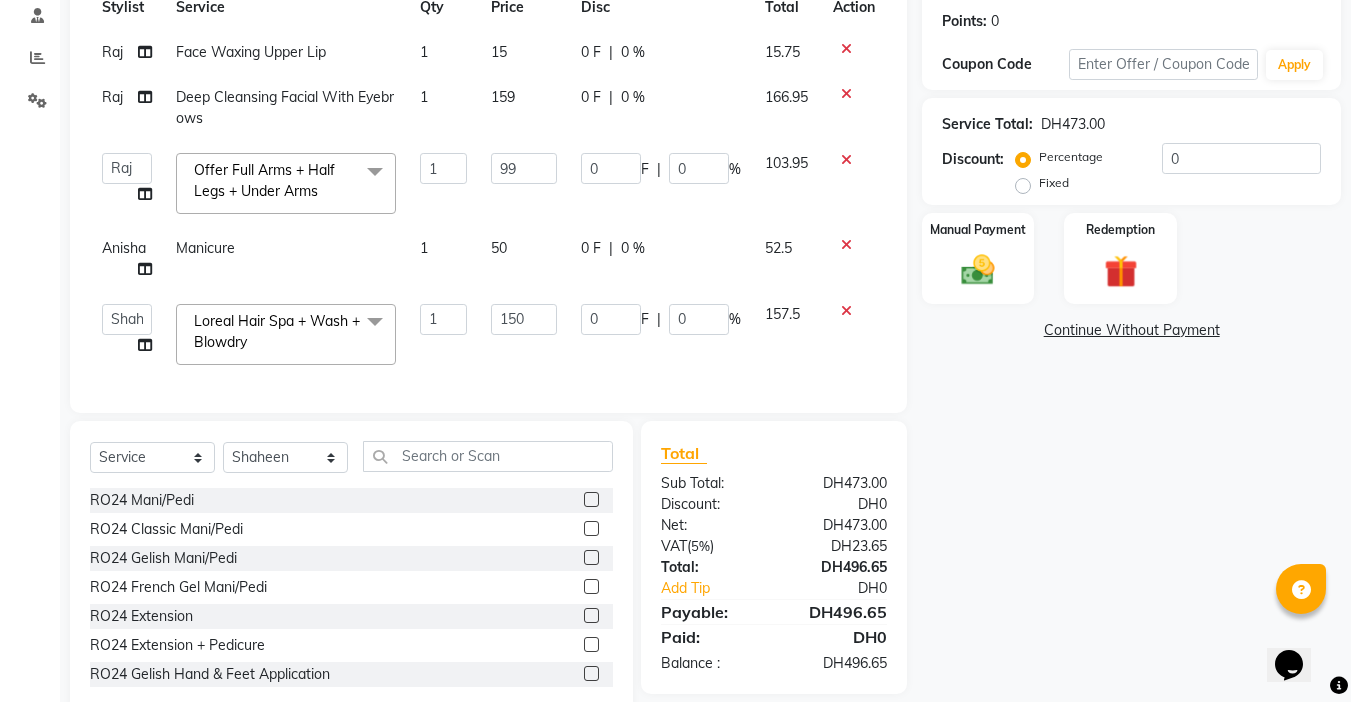 scroll, scrollTop: 359, scrollLeft: 0, axis: vertical 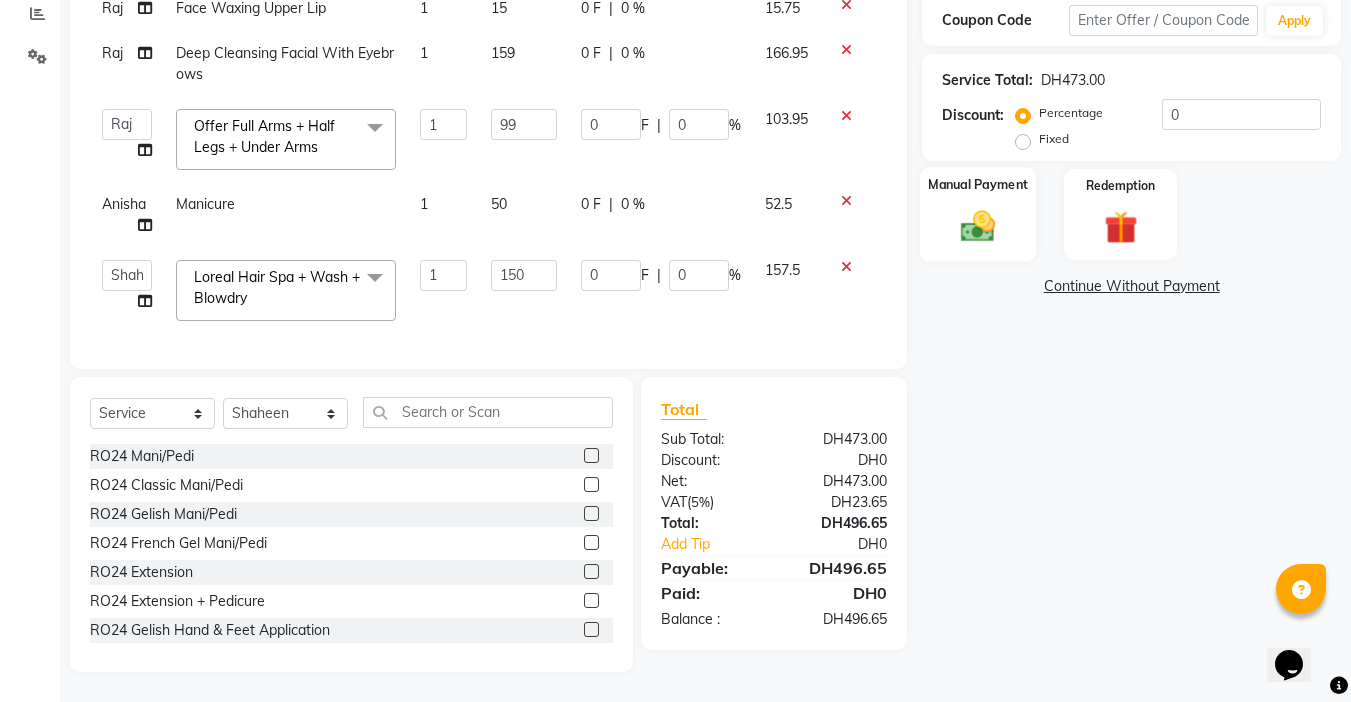 click 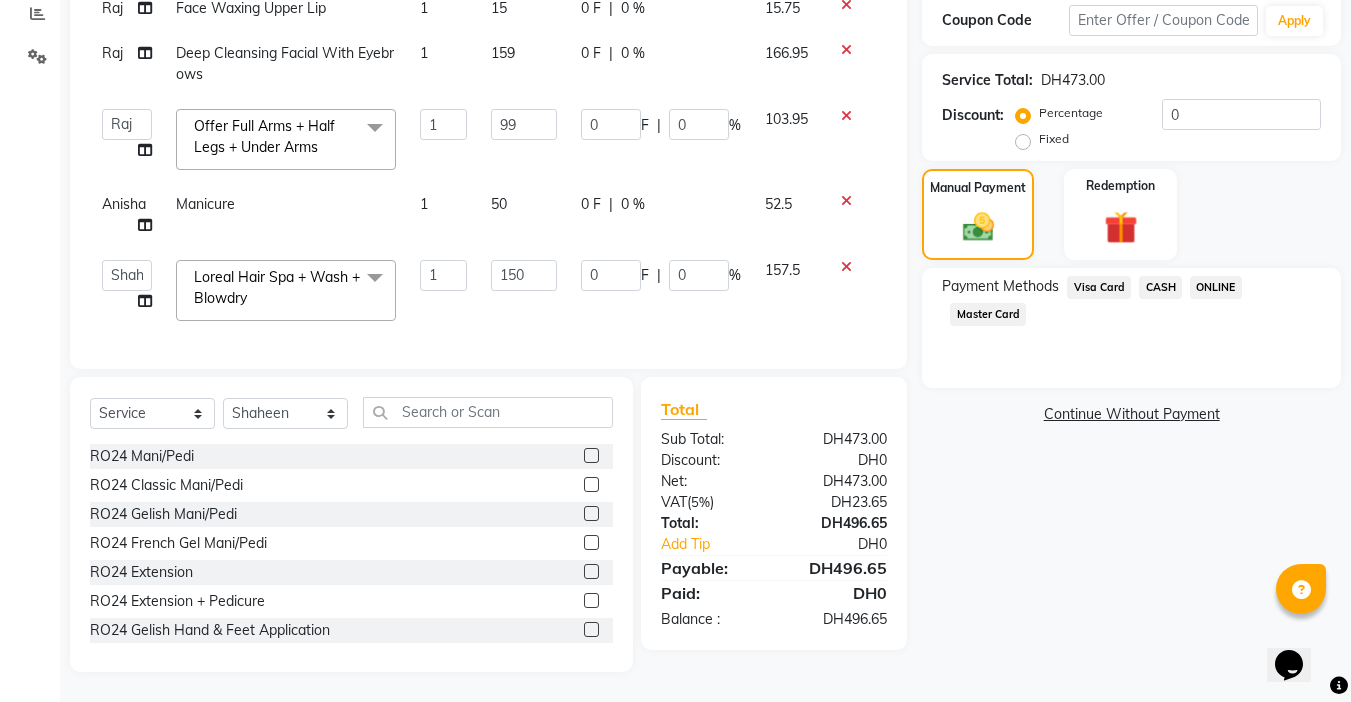click on "Master Card" 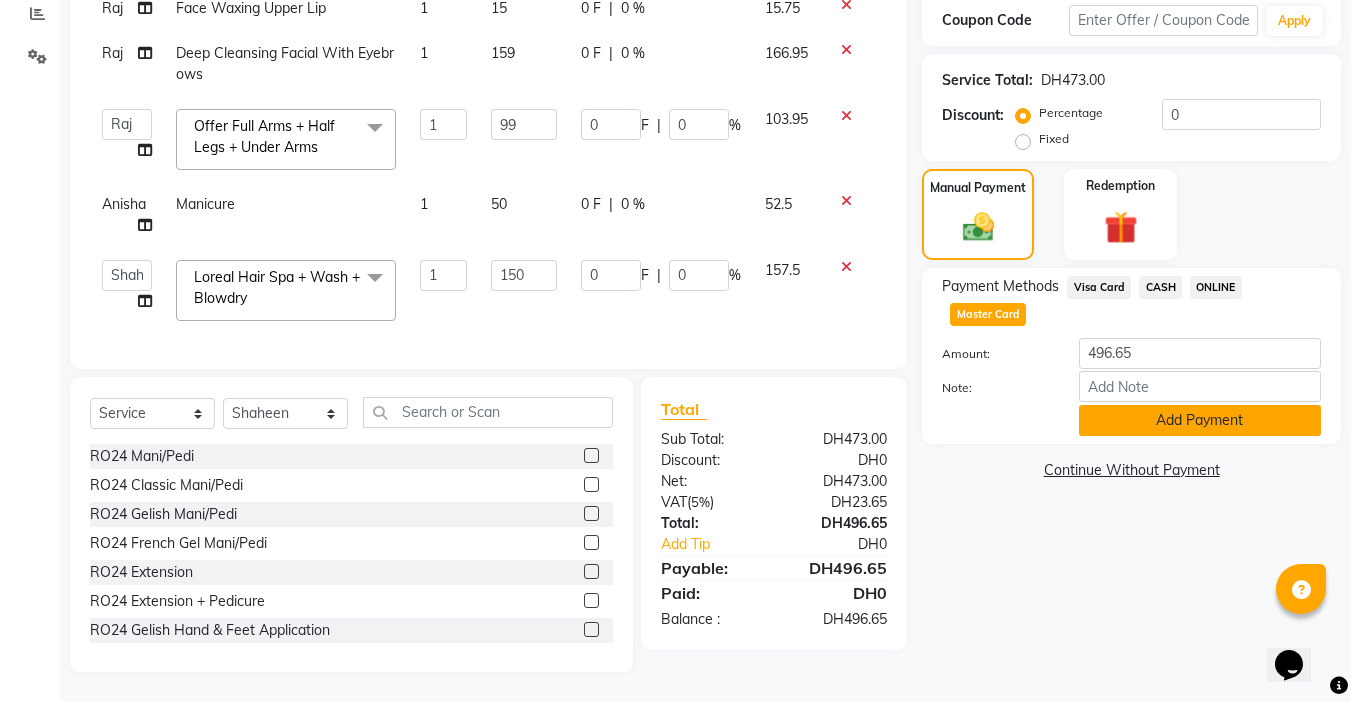 click on "Add Payment" 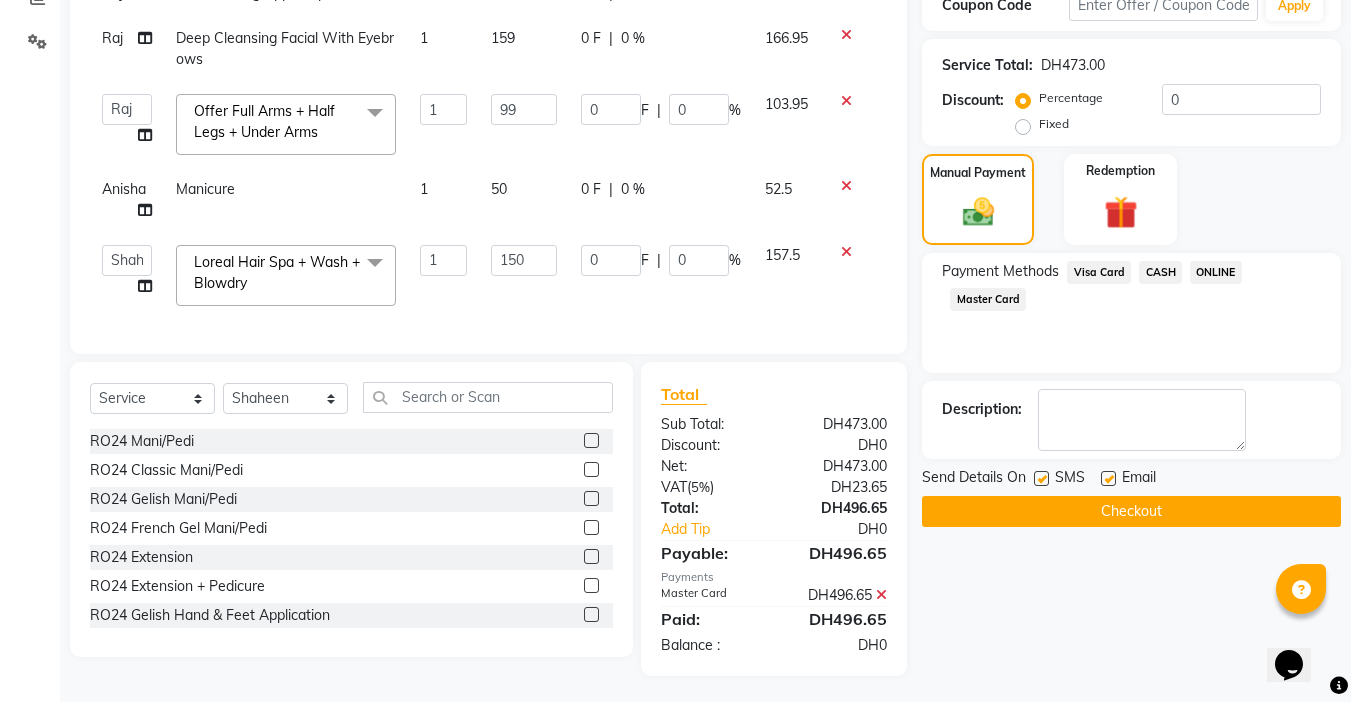 click on "Checkout" 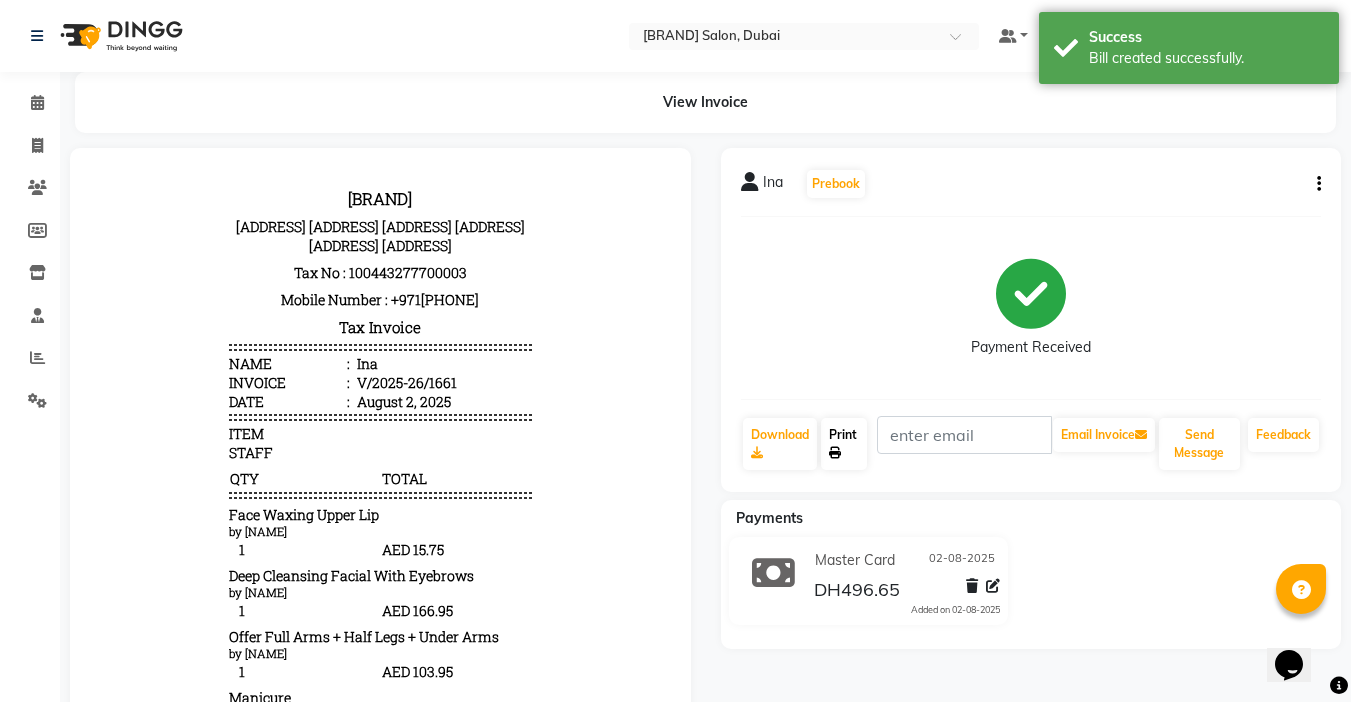scroll, scrollTop: 0, scrollLeft: 0, axis: both 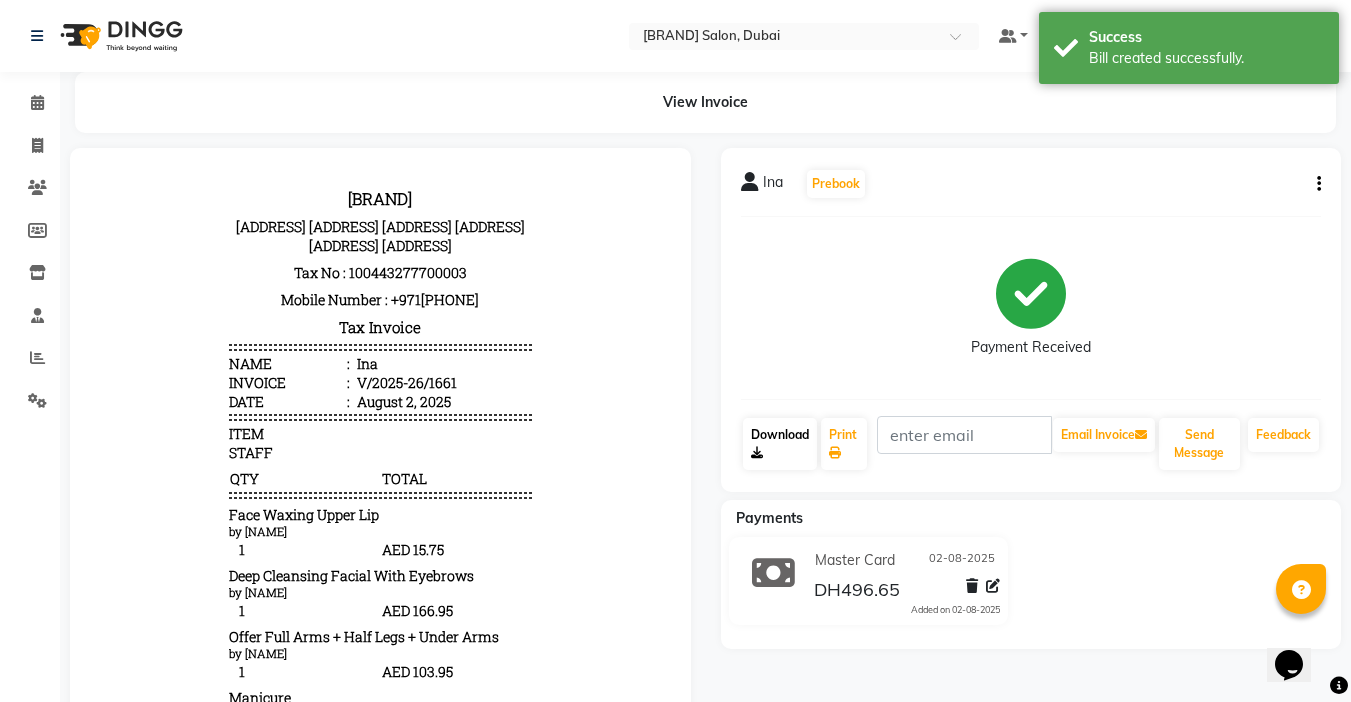 click on "Download" 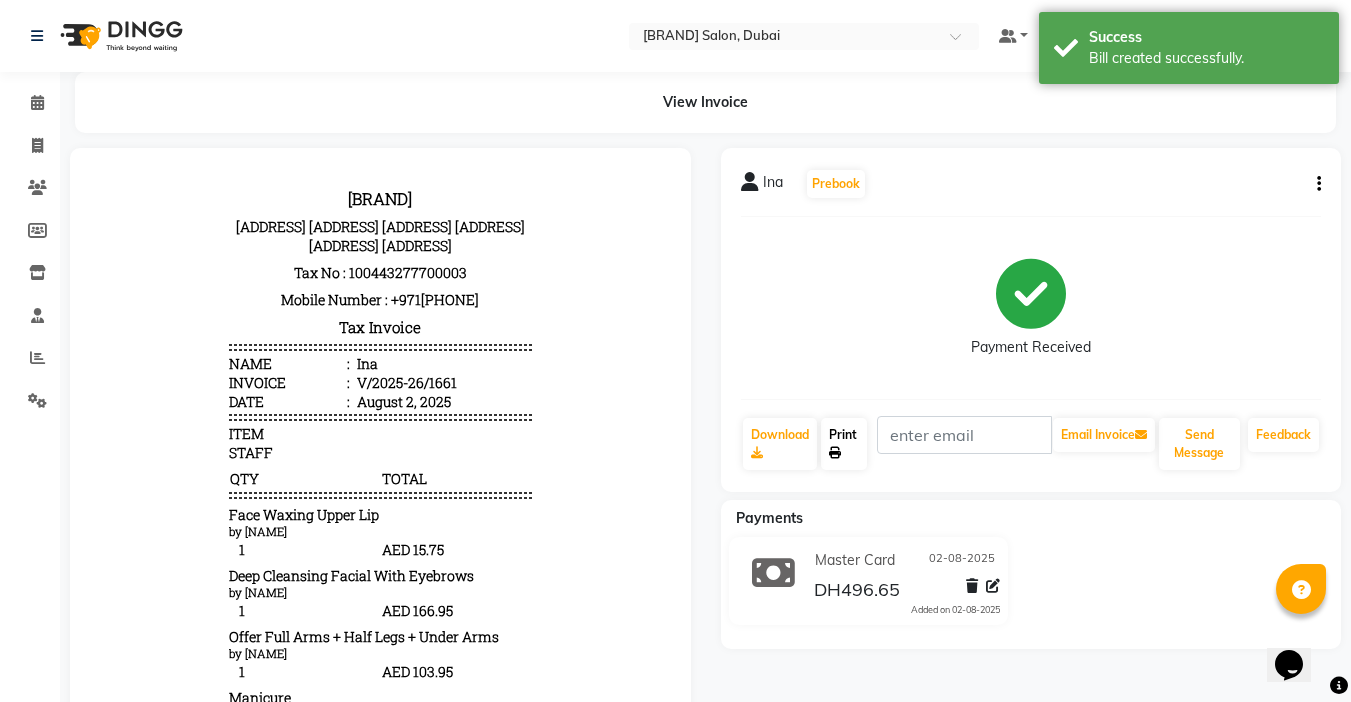 click 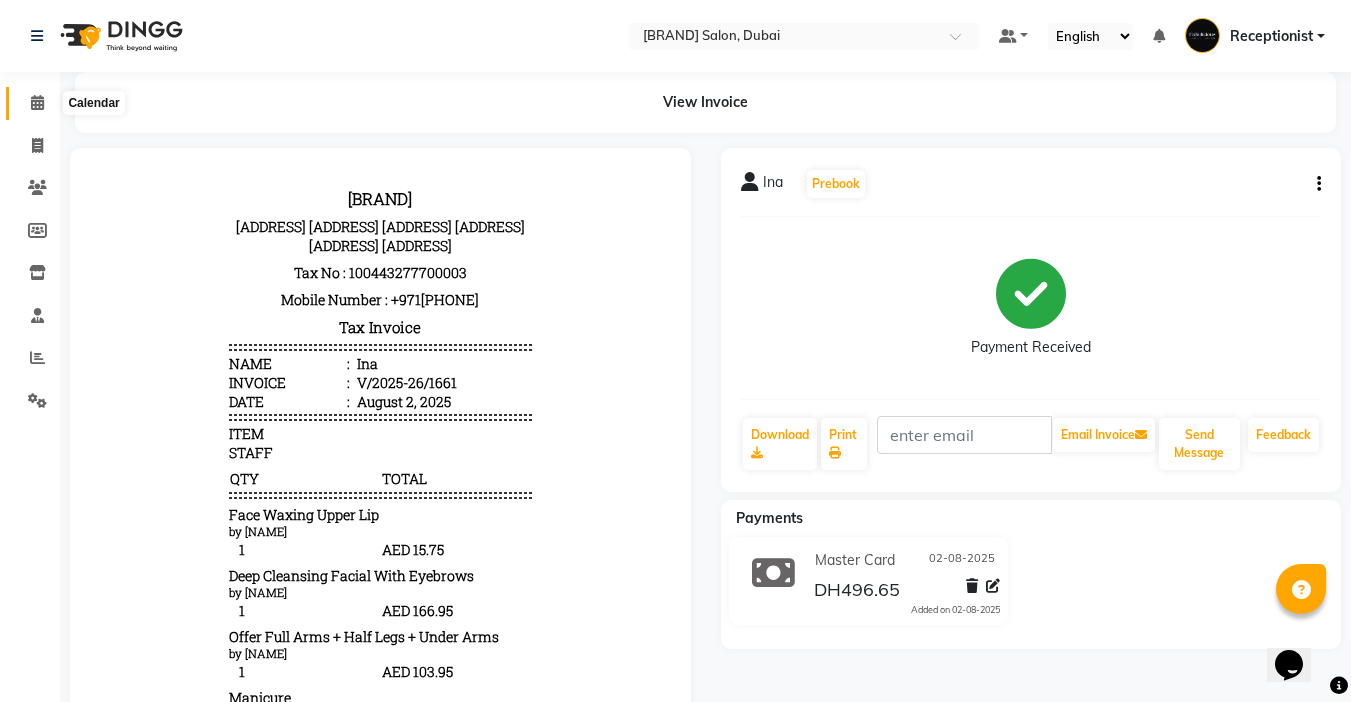 click 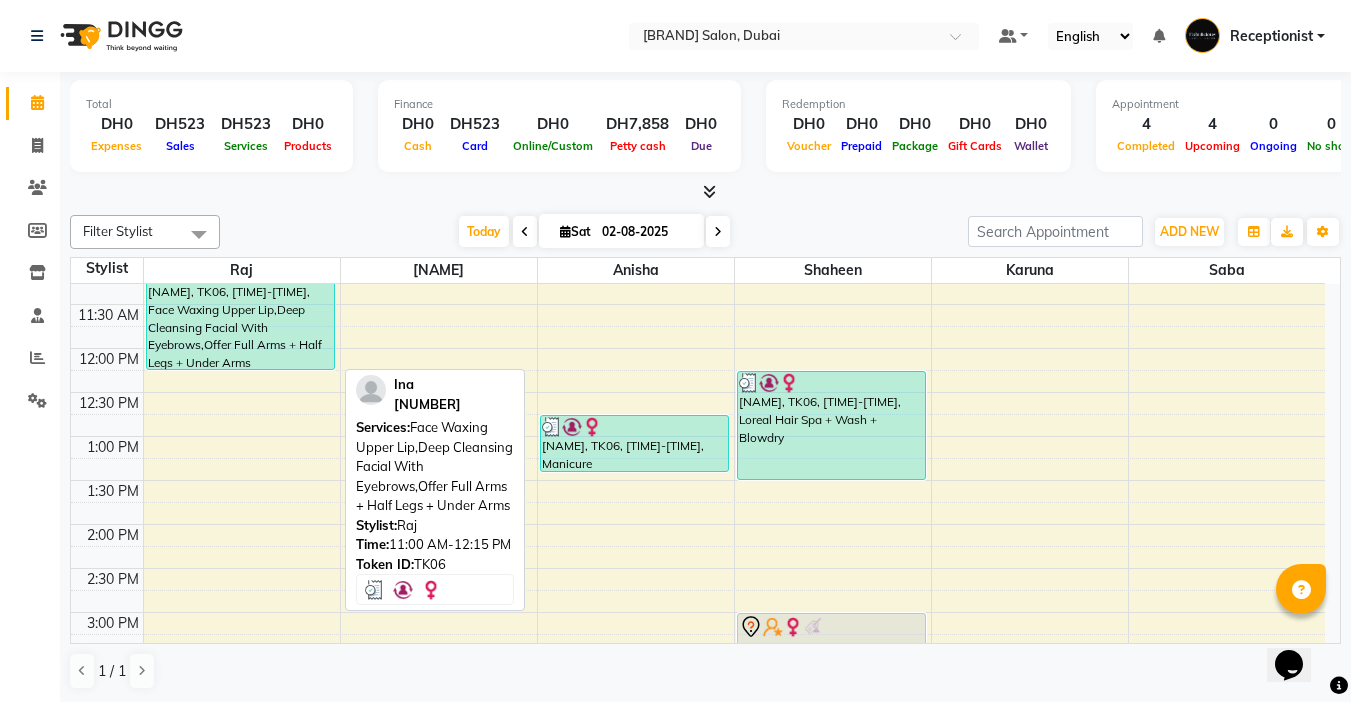 scroll, scrollTop: 200, scrollLeft: 0, axis: vertical 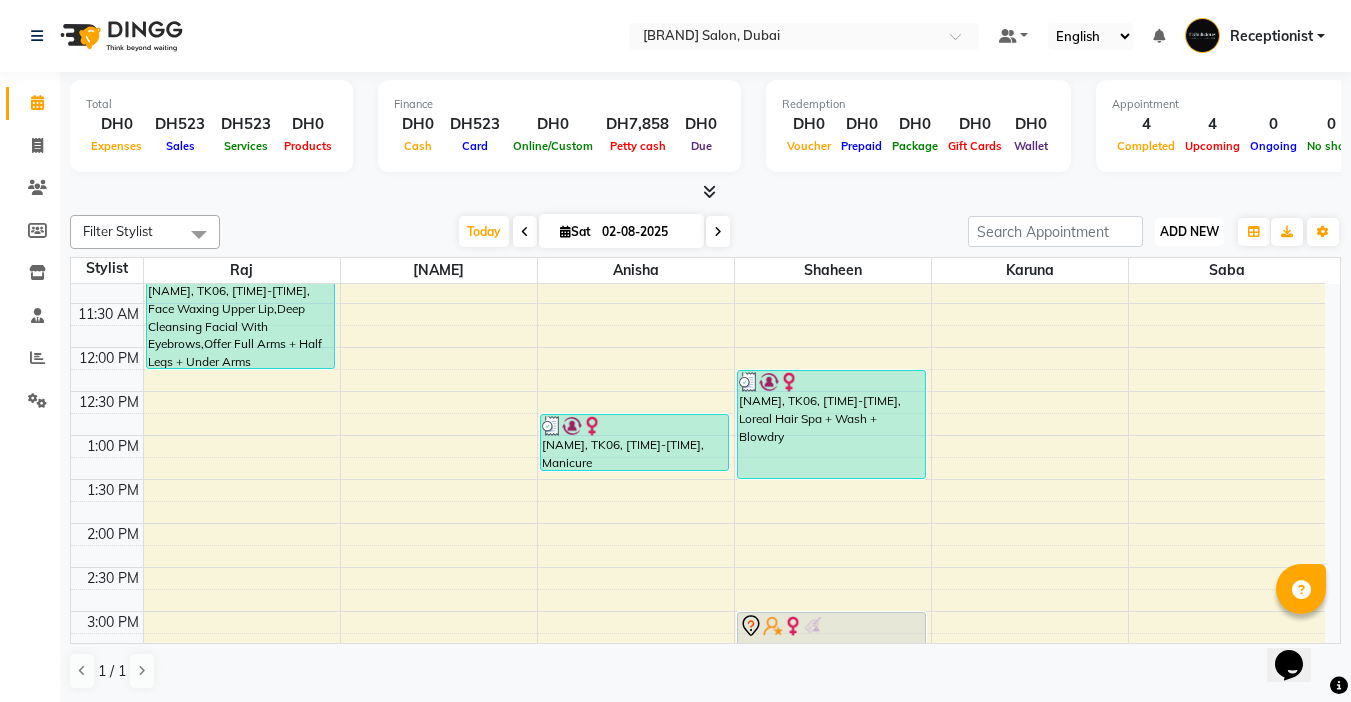 click on "ADD NEW" at bounding box center (1189, 231) 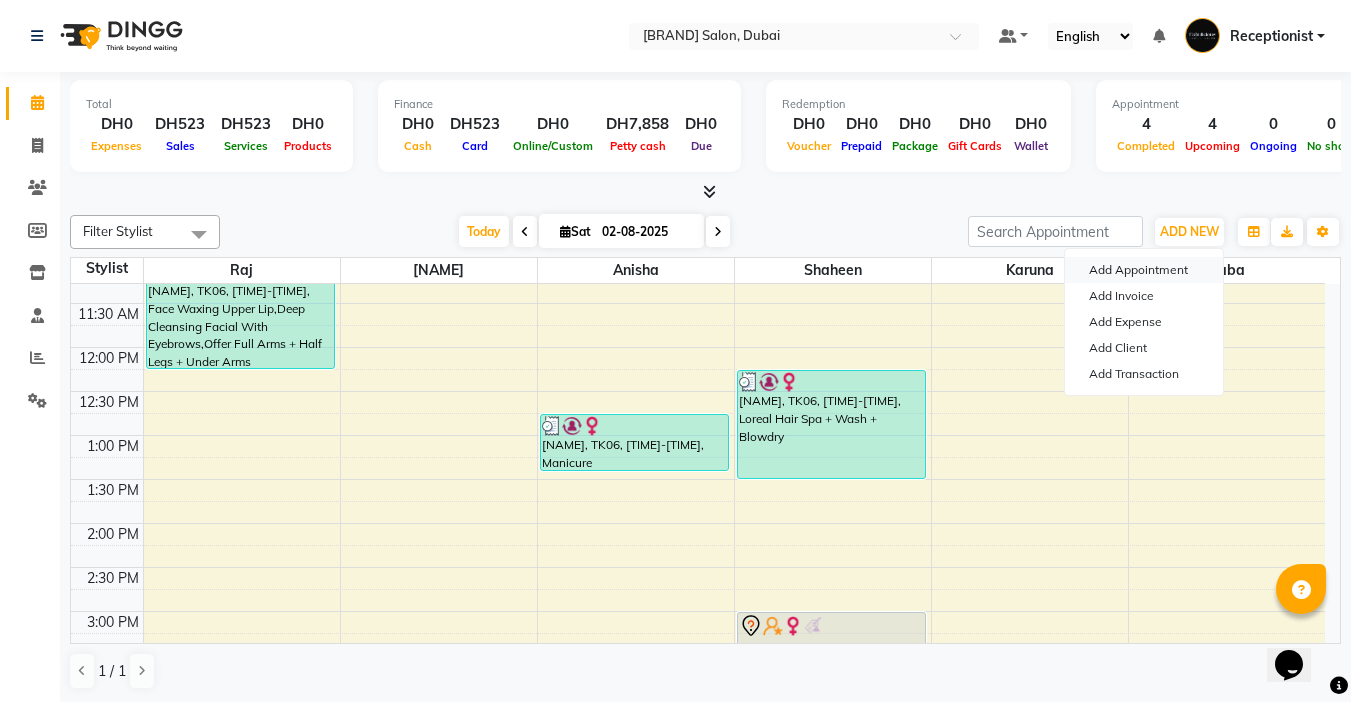 click on "Add Appointment" at bounding box center [1144, 270] 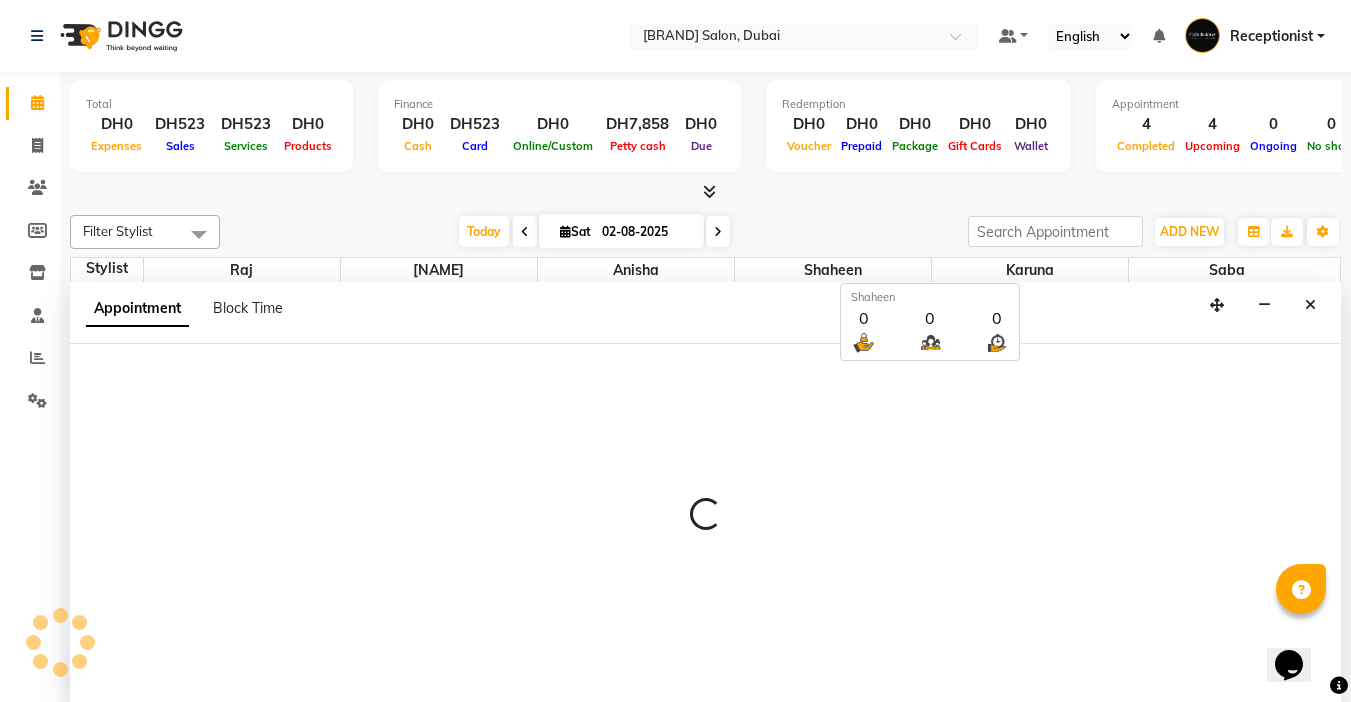 select on "tentative" 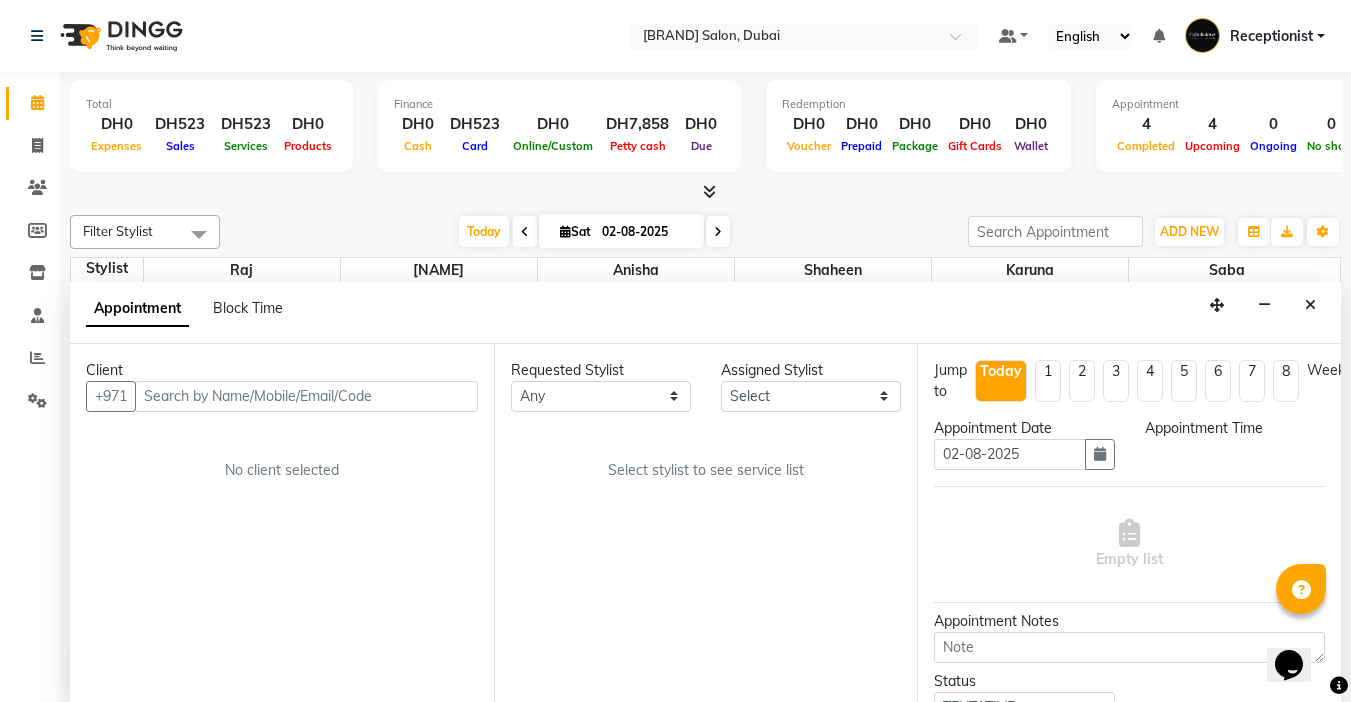 scroll, scrollTop: 1, scrollLeft: 0, axis: vertical 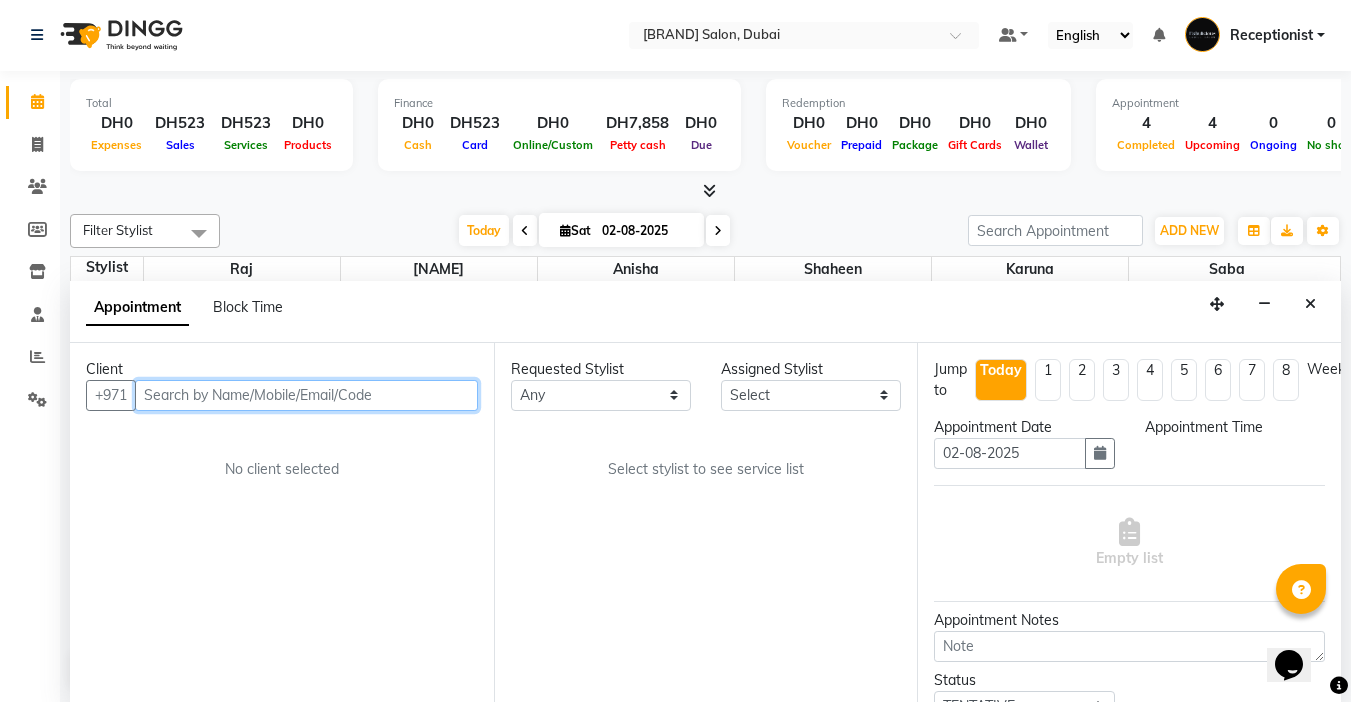 select on "600" 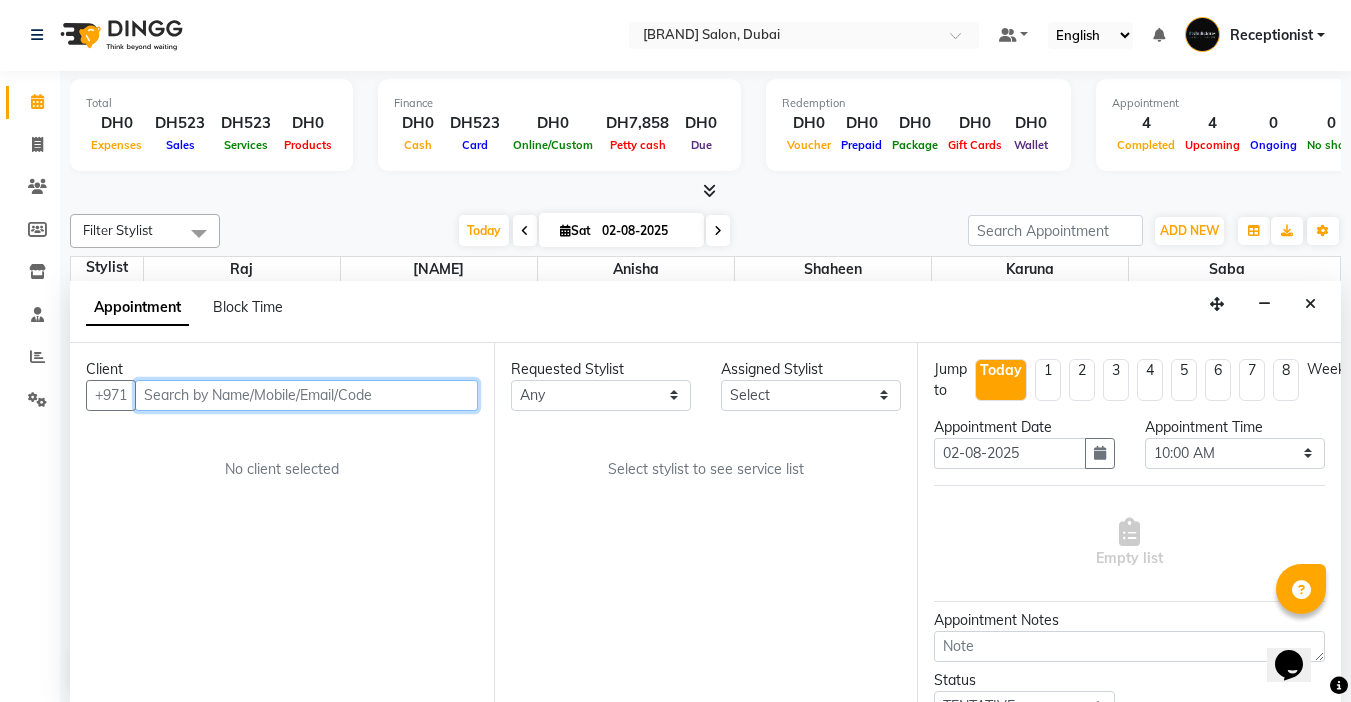 click at bounding box center (306, 395) 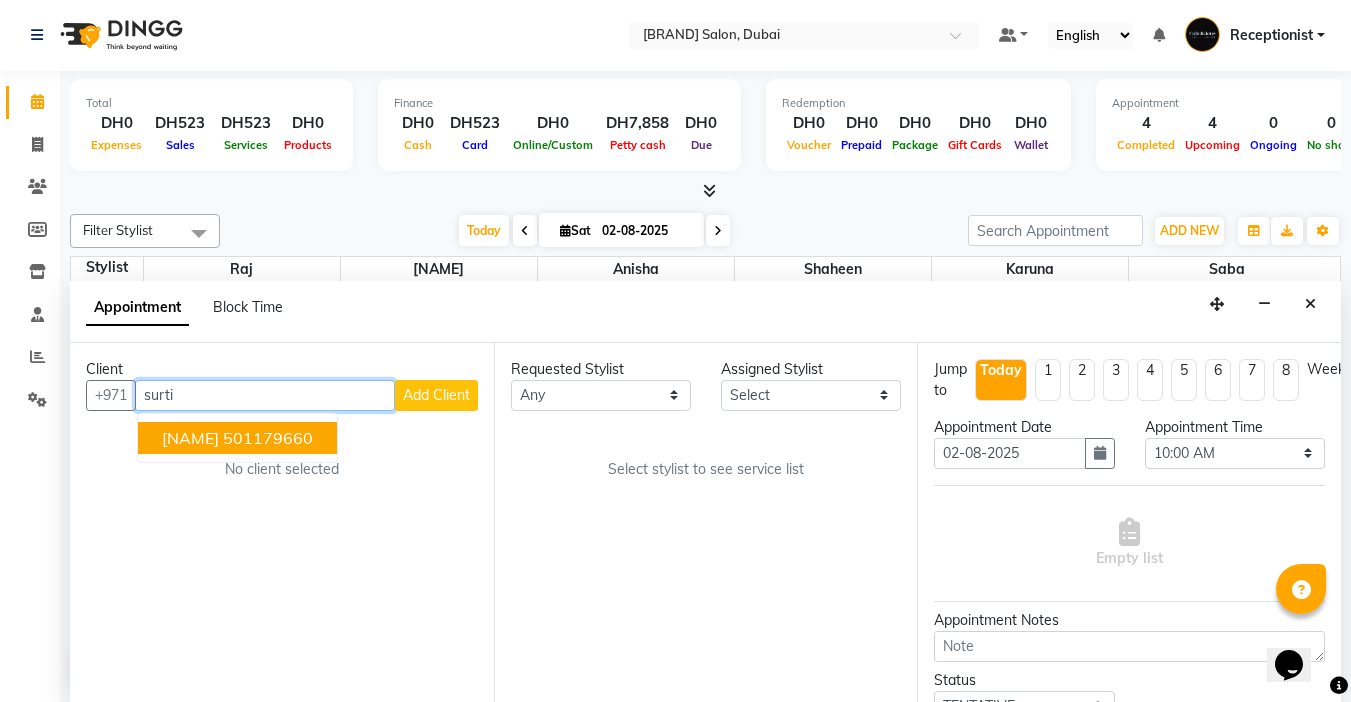 click on "[NAME]" at bounding box center [190, 438] 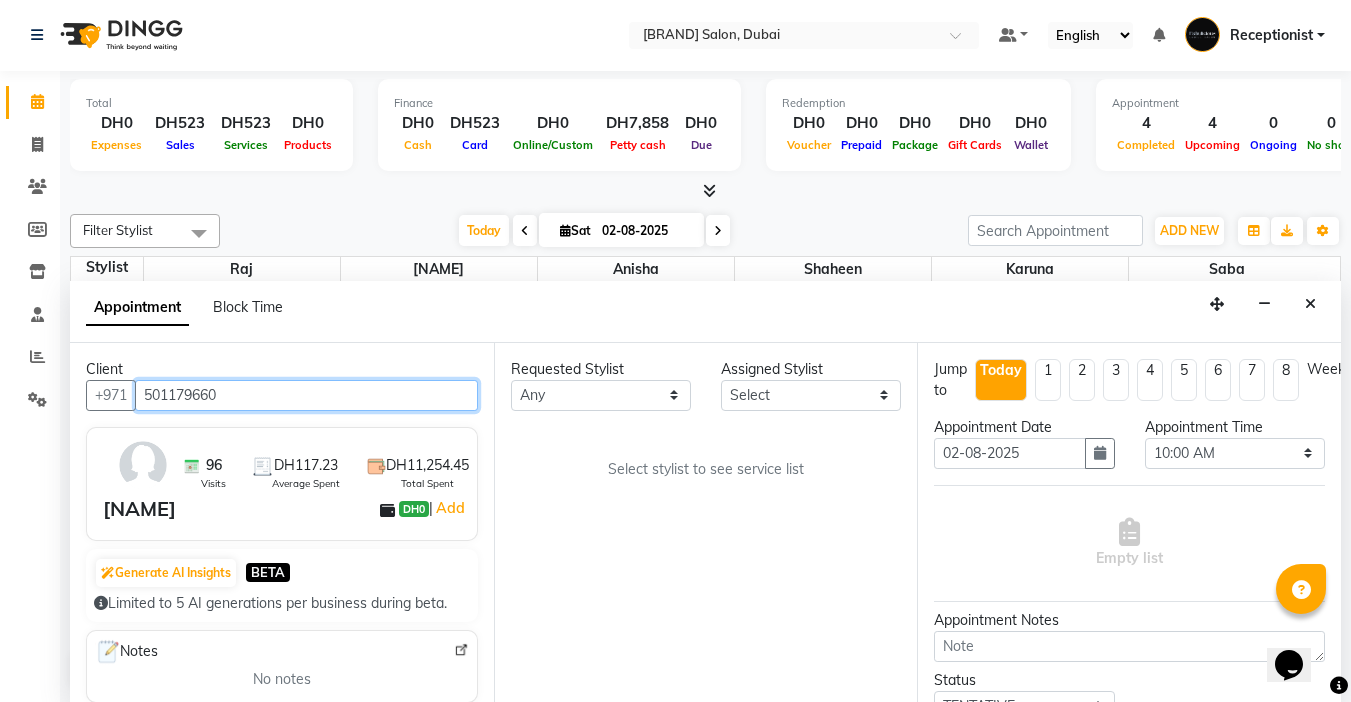 type on "501179660" 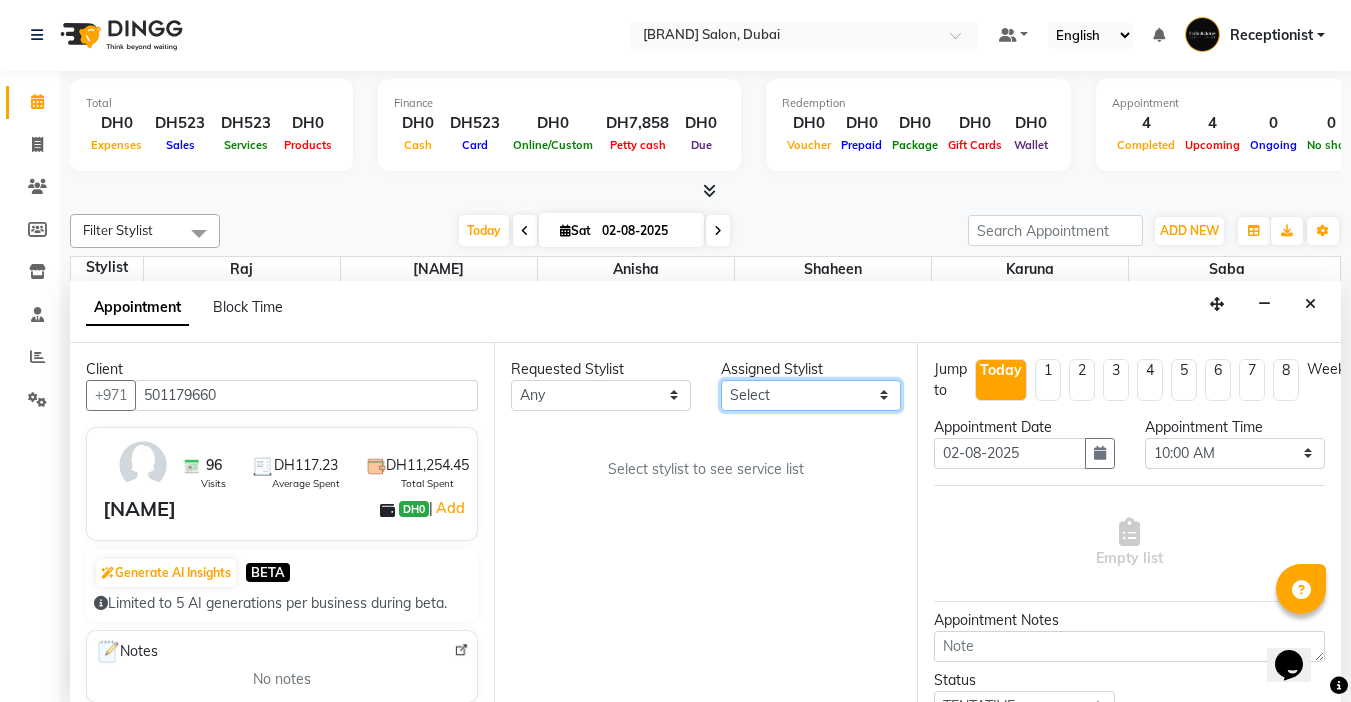 click on "Select [NAME] [NAME] [NAME] [NAME] [NAME]" at bounding box center (811, 395) 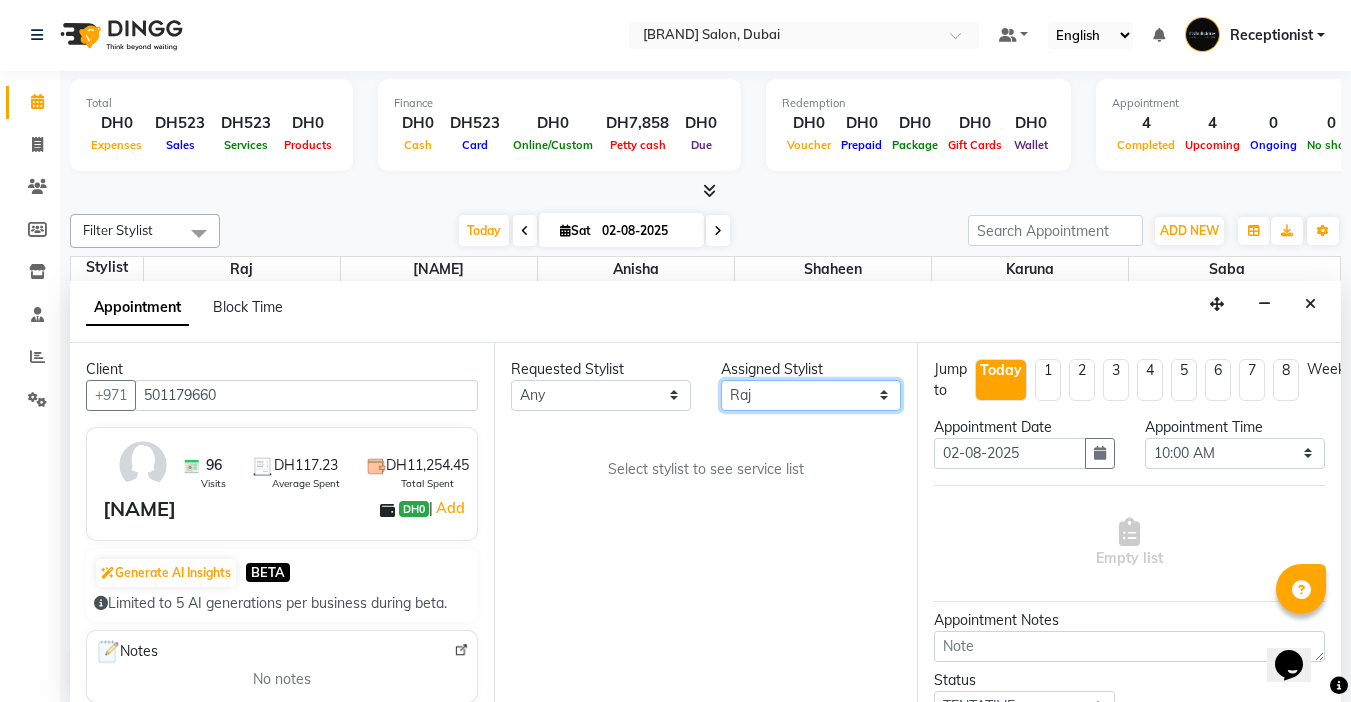 click on "Select [NAME] [NAME] [NAME] [NAME] [NAME]" at bounding box center [811, 395] 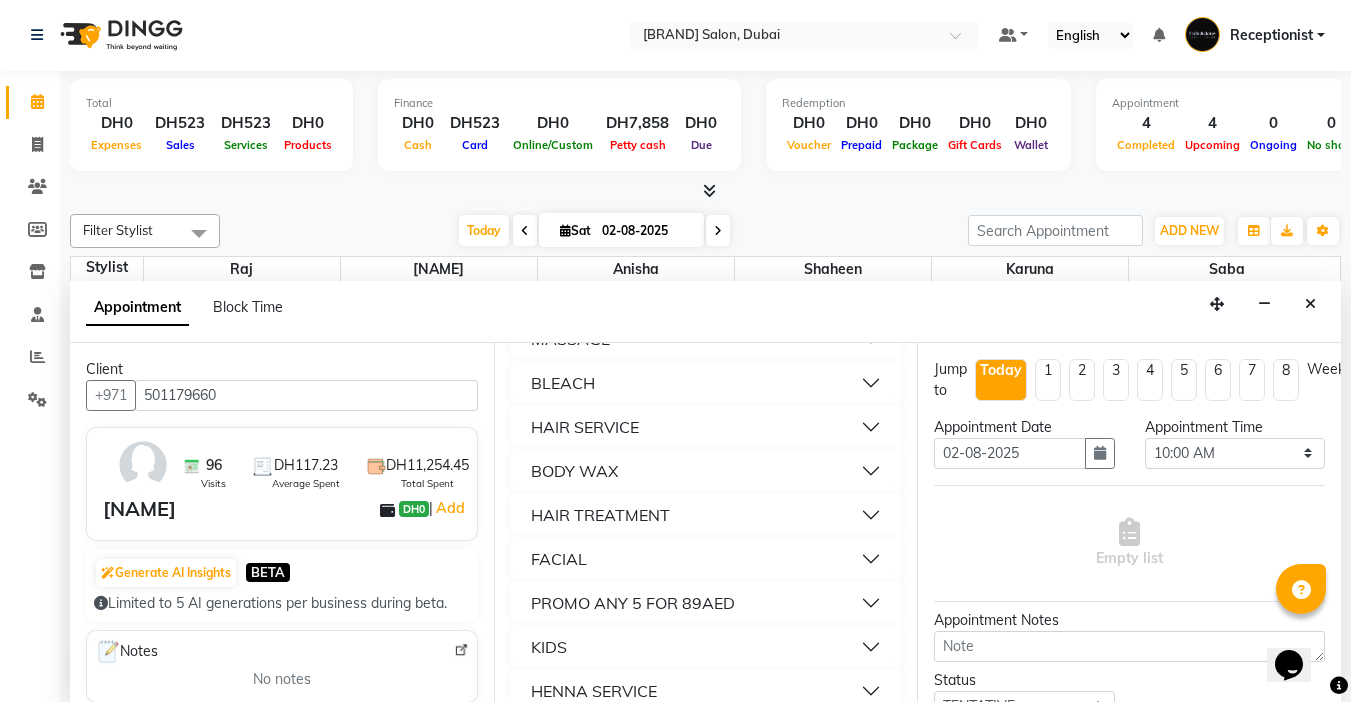 scroll, scrollTop: 1500, scrollLeft: 0, axis: vertical 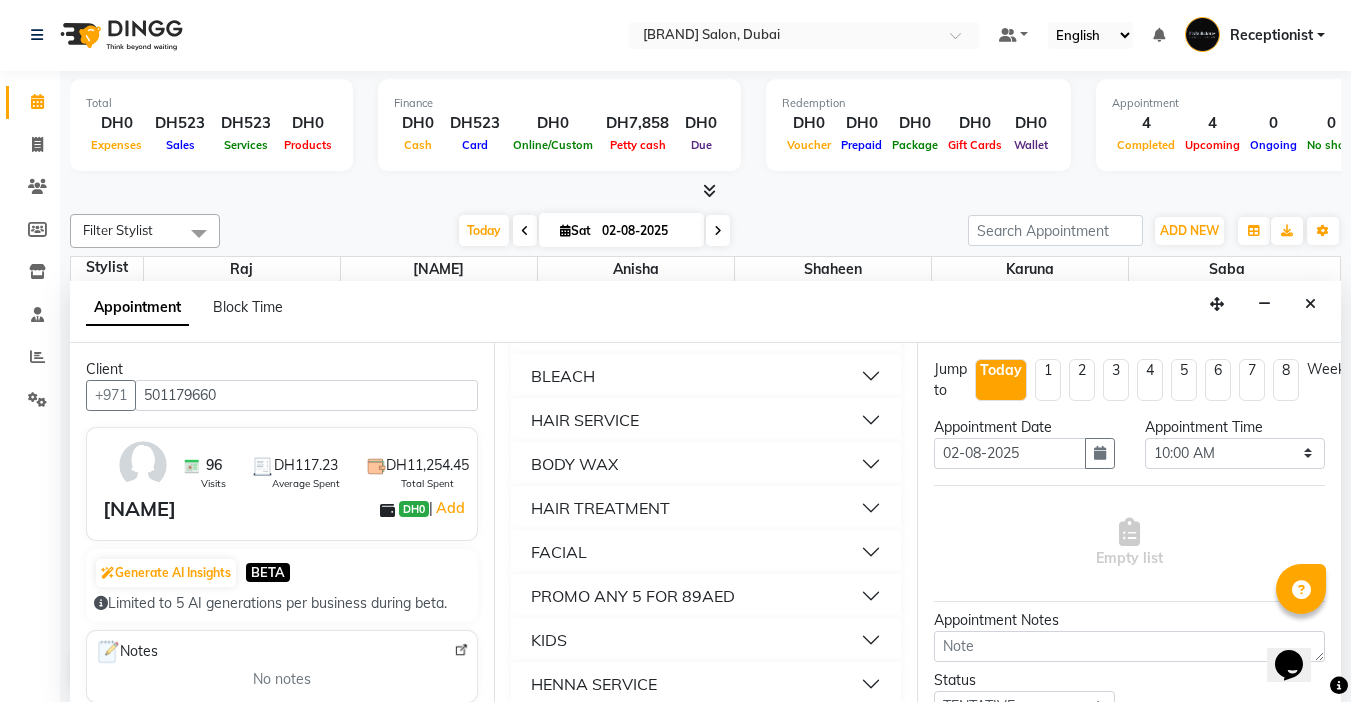 click on "BODY WAX" at bounding box center (574, 464) 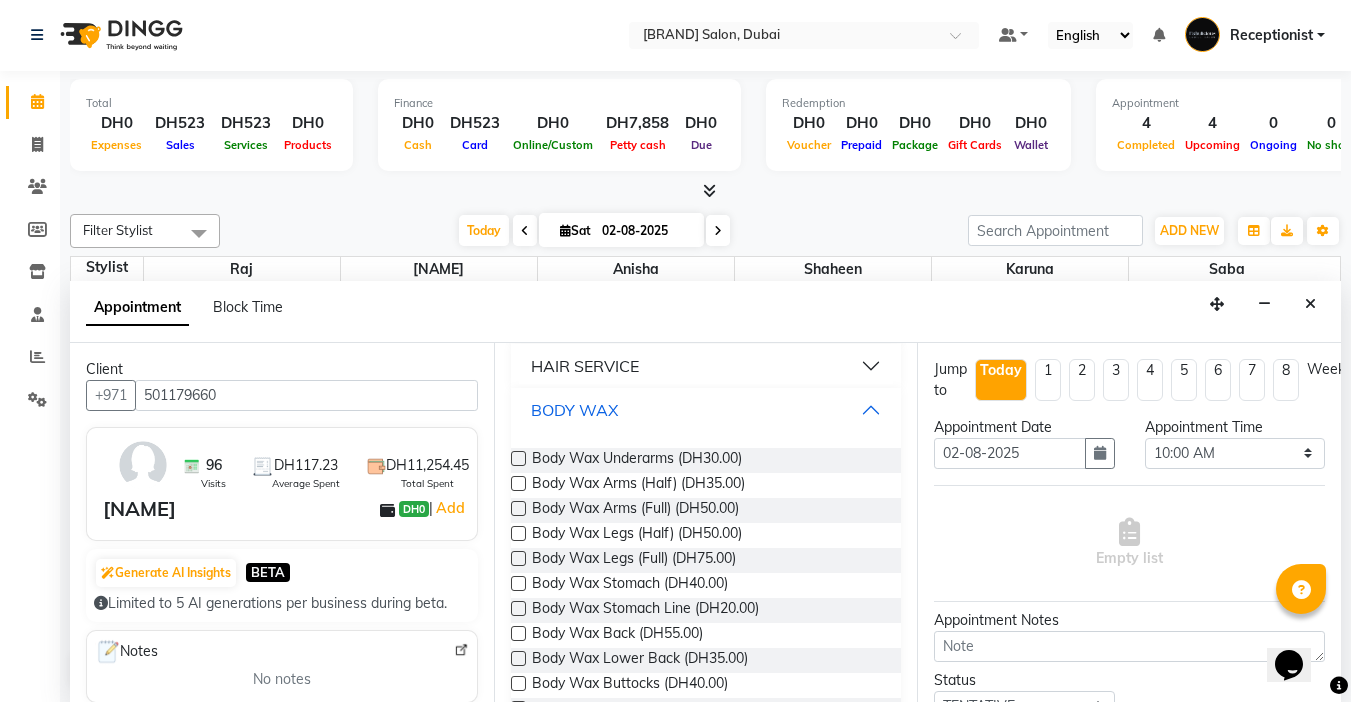 scroll, scrollTop: 1600, scrollLeft: 0, axis: vertical 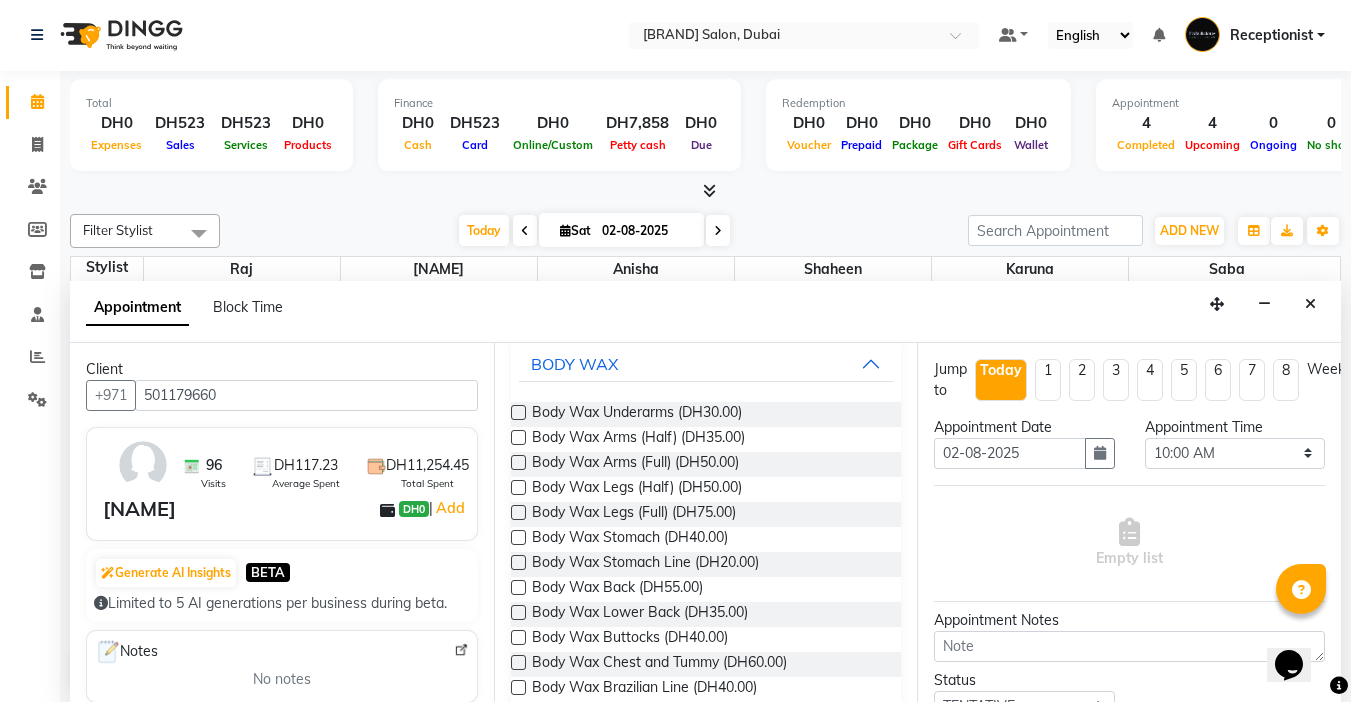 click at bounding box center (518, 412) 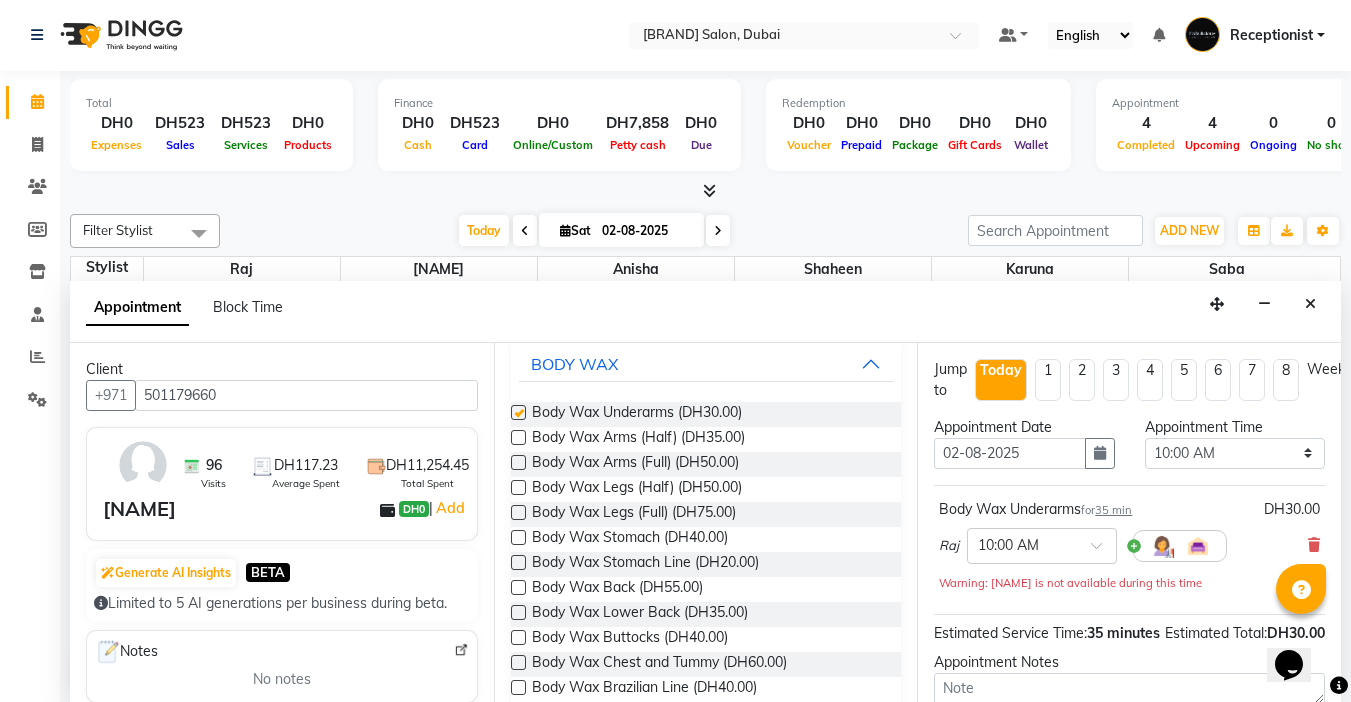 scroll, scrollTop: 1700, scrollLeft: 0, axis: vertical 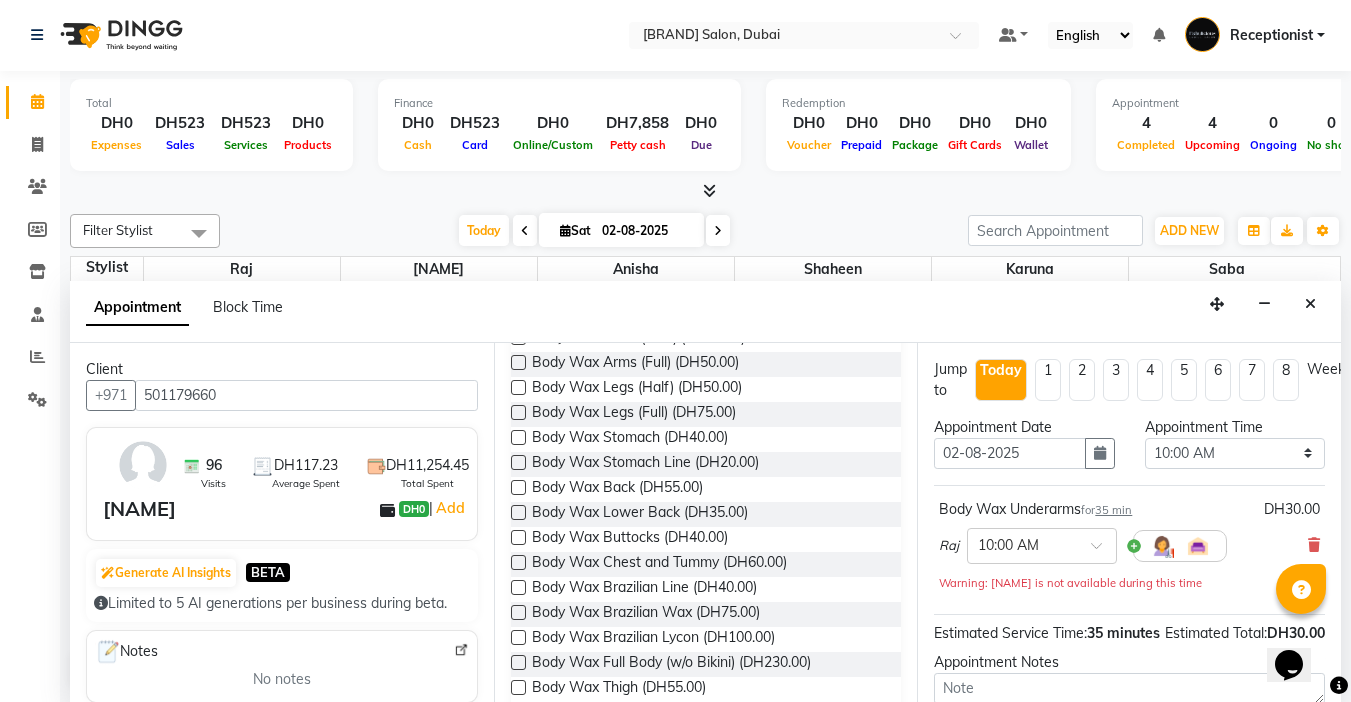 checkbox on "false" 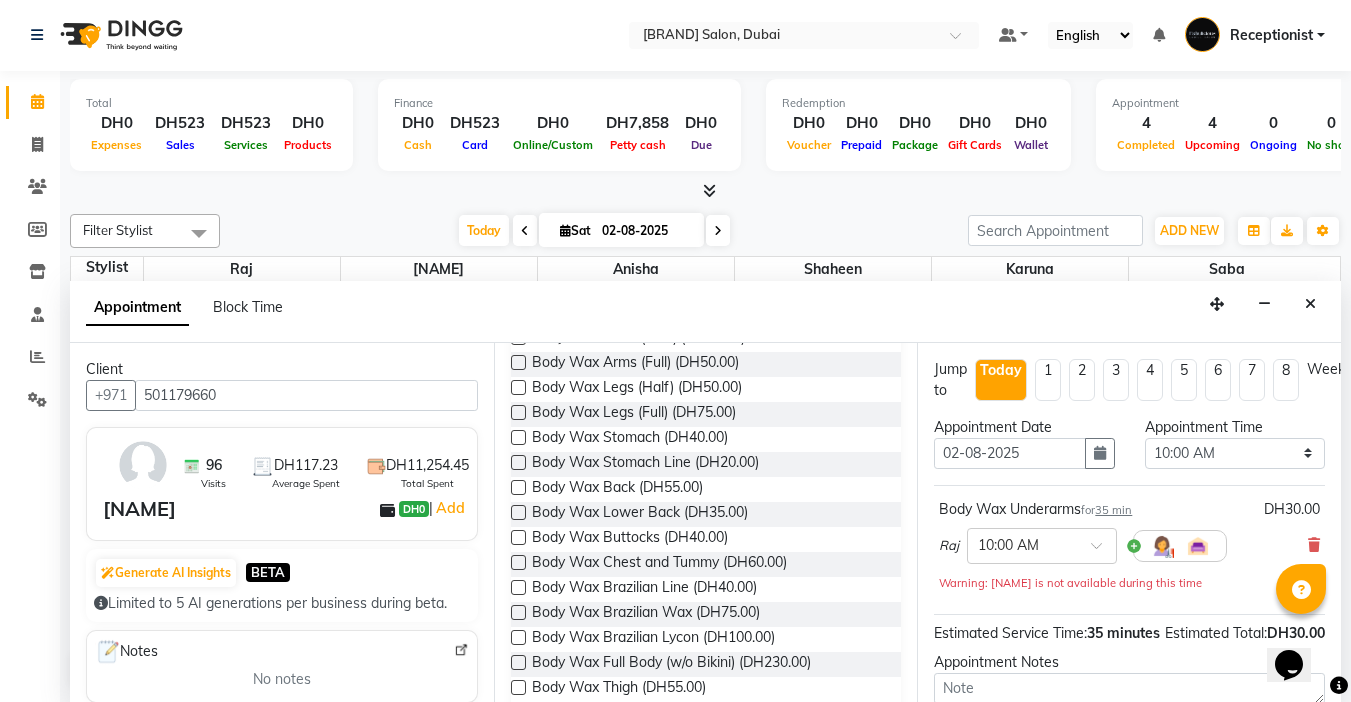 click at bounding box center [518, 362] 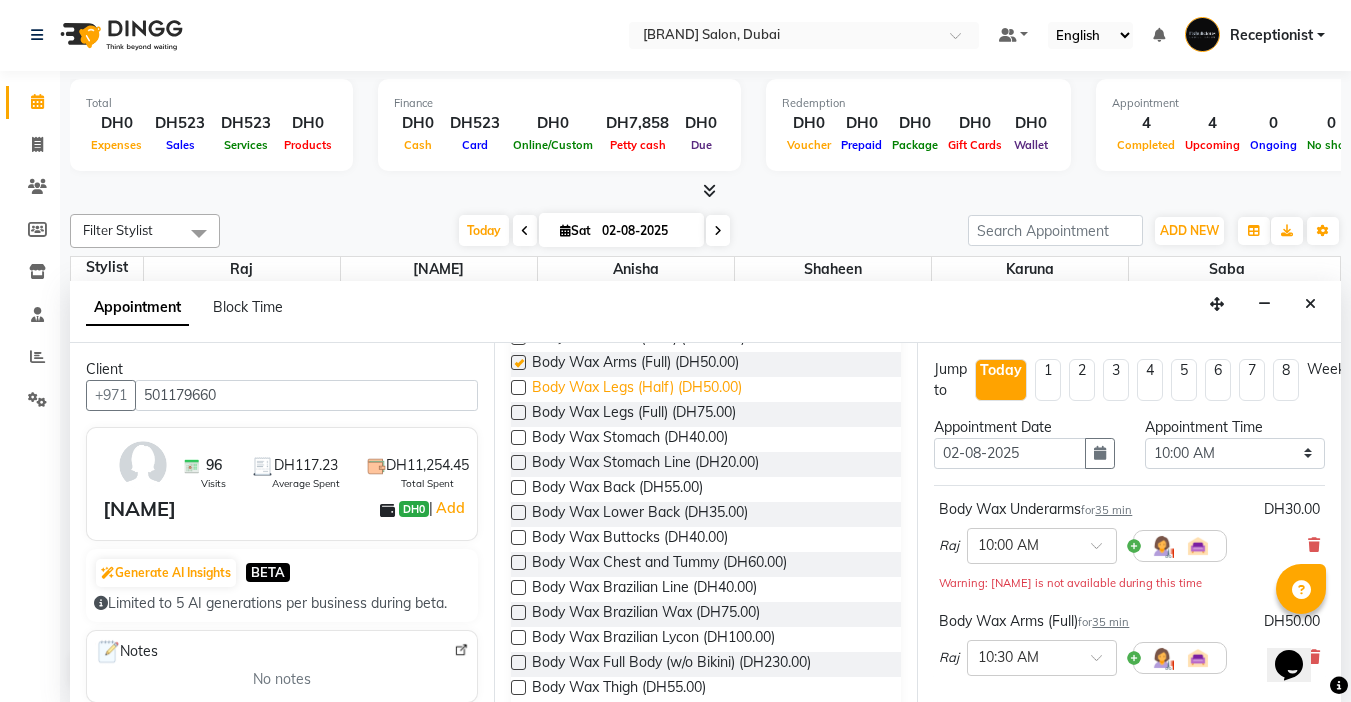 checkbox on "false" 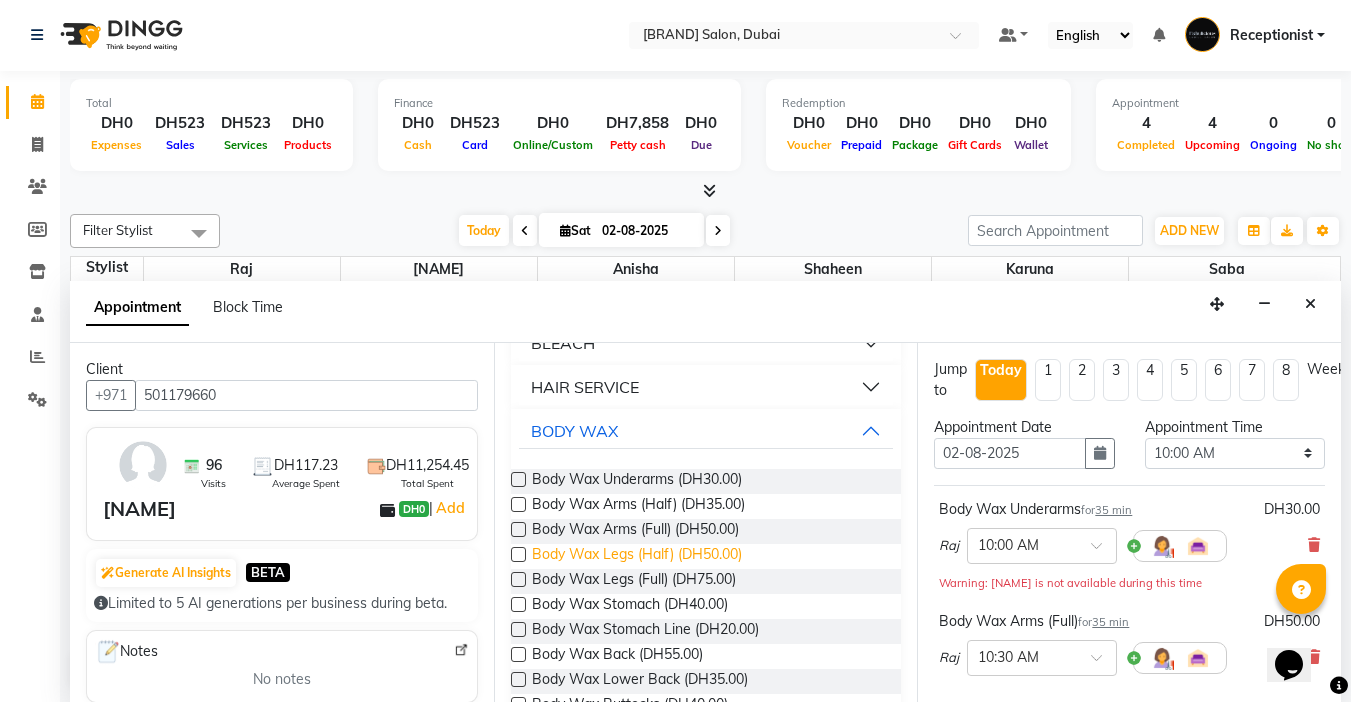 scroll, scrollTop: 1500, scrollLeft: 0, axis: vertical 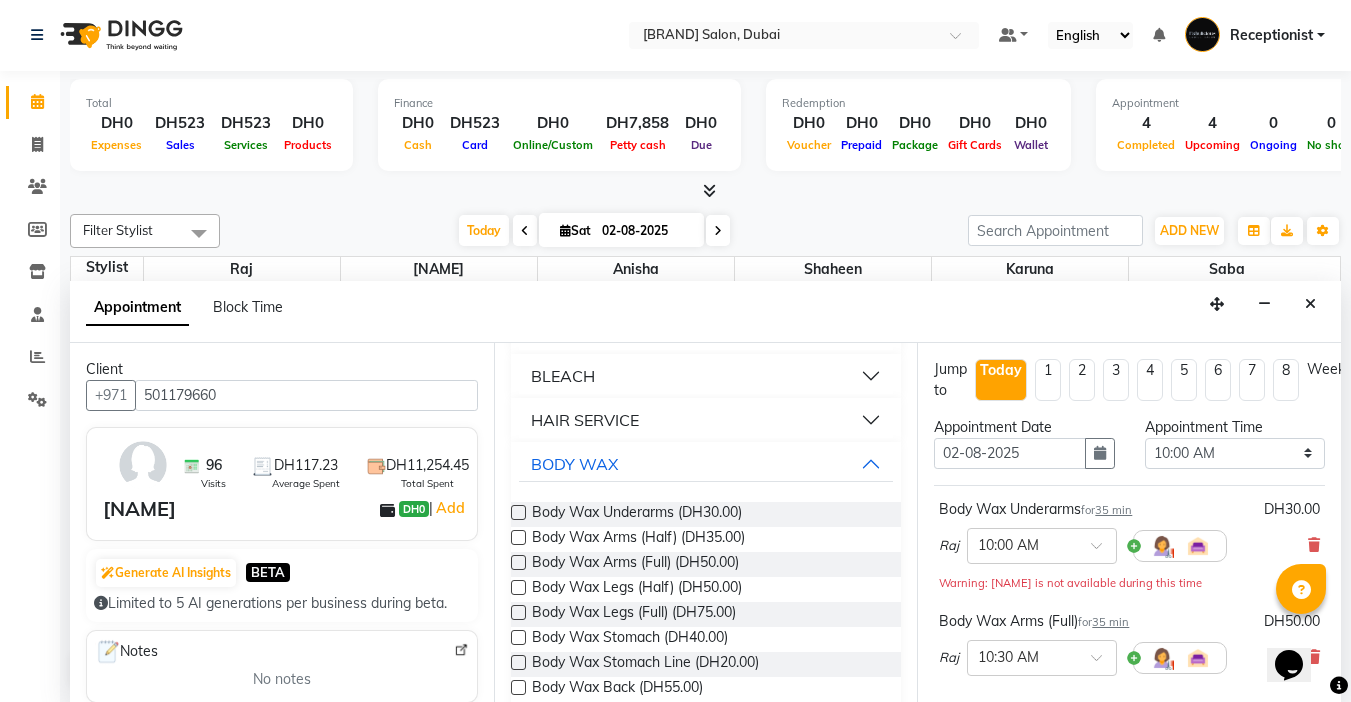 click on "MASSAGE" at bounding box center [570, 332] 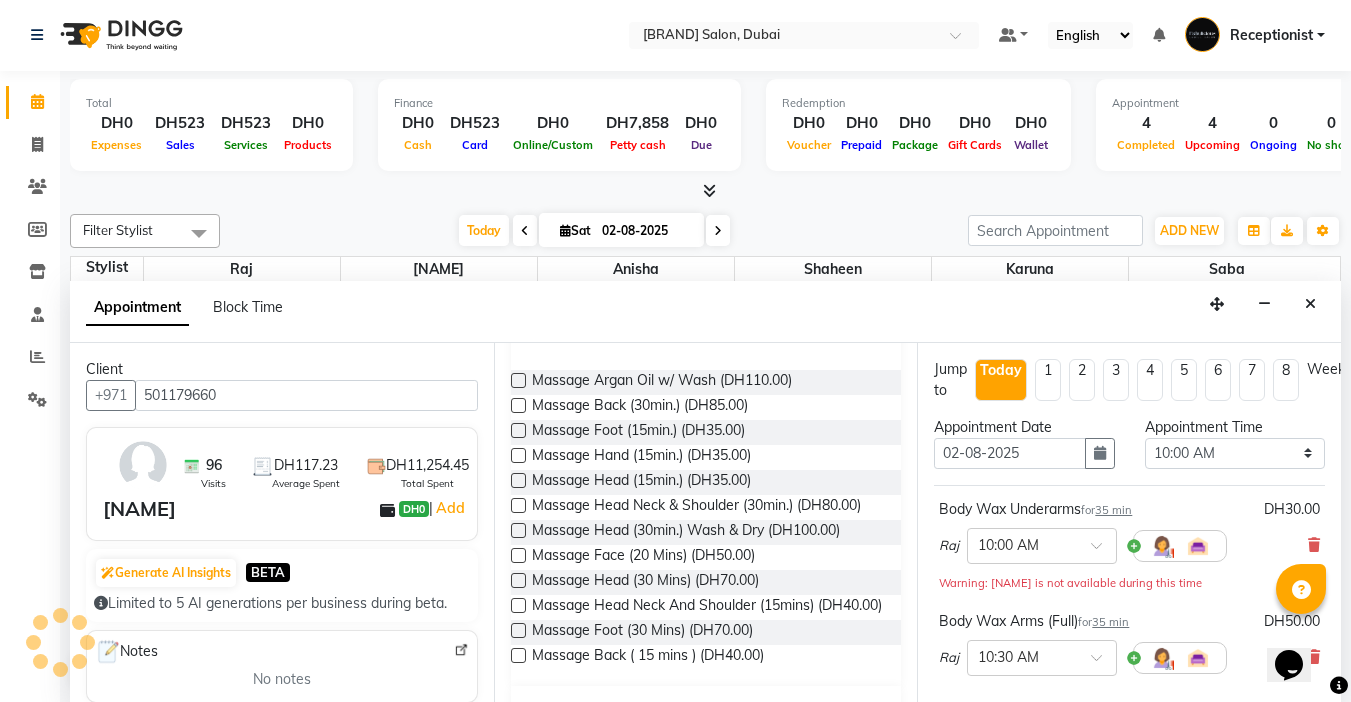 scroll, scrollTop: 1548, scrollLeft: 0, axis: vertical 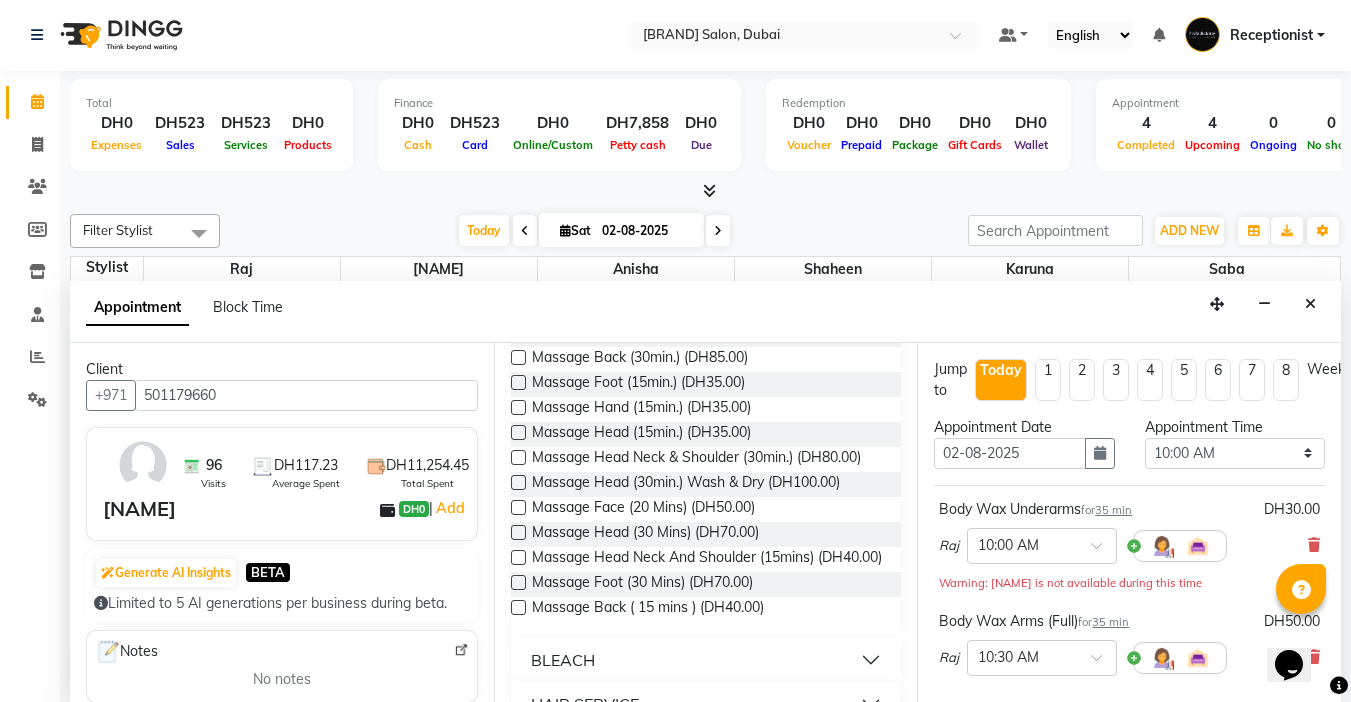 click at bounding box center (518, 332) 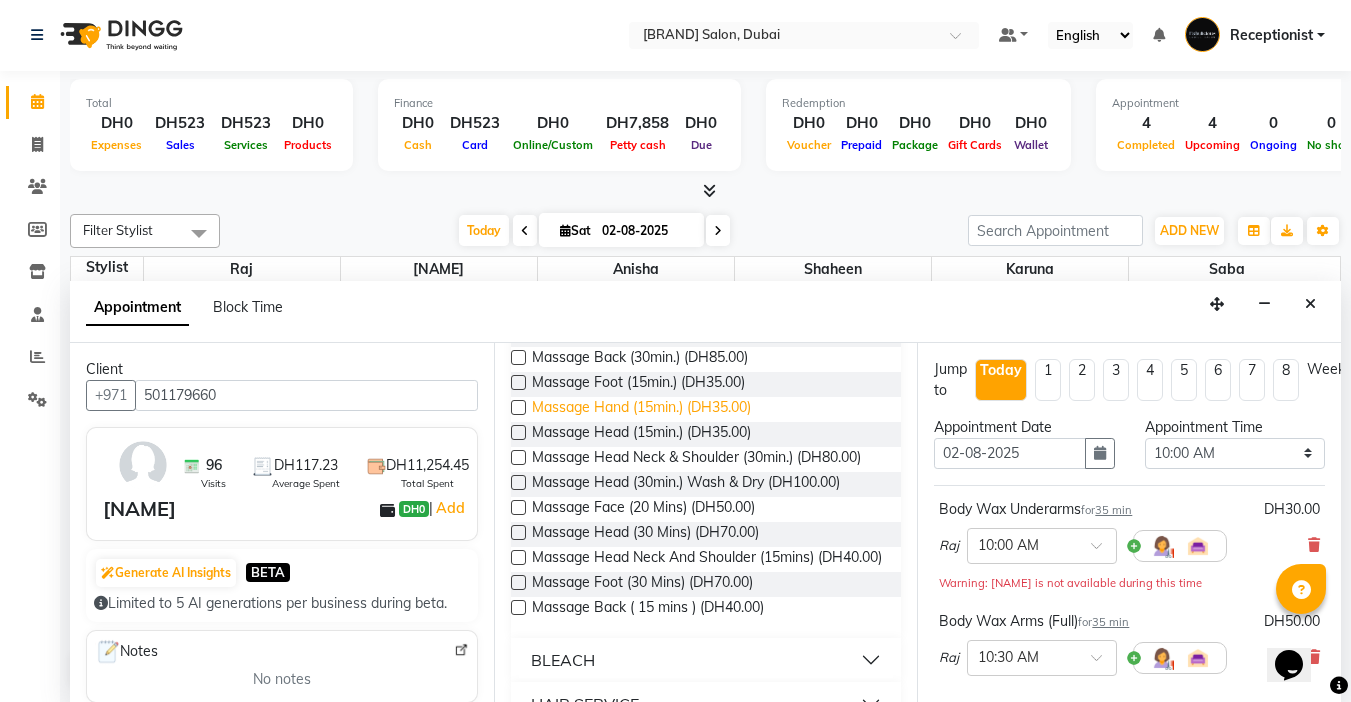 checkbox on "false" 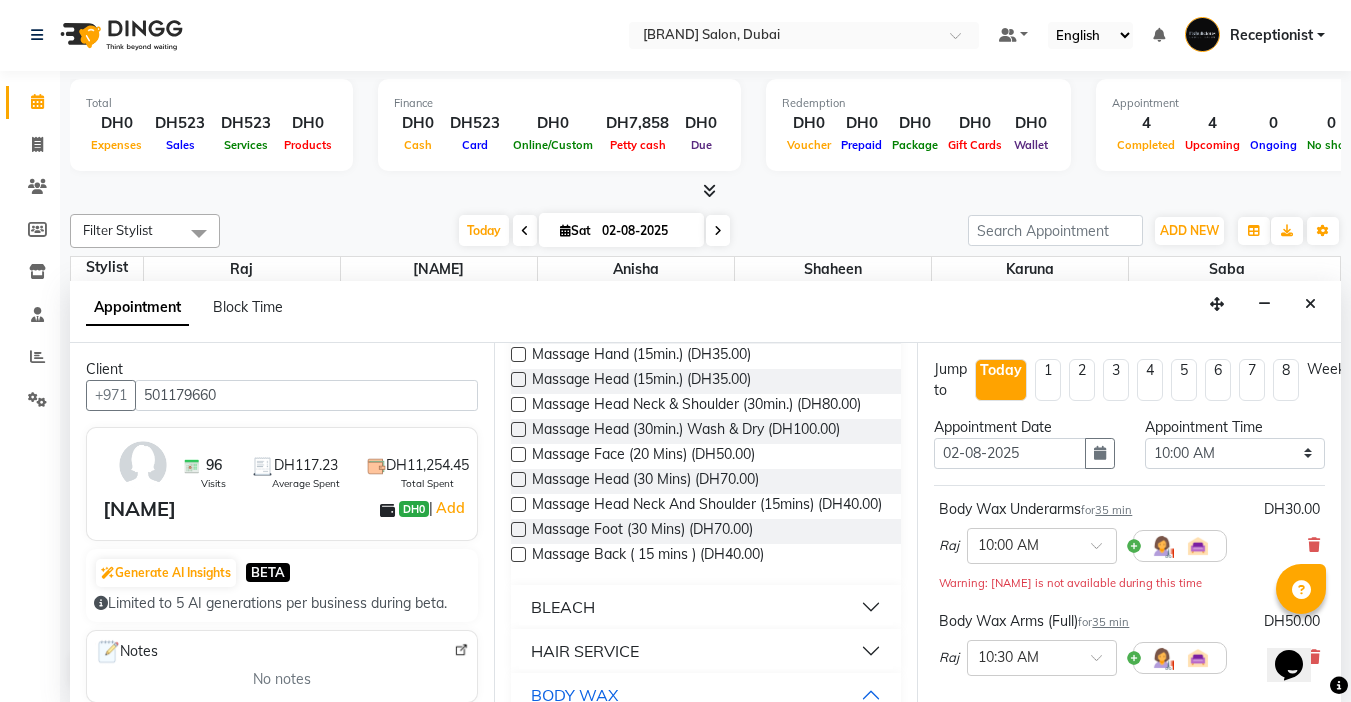 scroll, scrollTop: 1648, scrollLeft: 0, axis: vertical 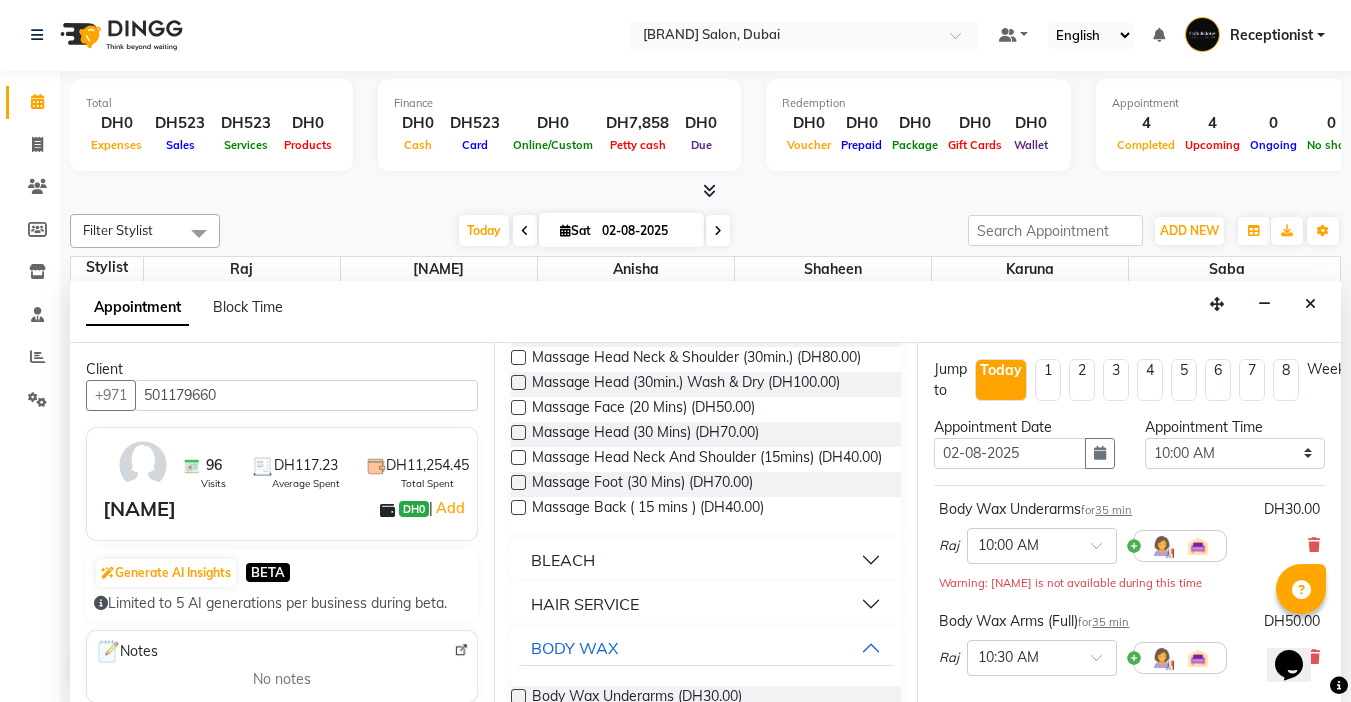 click at bounding box center [518, 407] 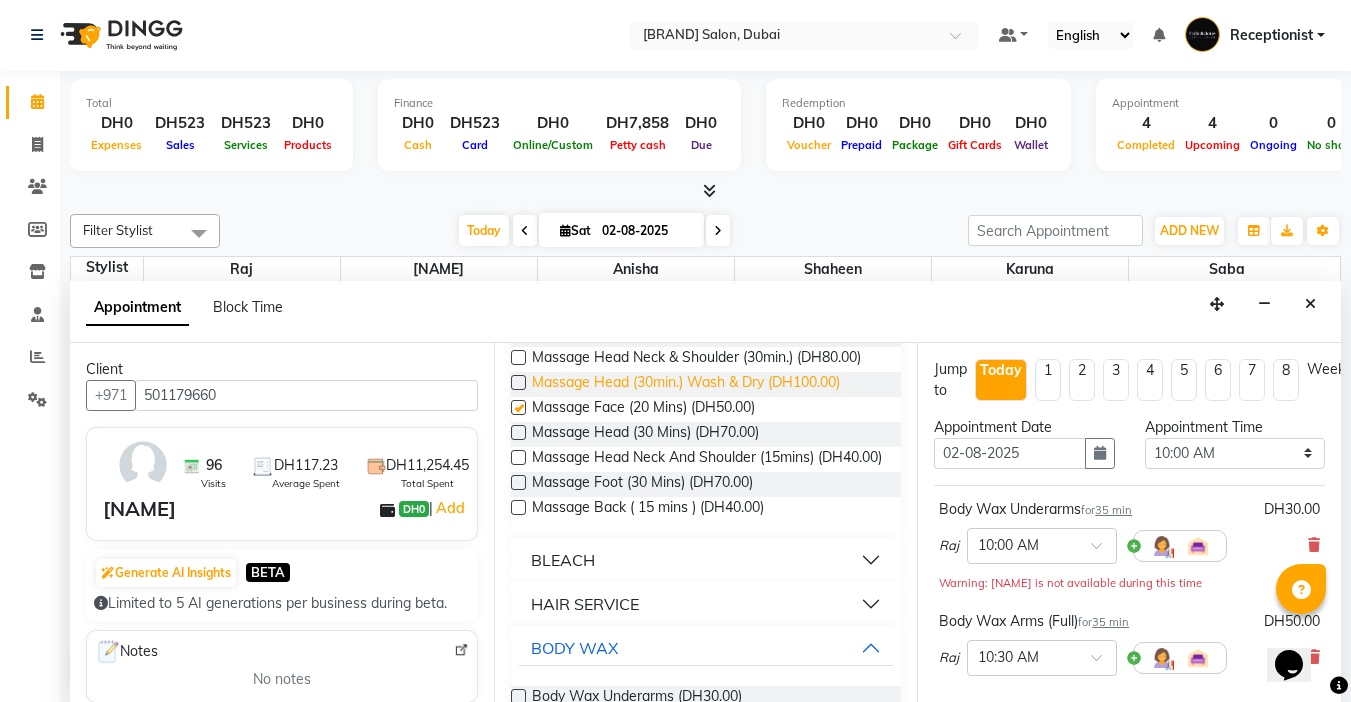 checkbox on "false" 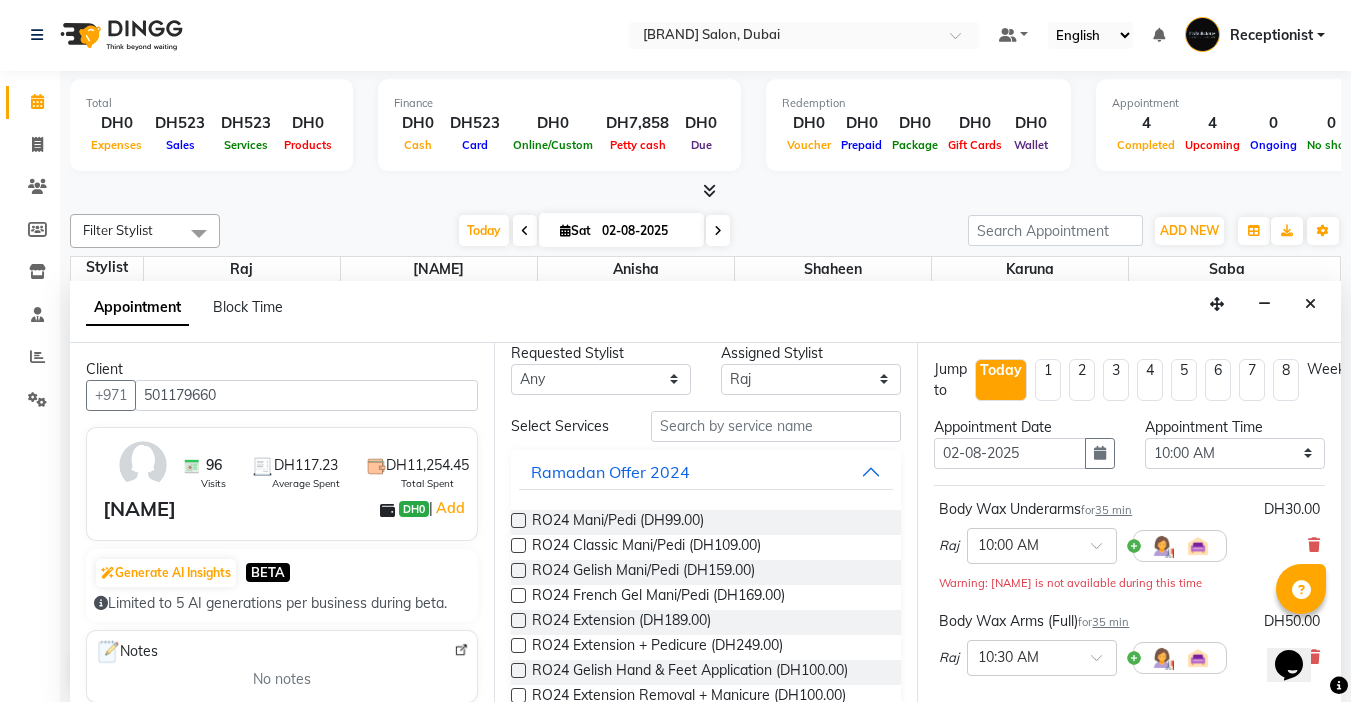 scroll, scrollTop: 0, scrollLeft: 0, axis: both 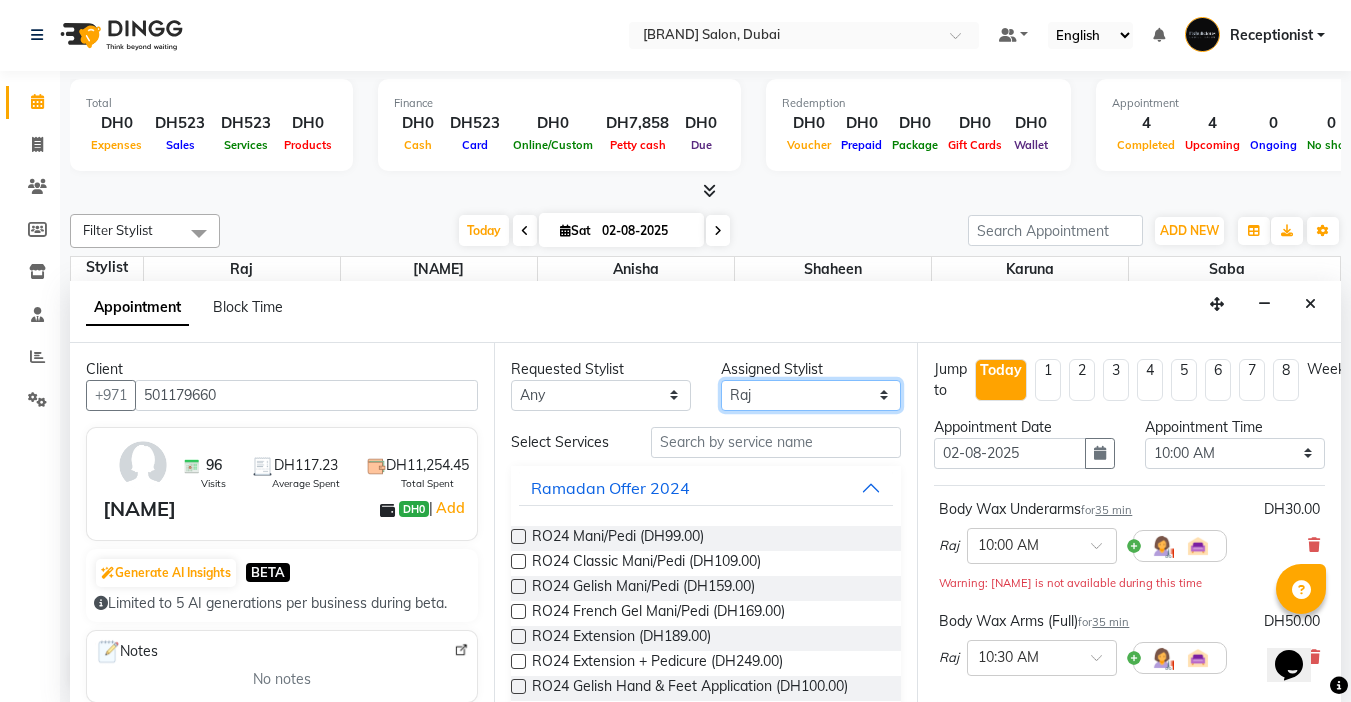 click on "Select [NAME] [NAME] [NAME] [NAME] [NAME]" at bounding box center (811, 395) 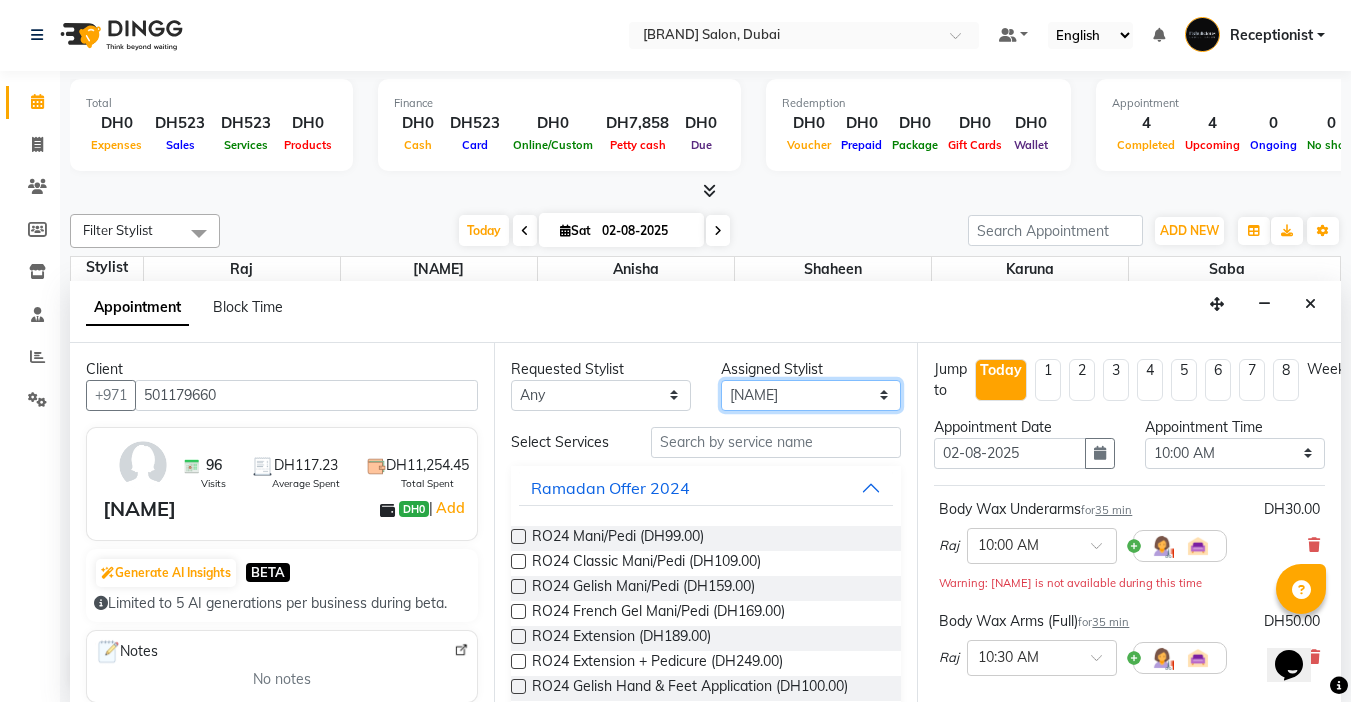 click on "Select [NAME] [NAME] [NAME] [NAME] [NAME]" at bounding box center (811, 395) 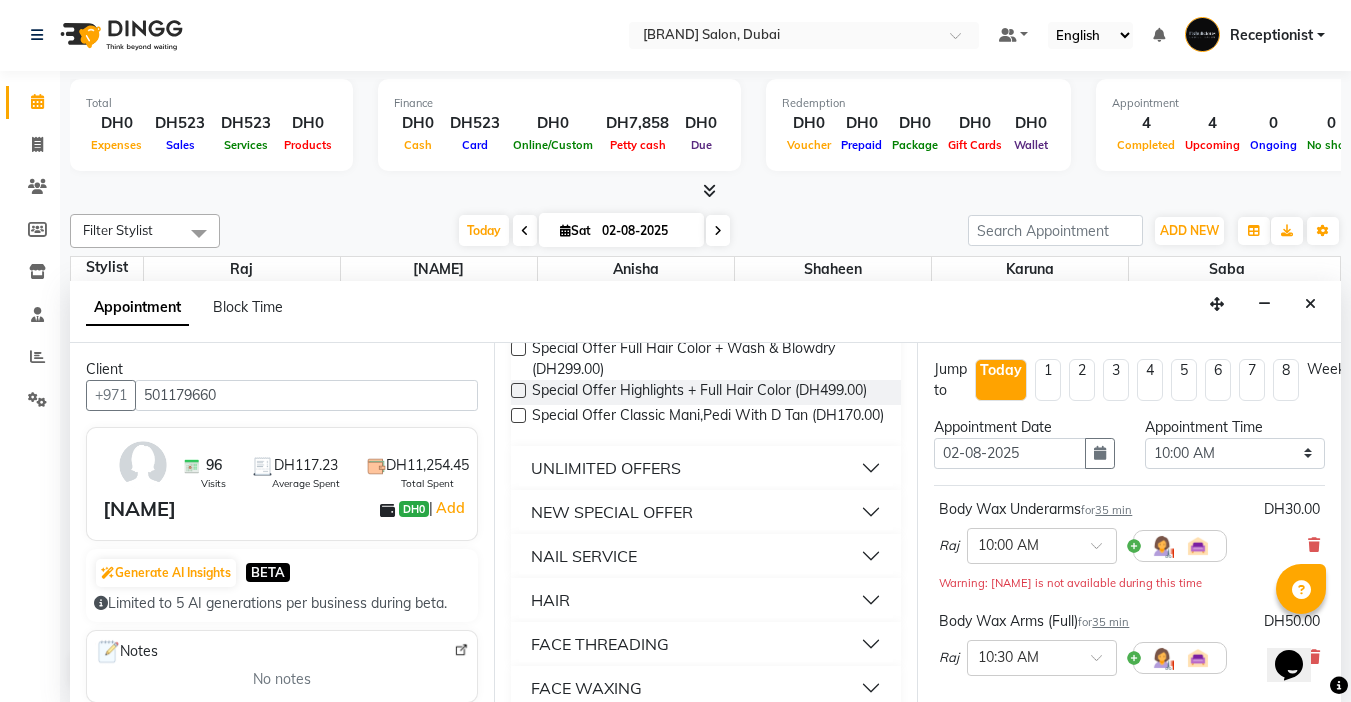 scroll, scrollTop: 1200, scrollLeft: 0, axis: vertical 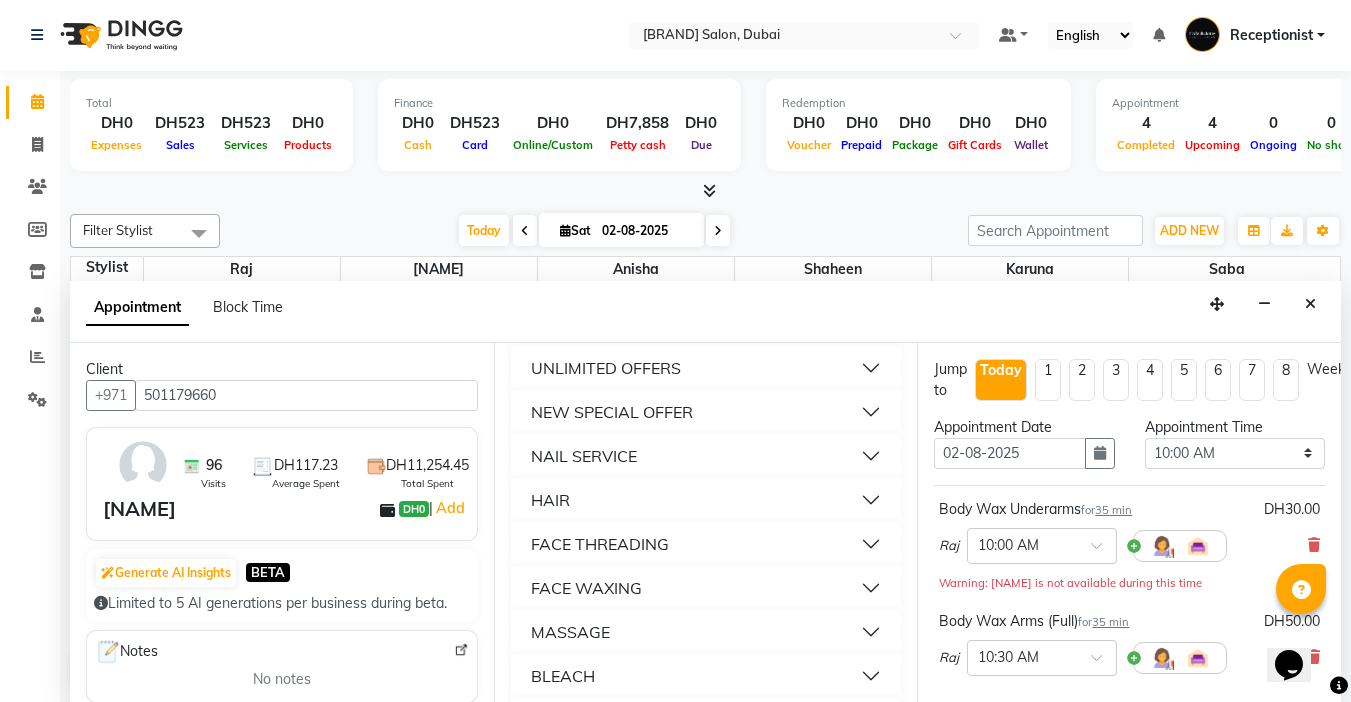 click on "NAIL SERVICE" at bounding box center (584, 456) 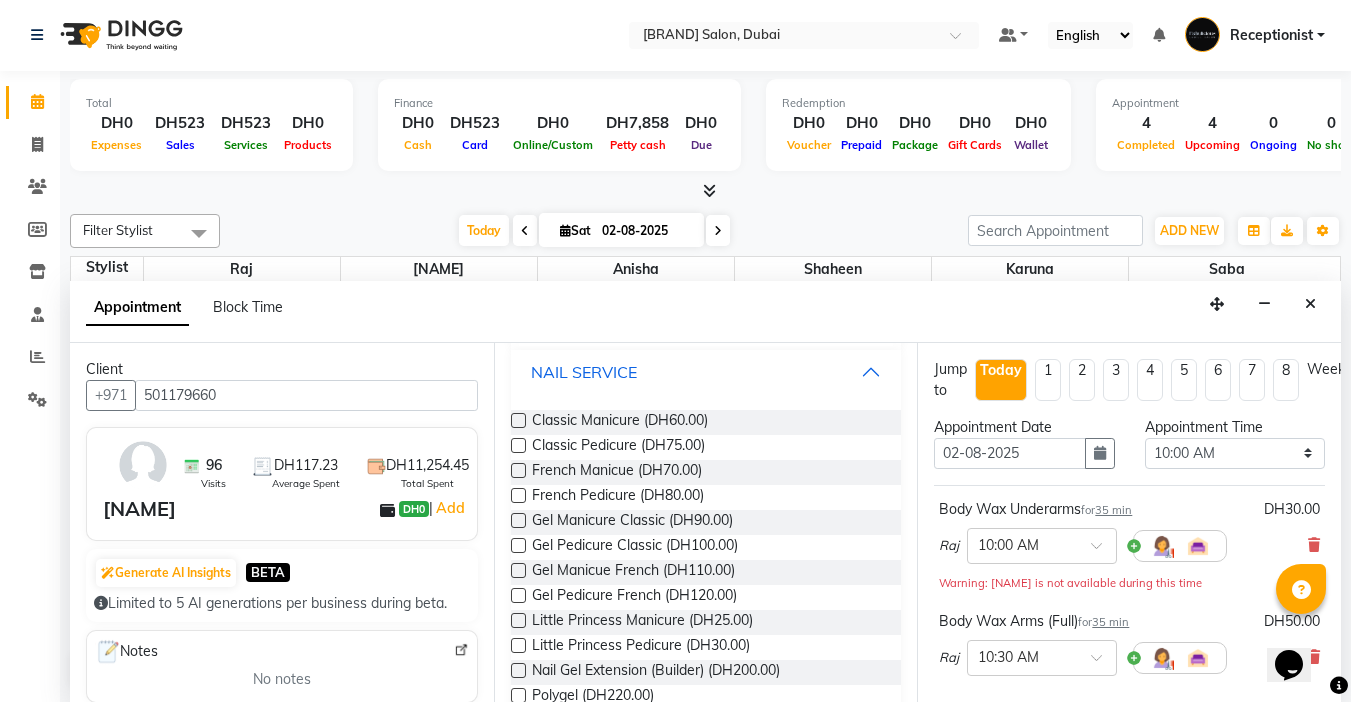 scroll, scrollTop: 1300, scrollLeft: 0, axis: vertical 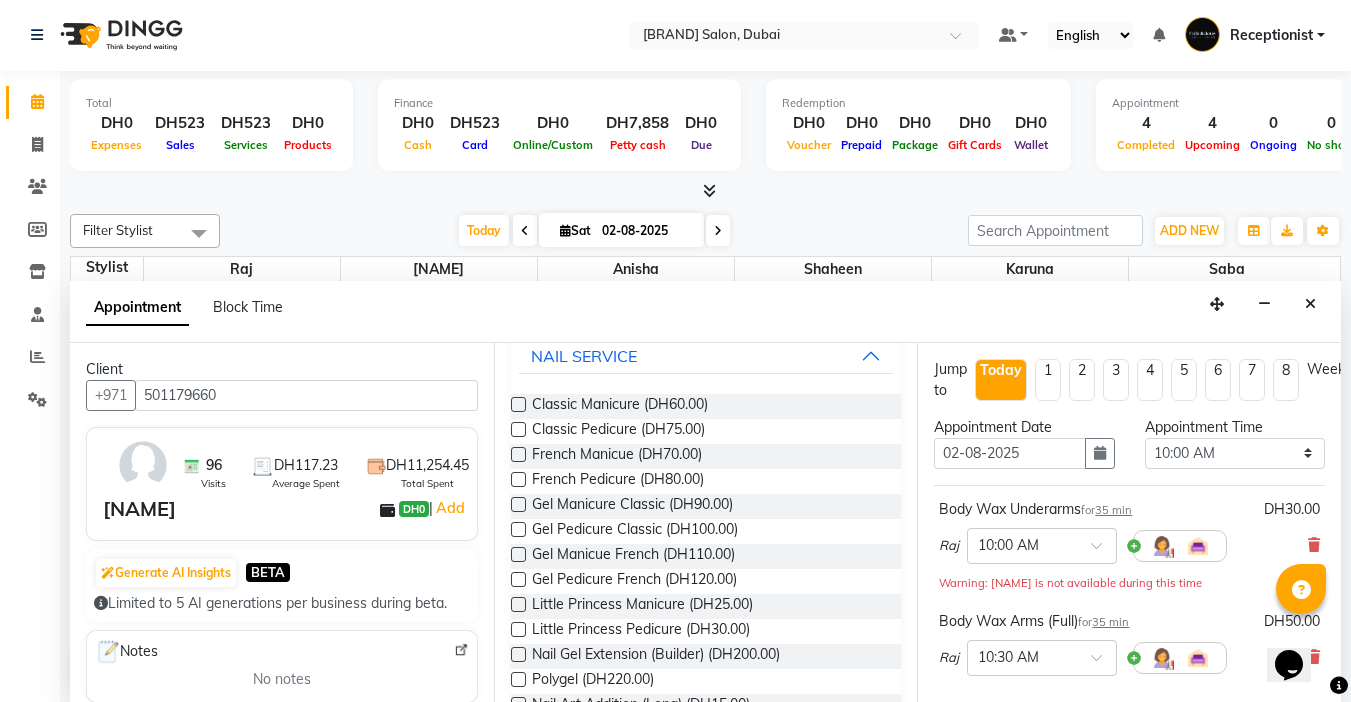 click at bounding box center [518, 429] 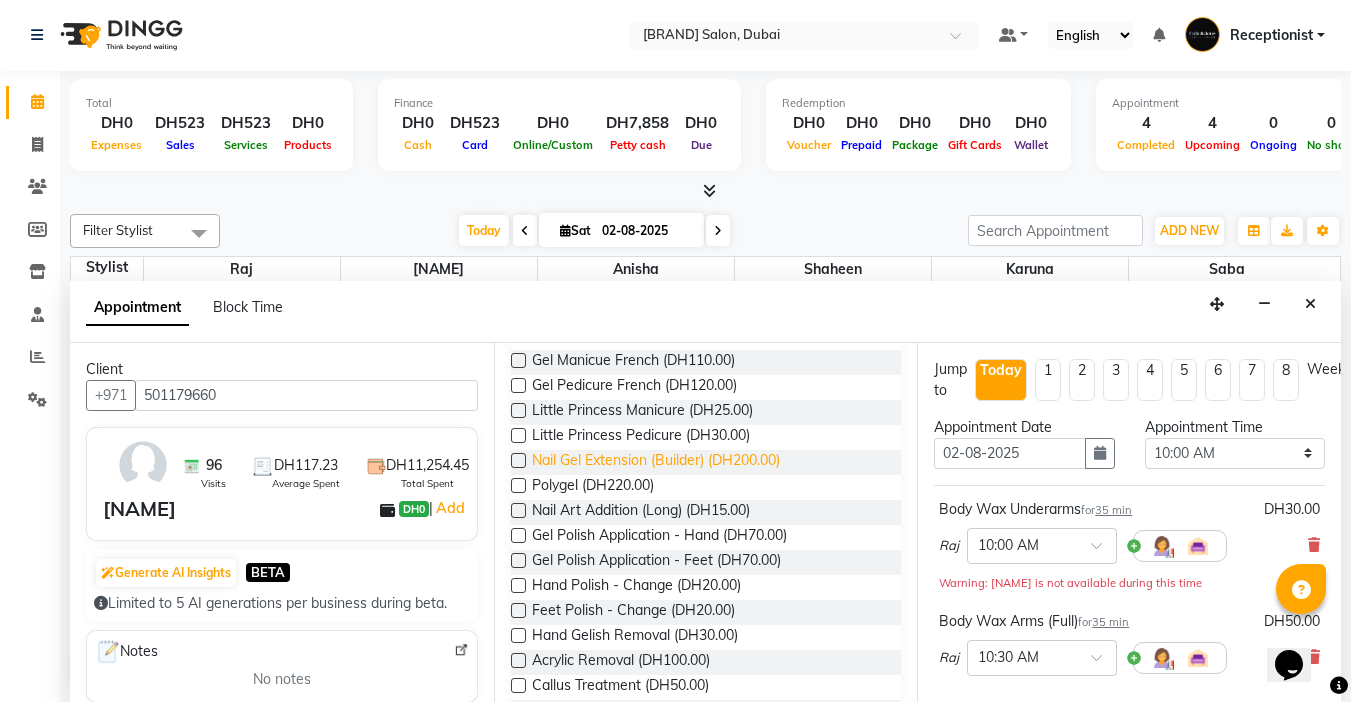 checkbox on "false" 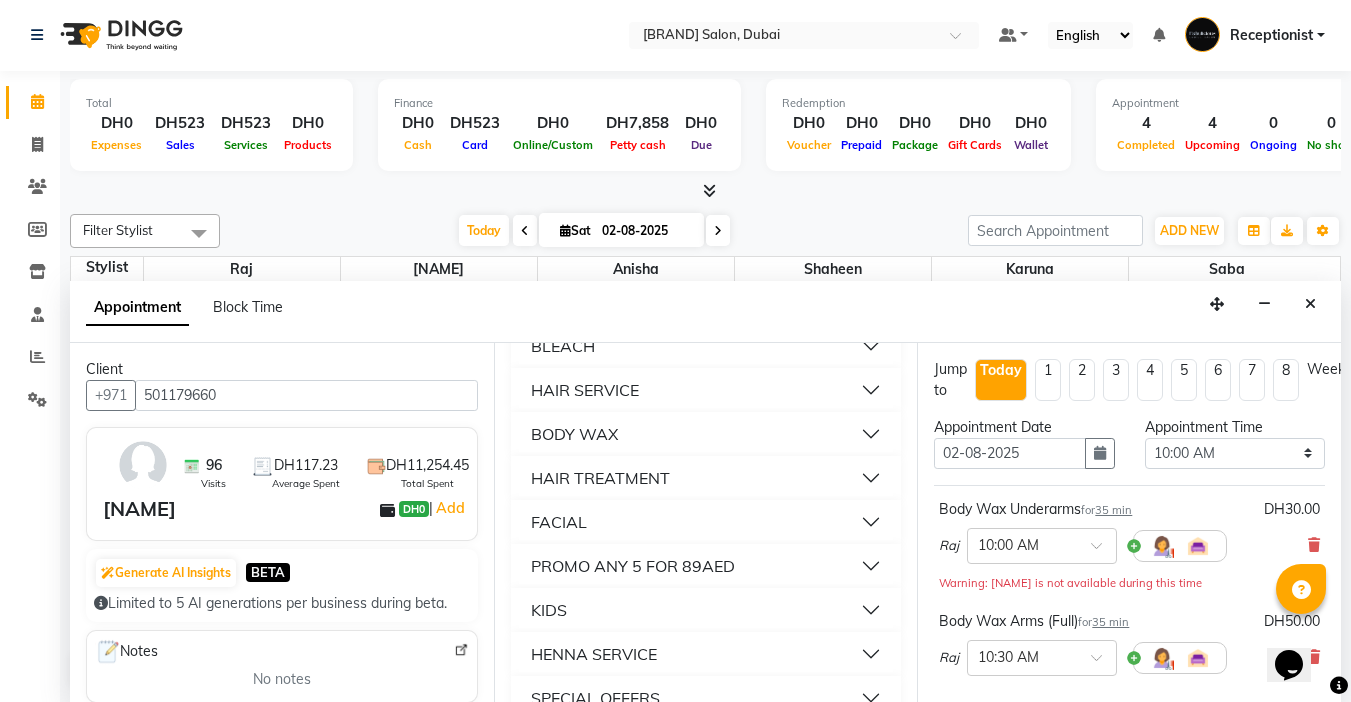 scroll, scrollTop: 2800, scrollLeft: 0, axis: vertical 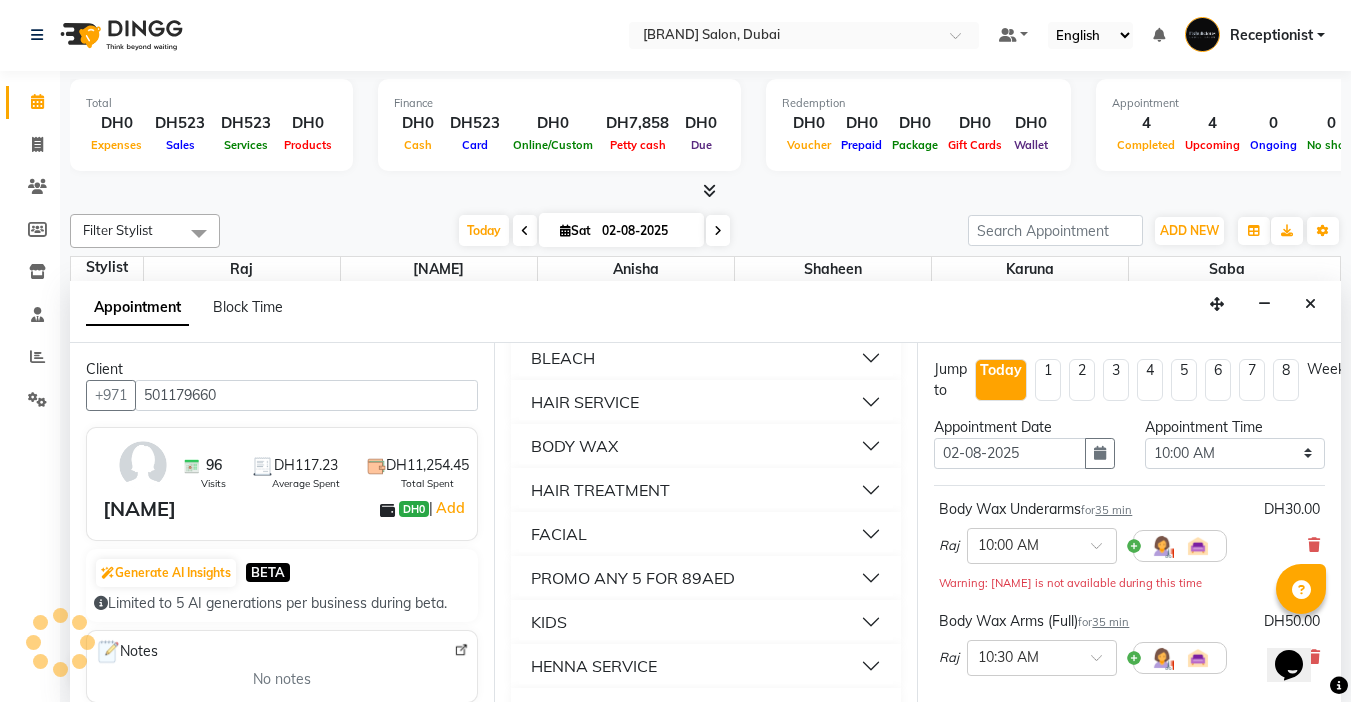 click on "MASSAGE" at bounding box center (570, 314) 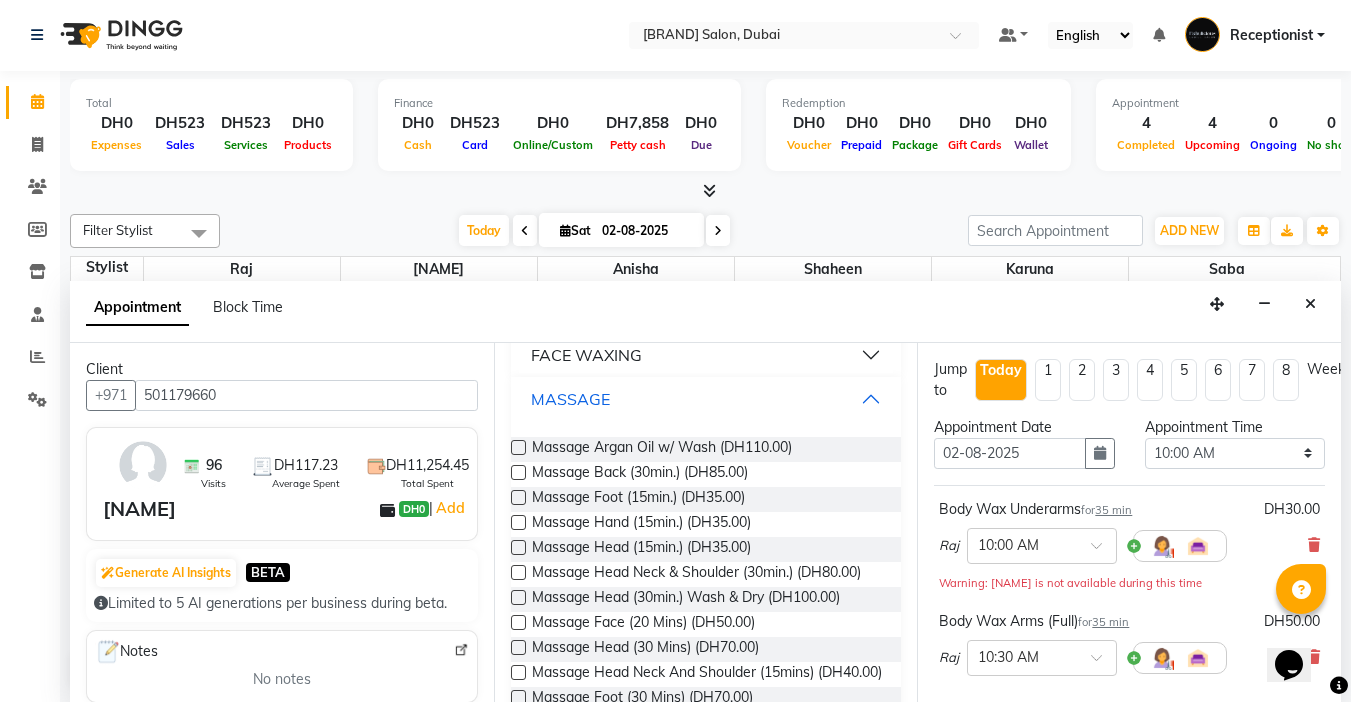 scroll, scrollTop: 2700, scrollLeft: 0, axis: vertical 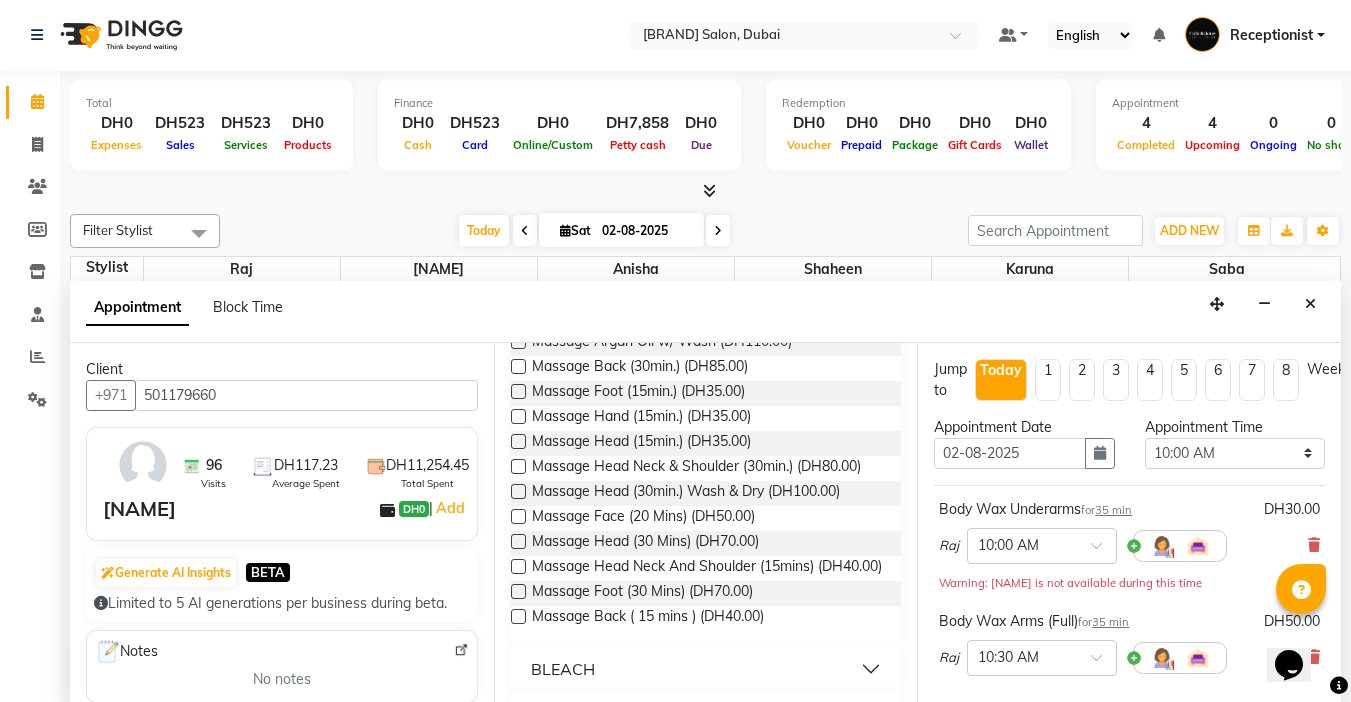 click at bounding box center (518, 391) 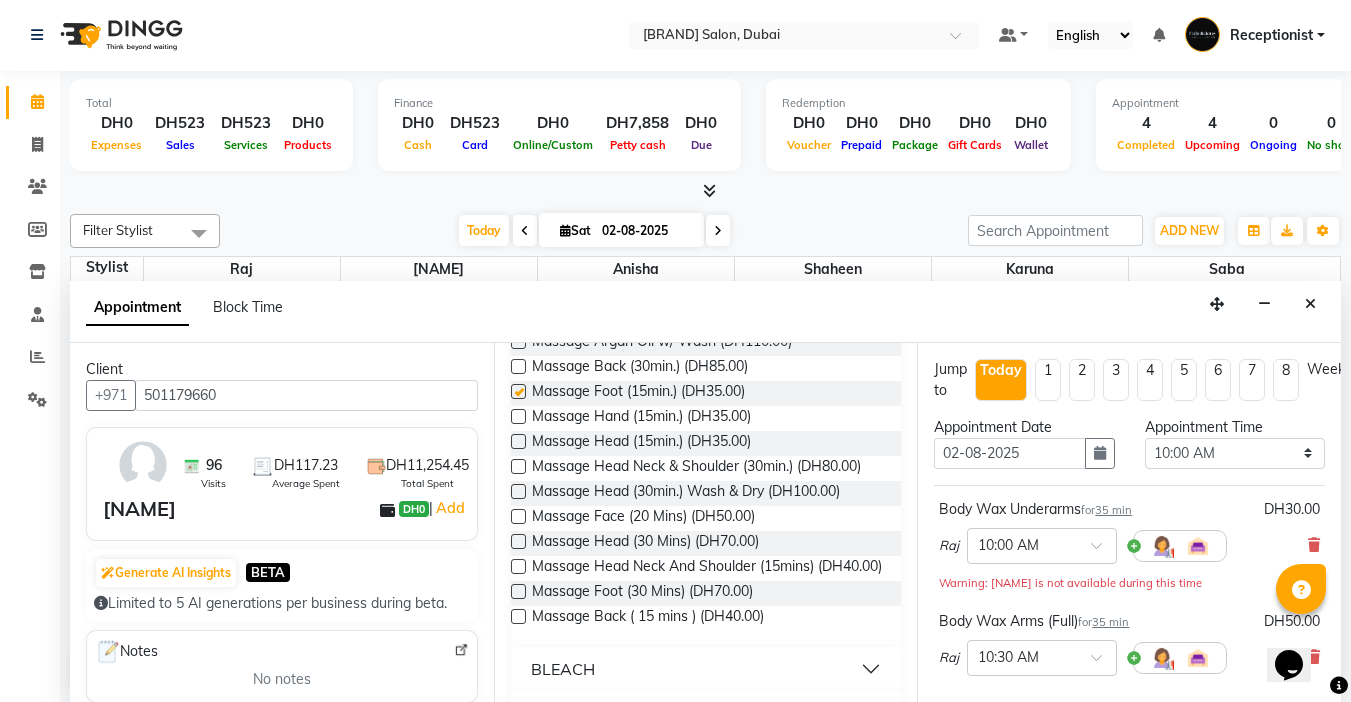 checkbox on "false" 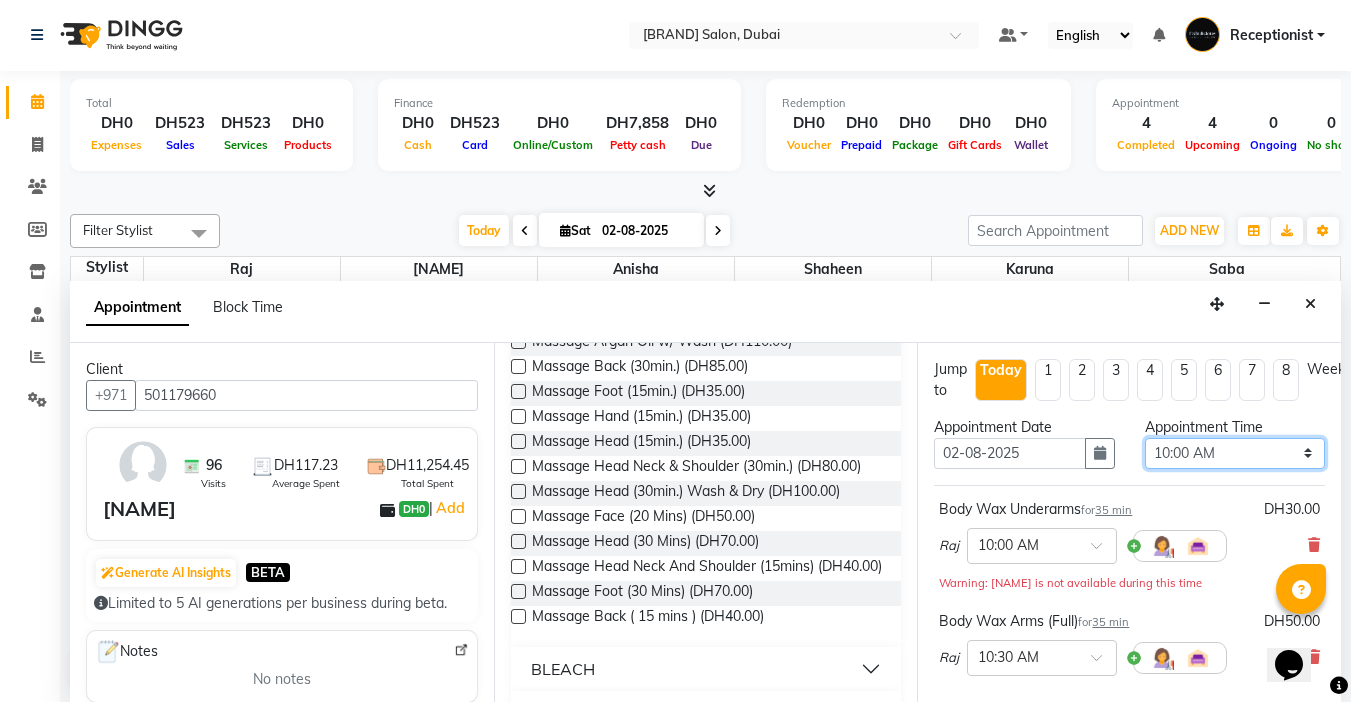 click on "Select 10:00 AM 10:15 AM 10:30 AM 10:45 AM 11:00 AM 11:15 AM 11:30 AM 11:45 AM 12:00 PM 12:15 PM 12:30 PM 12:45 PM 01:00 PM 01:15 PM 01:30 PM 01:45 PM 02:00 PM 02:15 PM 02:30 PM 02:45 PM 03:00 PM 03:15 PM 03:30 PM 03:45 PM 04:00 PM 04:15 PM 04:30 PM 04:45 PM 05:00 PM 05:15 PM 05:30 PM 05:45 PM 06:00 PM 06:15 PM 06:30 PM 06:45 PM 07:00 PM 07:15 PM 07:30 PM 07:45 PM 08:00 PM 08:15 PM 08:30 PM 08:45 PM 09:00 PM 09:15 PM 09:30 PM 09:45 PM 10:00 PM 10:15 PM 10:30 PM 10:45 PM 11:00 PM 11:15 PM 11:30 PM 11:45 PM" at bounding box center (1235, 453) 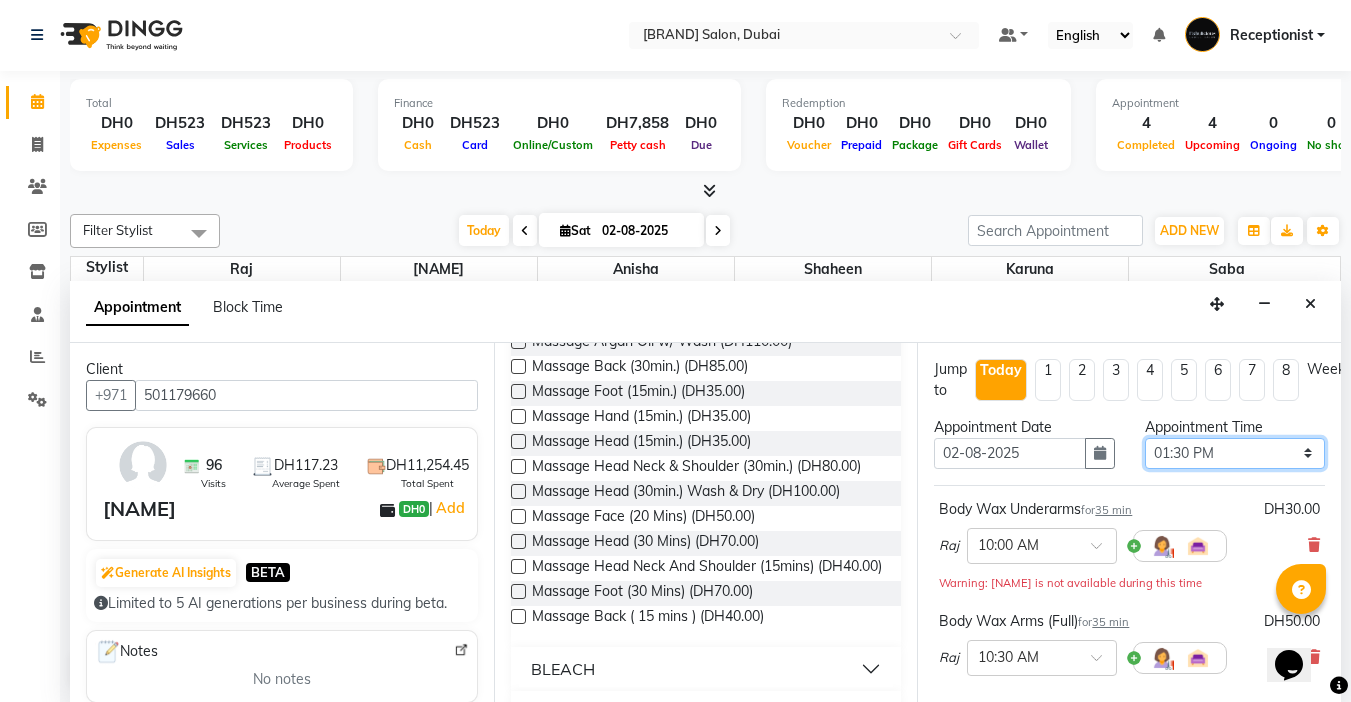 click on "Select 10:00 AM 10:15 AM 10:30 AM 10:45 AM 11:00 AM 11:15 AM 11:30 AM 11:45 AM 12:00 PM 12:15 PM 12:30 PM 12:45 PM 01:00 PM 01:15 PM 01:30 PM 01:45 PM 02:00 PM 02:15 PM 02:30 PM 02:45 PM 03:00 PM 03:15 PM 03:30 PM 03:45 PM 04:00 PM 04:15 PM 04:30 PM 04:45 PM 05:00 PM 05:15 PM 05:30 PM 05:45 PM 06:00 PM 06:15 PM 06:30 PM 06:45 PM 07:00 PM 07:15 PM 07:30 PM 07:45 PM 08:00 PM 08:15 PM 08:30 PM 08:45 PM 09:00 PM 09:15 PM 09:30 PM 09:45 PM 10:00 PM 10:15 PM 10:30 PM 10:45 PM 11:00 PM 11:15 PM 11:30 PM 11:45 PM" at bounding box center (1235, 453) 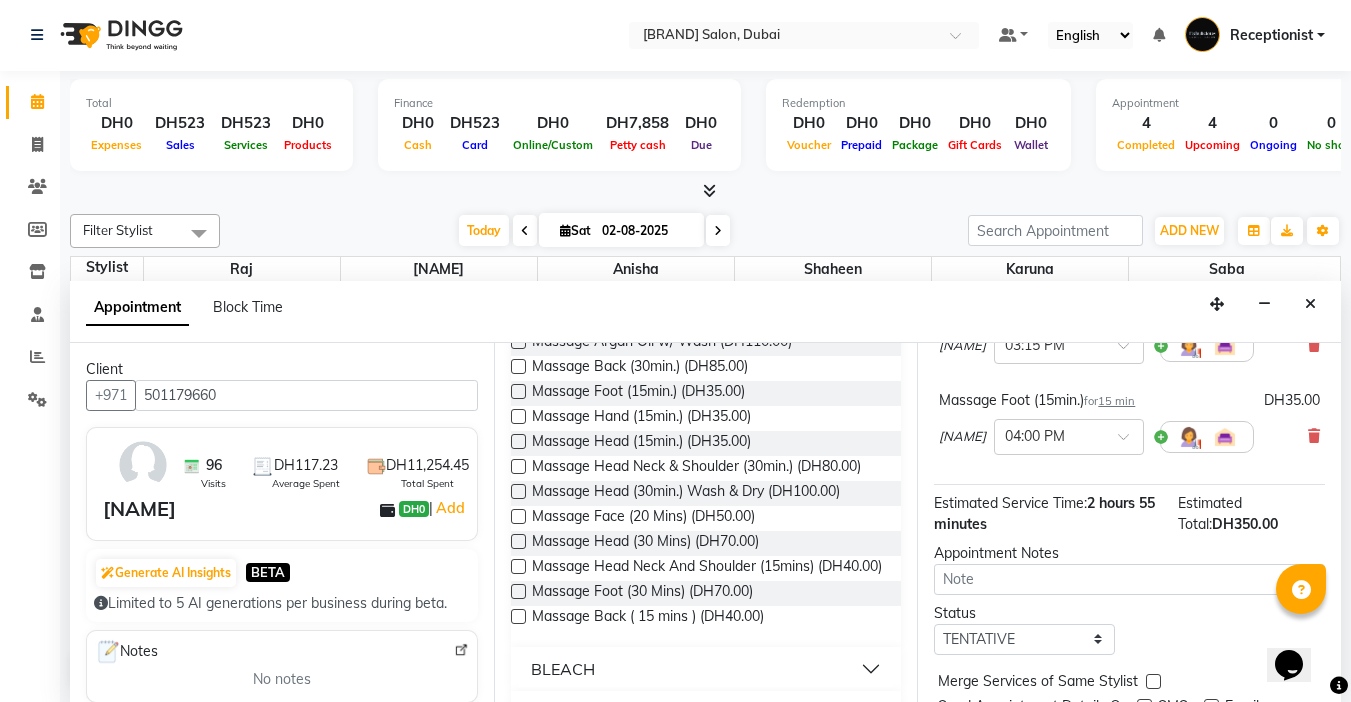 scroll, scrollTop: 600, scrollLeft: 0, axis: vertical 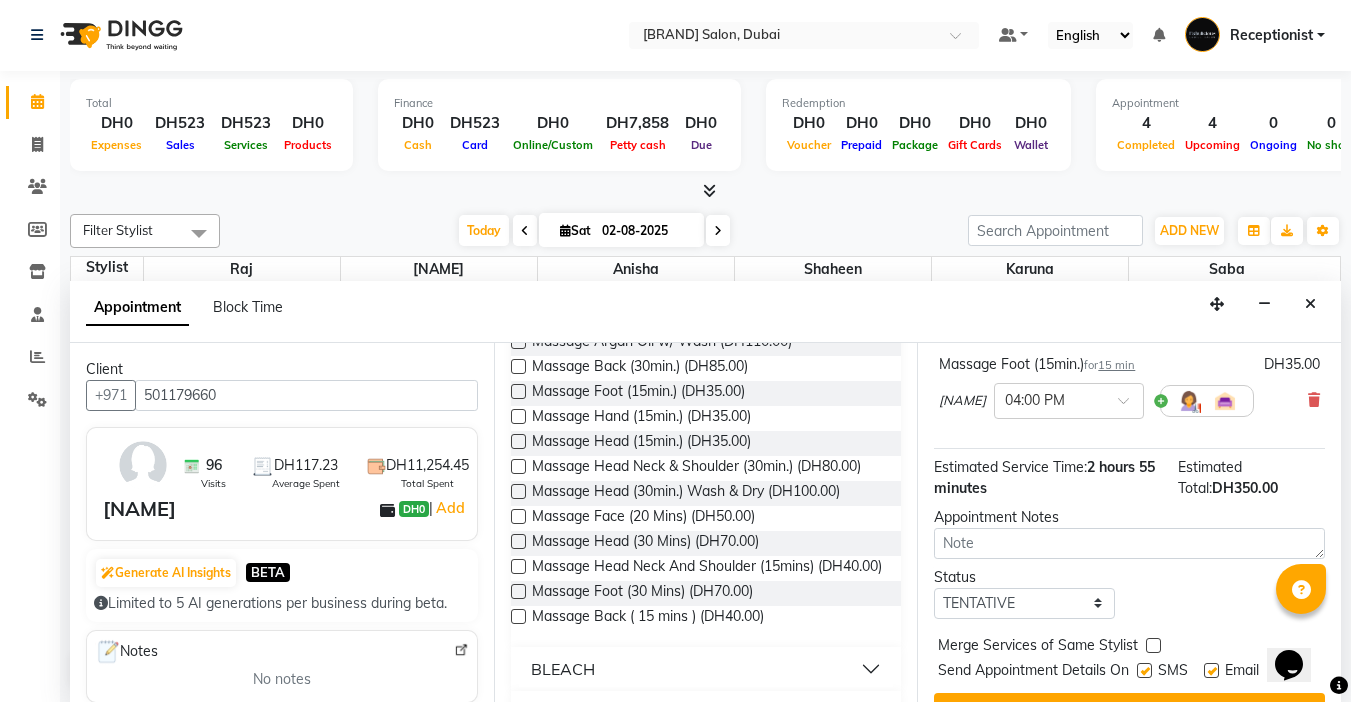 click at bounding box center (1153, 645) 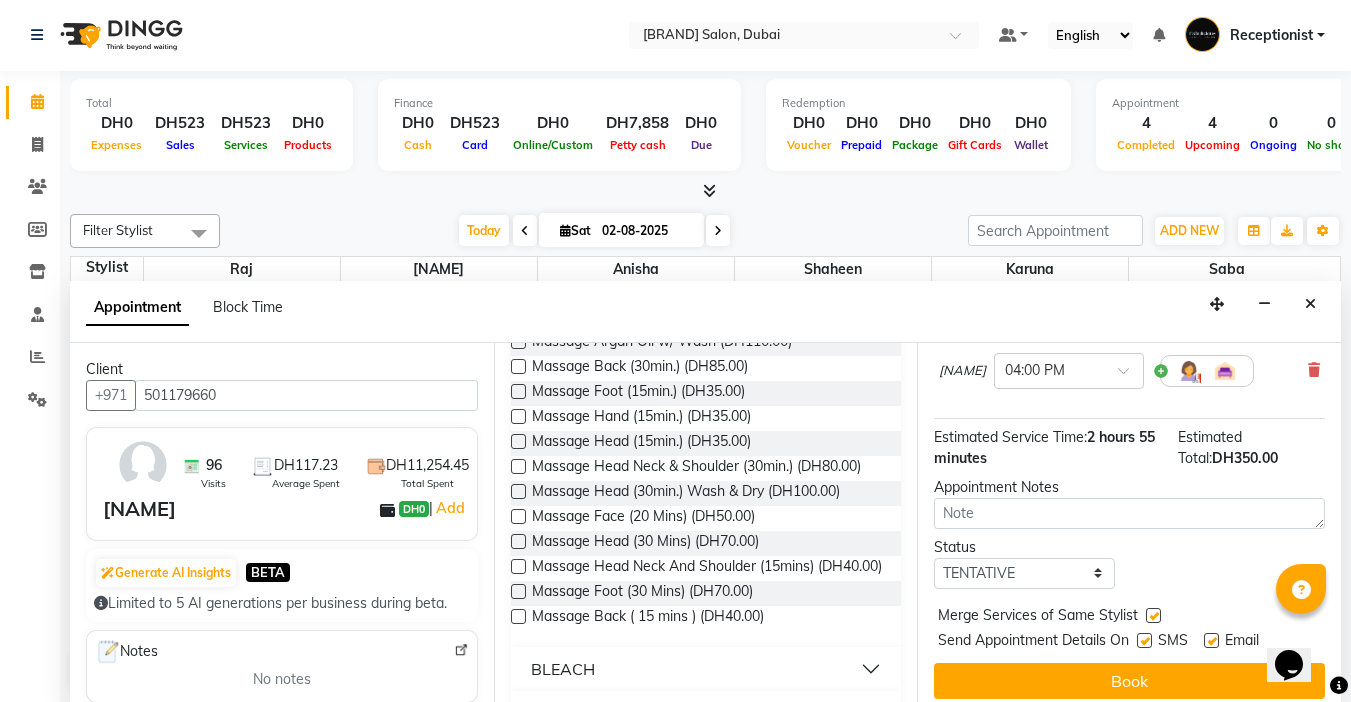 scroll, scrollTop: 658, scrollLeft: 0, axis: vertical 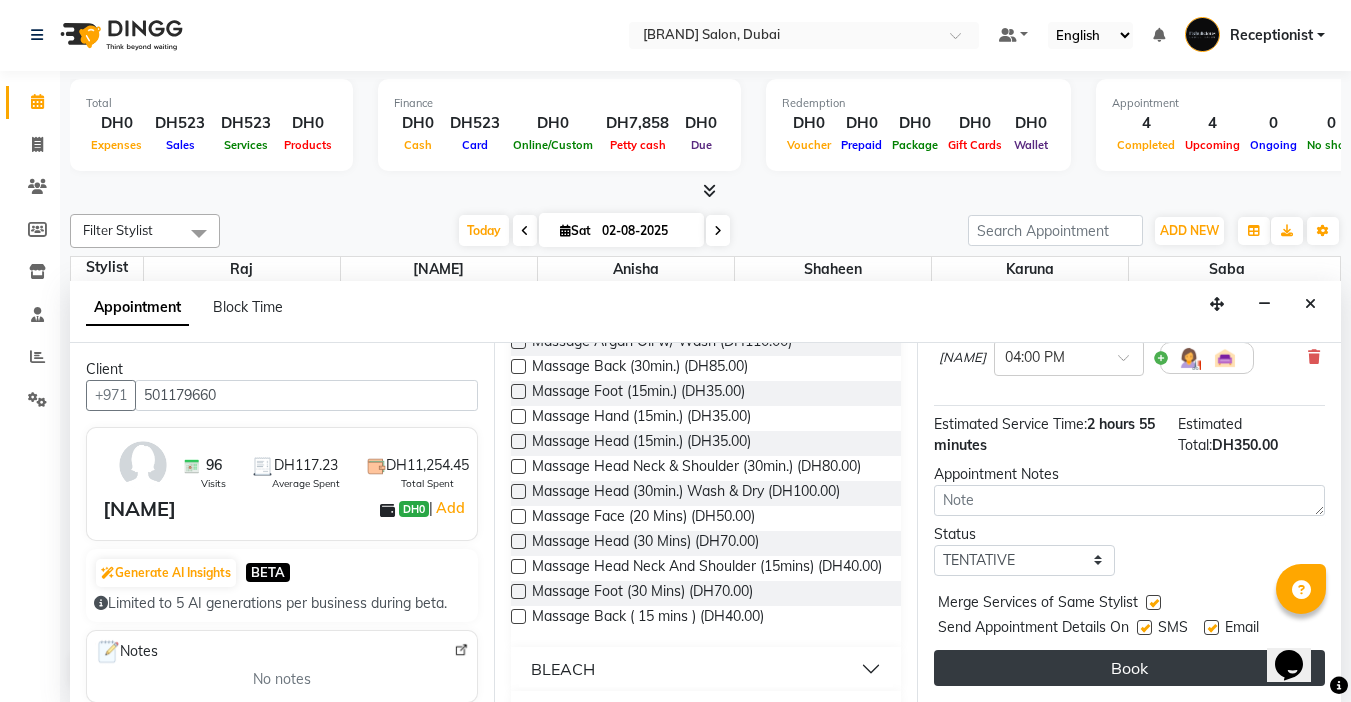 click on "Book" at bounding box center (1129, 668) 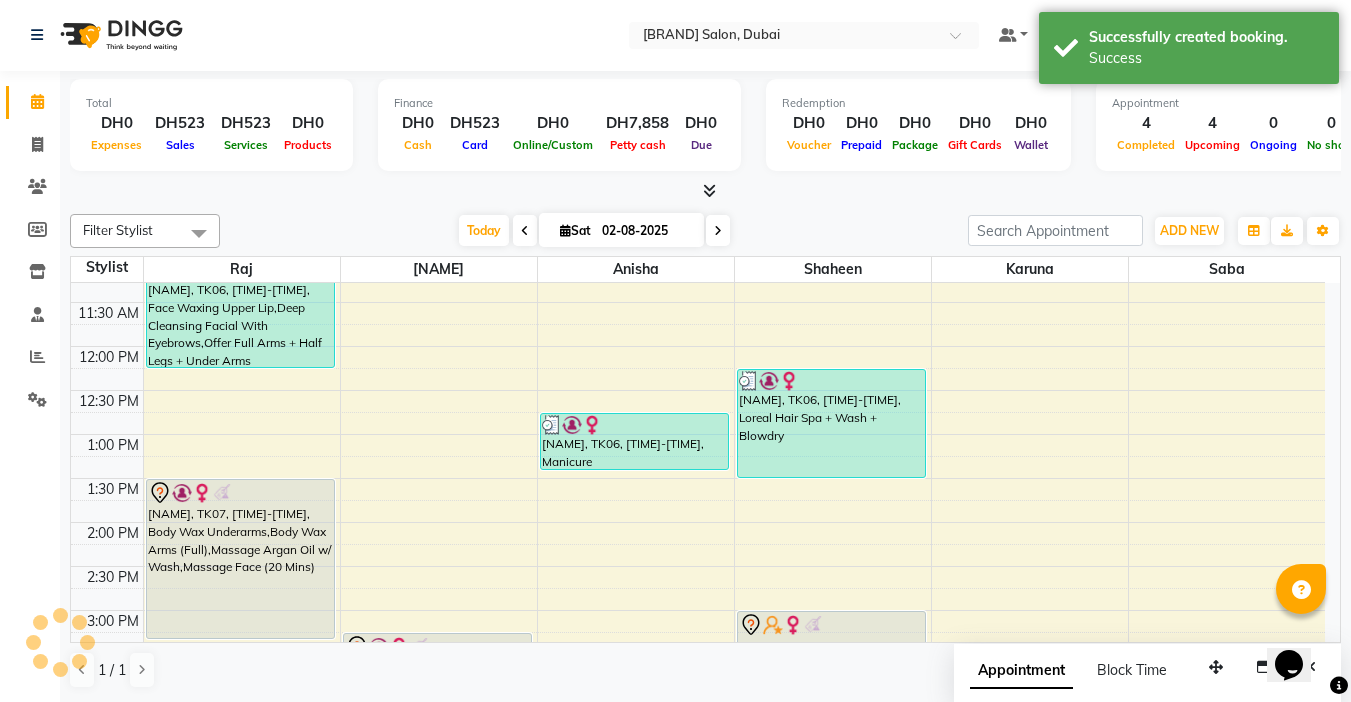 scroll, scrollTop: 0, scrollLeft: 0, axis: both 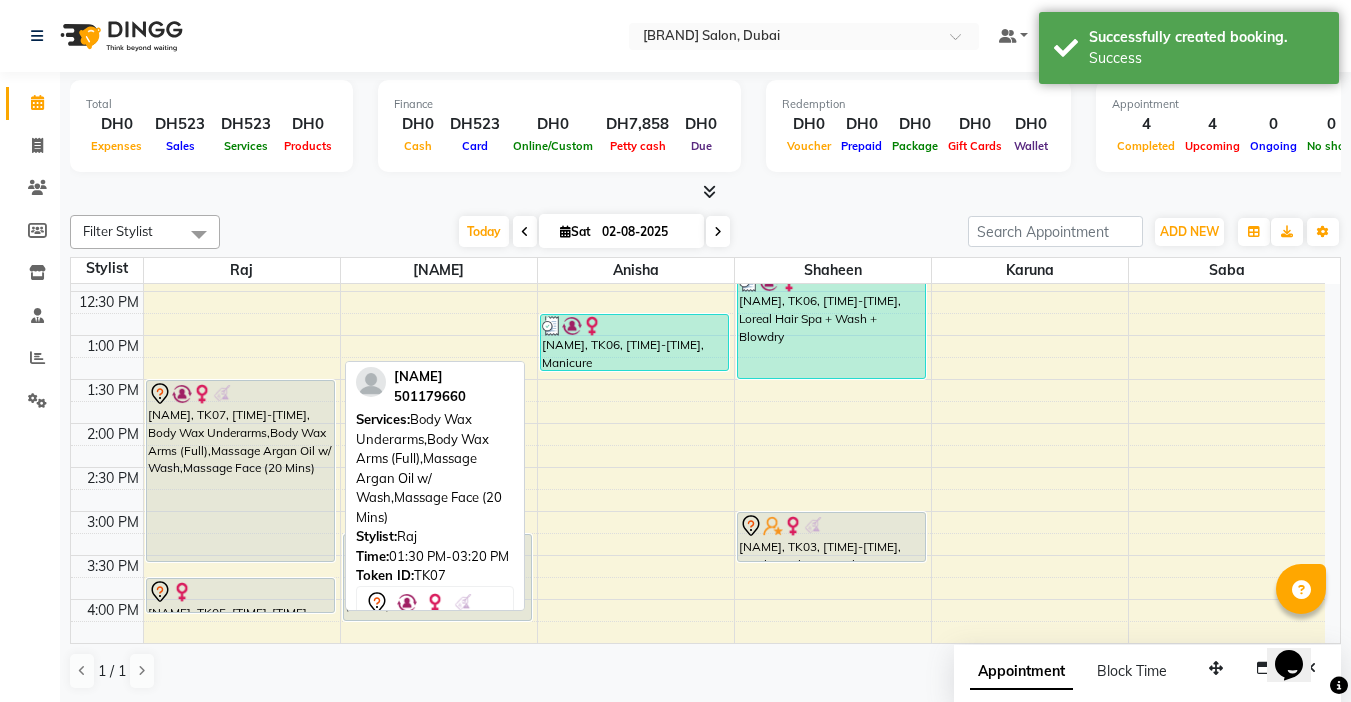 drag, startPoint x: 238, startPoint y: 534, endPoint x: 237, endPoint y: 569, distance: 35.014282 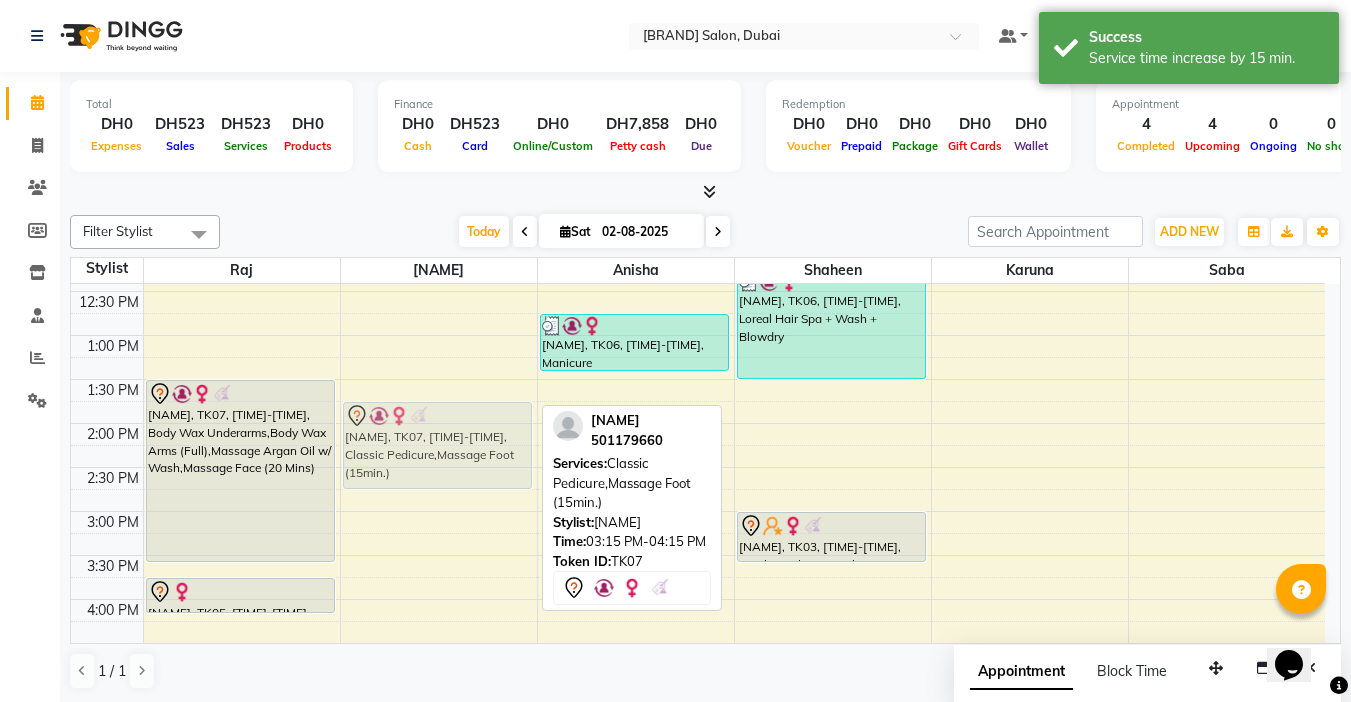 drag, startPoint x: 471, startPoint y: 548, endPoint x: 513, endPoint y: 423, distance: 131.86736 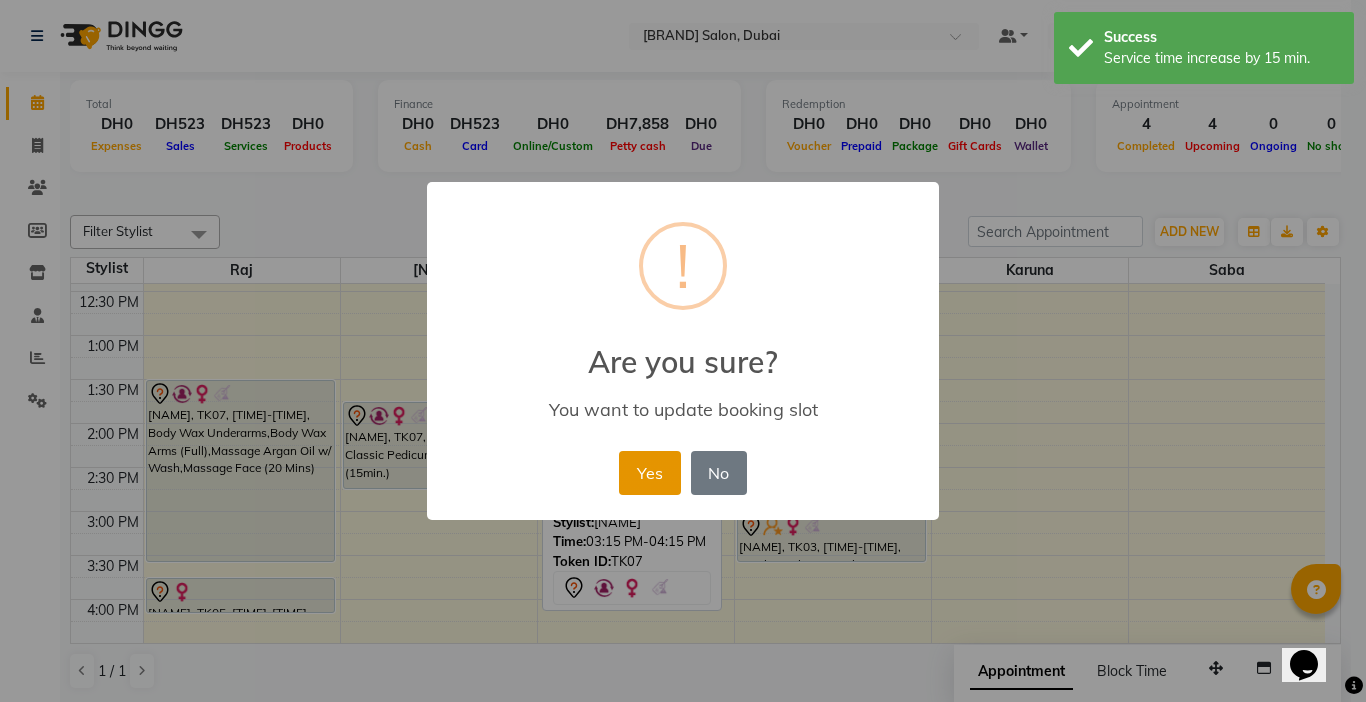 click on "Yes" at bounding box center [649, 473] 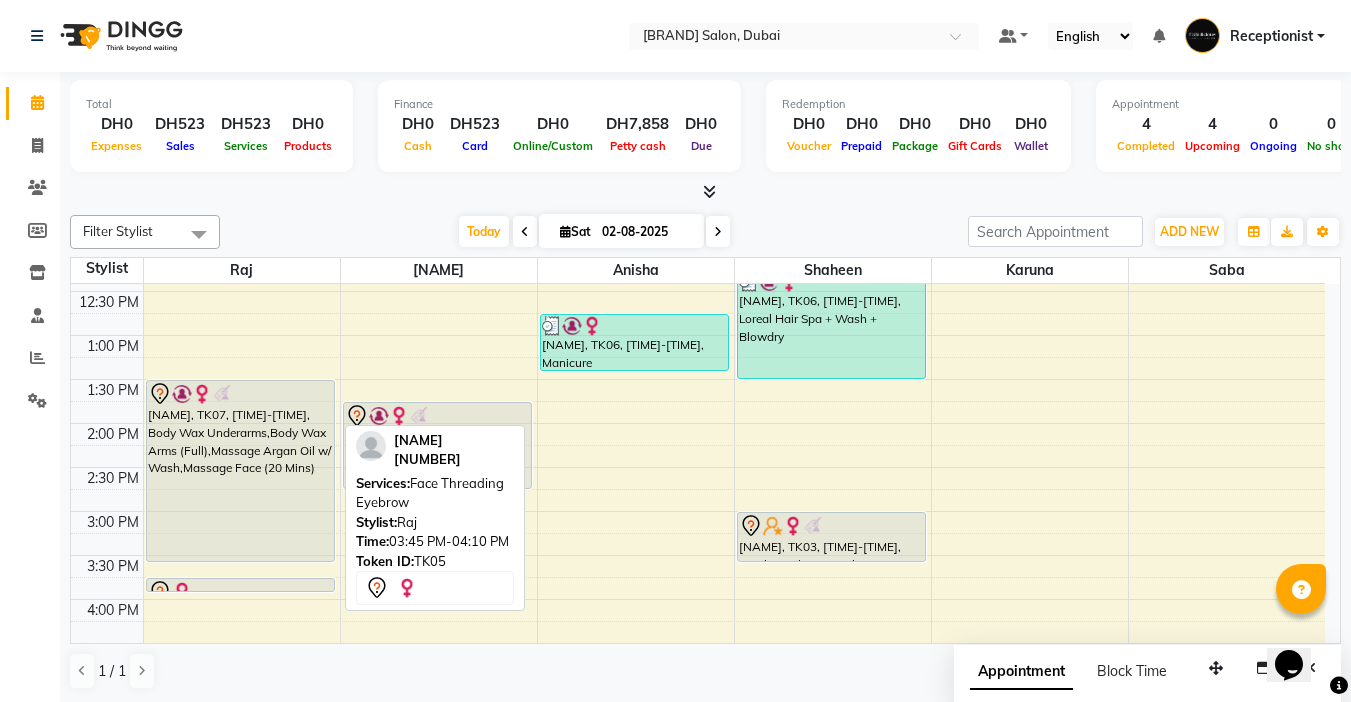 drag, startPoint x: 234, startPoint y: 611, endPoint x: 236, endPoint y: 593, distance: 18.110771 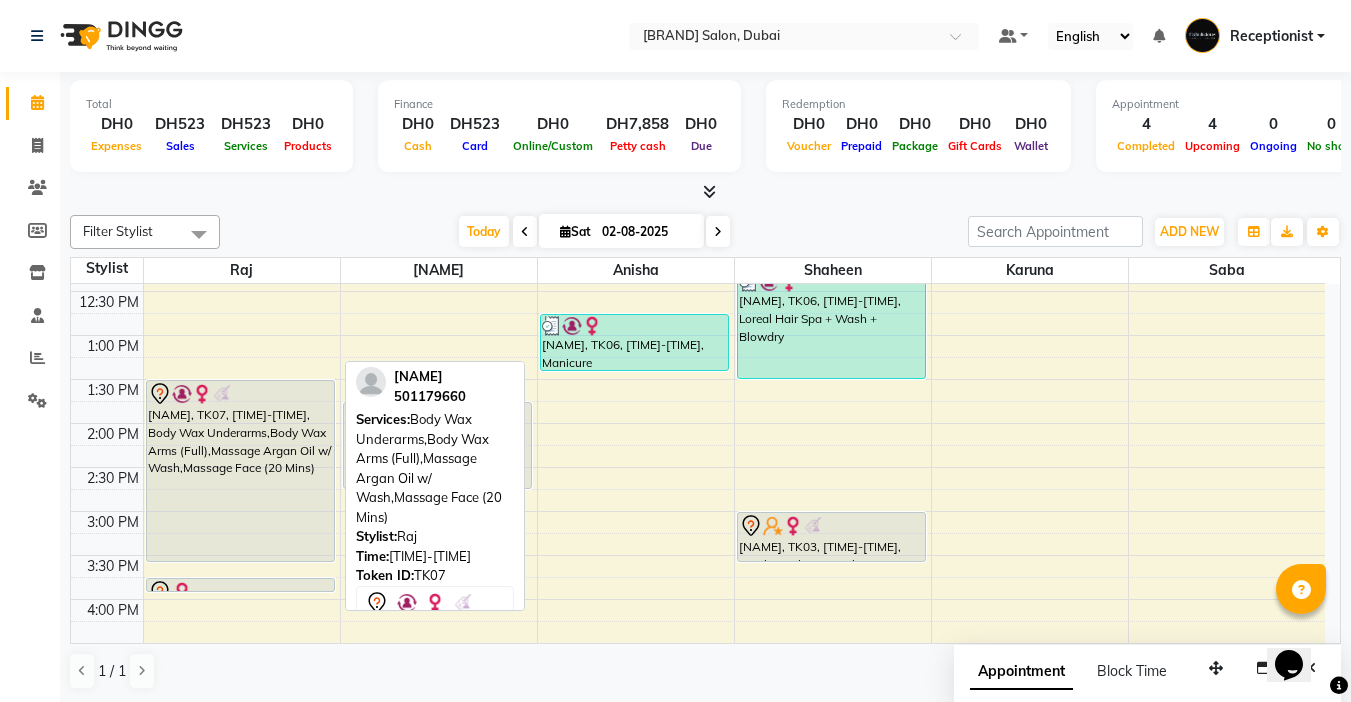 click on "[NAME], TK07, [TIME]-[TIME], Body Wax Underarms,Body Wax Arms (Full),Massage Argan Oil w/ Wash,Massage Face (20 Mins)" at bounding box center (240, 471) 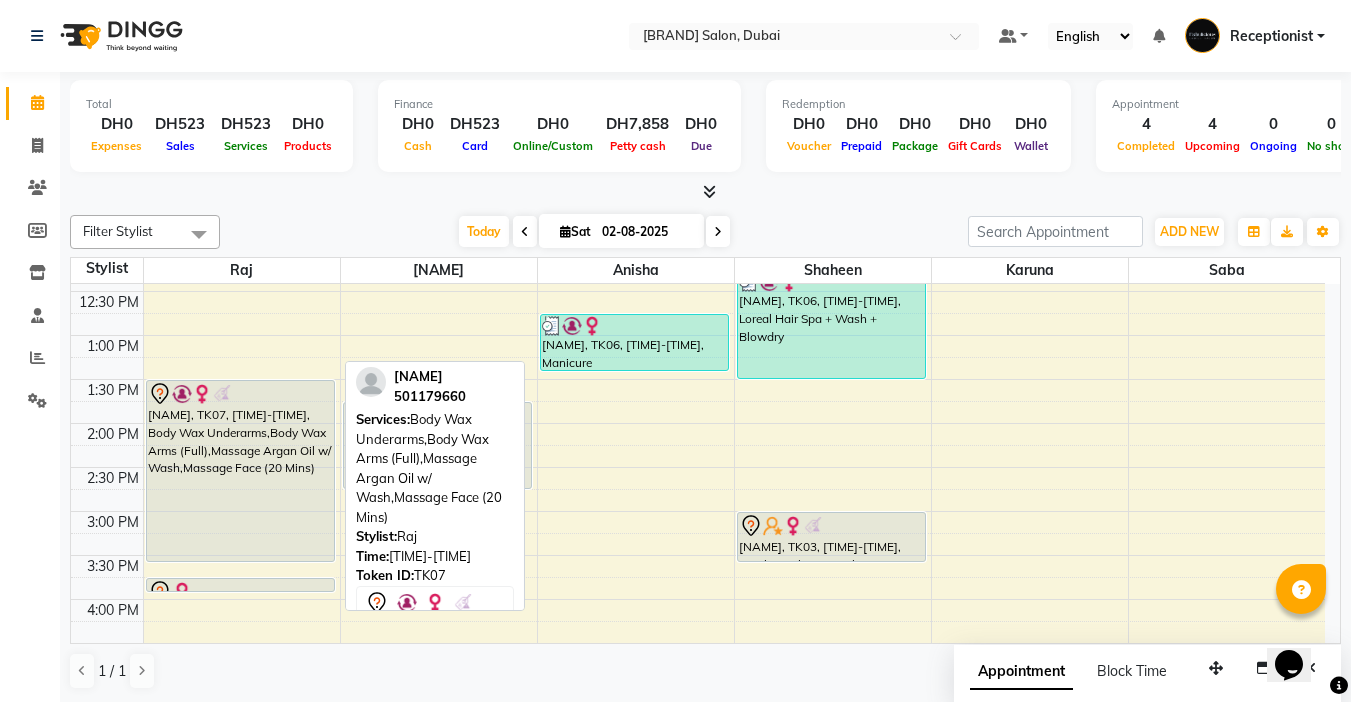 click on "[NAME], TK07, [TIME]-[TIME], Body Wax Underarms,Body Wax Arms (Full),Massage Argan Oil w/ Wash,Massage Face (20 Mins)" at bounding box center (240, 471) 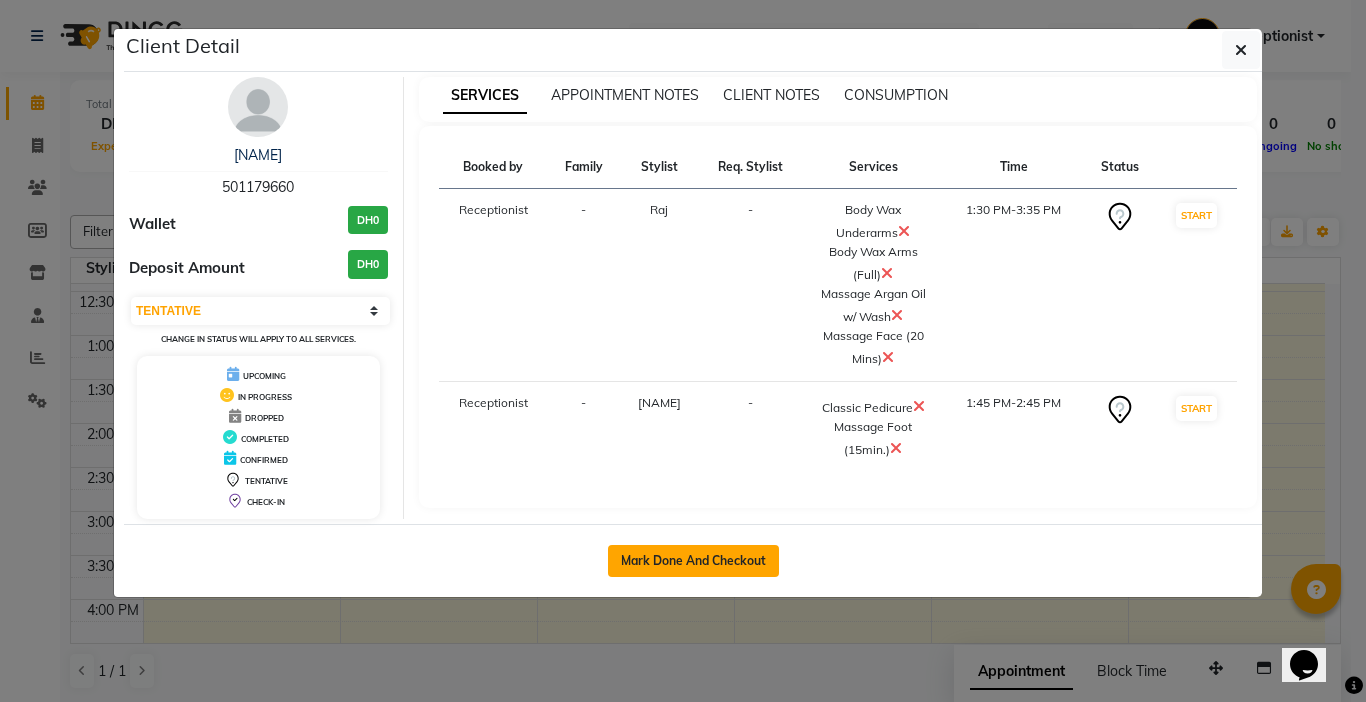 click on "Mark Done And Checkout" 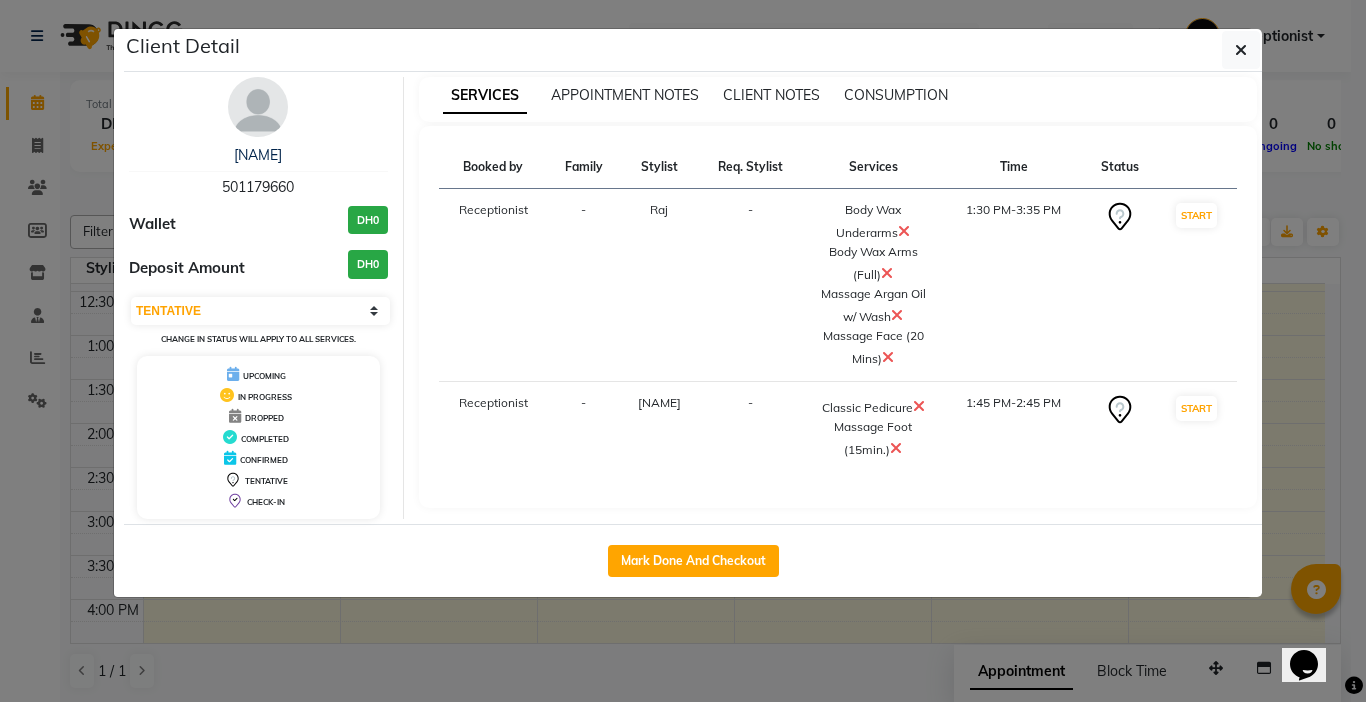 select on "service" 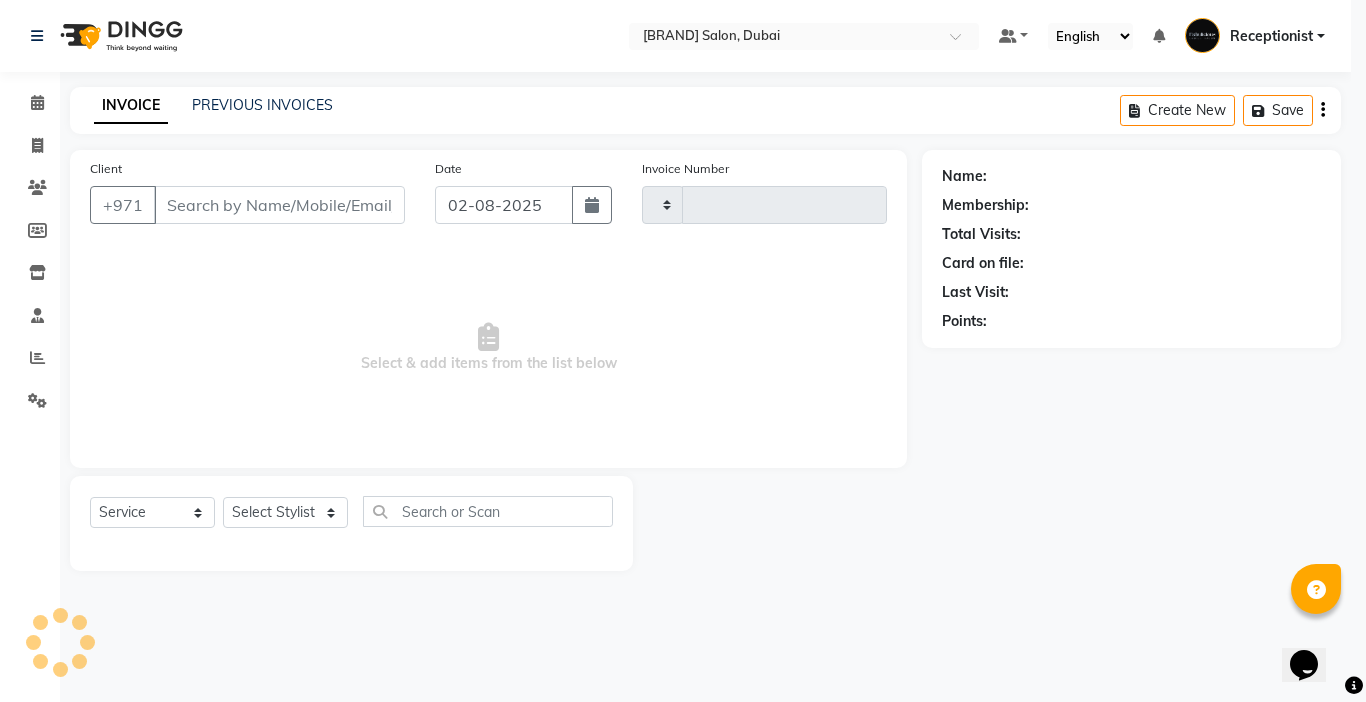 type on "1662" 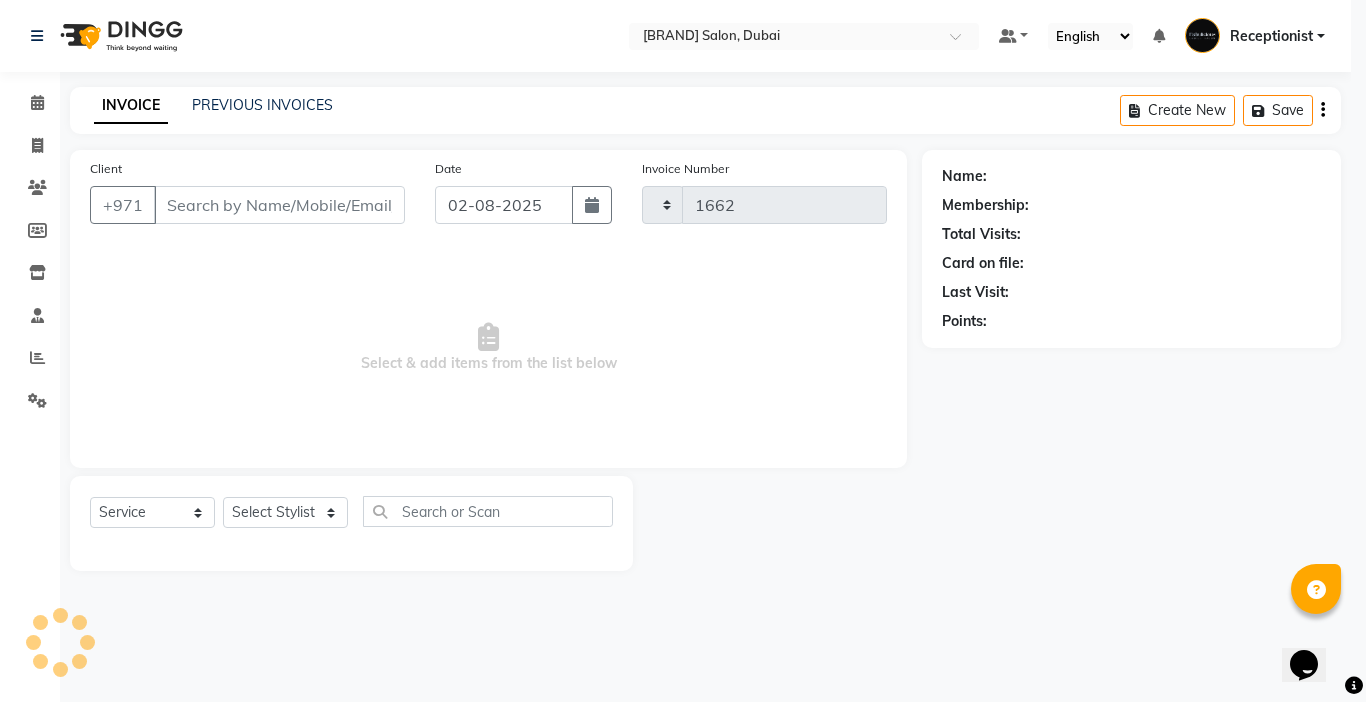 select on "738" 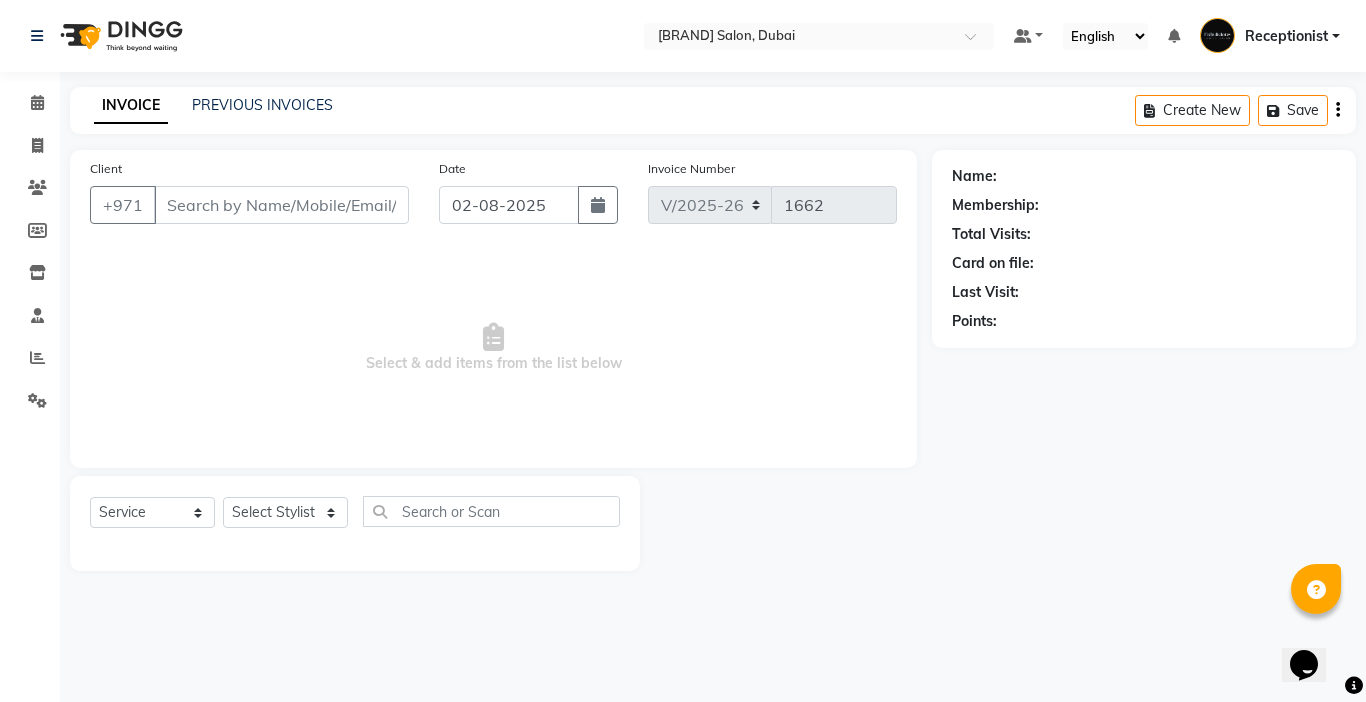 type on "501179660" 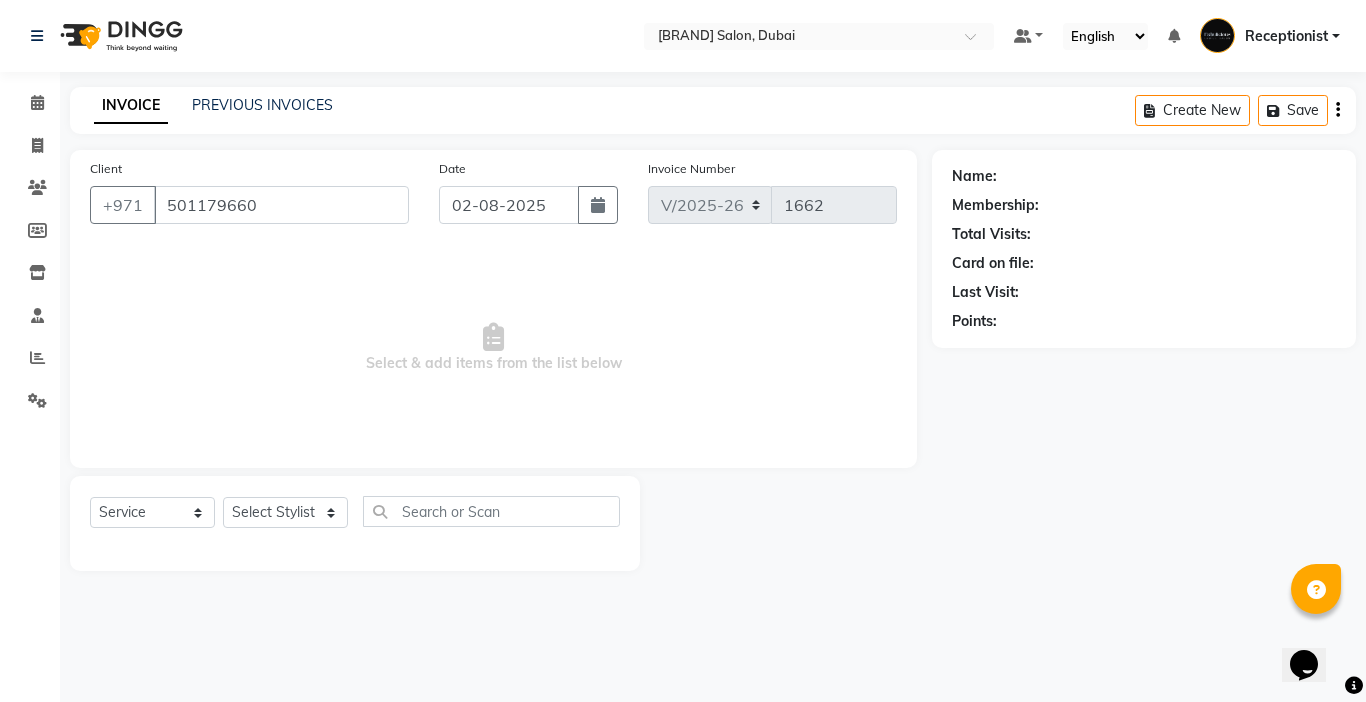 select on "11628" 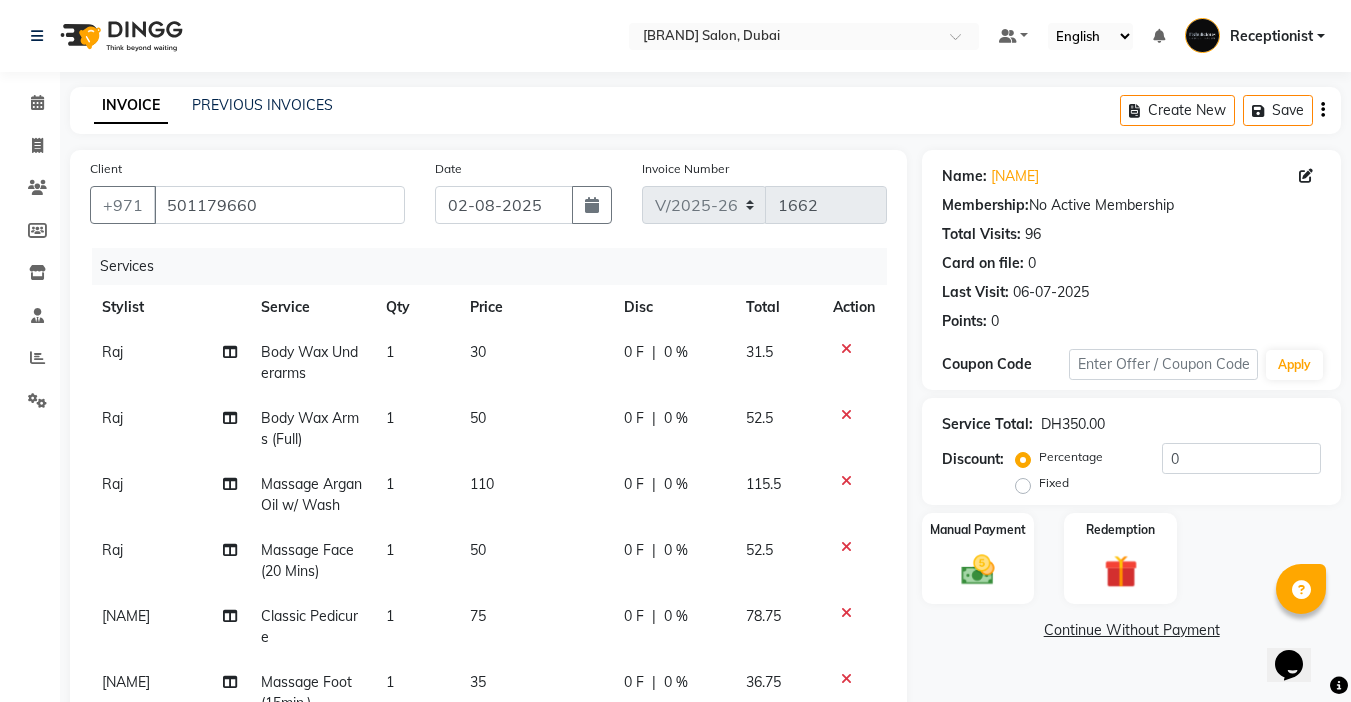 scroll, scrollTop: 9, scrollLeft: 0, axis: vertical 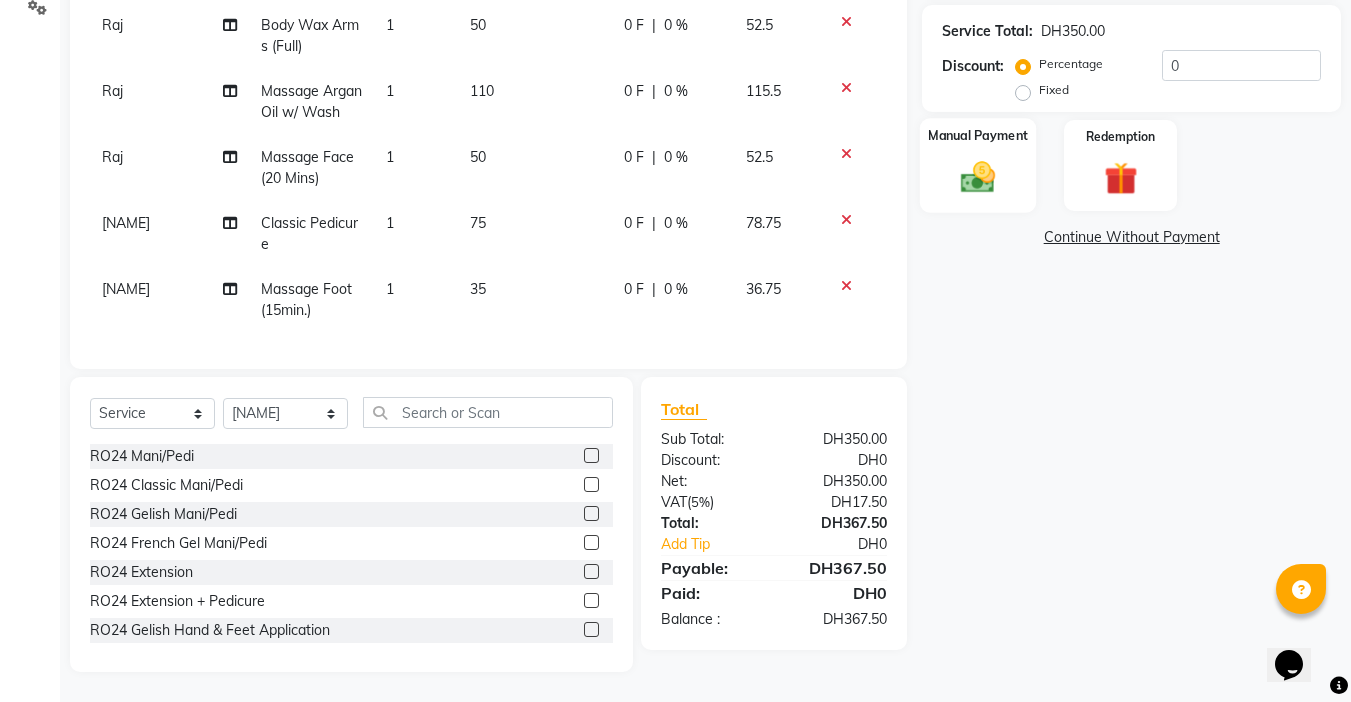 click 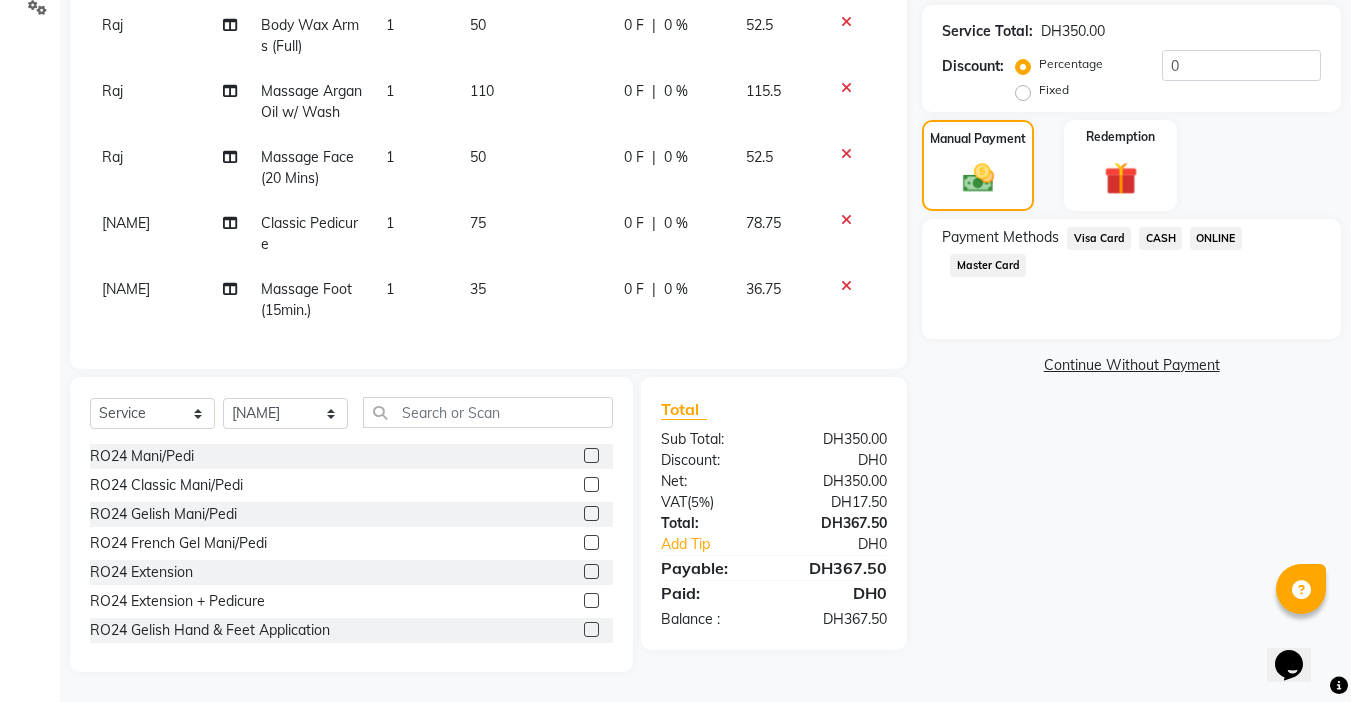 click on "Master Card" 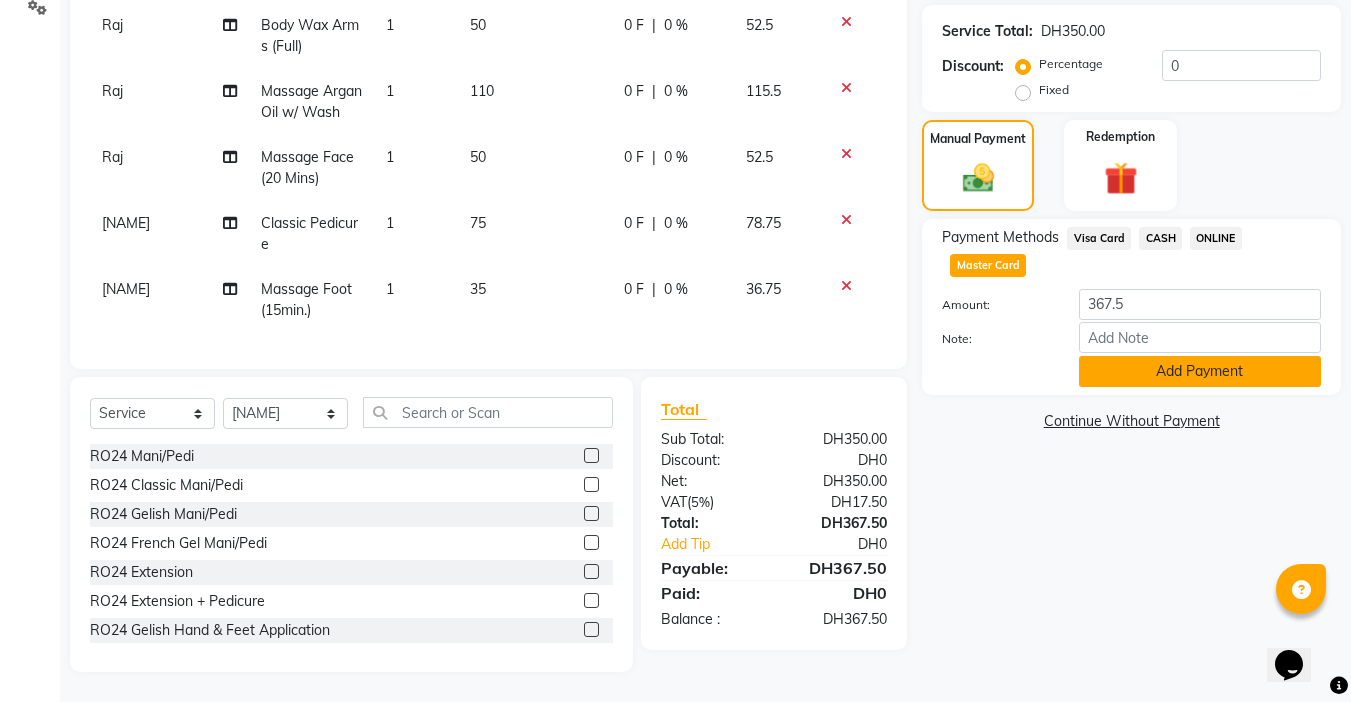 click on "Add Payment" 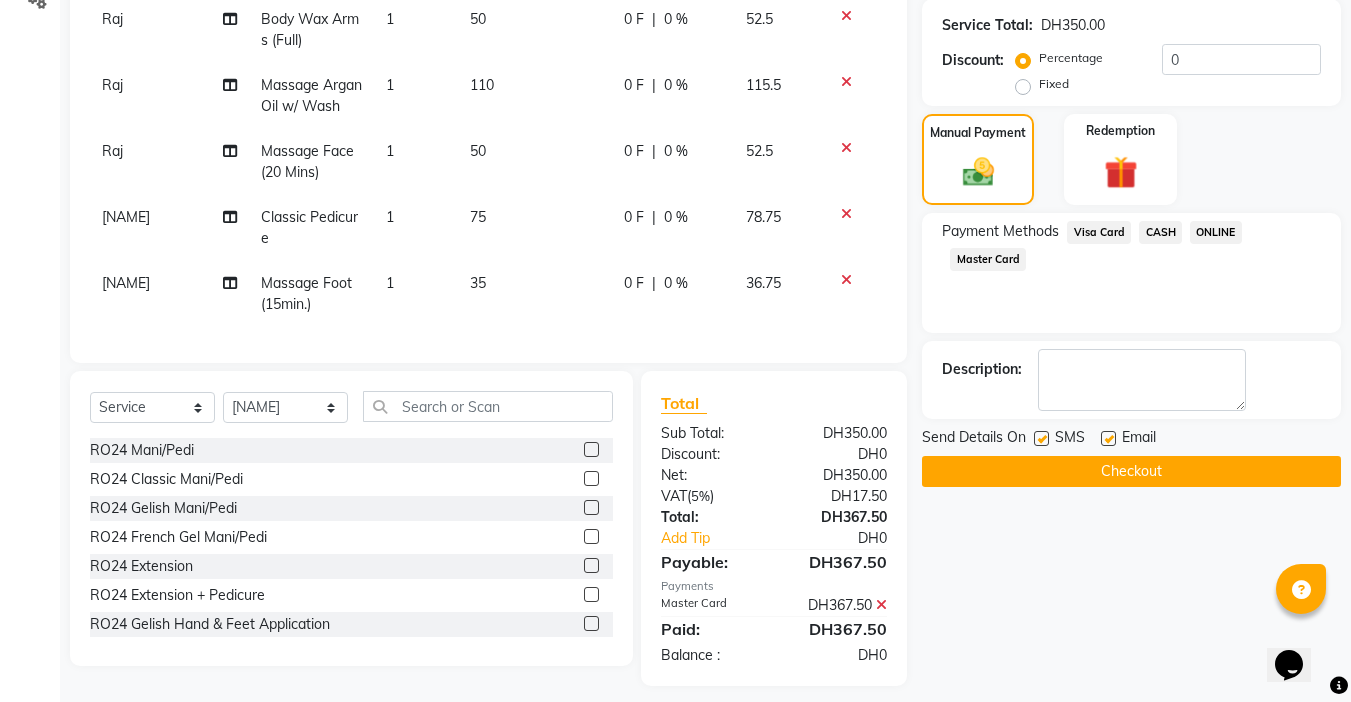 click on "Checkout" 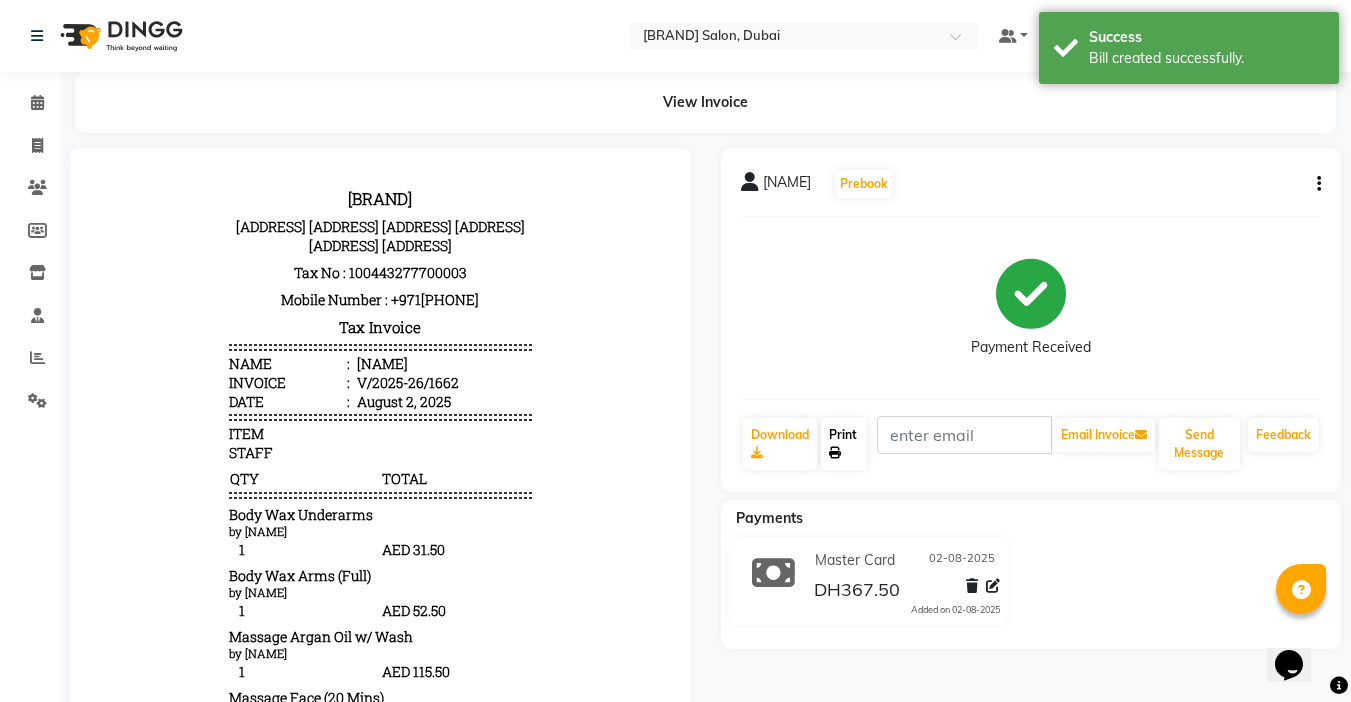 scroll, scrollTop: 0, scrollLeft: 0, axis: both 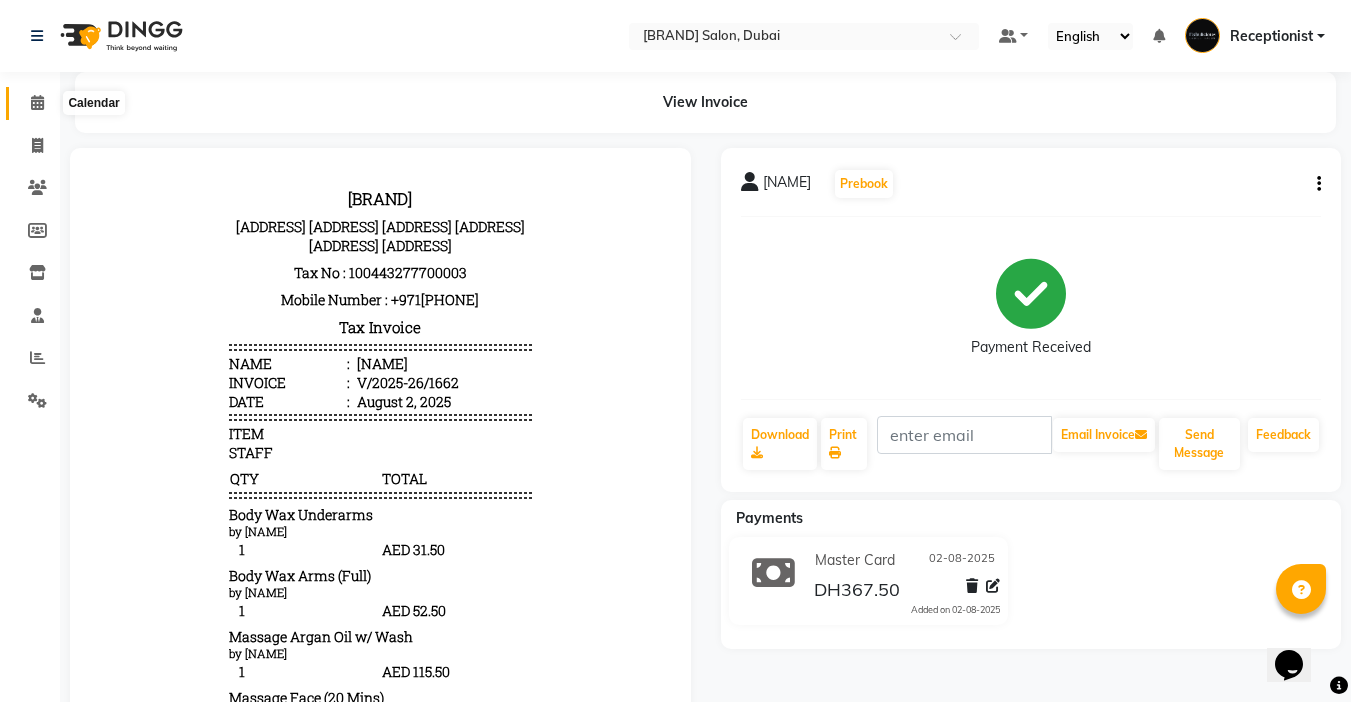 click 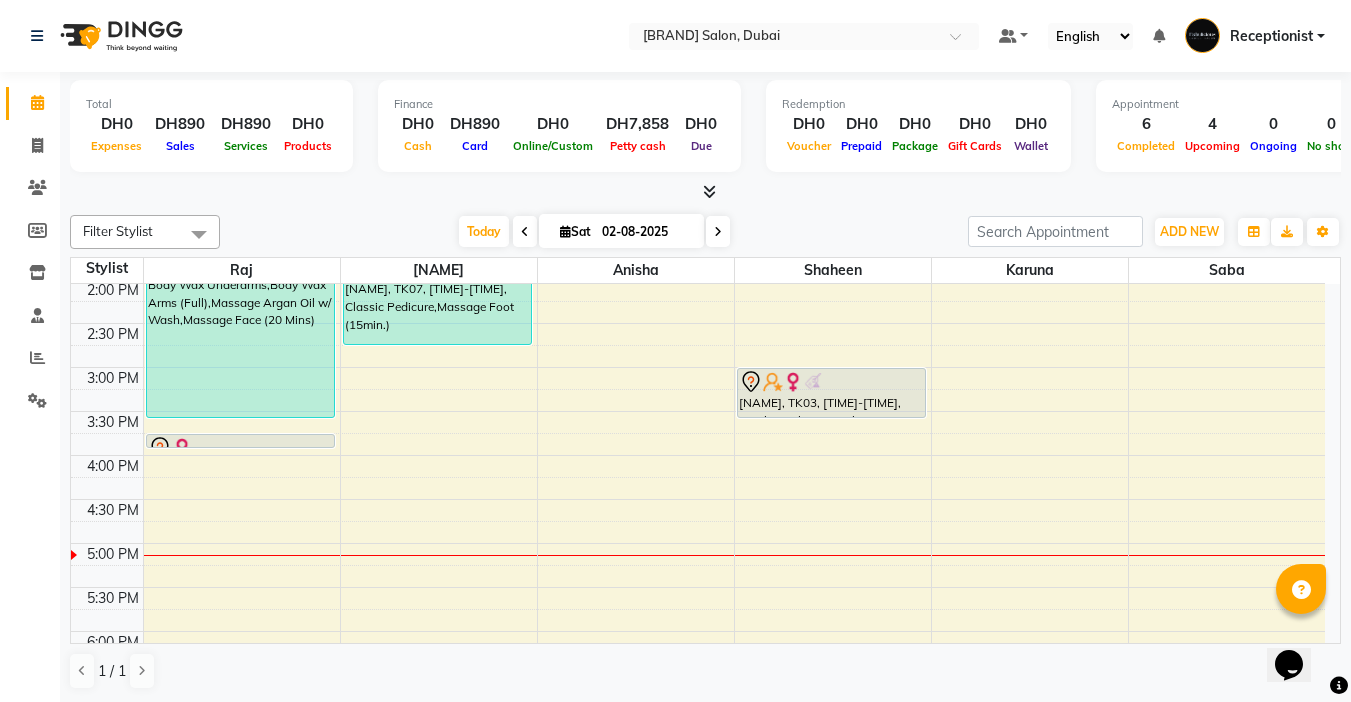 scroll, scrollTop: 505, scrollLeft: 0, axis: vertical 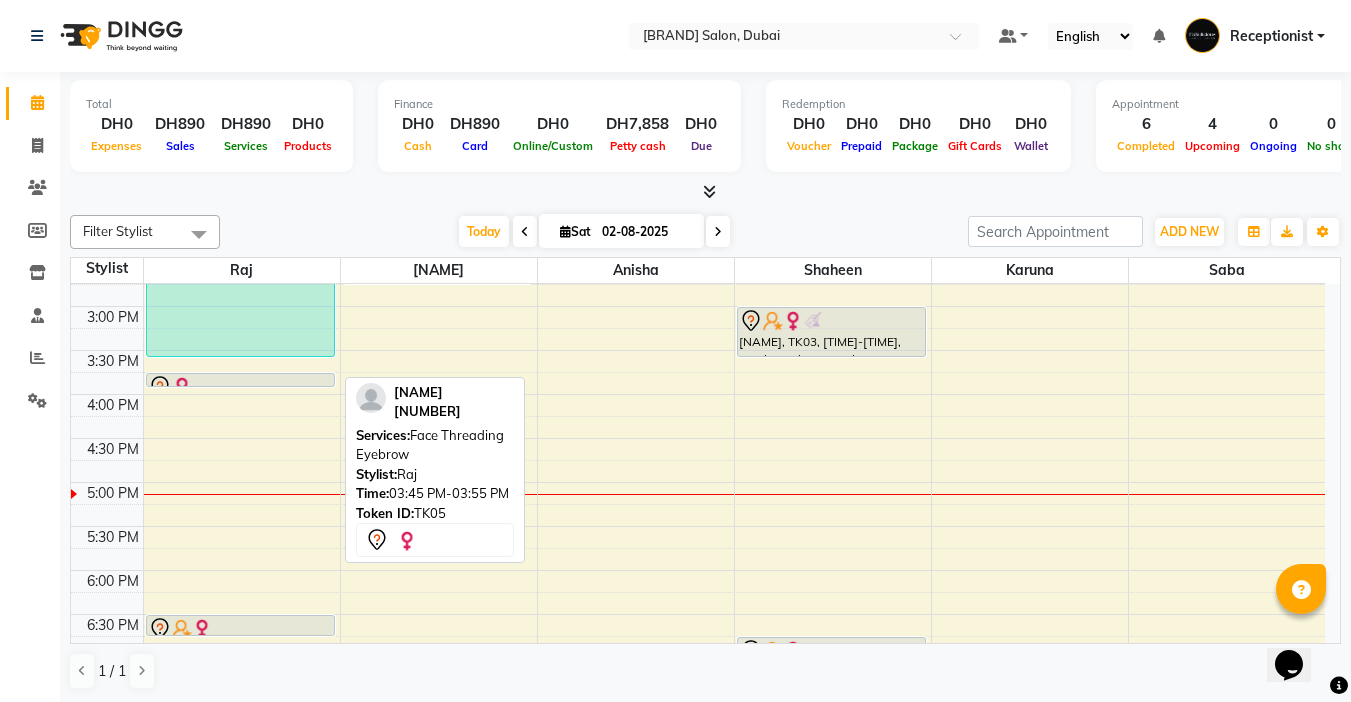 click at bounding box center (240, 387) 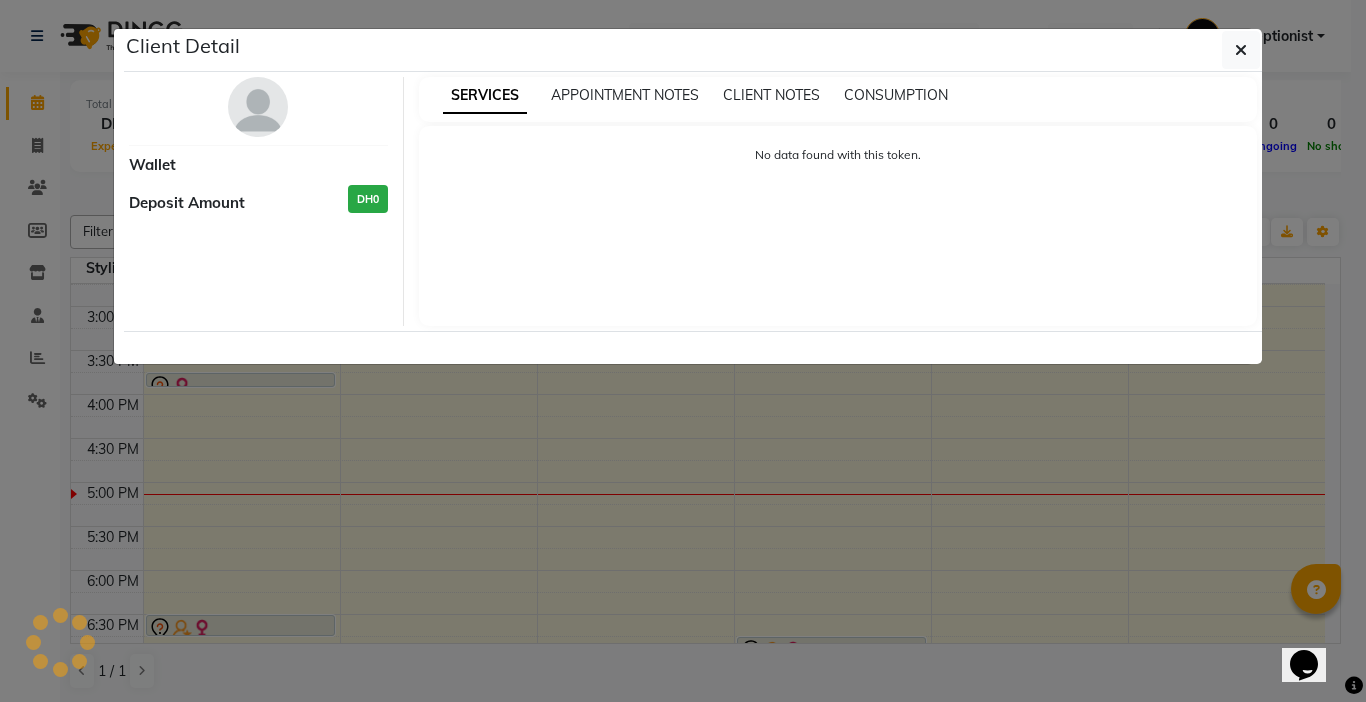 select on "7" 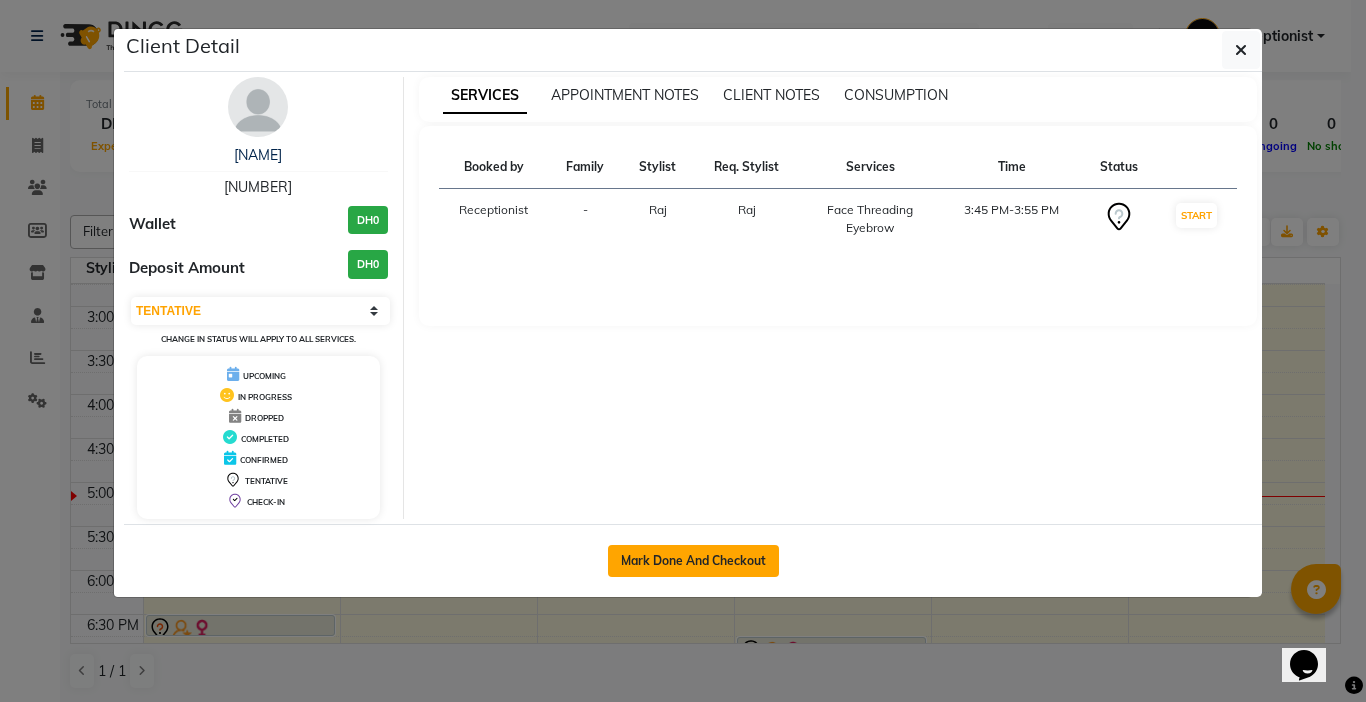 click on "Mark Done And Checkout" 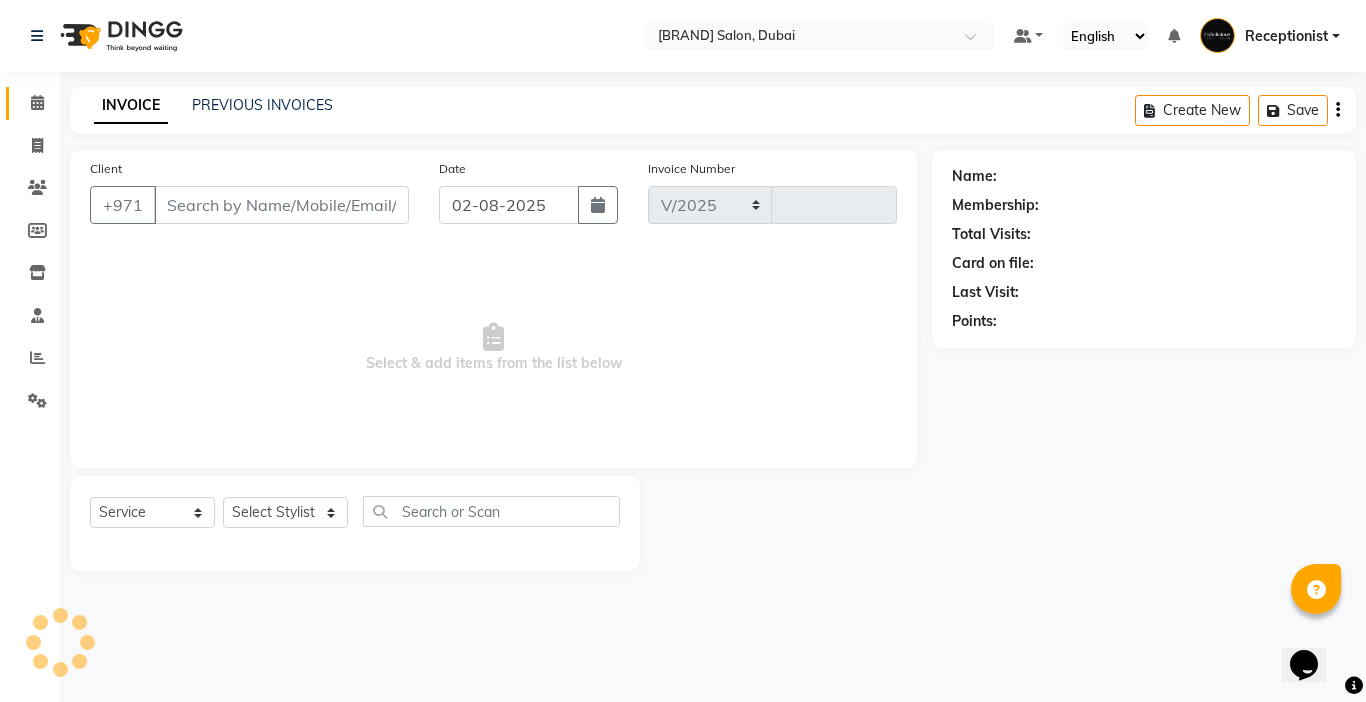 select on "738" 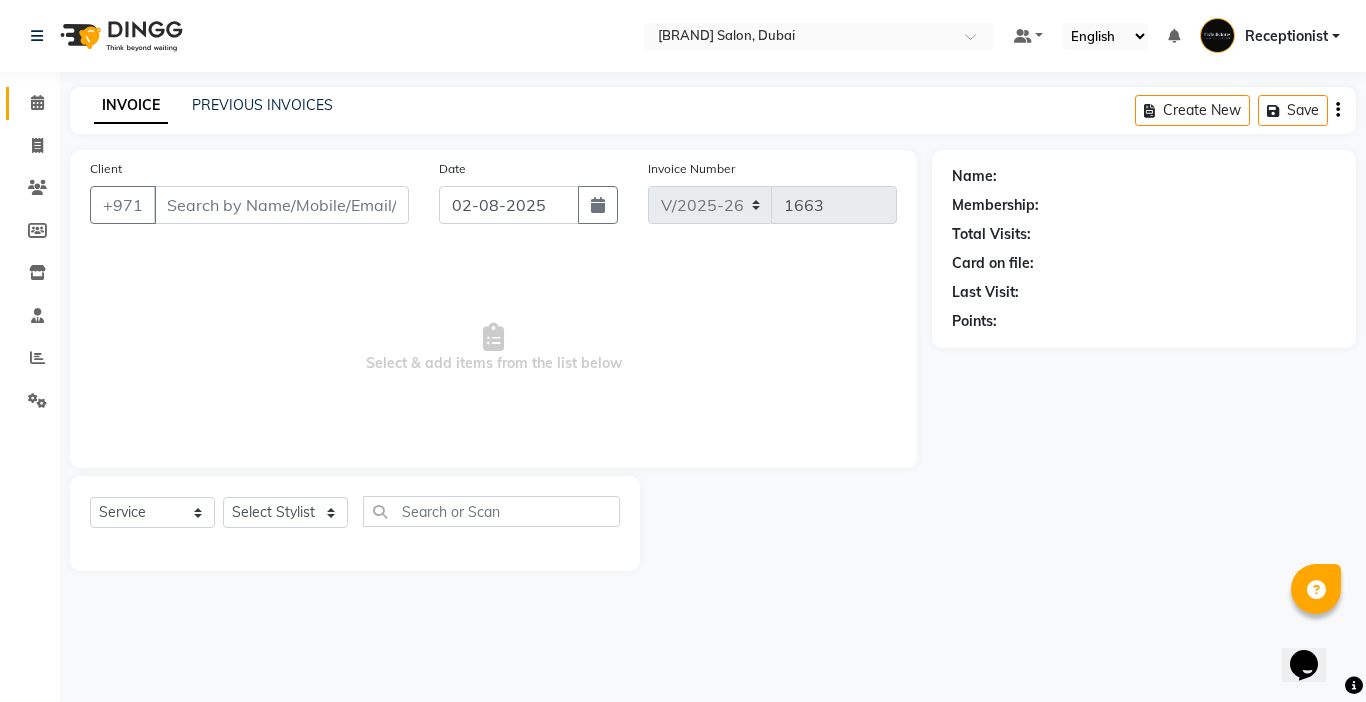type on "[NUMBER]" 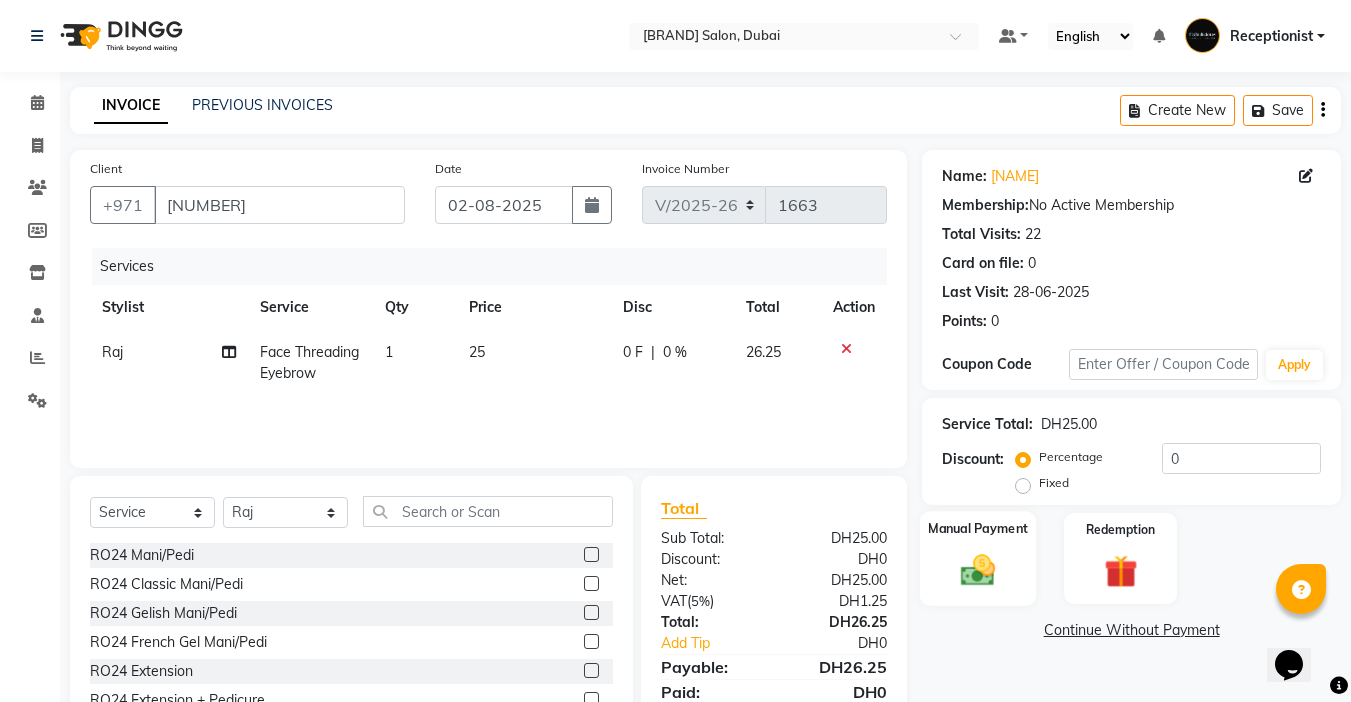 click 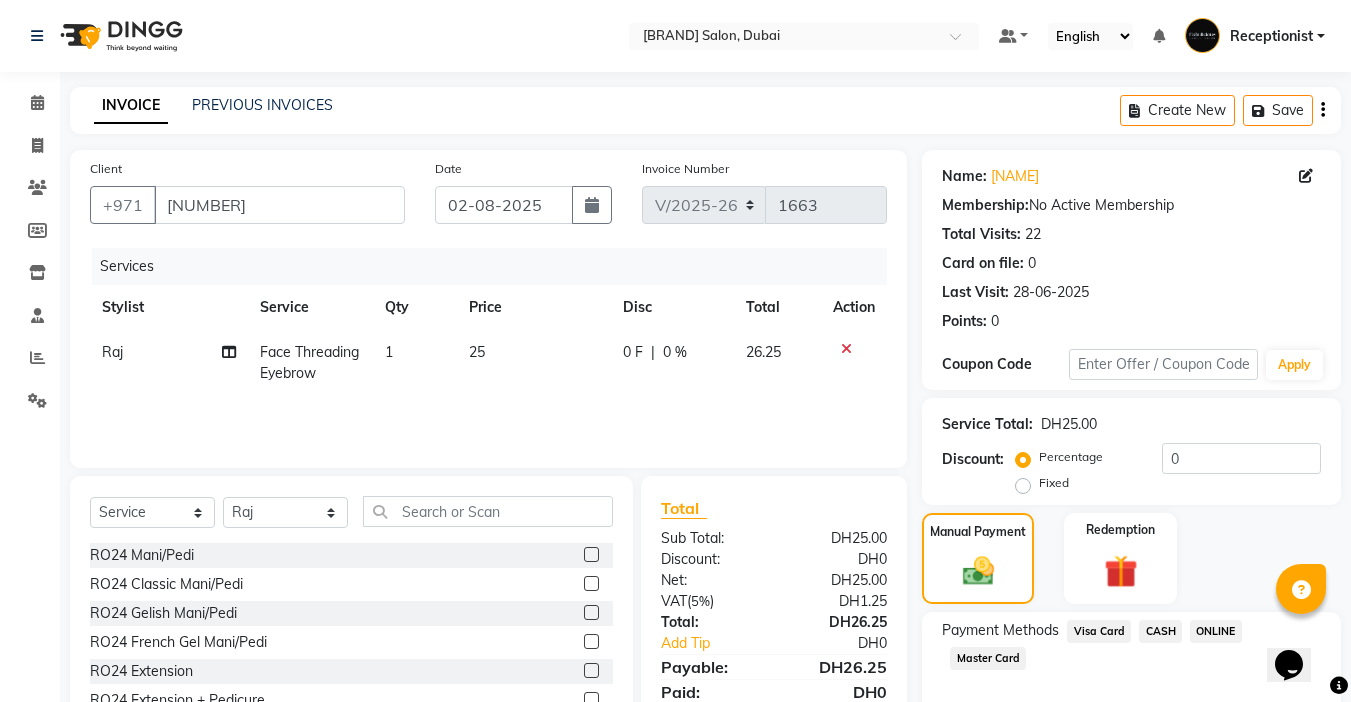 click on "Visa Card" 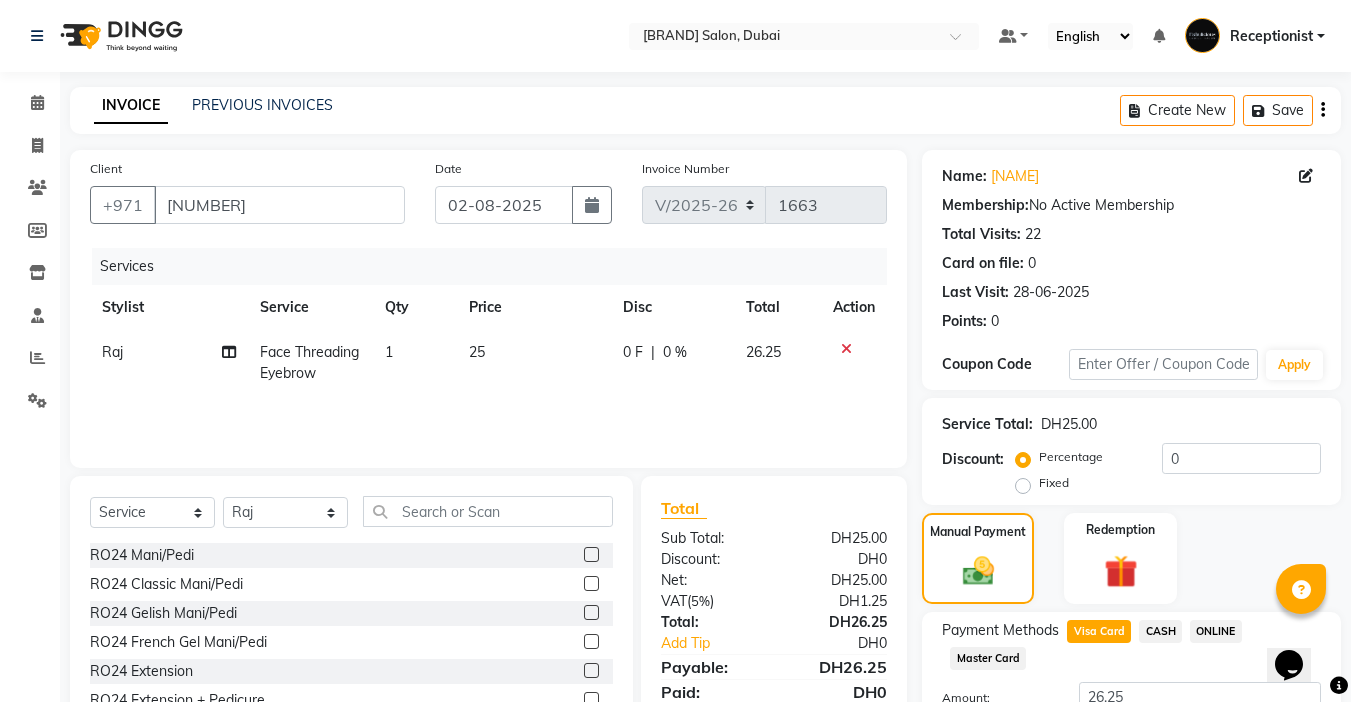click on "Add Payment" 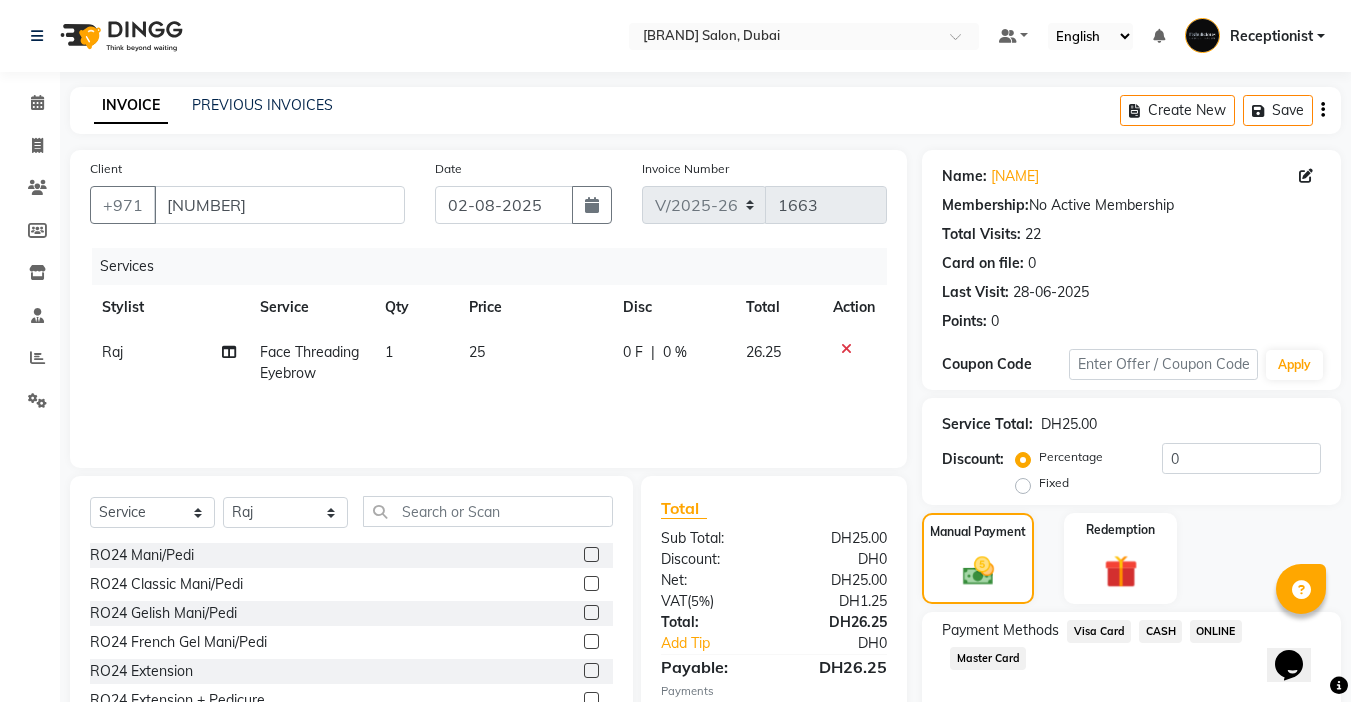 scroll, scrollTop: 157, scrollLeft: 0, axis: vertical 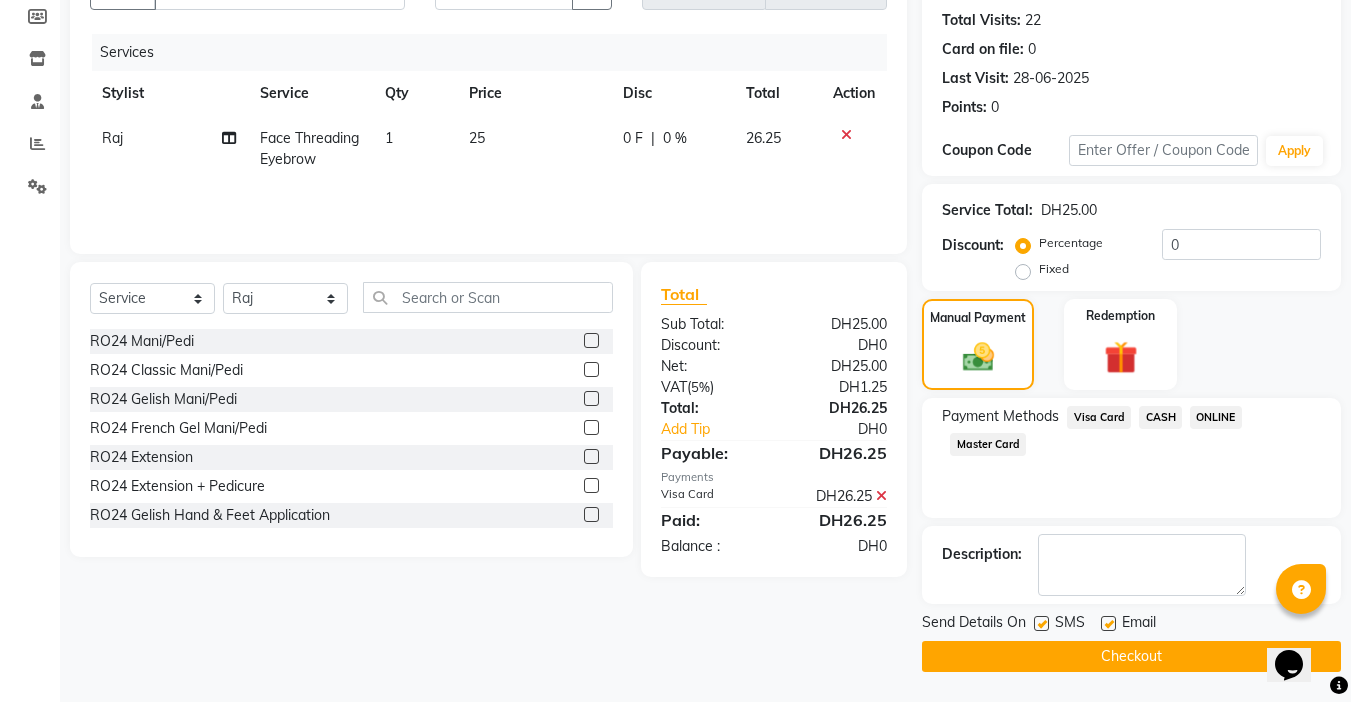 click on "Checkout" 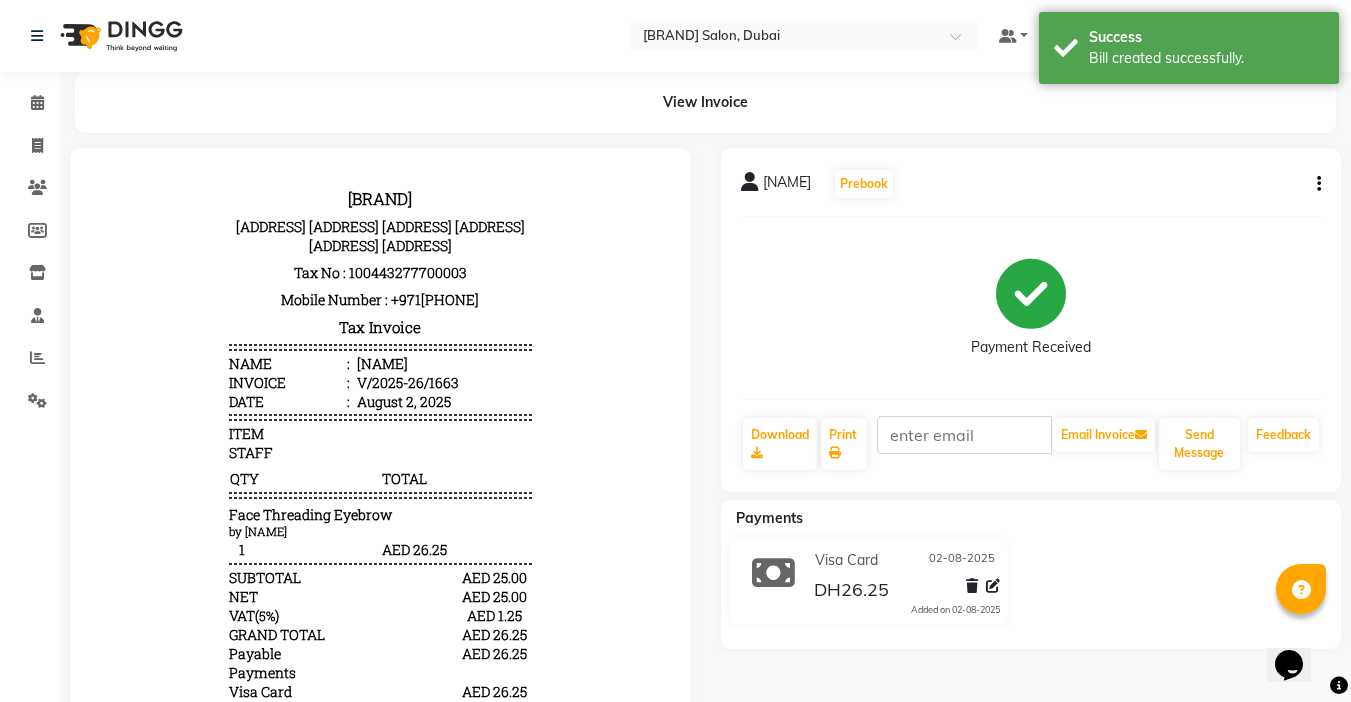 scroll, scrollTop: 0, scrollLeft: 0, axis: both 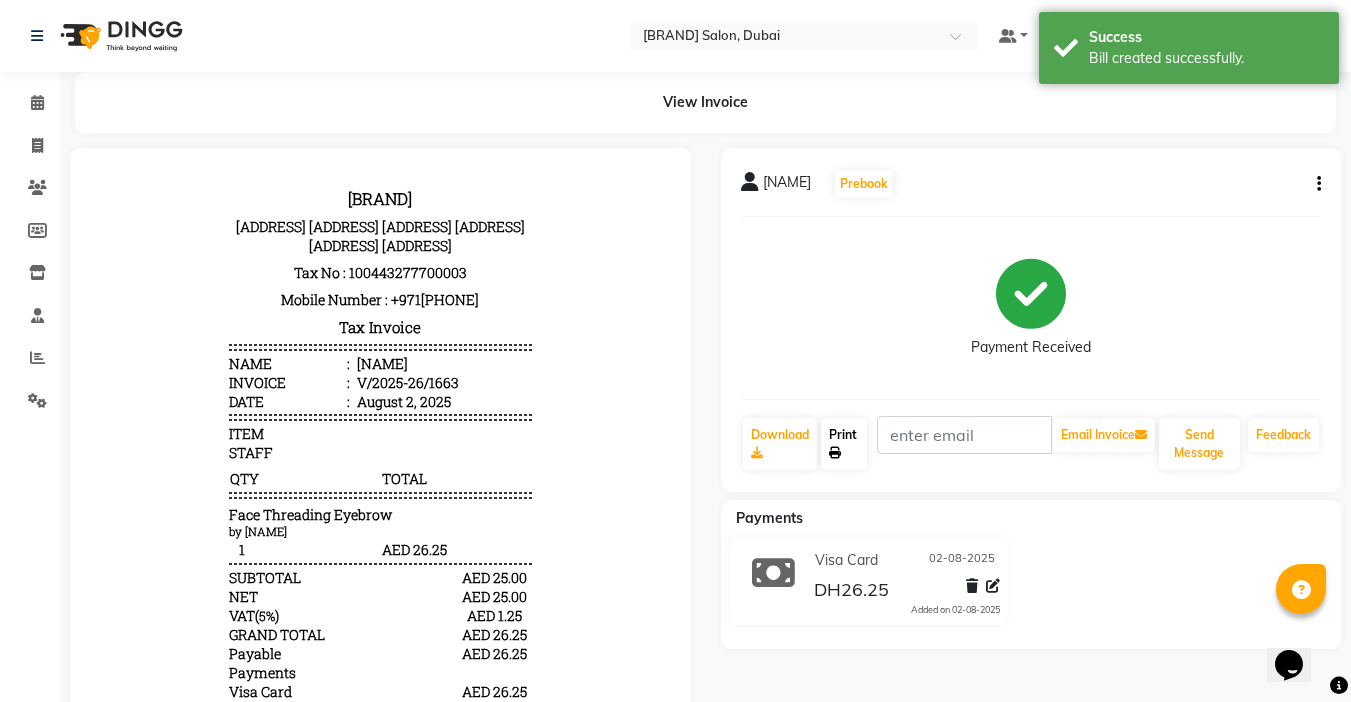 click on "Print" 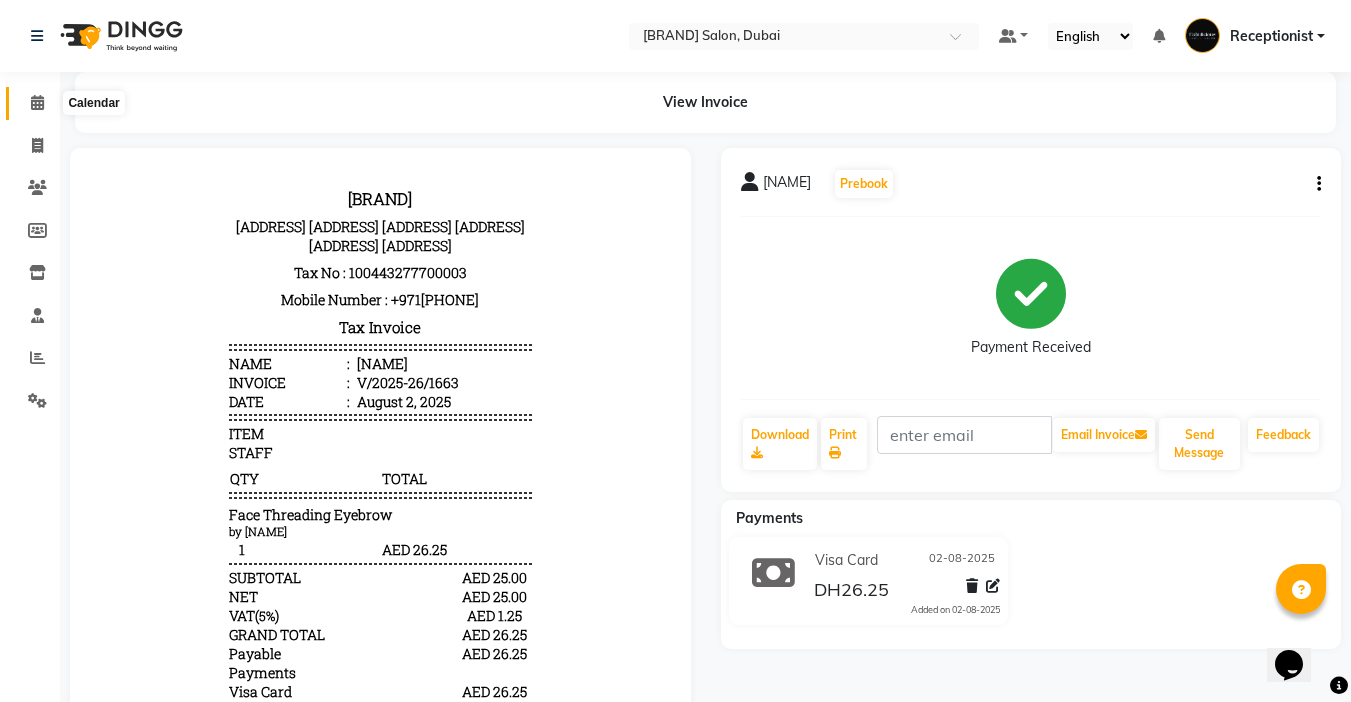 click 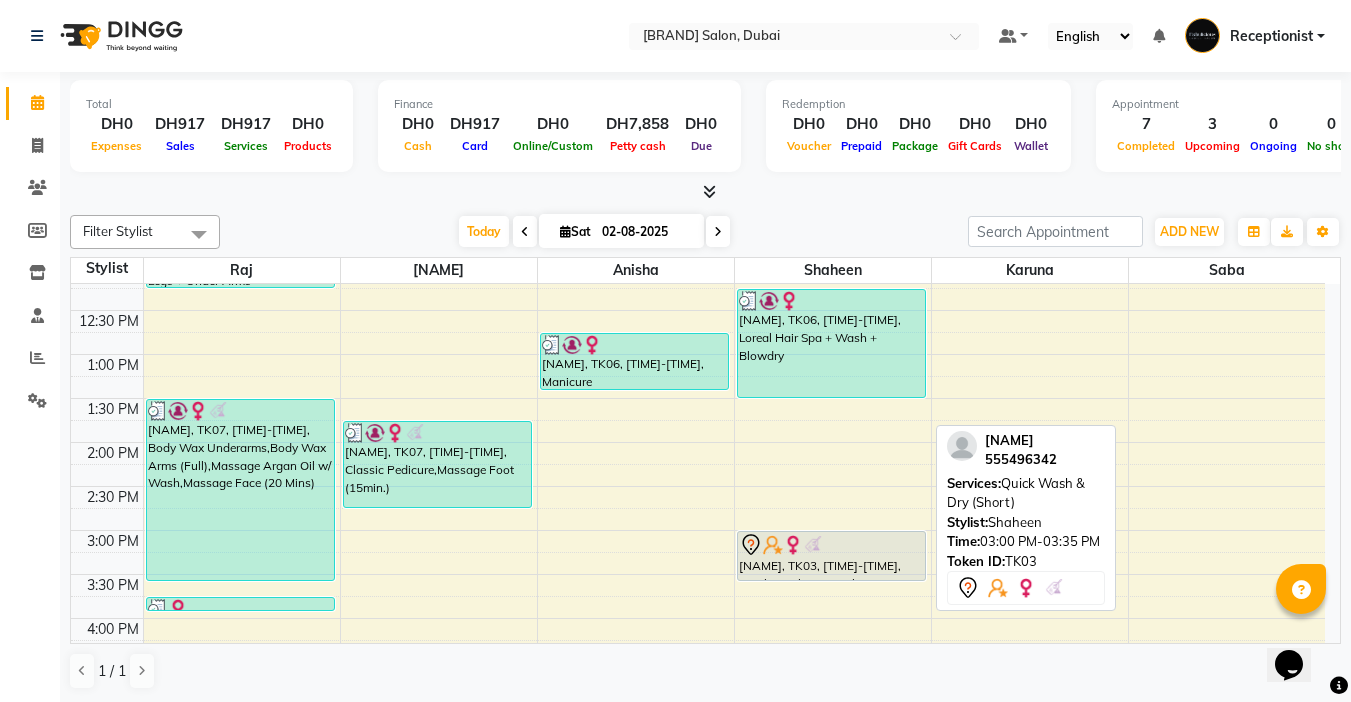 scroll, scrollTop: 400, scrollLeft: 0, axis: vertical 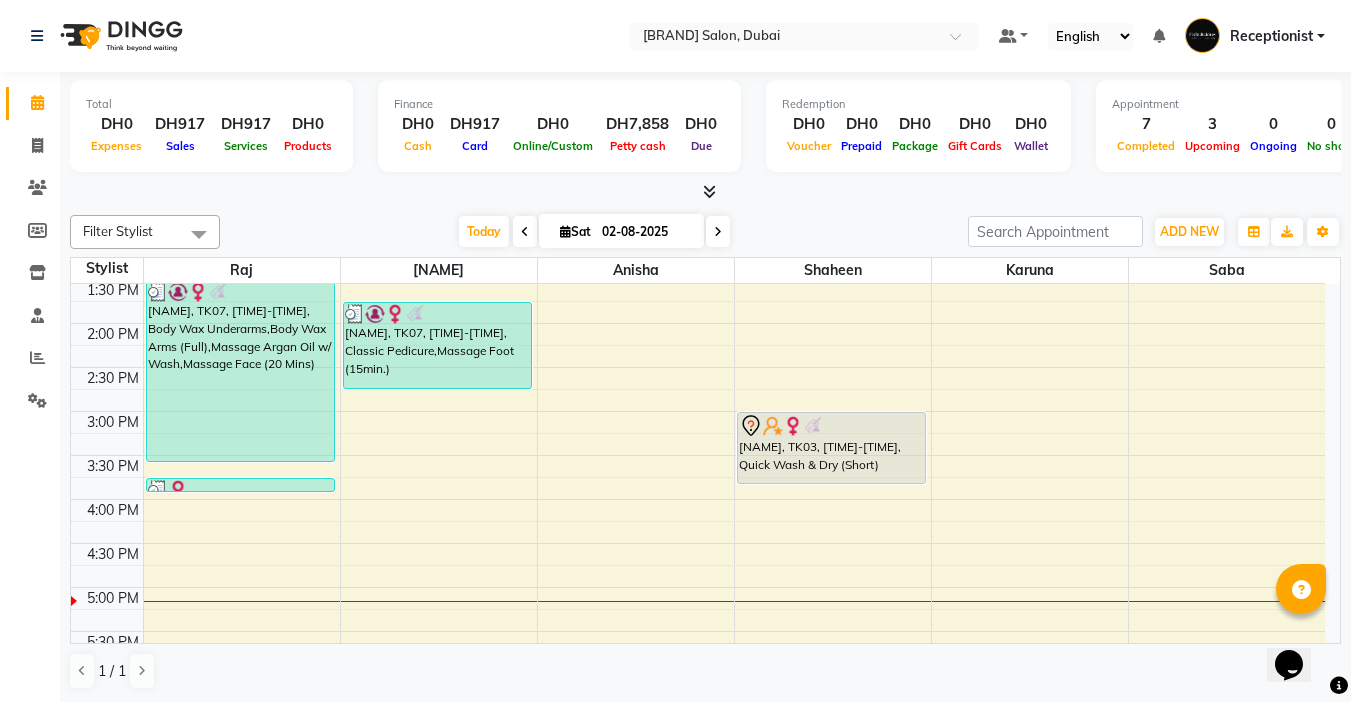 drag, startPoint x: 803, startPoint y: 460, endPoint x: 809, endPoint y: 480, distance: 20.880613 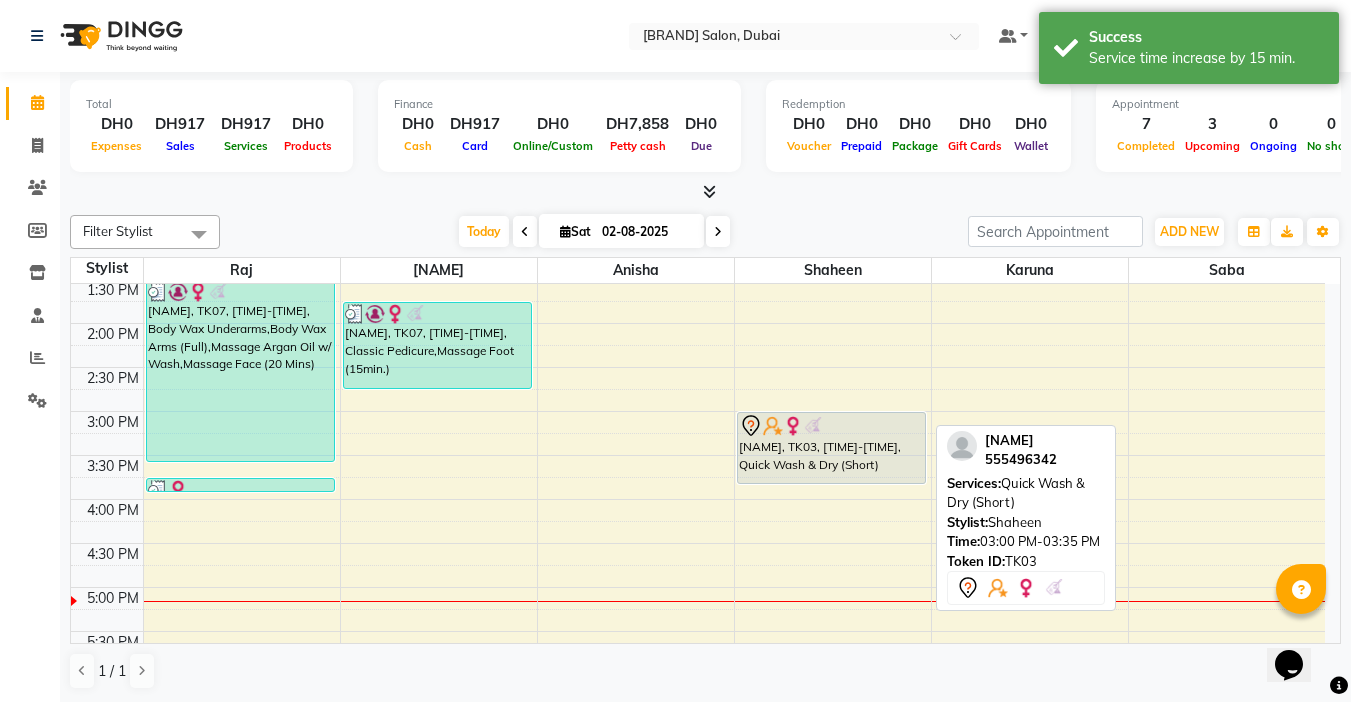 click on "[NAME], TK03, [TIME]-[TIME], Quick Wash & Dry (Short)" at bounding box center [831, 448] 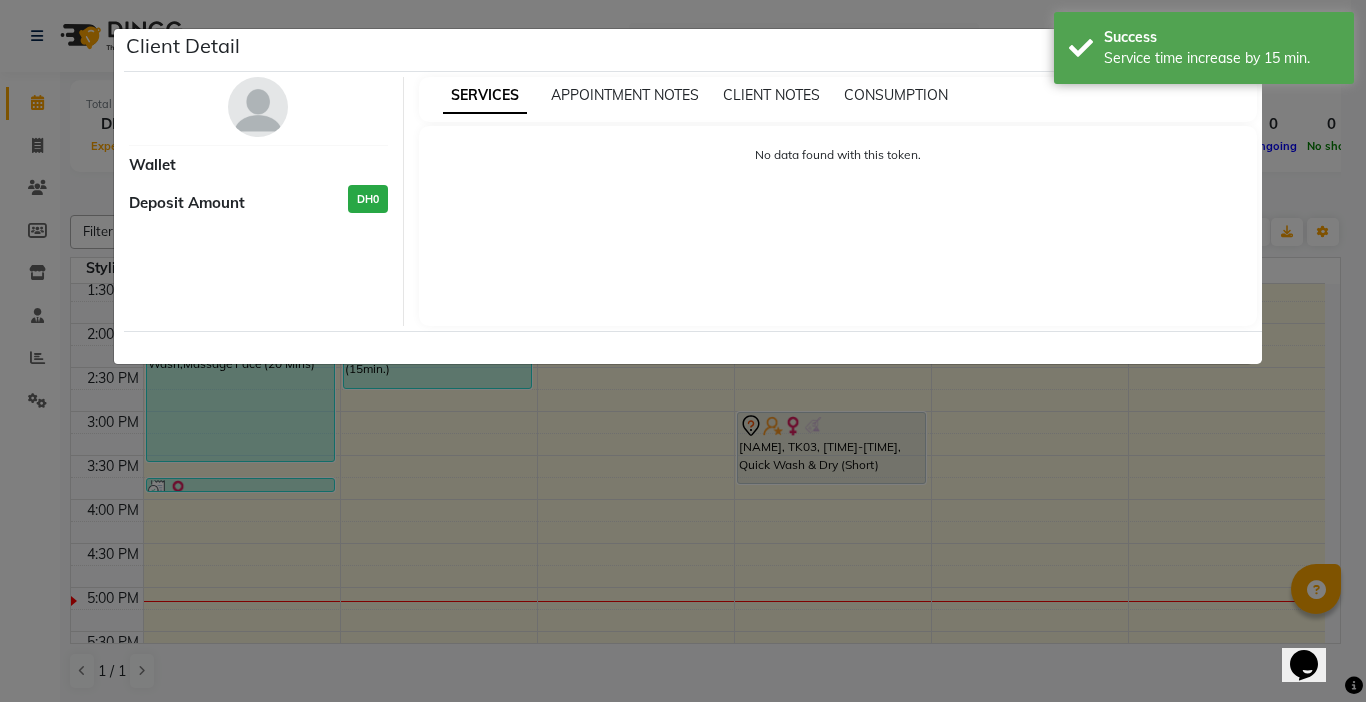 select on "7" 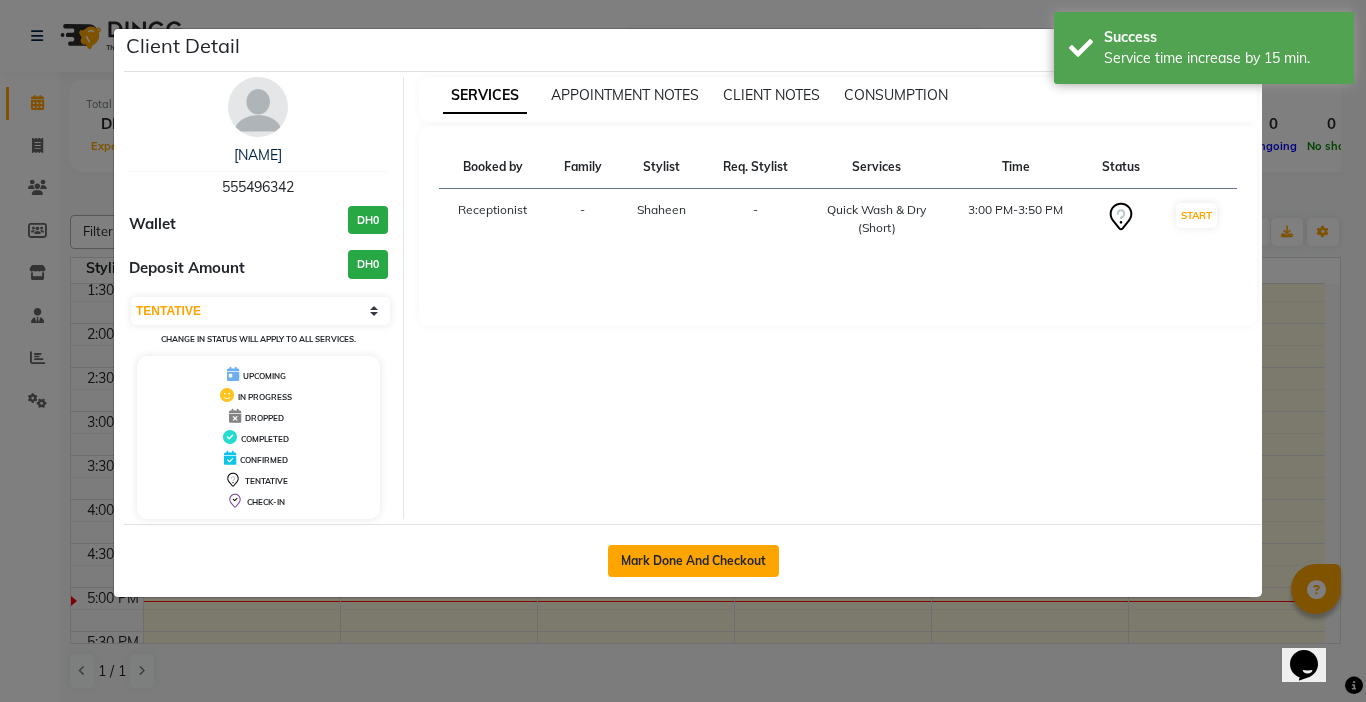 click on "Mark Done And Checkout" 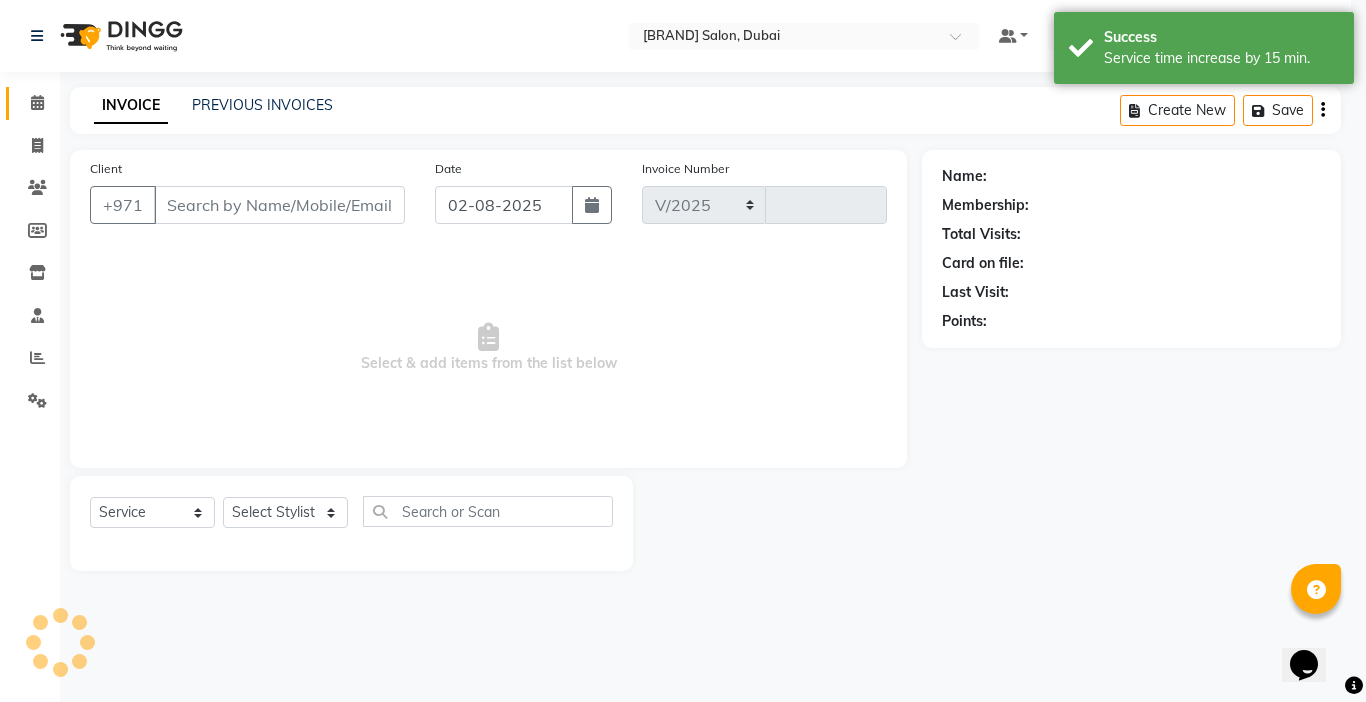 select on "738" 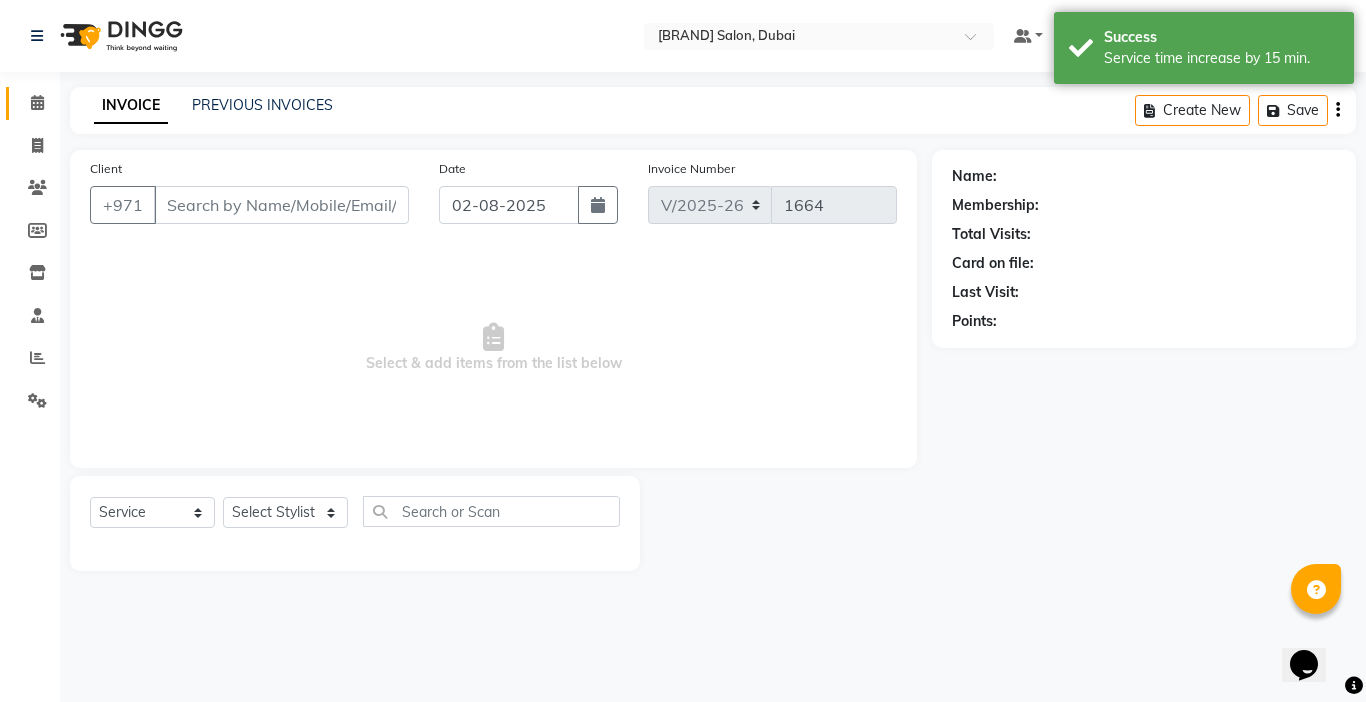 type on "555496342" 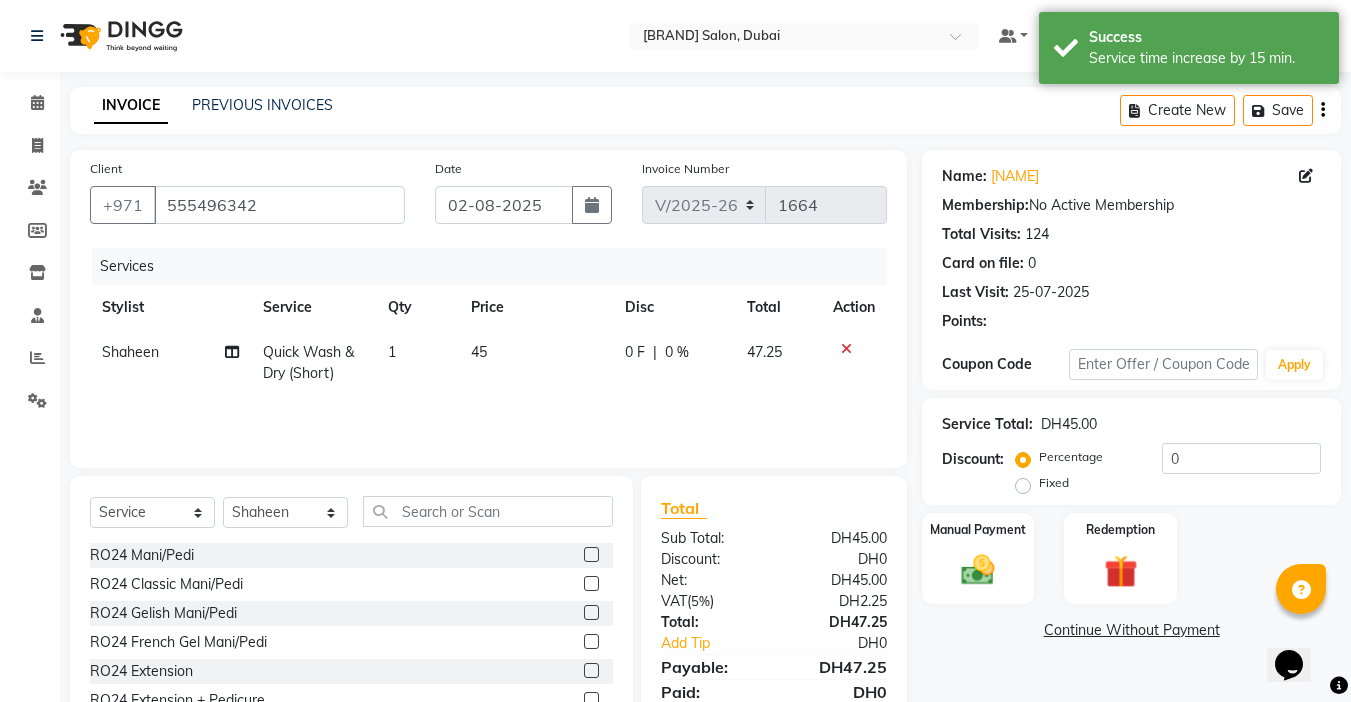 click on "Quick Wash & Dry (Short)" 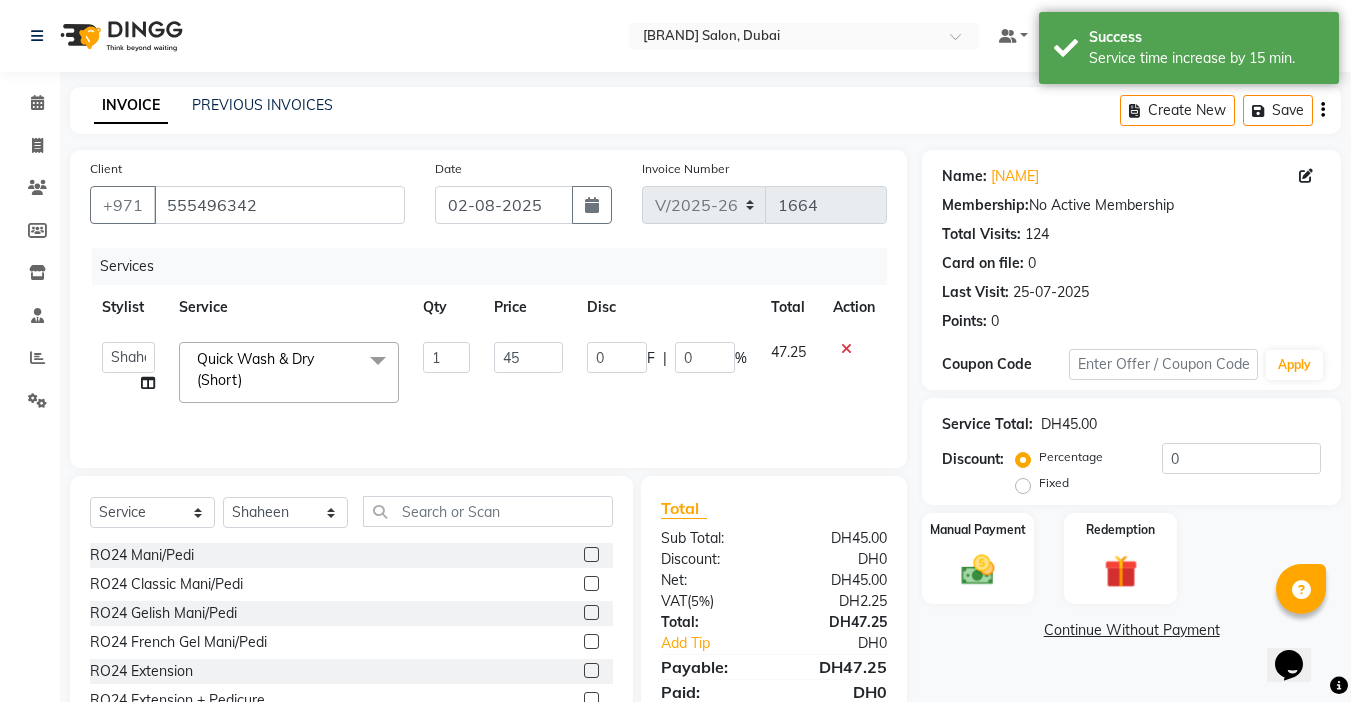 click on "Quick Wash & Dry (Short)  x" 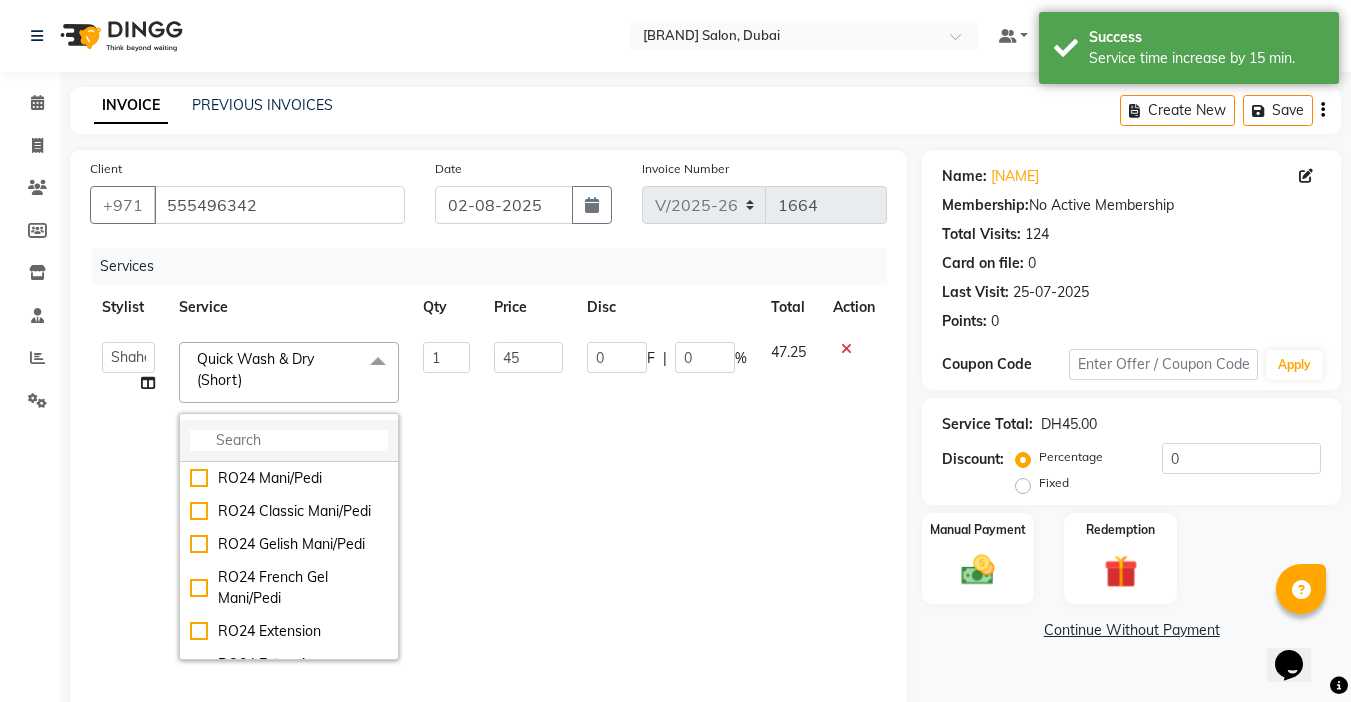 click 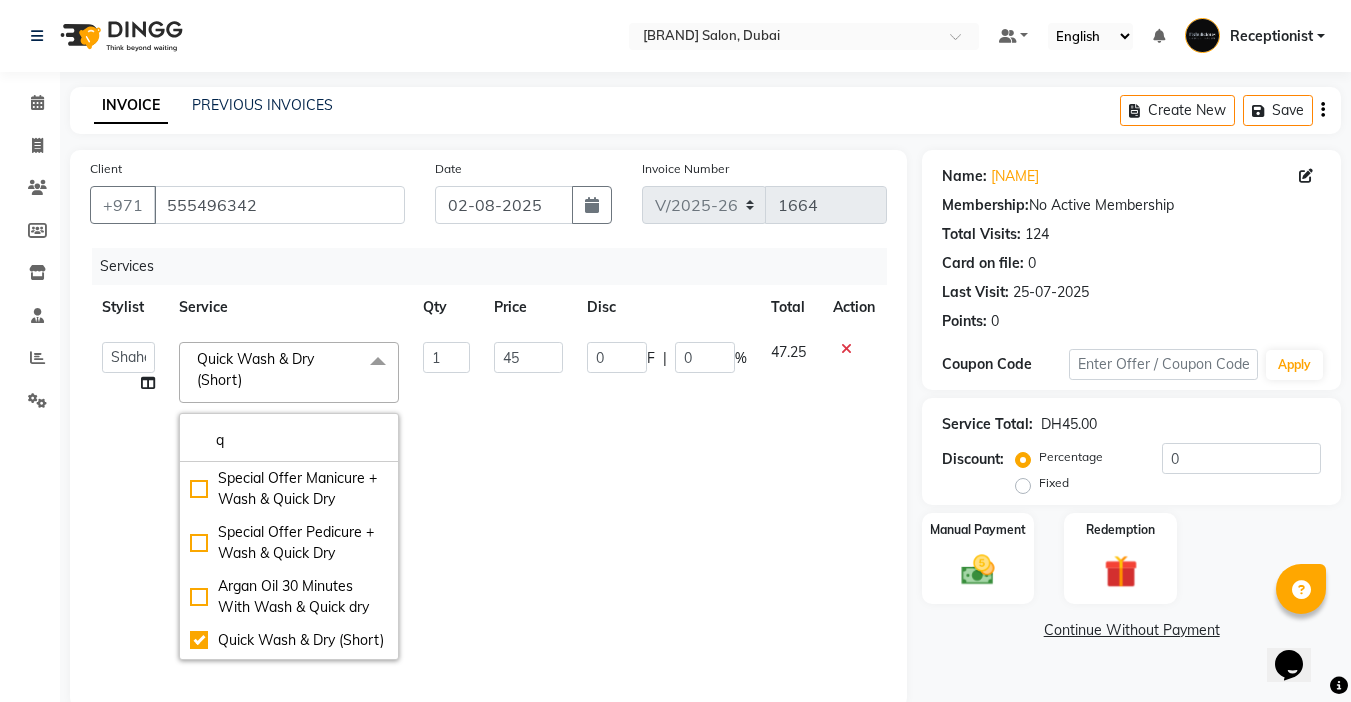 type on "q" 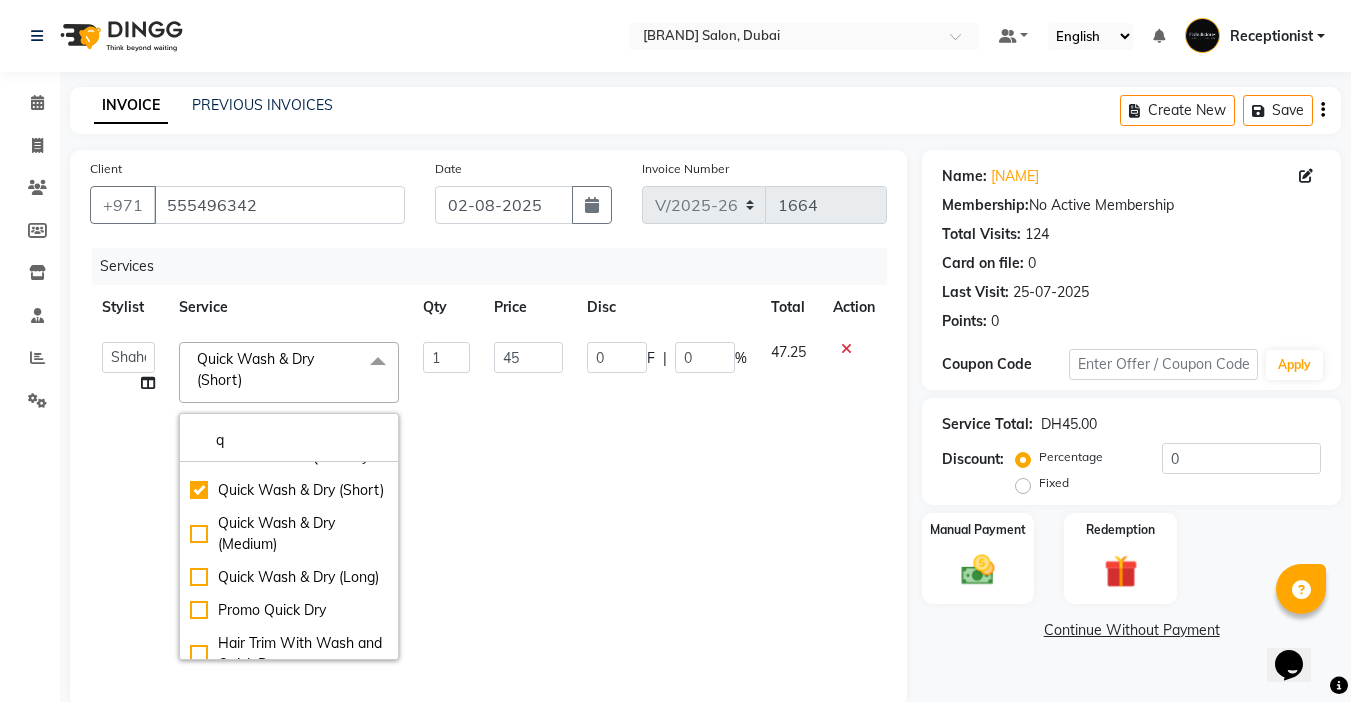 scroll, scrollTop: 184, scrollLeft: 0, axis: vertical 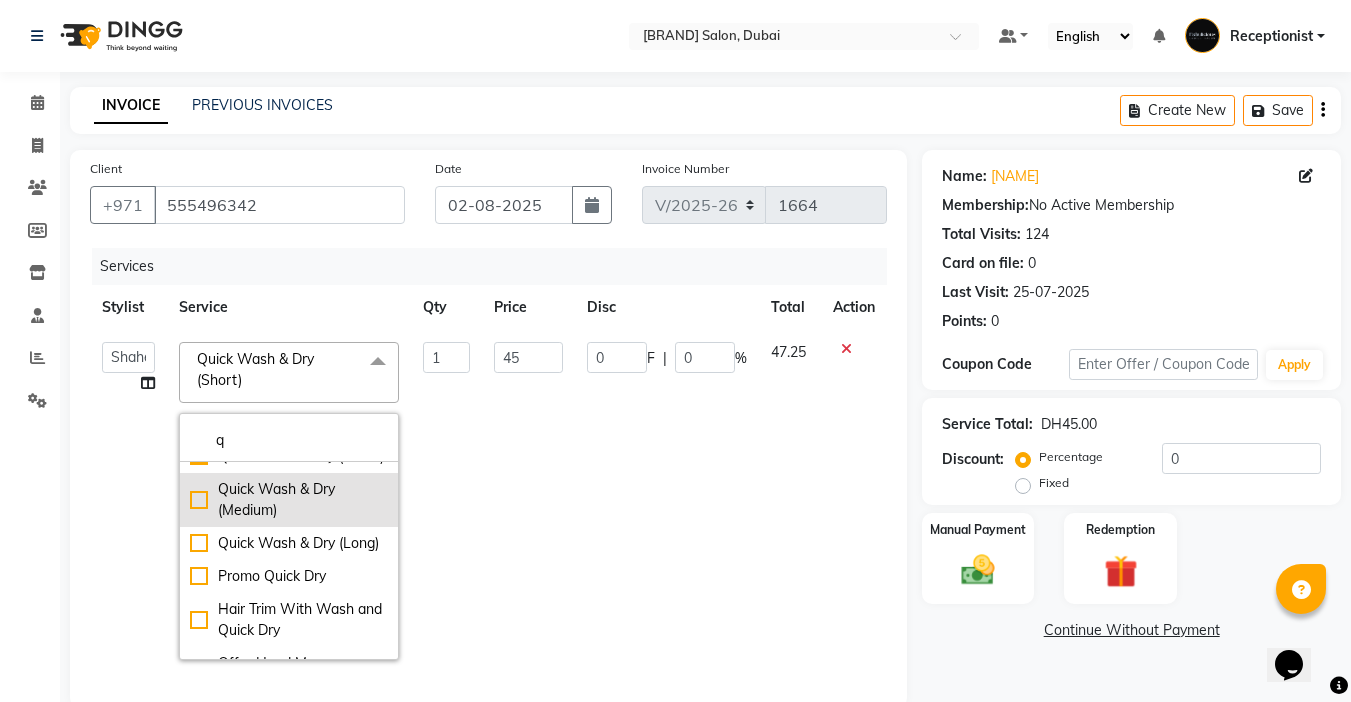 click on "Quick Wash & Dry (Medium)" 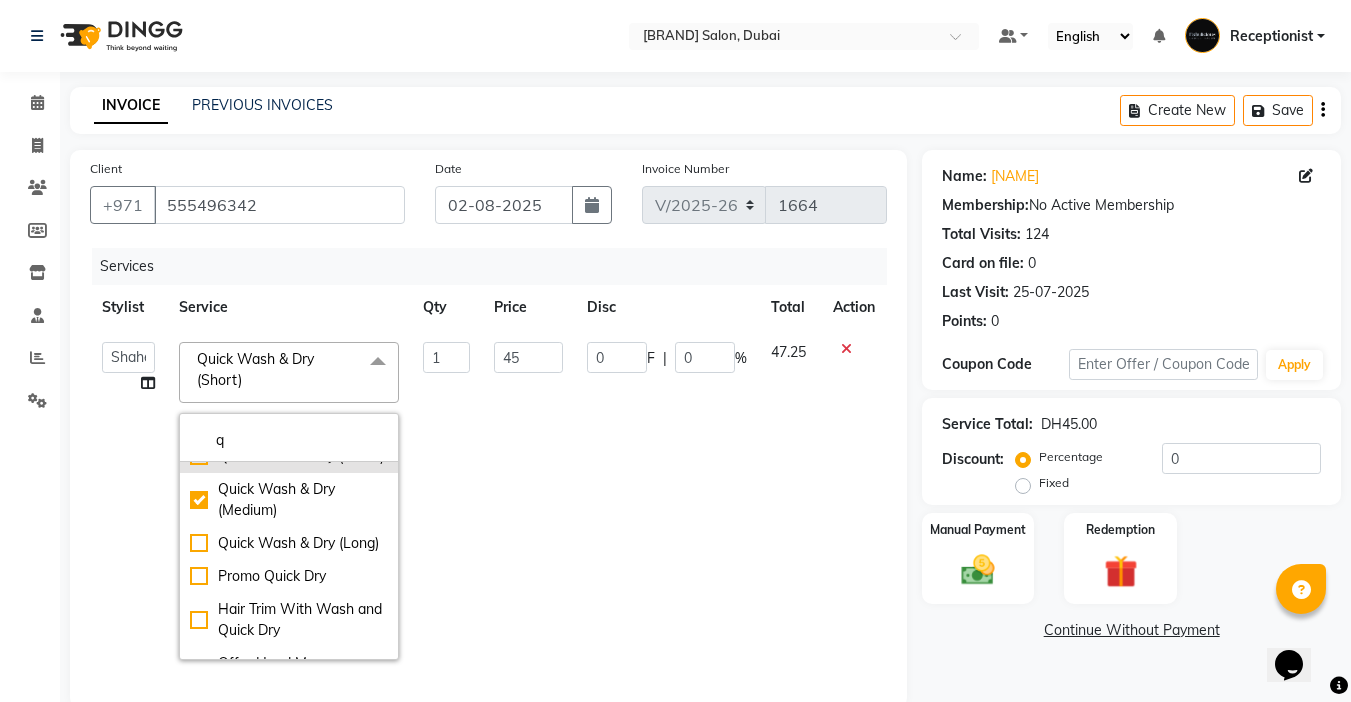 checkbox on "false" 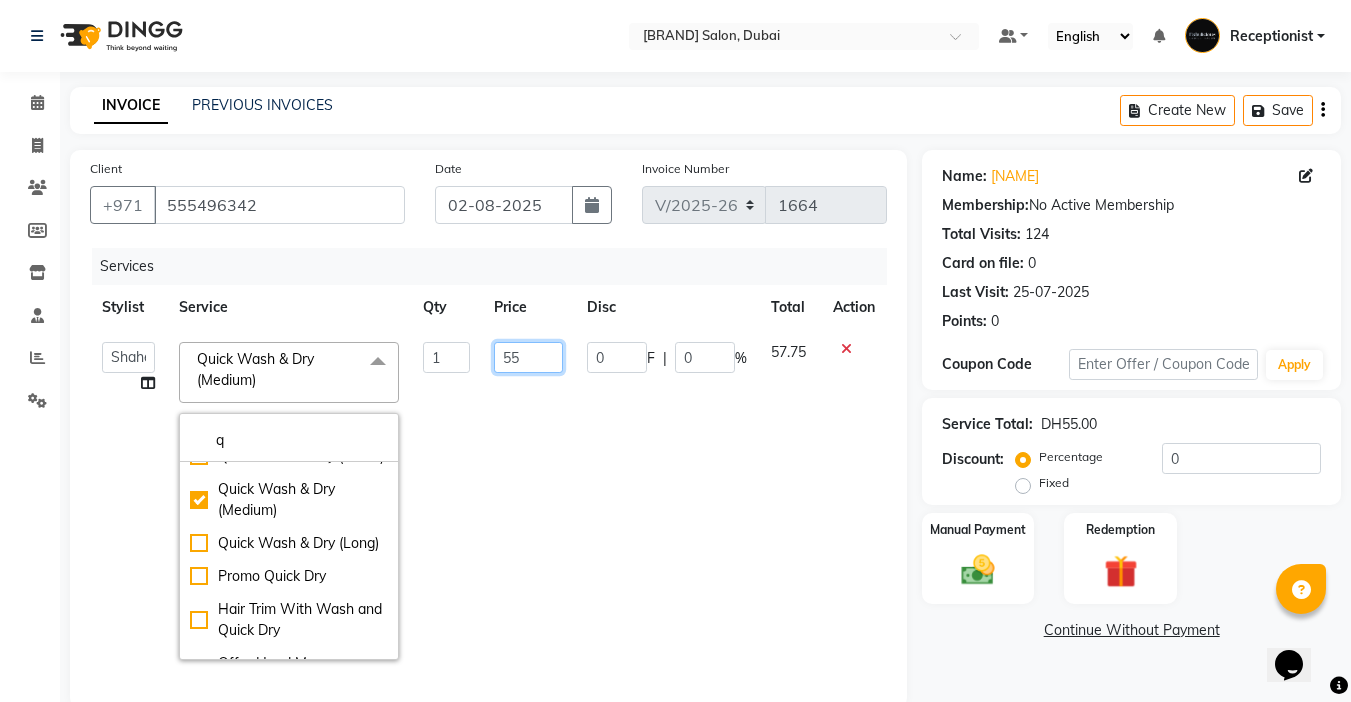 click on "55" 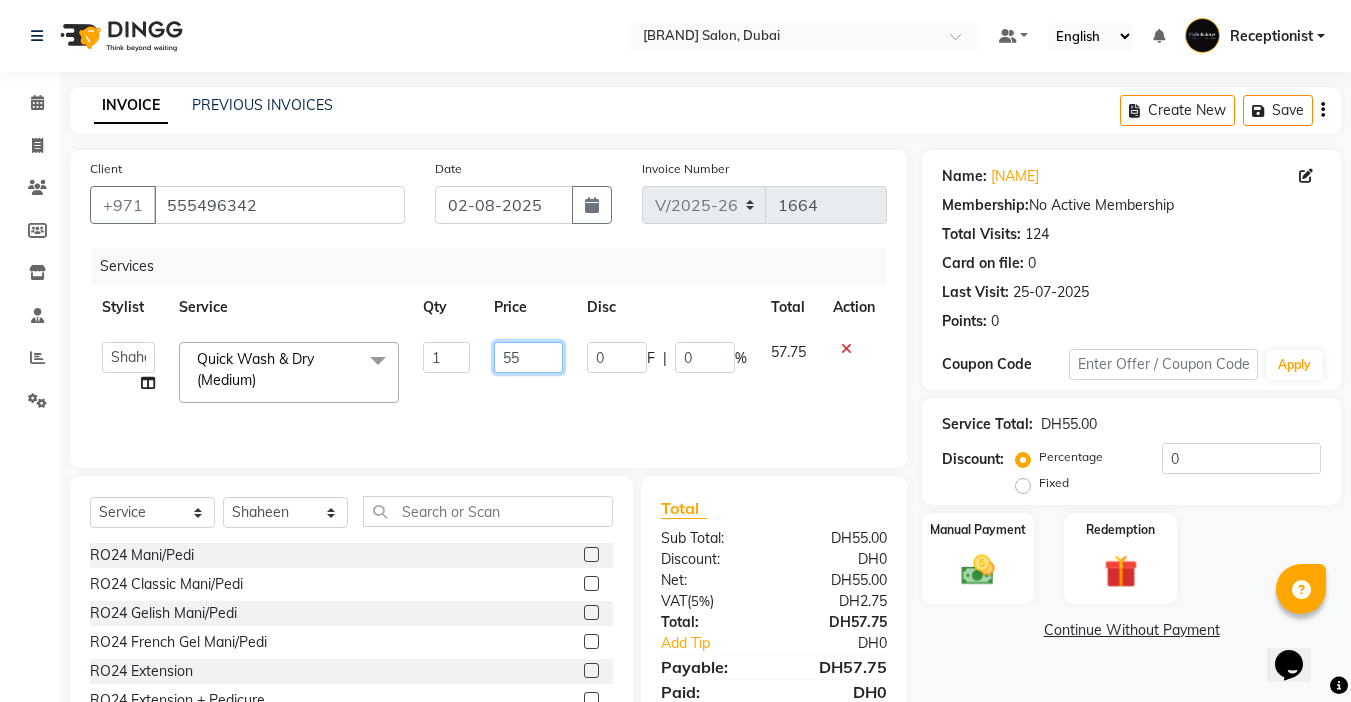 type on "5" 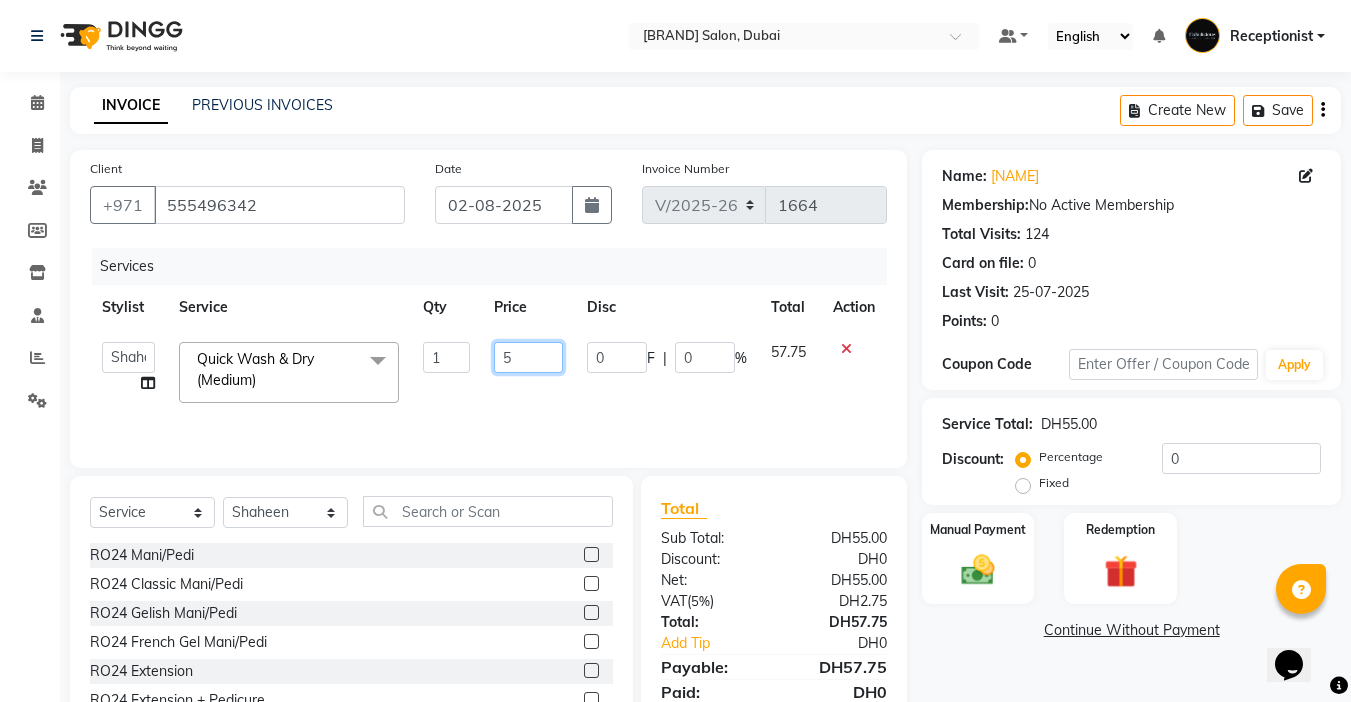 type on "50" 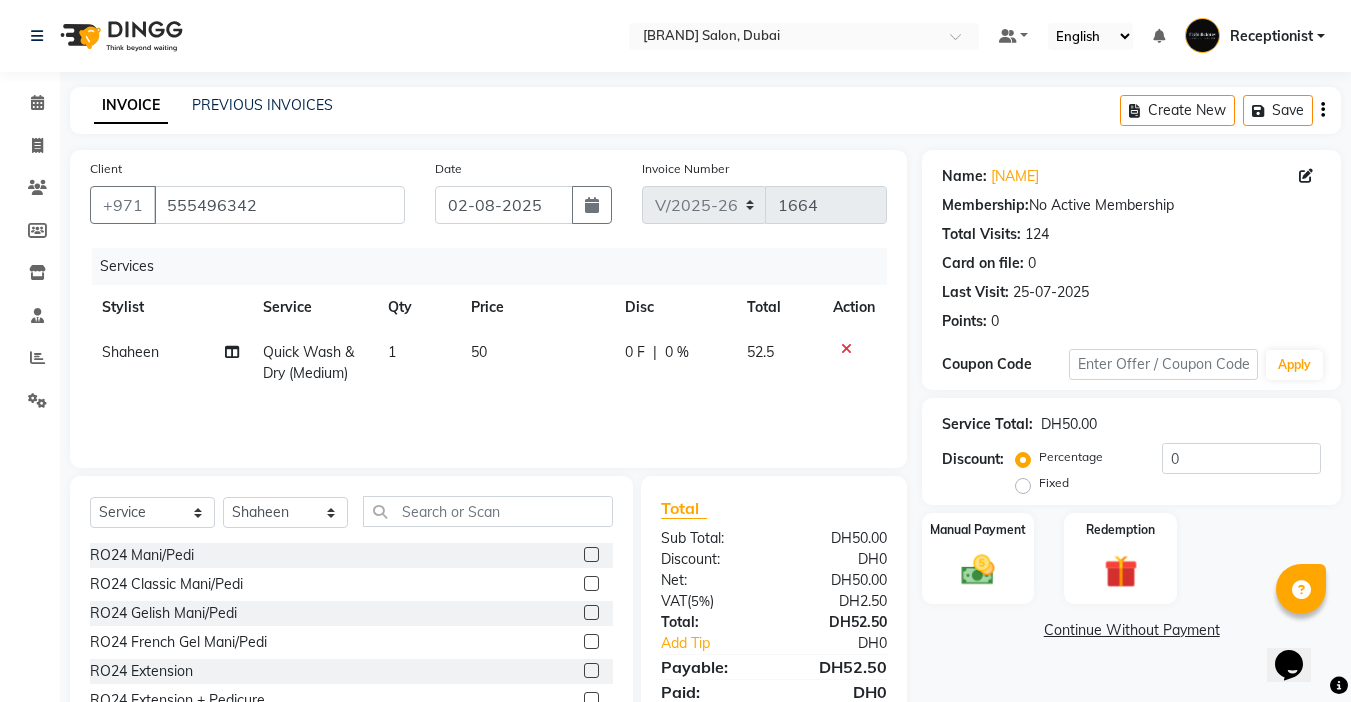 click on "50" 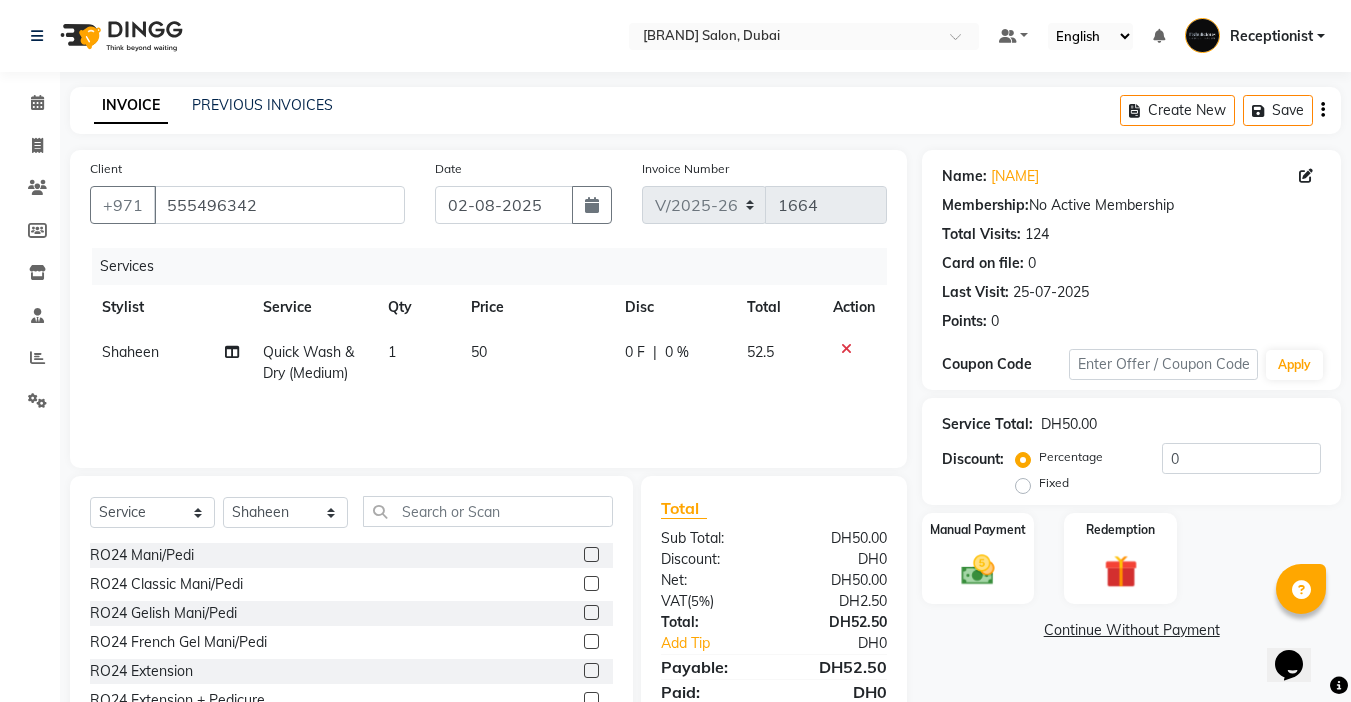 select on "11631" 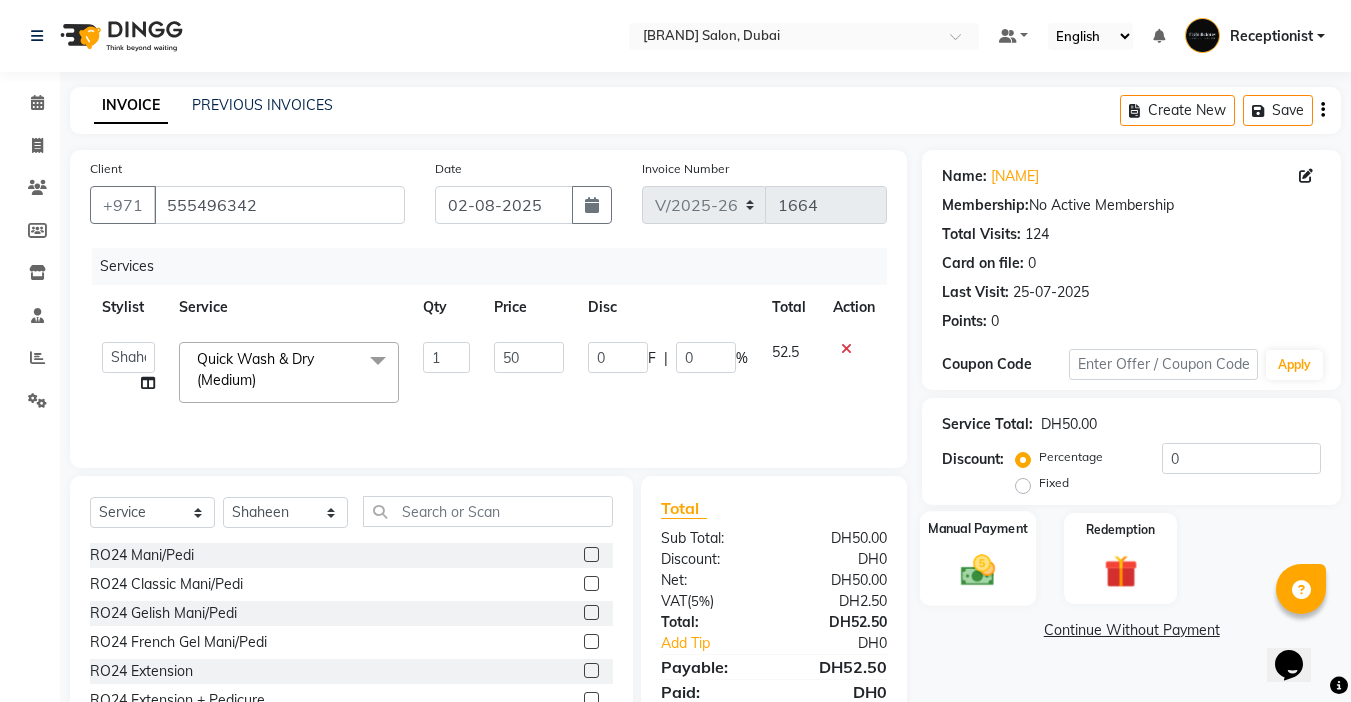 click 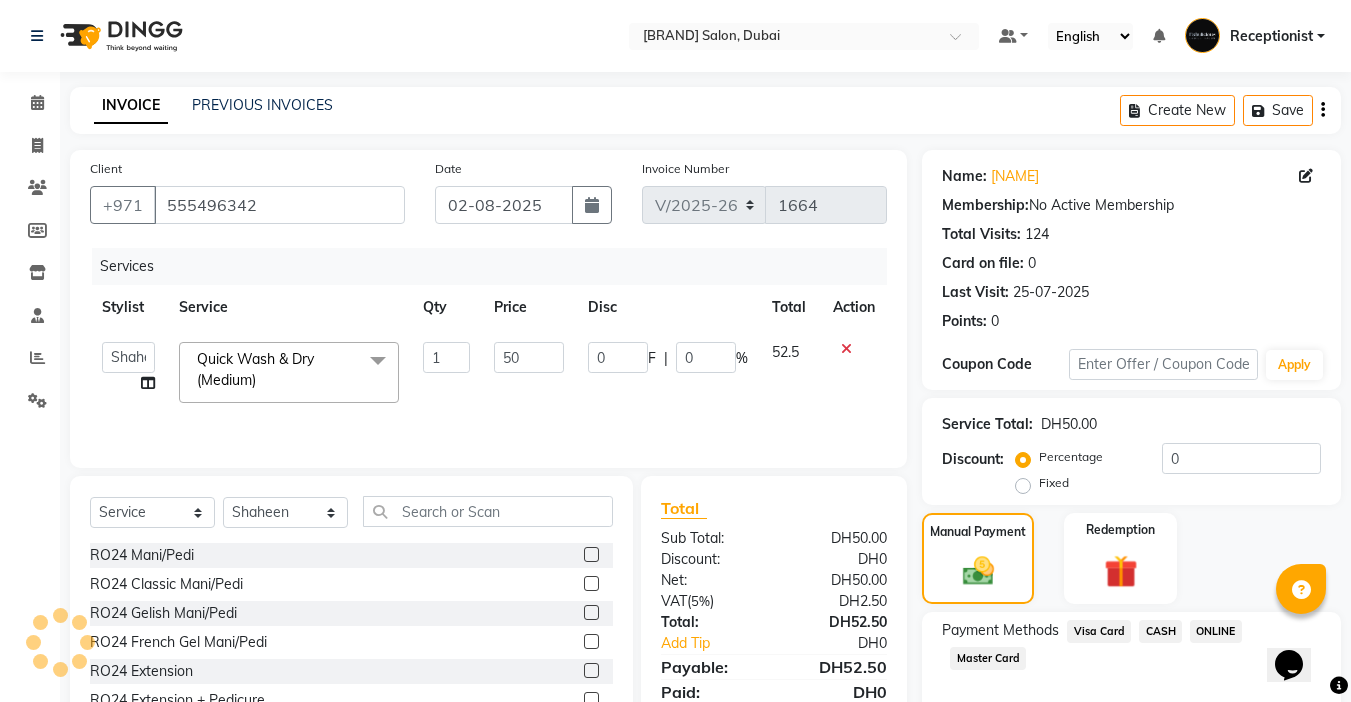 click on "Master Card" 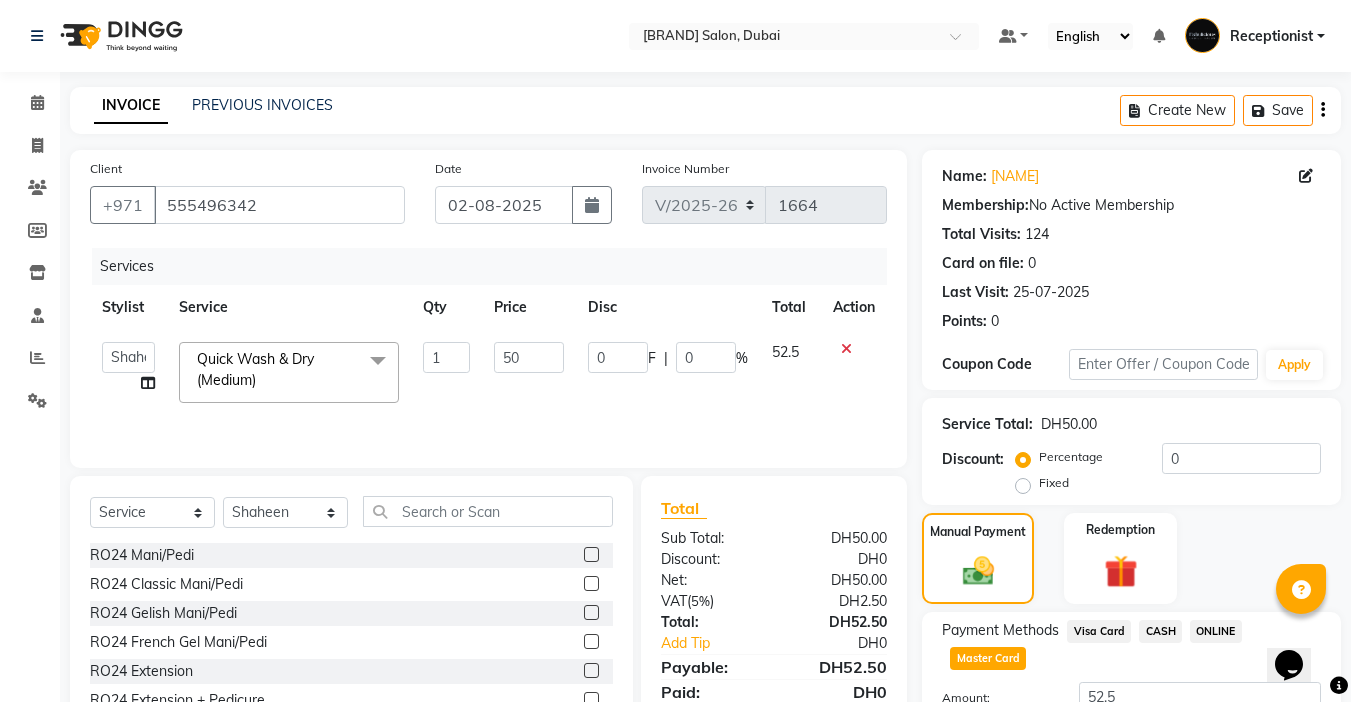 click on "Add Payment" 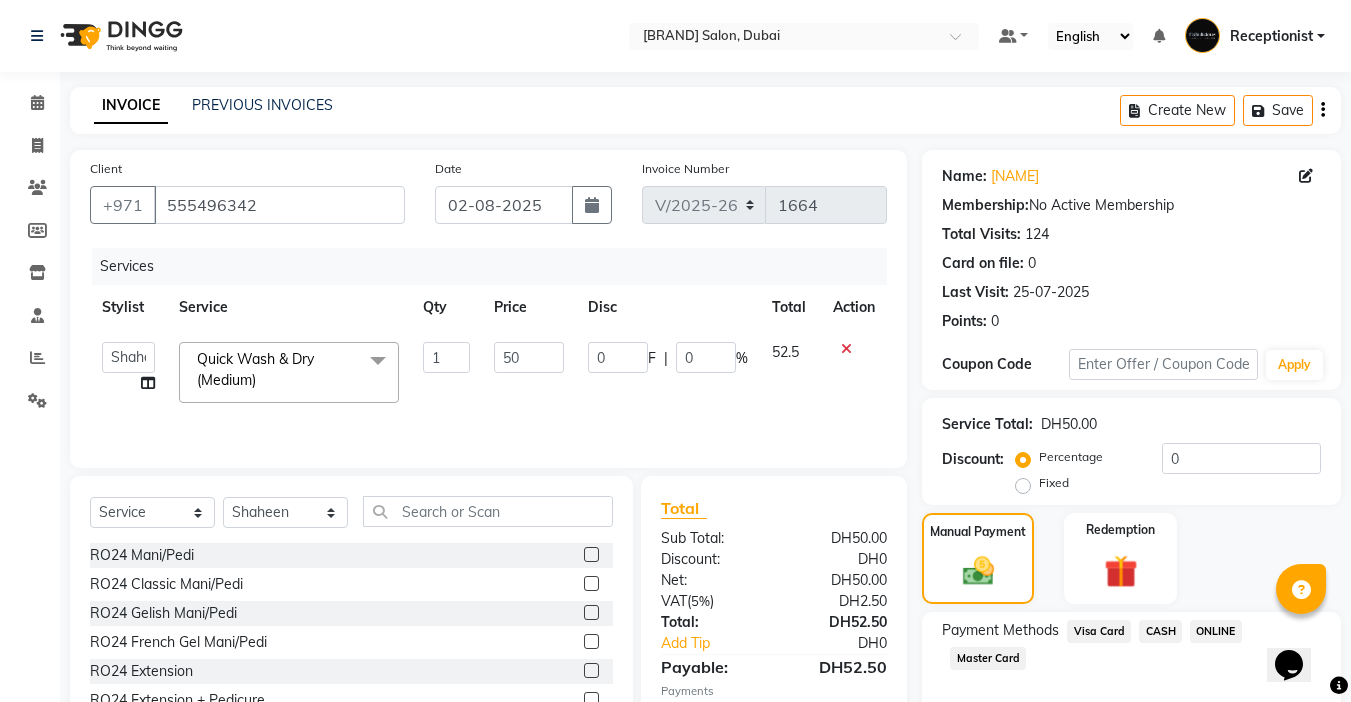 click on "Checkout" 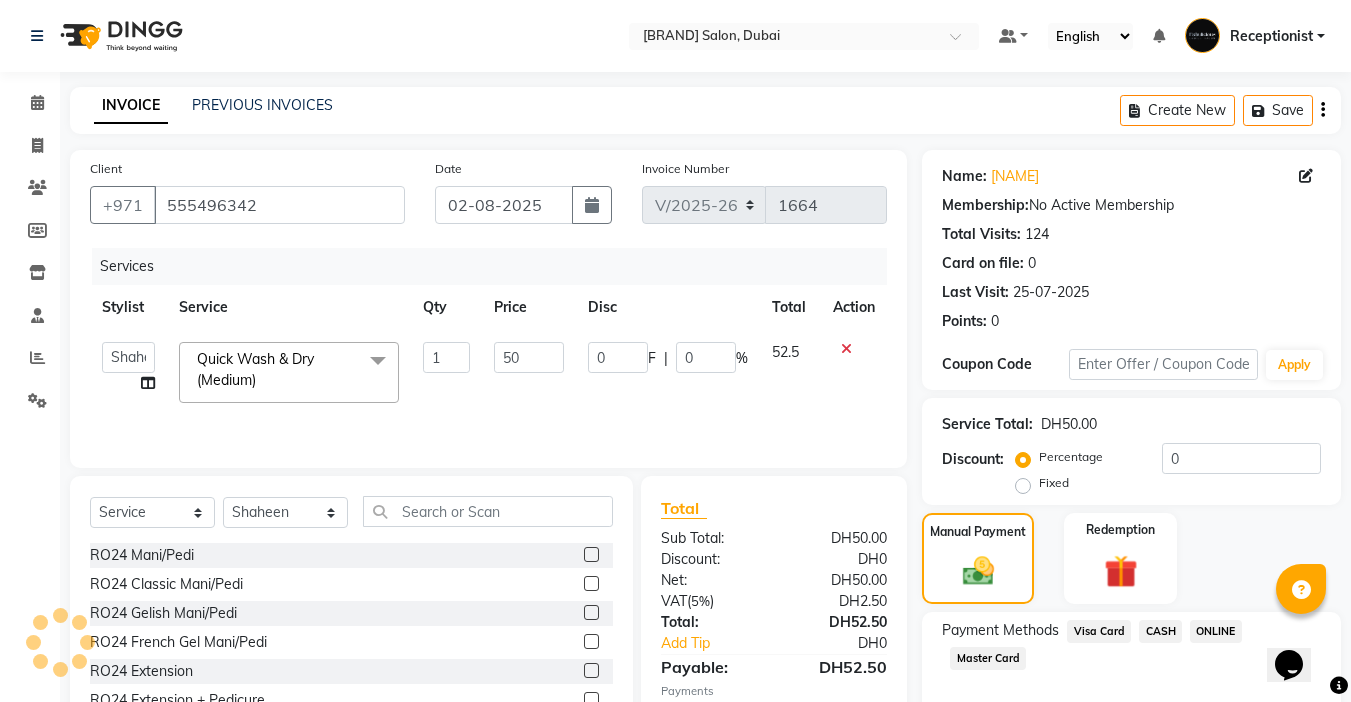 scroll, scrollTop: 214, scrollLeft: 0, axis: vertical 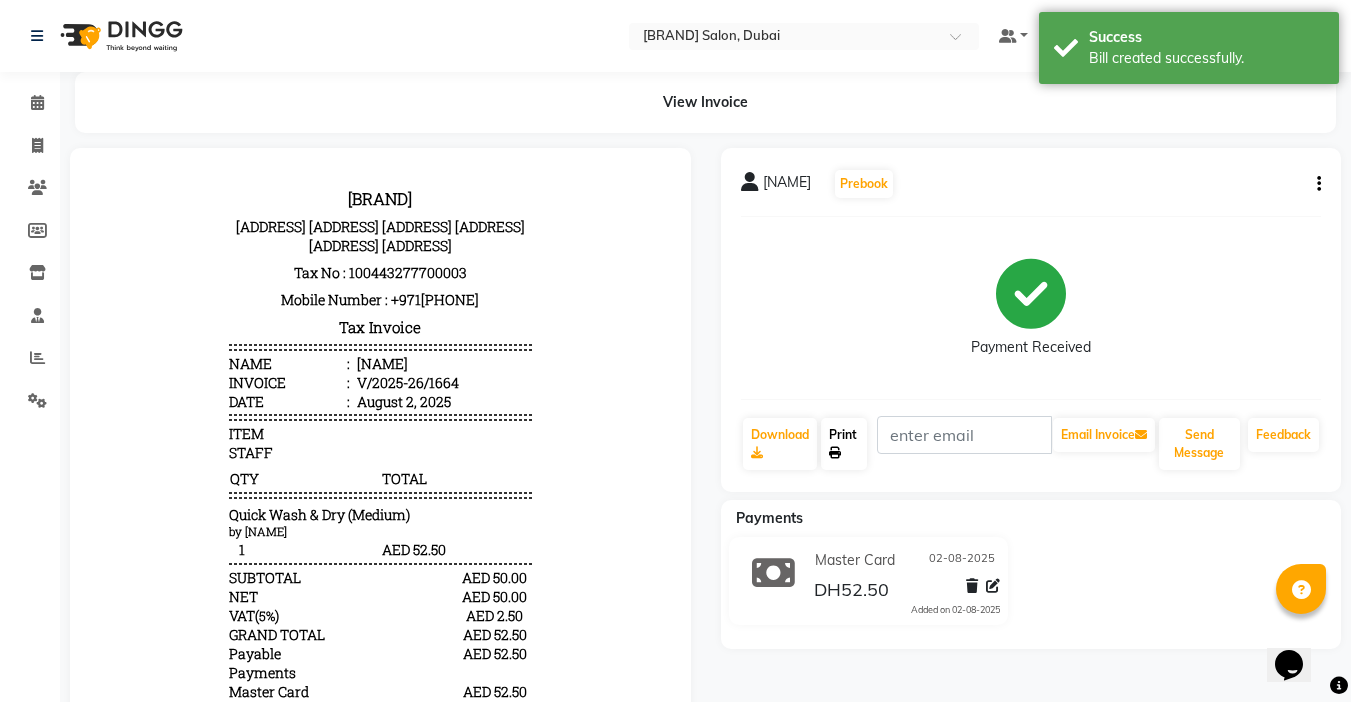 click on "Print" 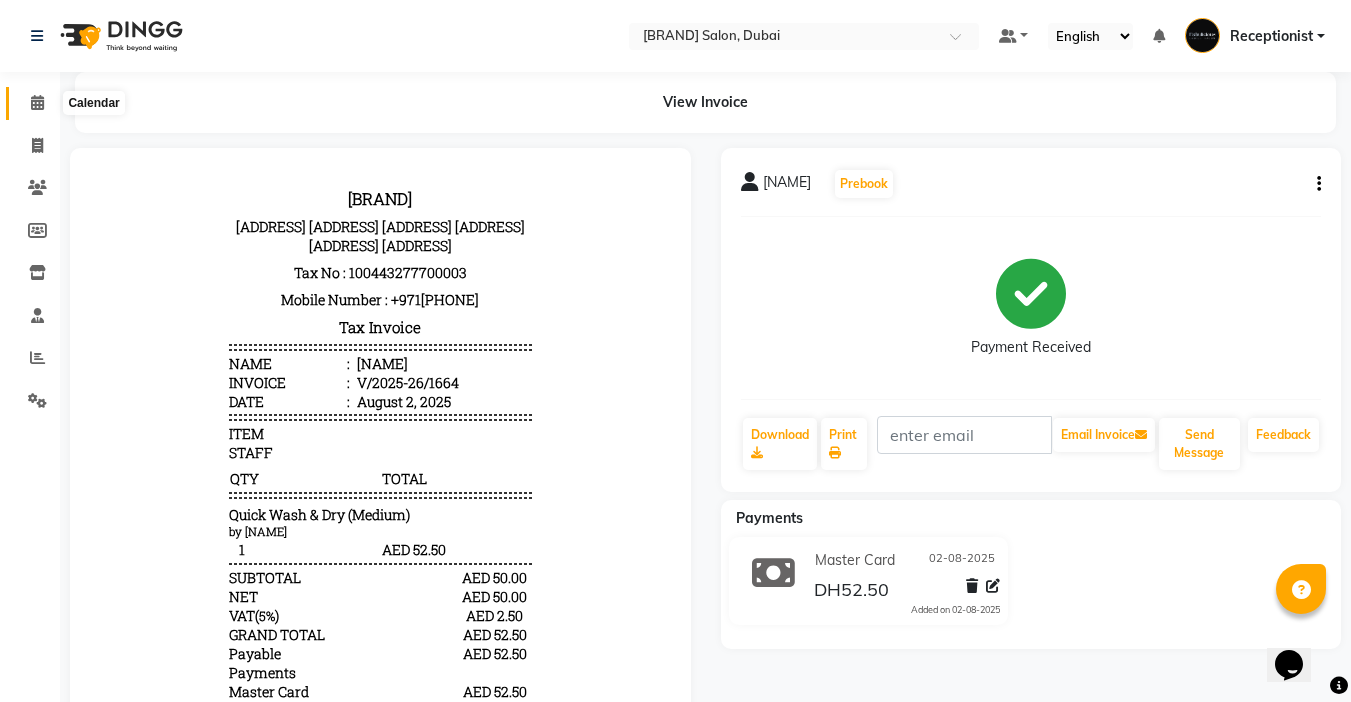 click 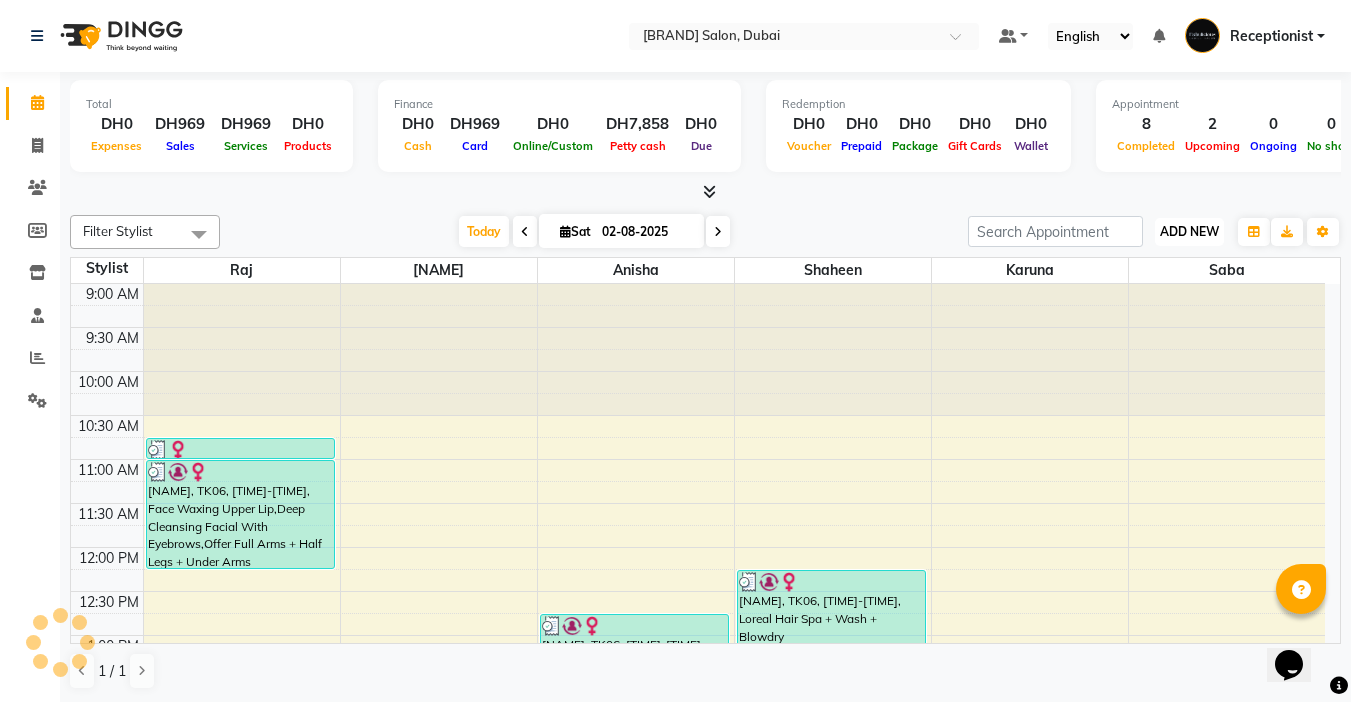 click on "ADD NEW" at bounding box center (1189, 231) 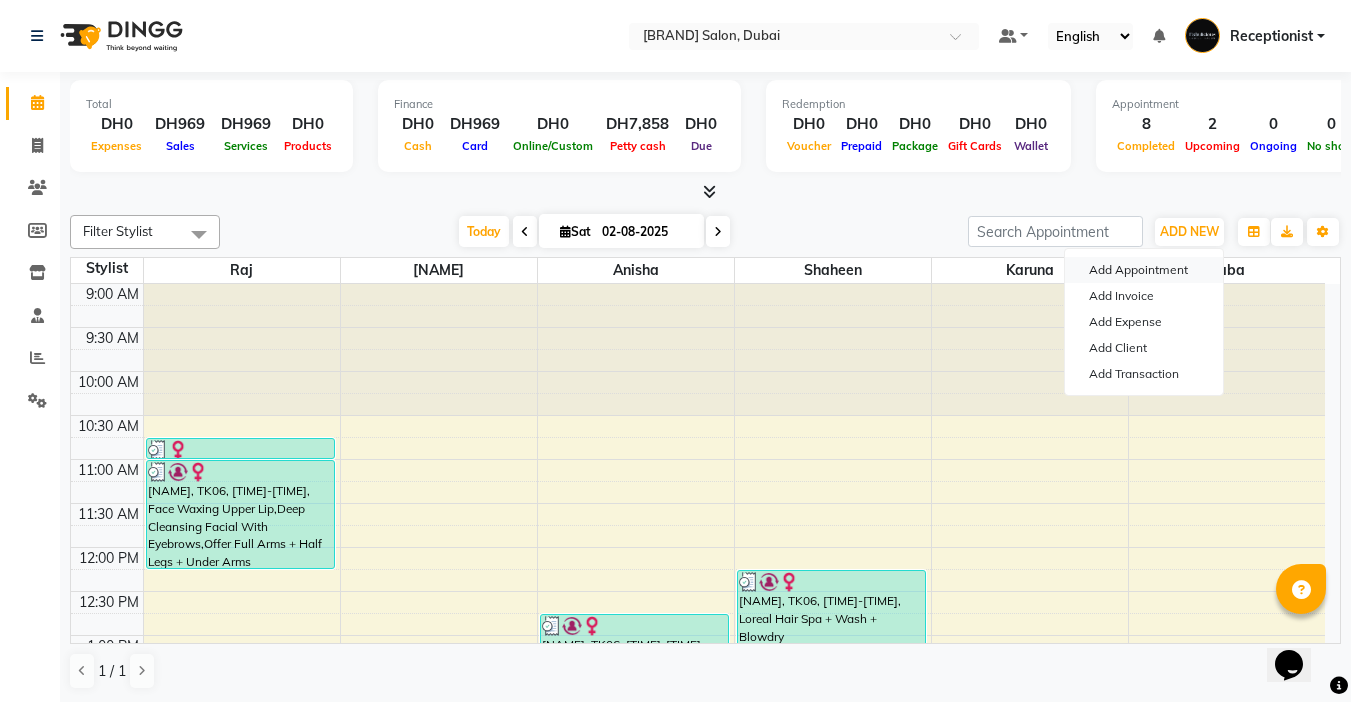 click on "Add Appointment" at bounding box center (1144, 270) 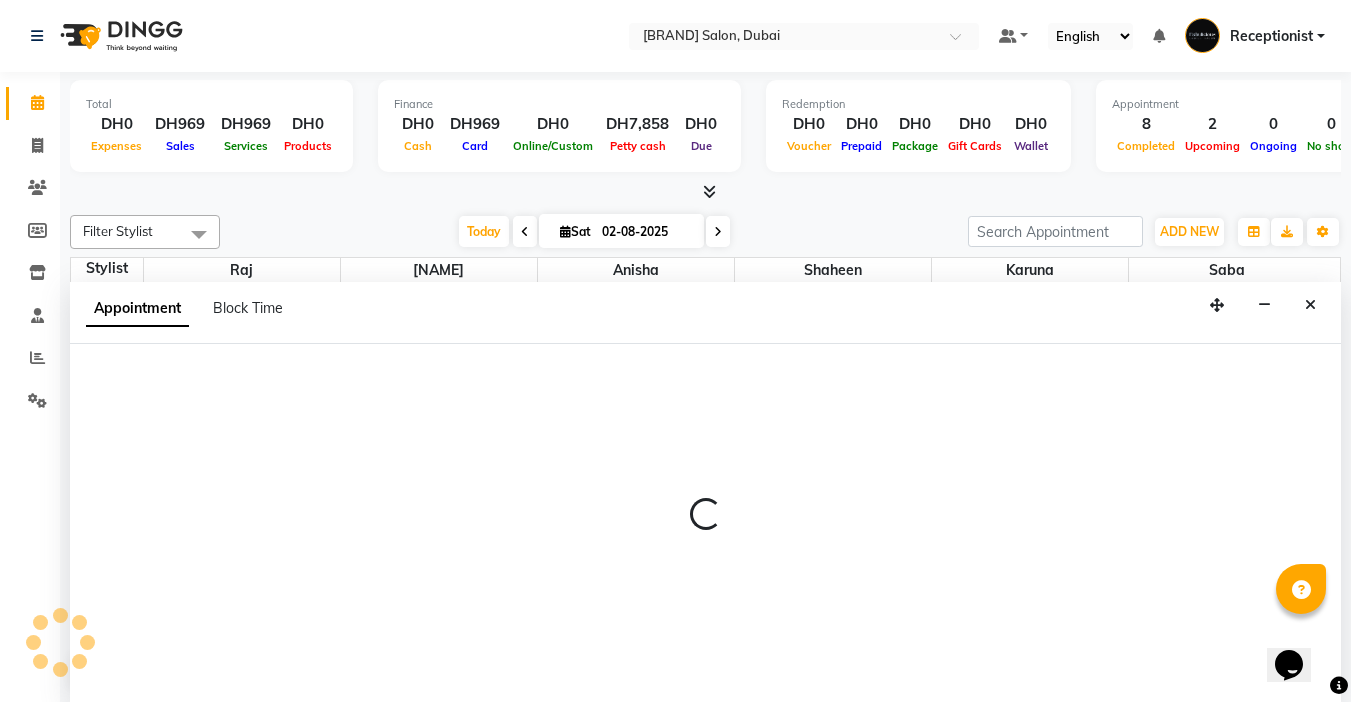 scroll, scrollTop: 1, scrollLeft: 0, axis: vertical 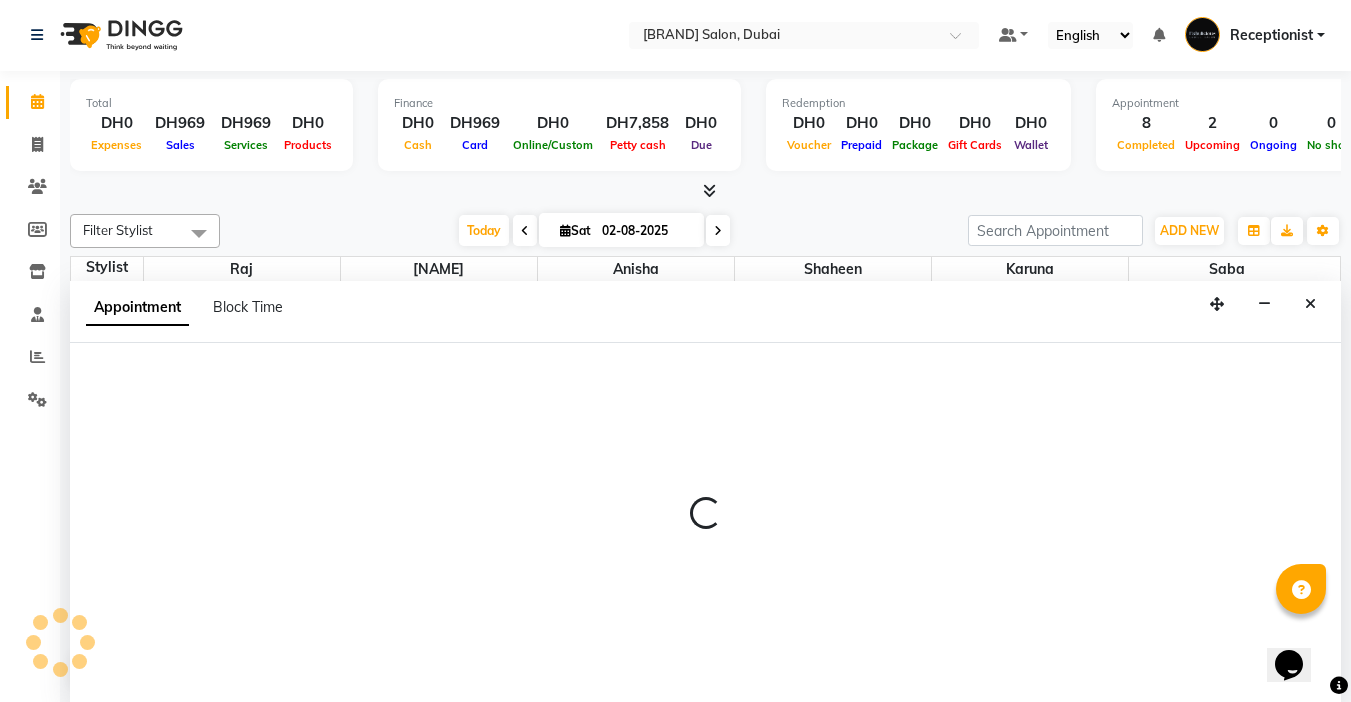 select on "600" 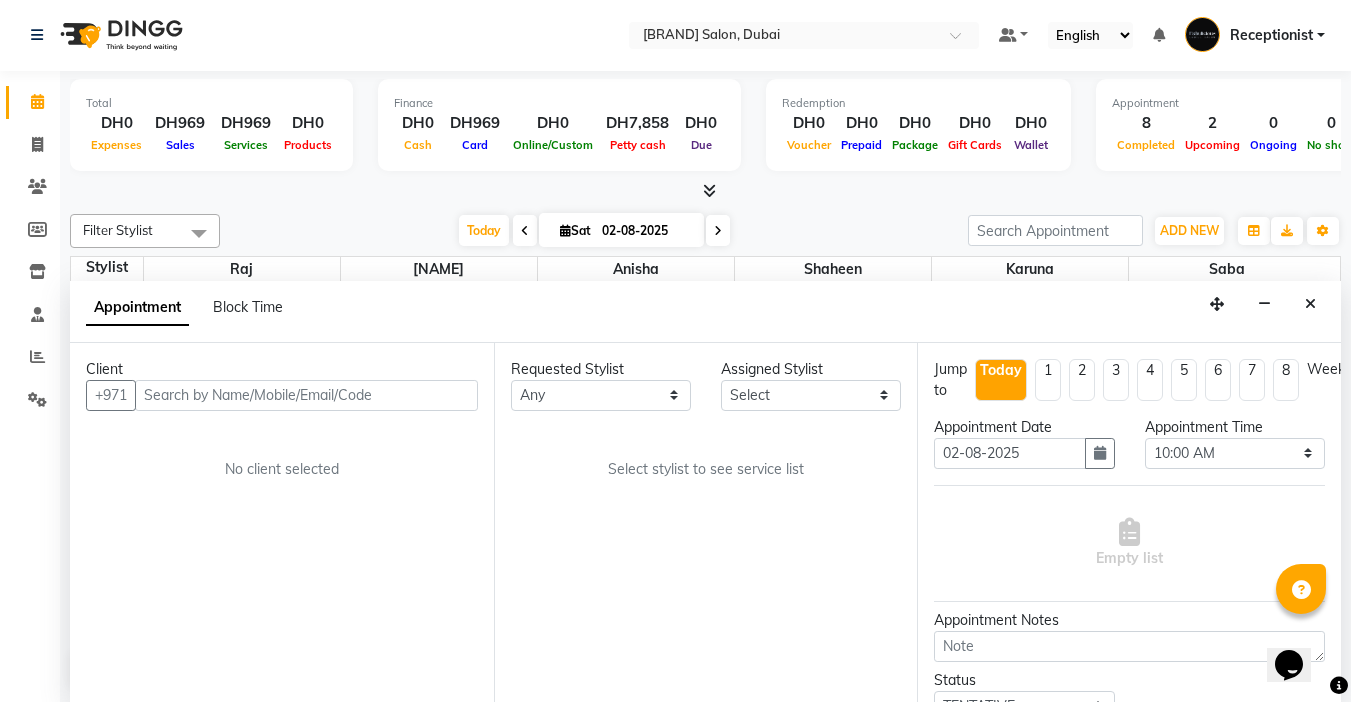 click at bounding box center [306, 395] 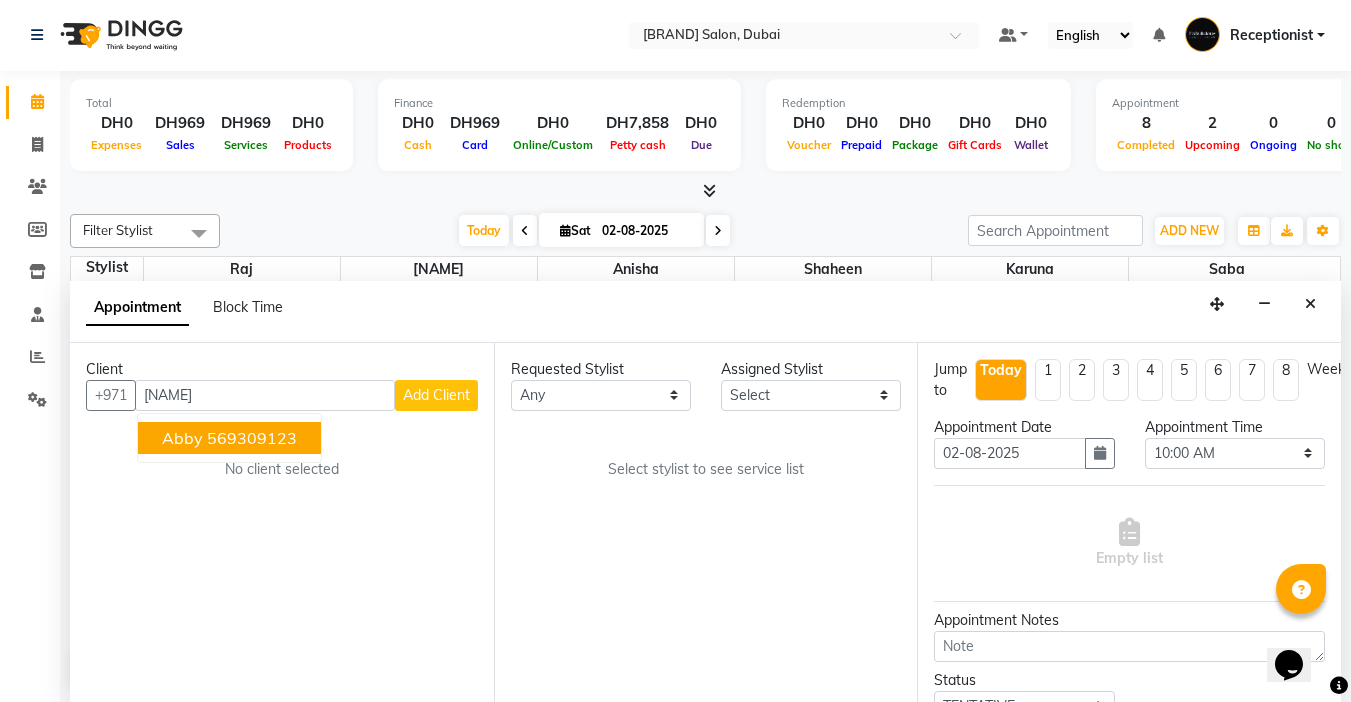 click on "Abby" at bounding box center [182, 438] 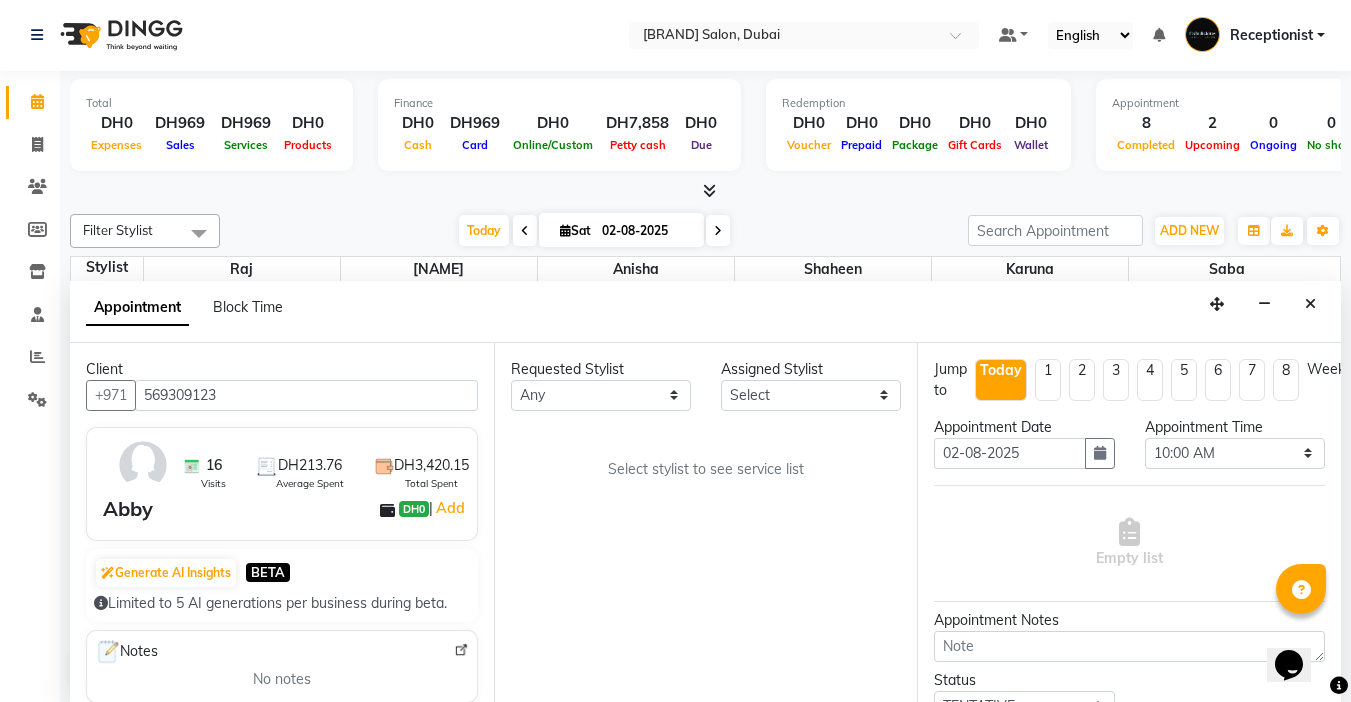 type on "569309123" 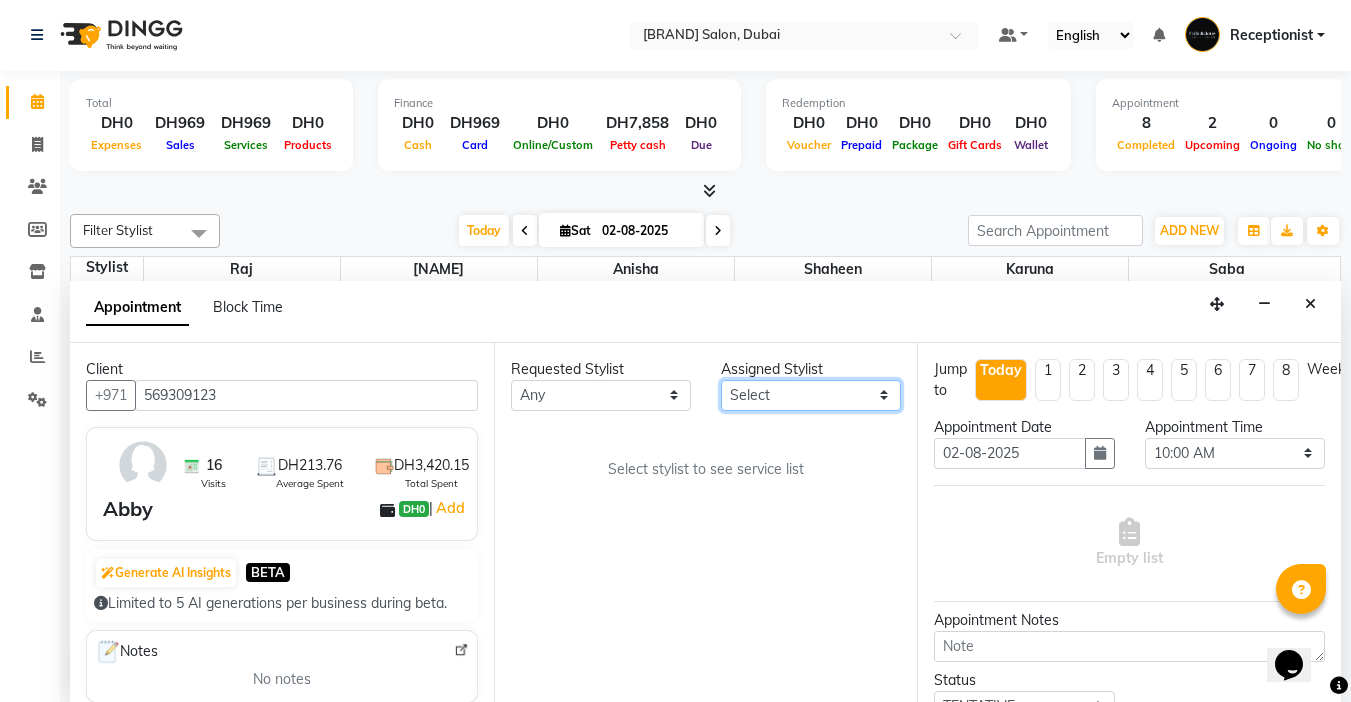 click on "Select [NAME] [NAME] [NAME] [NAME] [NAME]" at bounding box center (811, 395) 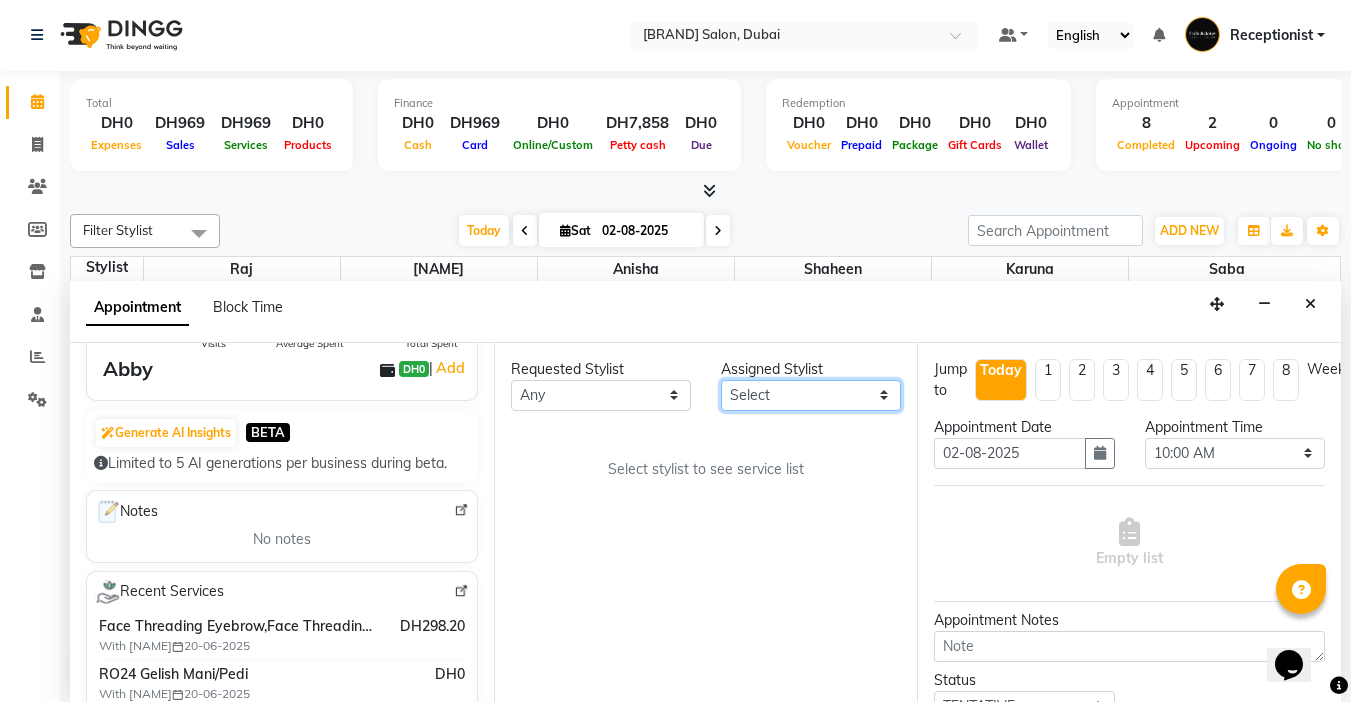 scroll, scrollTop: 142, scrollLeft: 0, axis: vertical 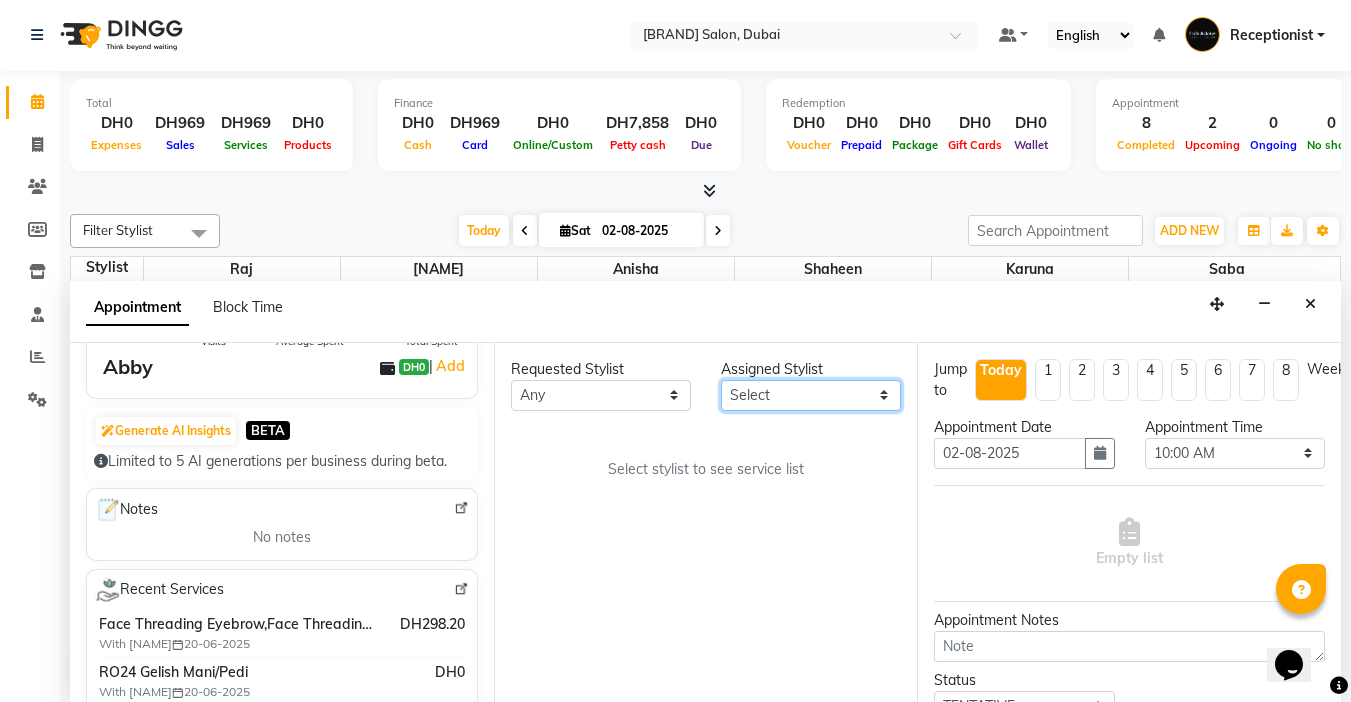 click on "Select [NAME] [NAME] [NAME] [NAME] [NAME]" at bounding box center [811, 395] 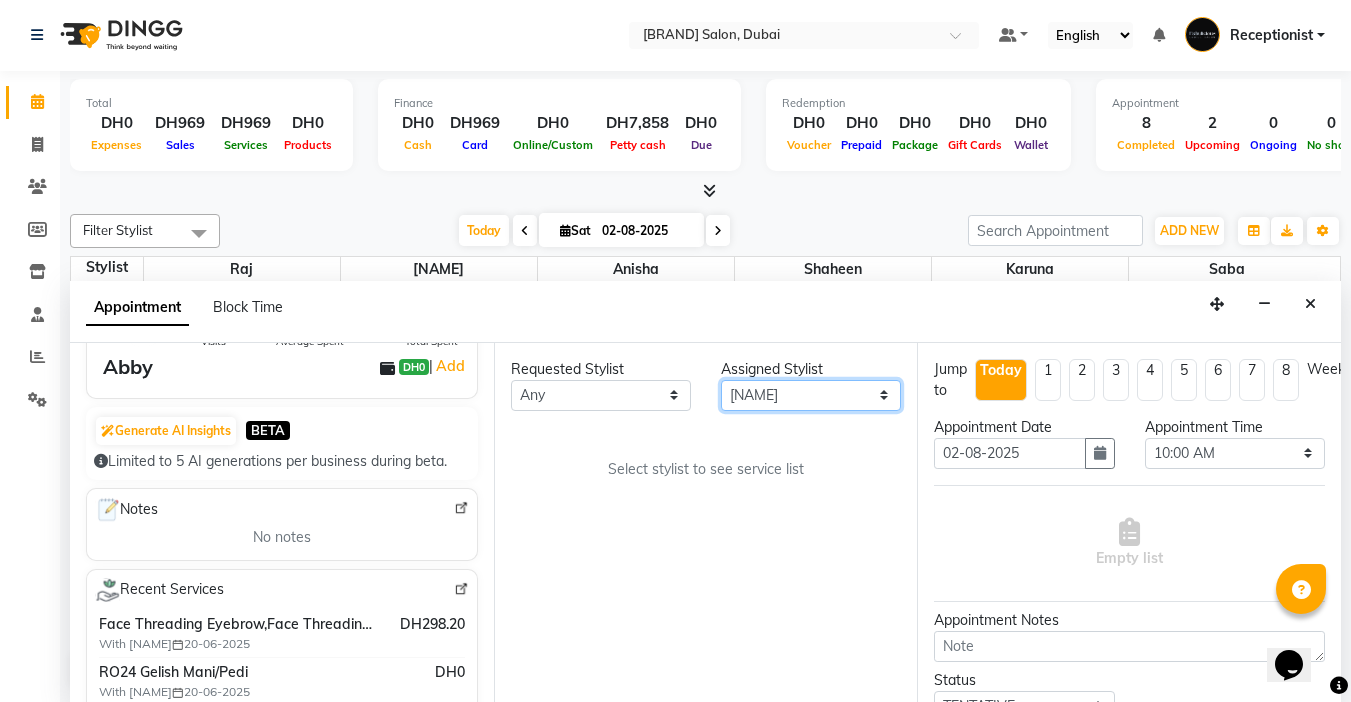 click on "Select [NAME] [NAME] [NAME] [NAME] [NAME]" at bounding box center [811, 395] 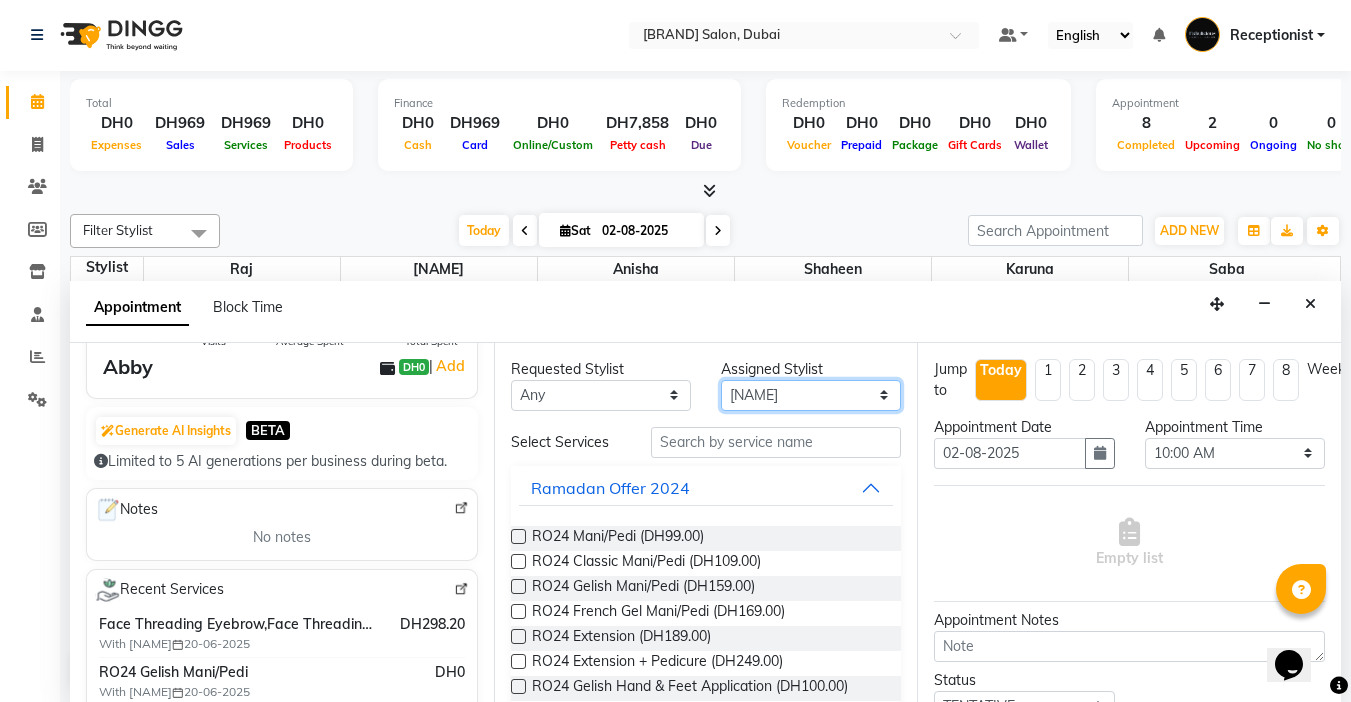 click on "Select [NAME] [NAME] [NAME] [NAME] [NAME]" at bounding box center (811, 395) 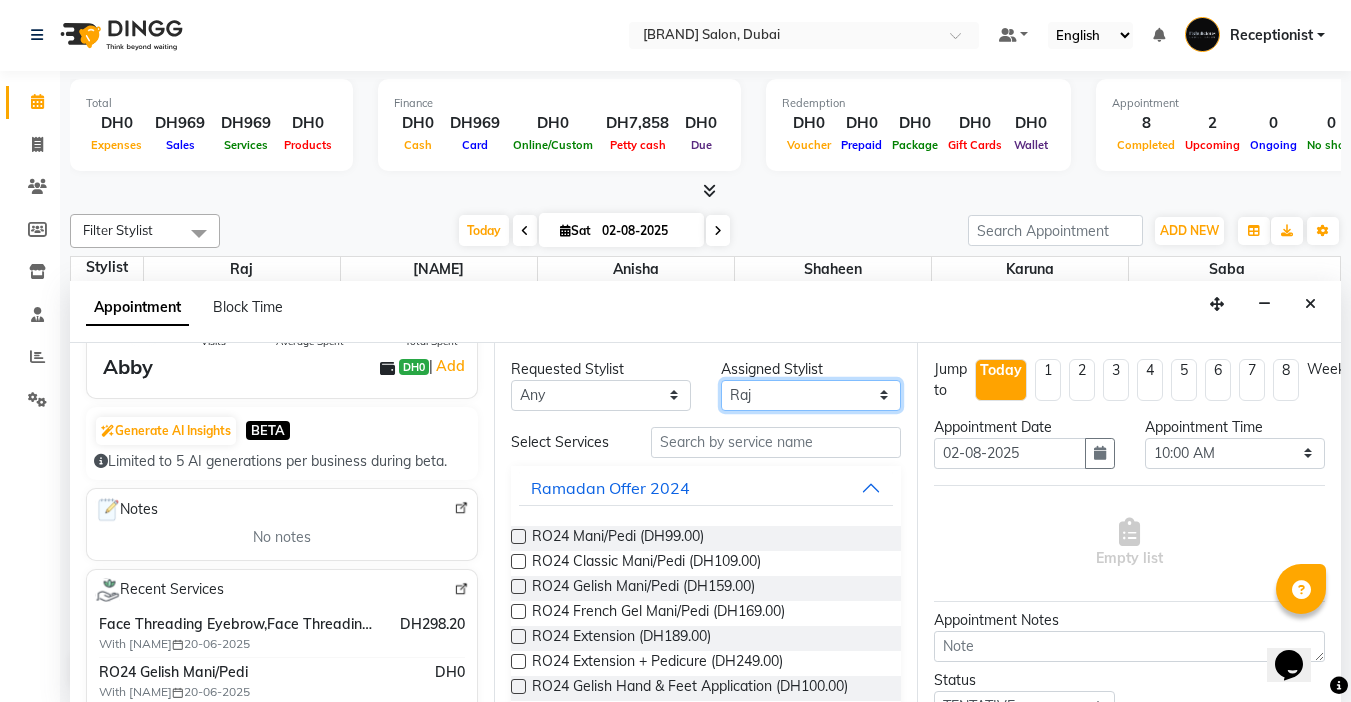 click on "Select [NAME] [NAME] [NAME] [NAME] [NAME]" at bounding box center [811, 395] 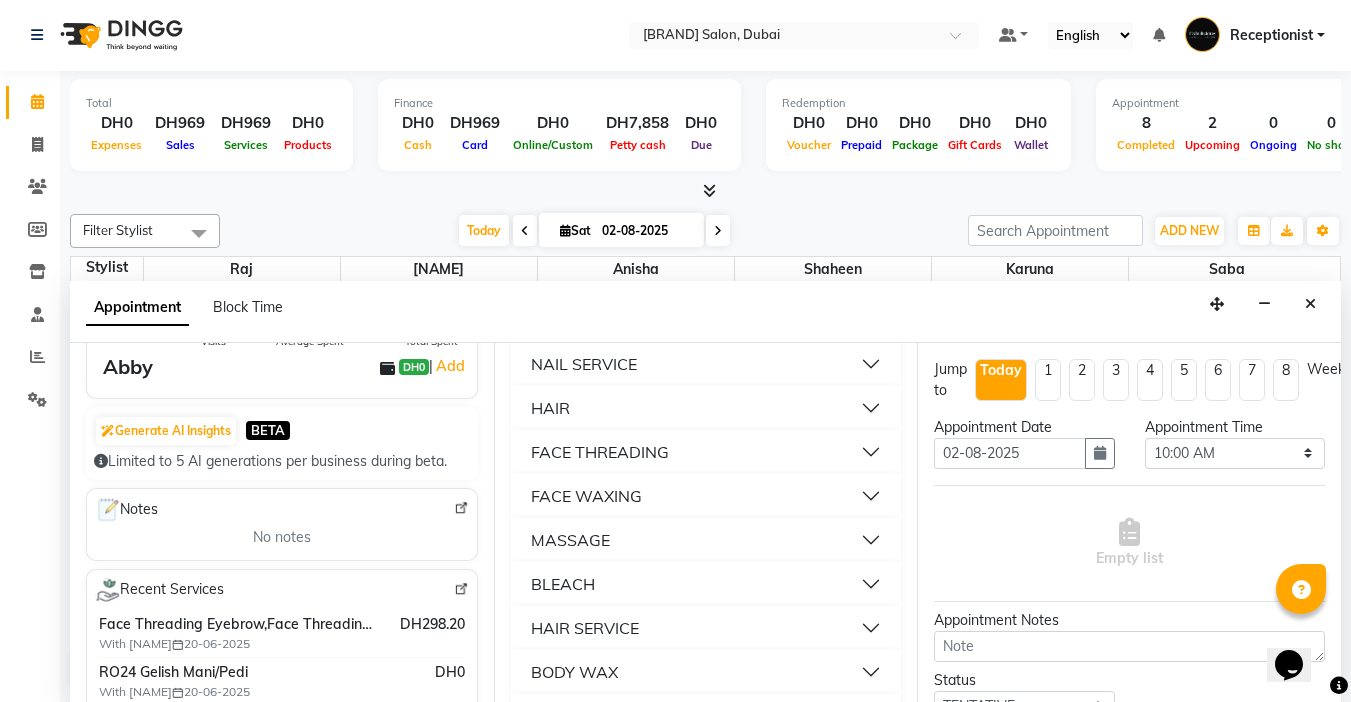 scroll, scrollTop: 1300, scrollLeft: 0, axis: vertical 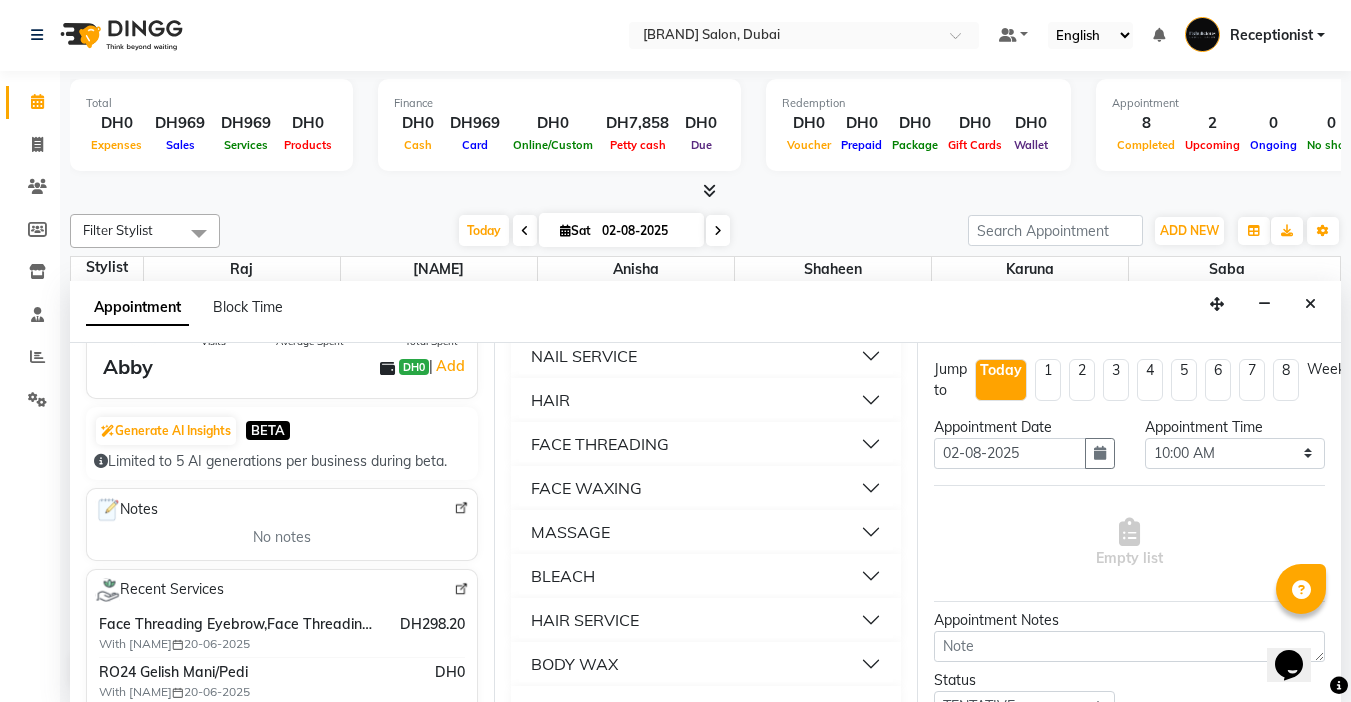 click on "FACE THREADING" at bounding box center (600, 444) 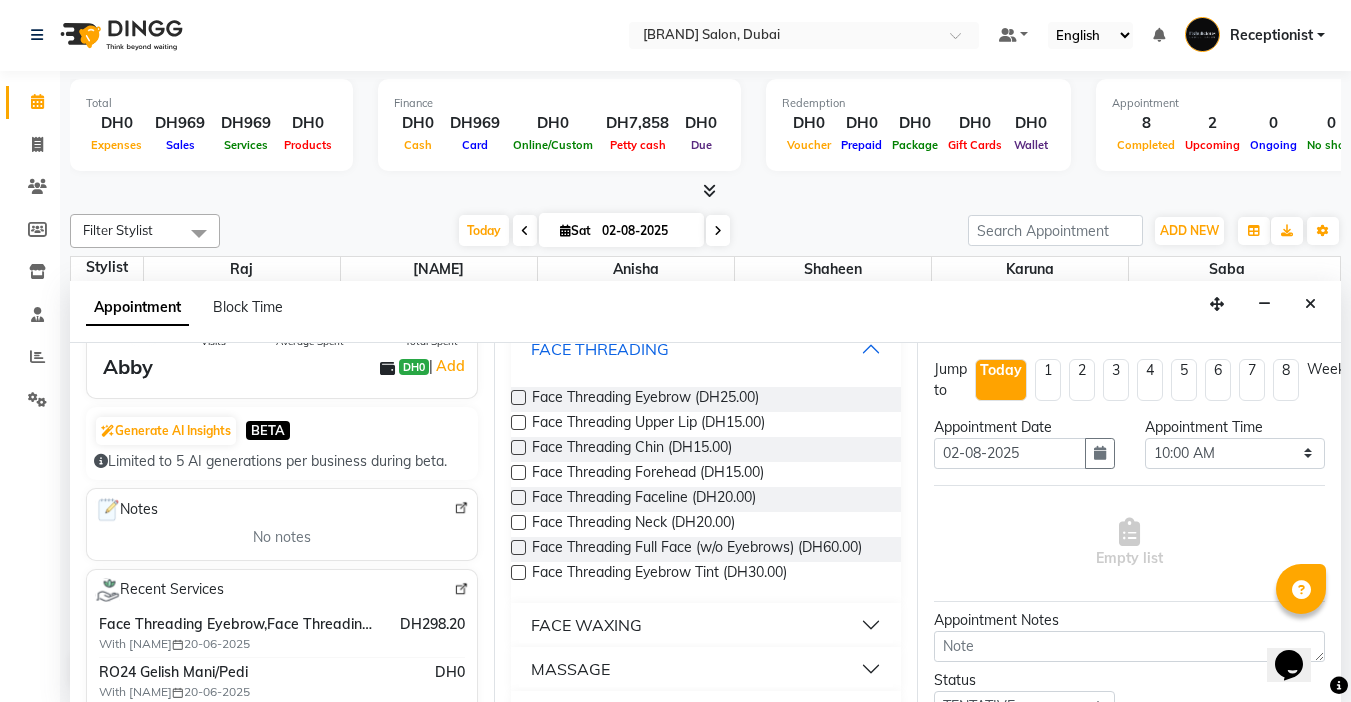 scroll, scrollTop: 1400, scrollLeft: 0, axis: vertical 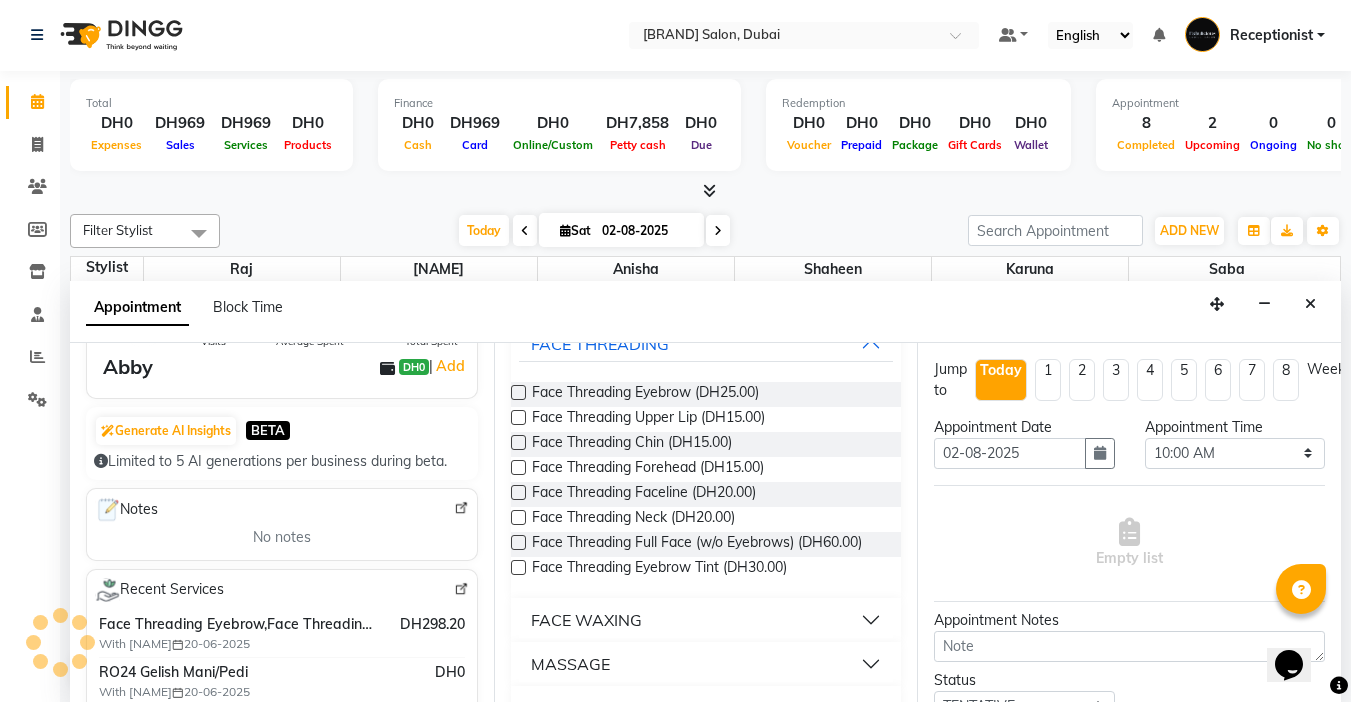 click at bounding box center (518, 442) 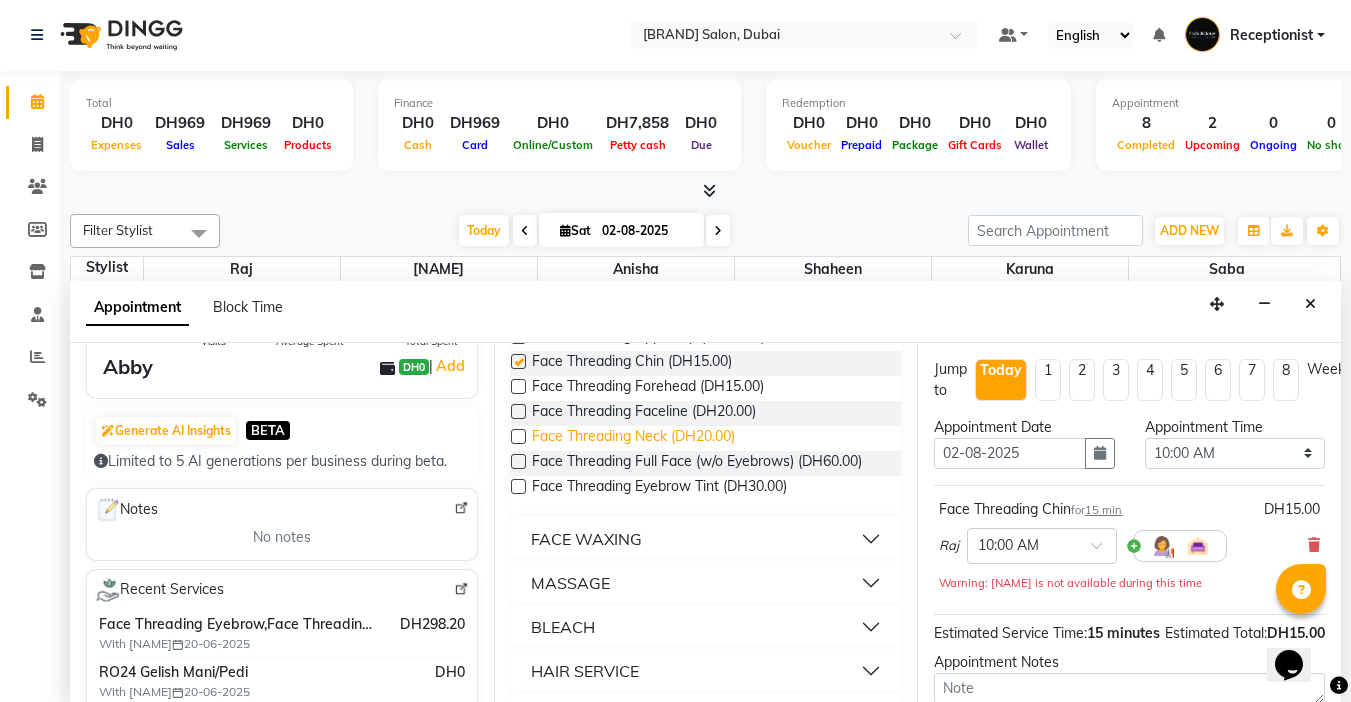 checkbox on "false" 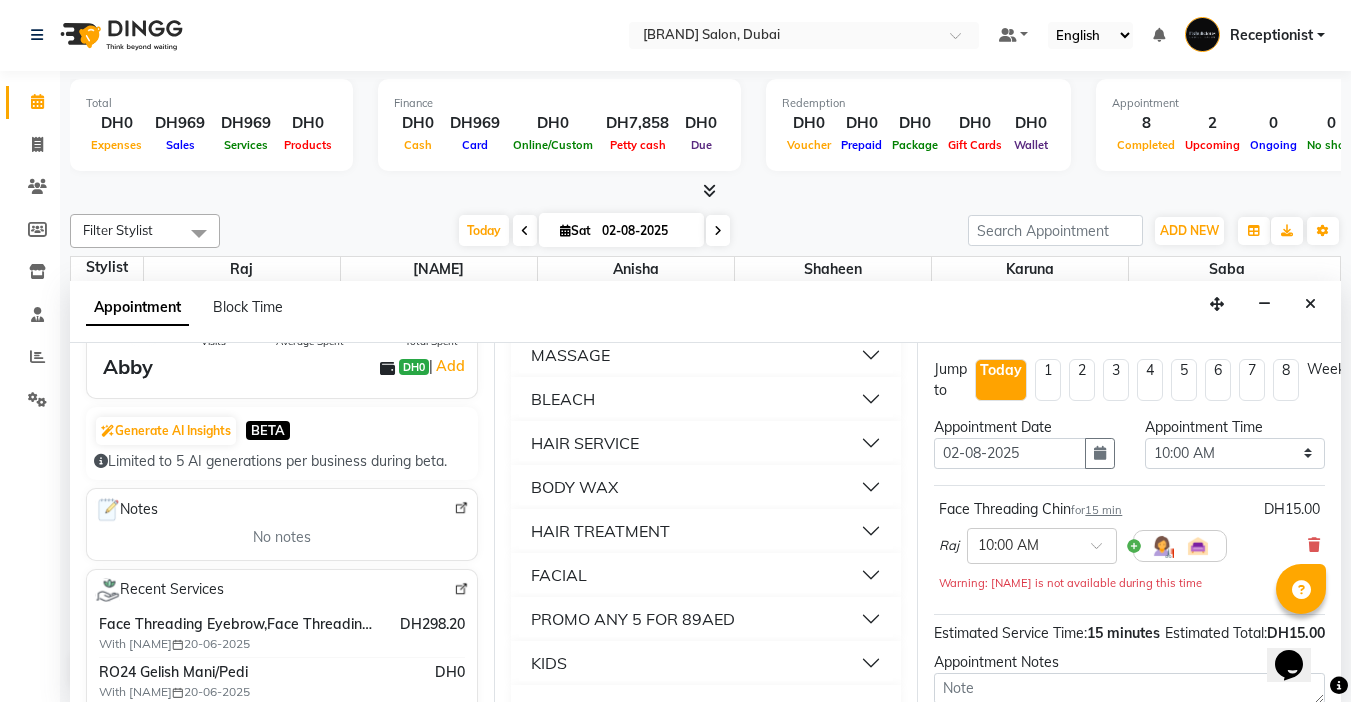 scroll, scrollTop: 1755, scrollLeft: 0, axis: vertical 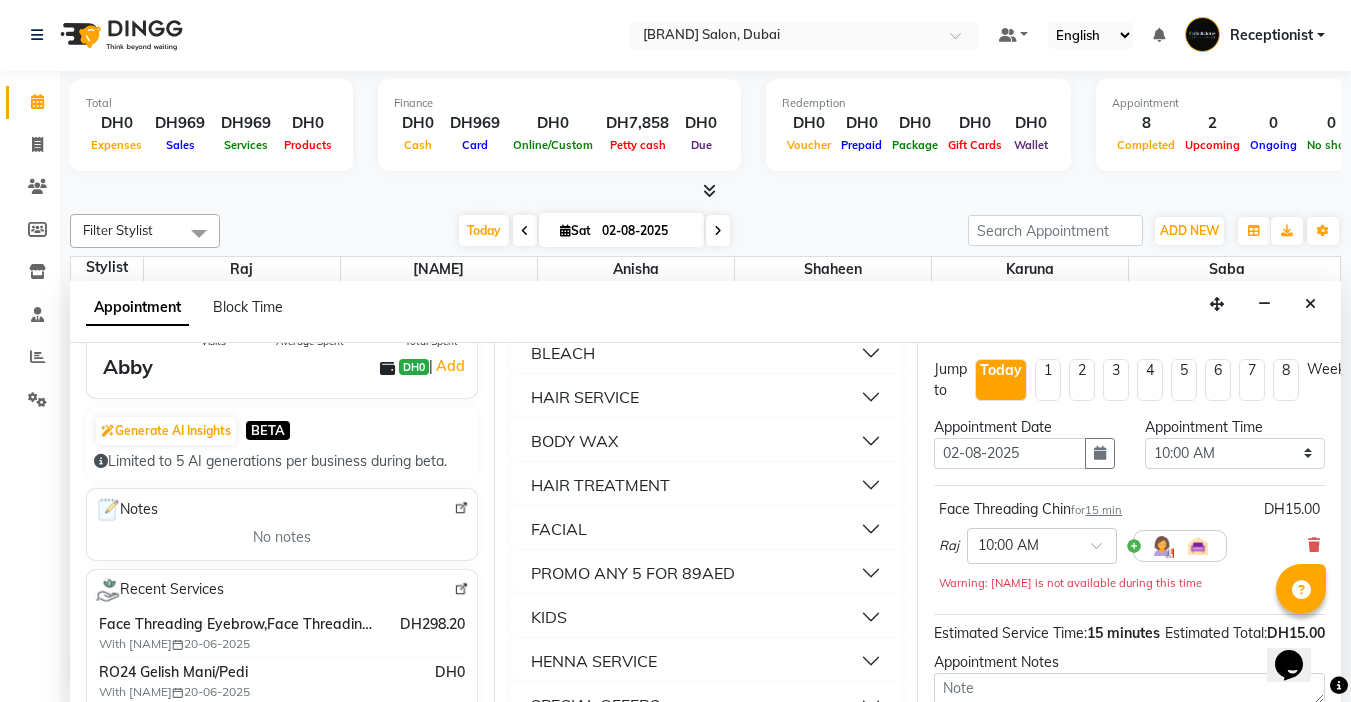click on "BODY WAX" at bounding box center [574, 441] 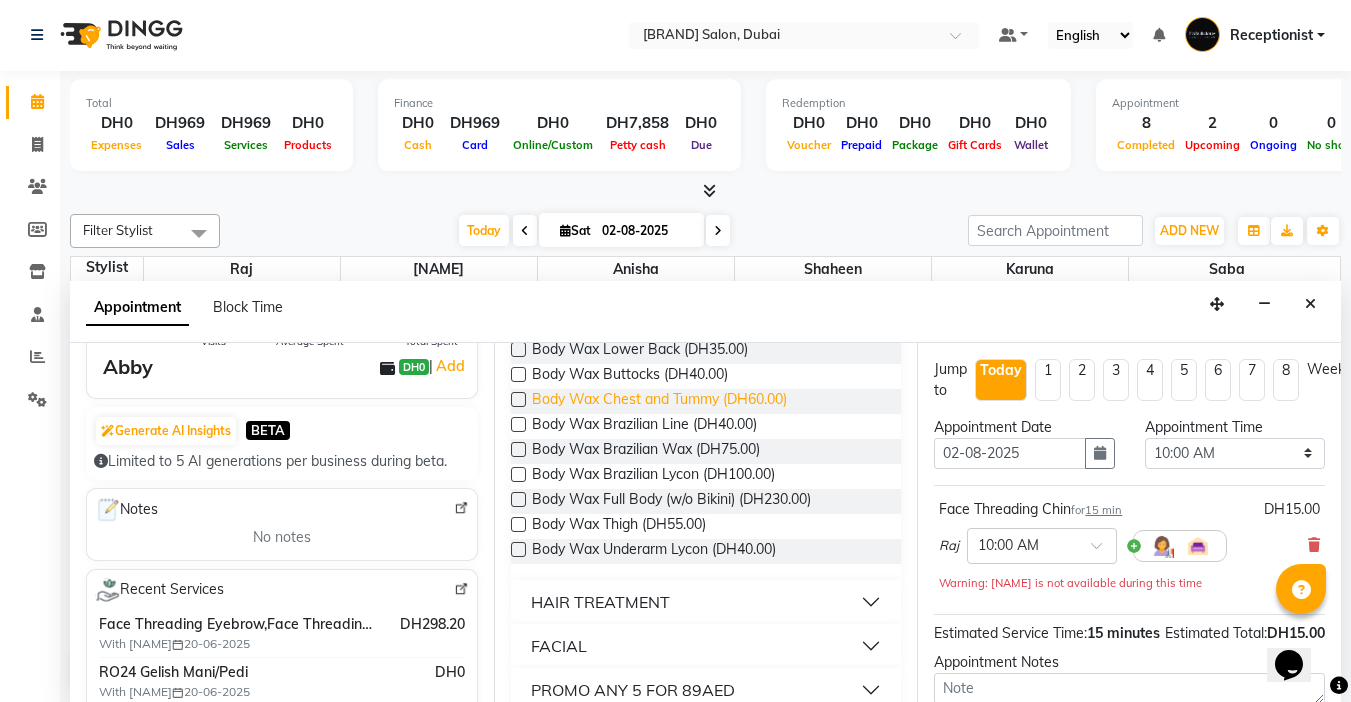 scroll, scrollTop: 2155, scrollLeft: 0, axis: vertical 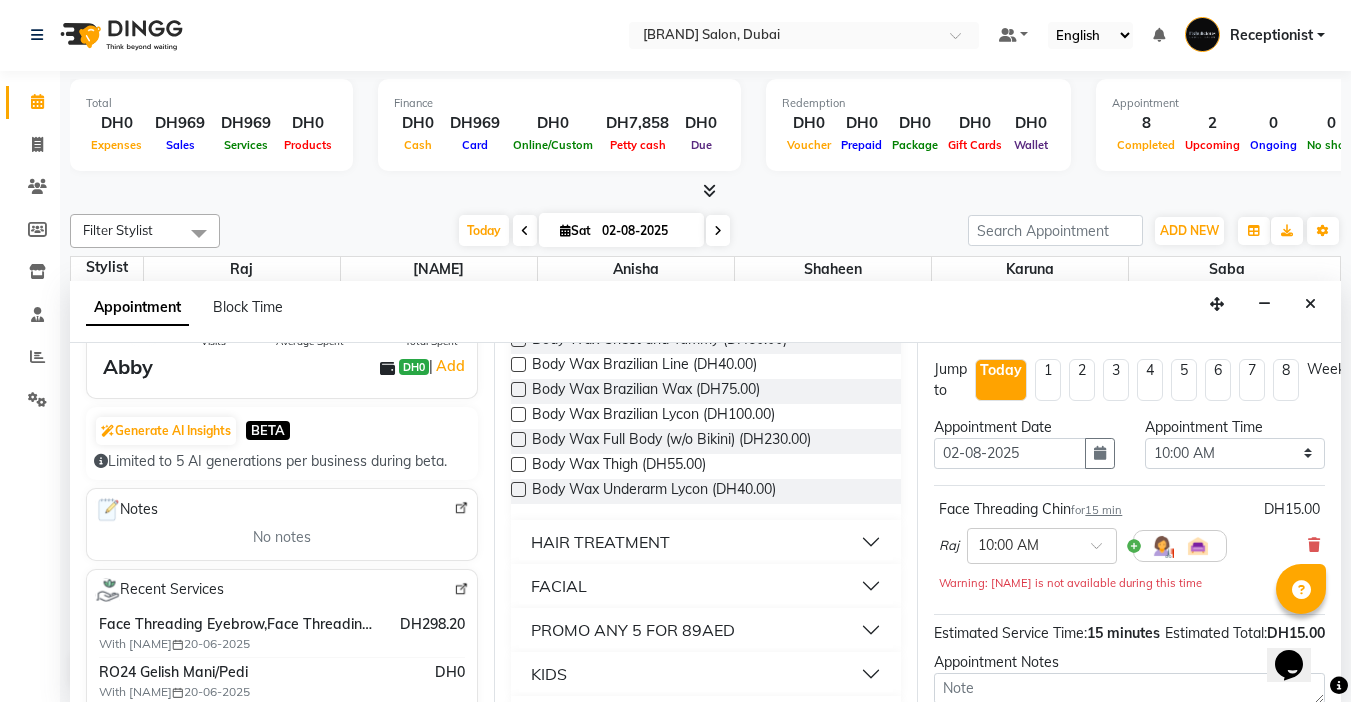 click at bounding box center (518, 389) 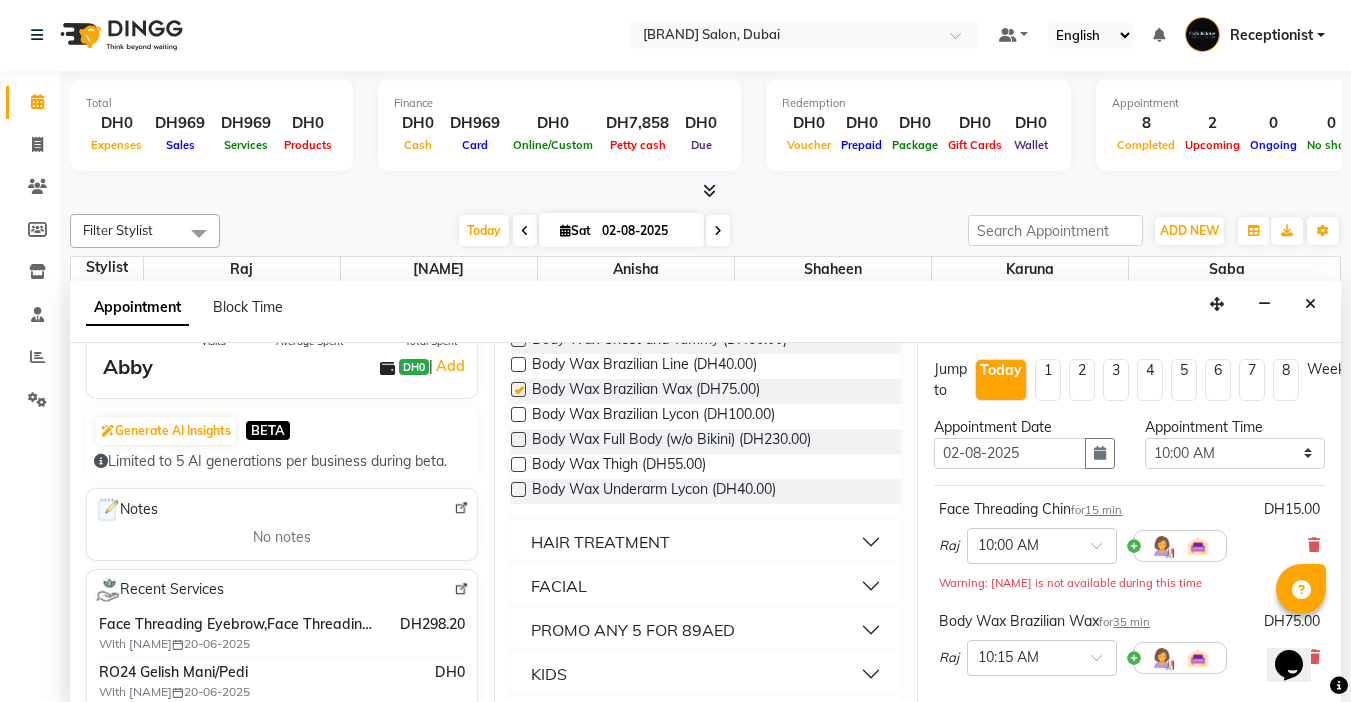 checkbox on "false" 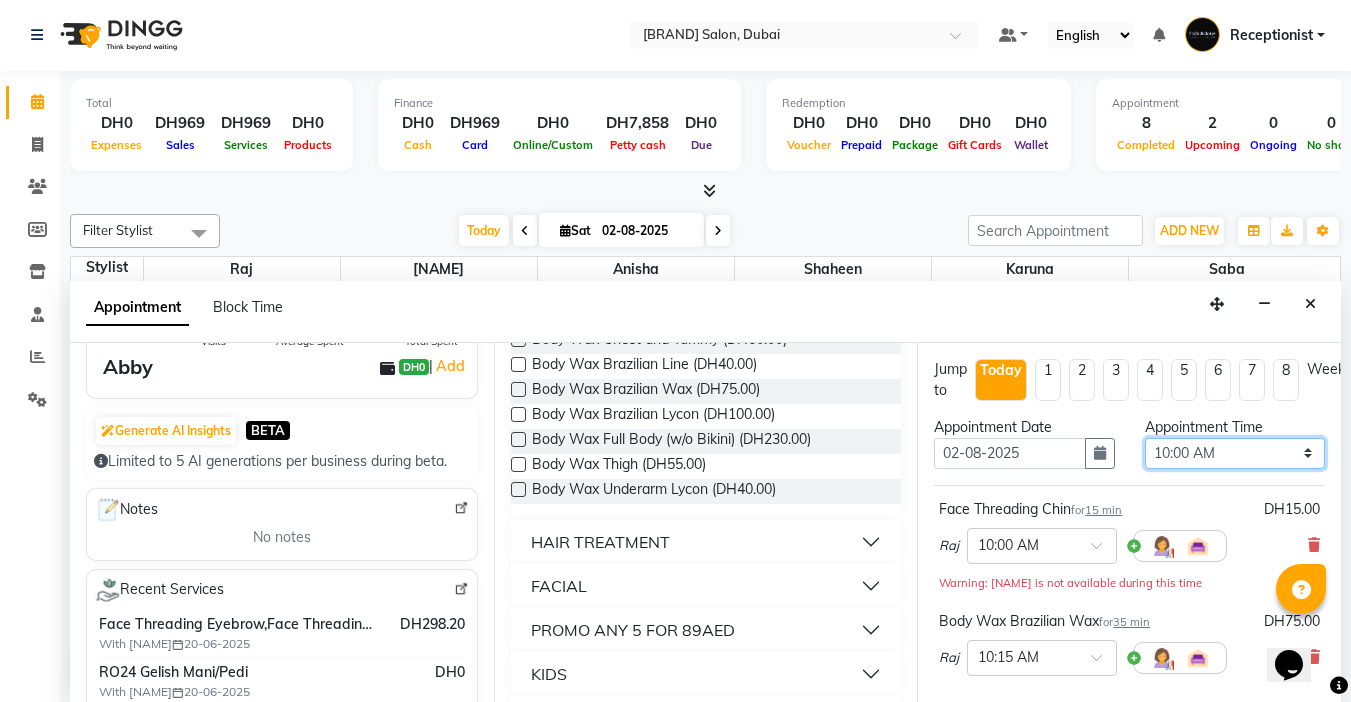 click on "Select 10:00 AM 10:15 AM 10:30 AM 10:45 AM 11:00 AM 11:15 AM 11:30 AM 11:45 AM 12:00 PM 12:15 PM 12:30 PM 12:45 PM 01:00 PM 01:15 PM 01:30 PM 01:45 PM 02:00 PM 02:15 PM 02:30 PM 02:45 PM 03:00 PM 03:15 PM 03:30 PM 03:45 PM 04:00 PM 04:15 PM 04:30 PM 04:45 PM 05:00 PM 05:15 PM 05:30 PM 05:45 PM 06:00 PM 06:15 PM 06:30 PM 06:45 PM 07:00 PM 07:15 PM 07:30 PM 07:45 PM 08:00 PM 08:15 PM 08:30 PM 08:45 PM 09:00 PM 09:15 PM 09:30 PM 09:45 PM 10:00 PM 10:15 PM 10:30 PM 10:45 PM 11:00 PM 11:15 PM 11:30 PM 11:45 PM" at bounding box center (1235, 453) 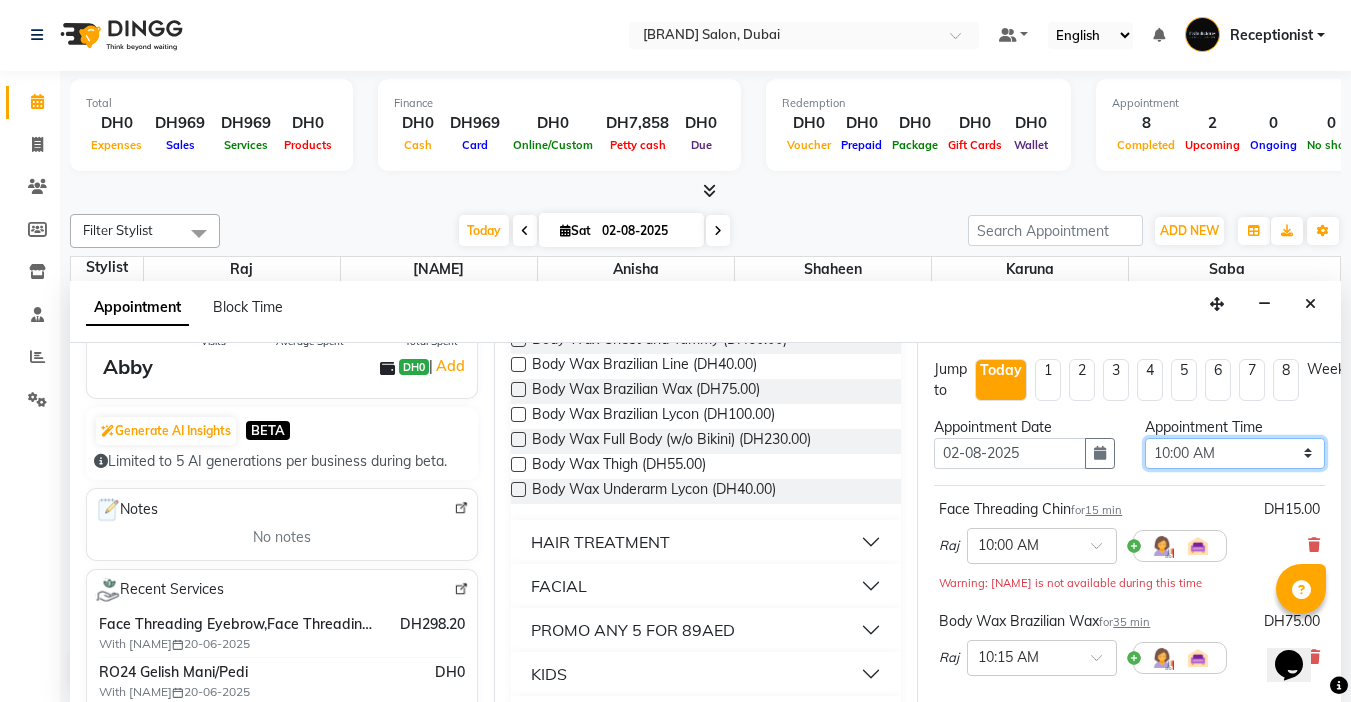 select on "855" 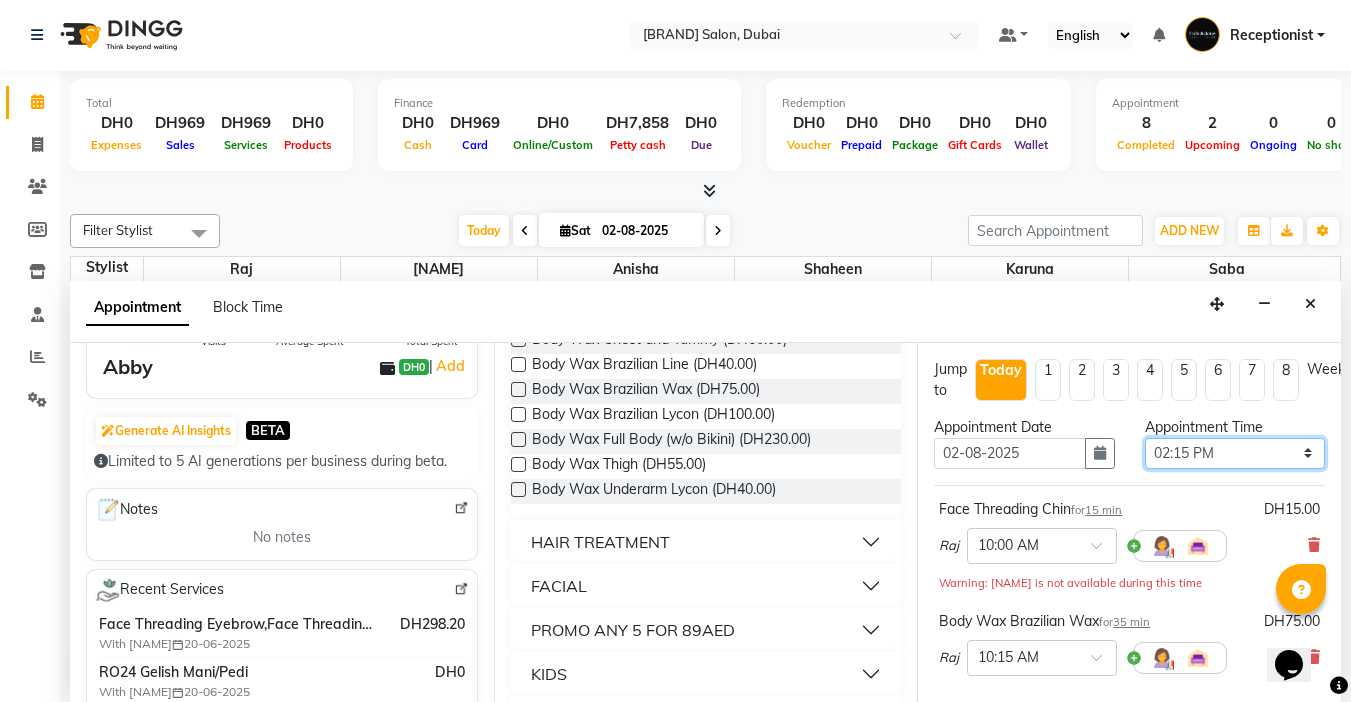 click on "Select 10:00 AM 10:15 AM 10:30 AM 10:45 AM 11:00 AM 11:15 AM 11:30 AM 11:45 AM 12:00 PM 12:15 PM 12:30 PM 12:45 PM 01:00 PM 01:15 PM 01:30 PM 01:45 PM 02:00 PM 02:15 PM 02:30 PM 02:45 PM 03:00 PM 03:15 PM 03:30 PM 03:45 PM 04:00 PM 04:15 PM 04:30 PM 04:45 PM 05:00 PM 05:15 PM 05:30 PM 05:45 PM 06:00 PM 06:15 PM 06:30 PM 06:45 PM 07:00 PM 07:15 PM 07:30 PM 07:45 PM 08:00 PM 08:15 PM 08:30 PM 08:45 PM 09:00 PM 09:15 PM 09:30 PM 09:45 PM 10:00 PM 10:15 PM 10:30 PM 10:45 PM 11:00 PM 11:15 PM 11:30 PM 11:45 PM" at bounding box center [1235, 453] 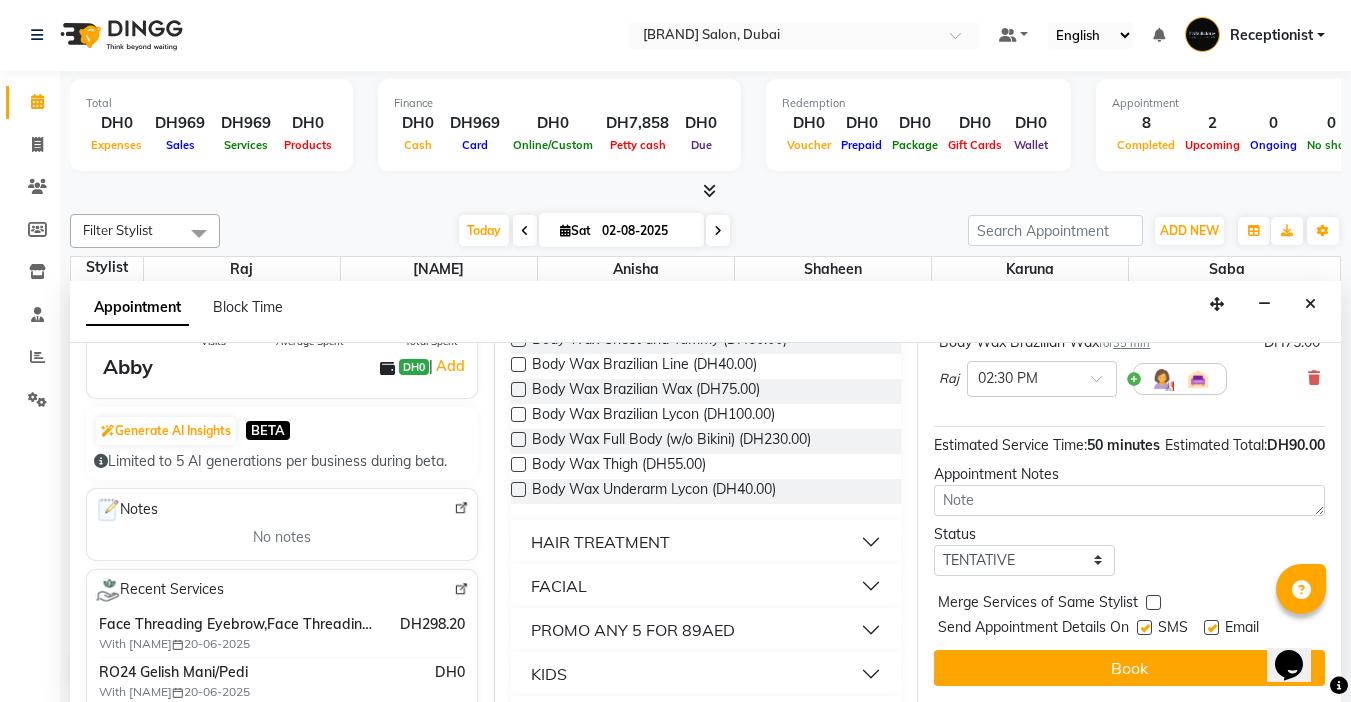 scroll, scrollTop: 315, scrollLeft: 0, axis: vertical 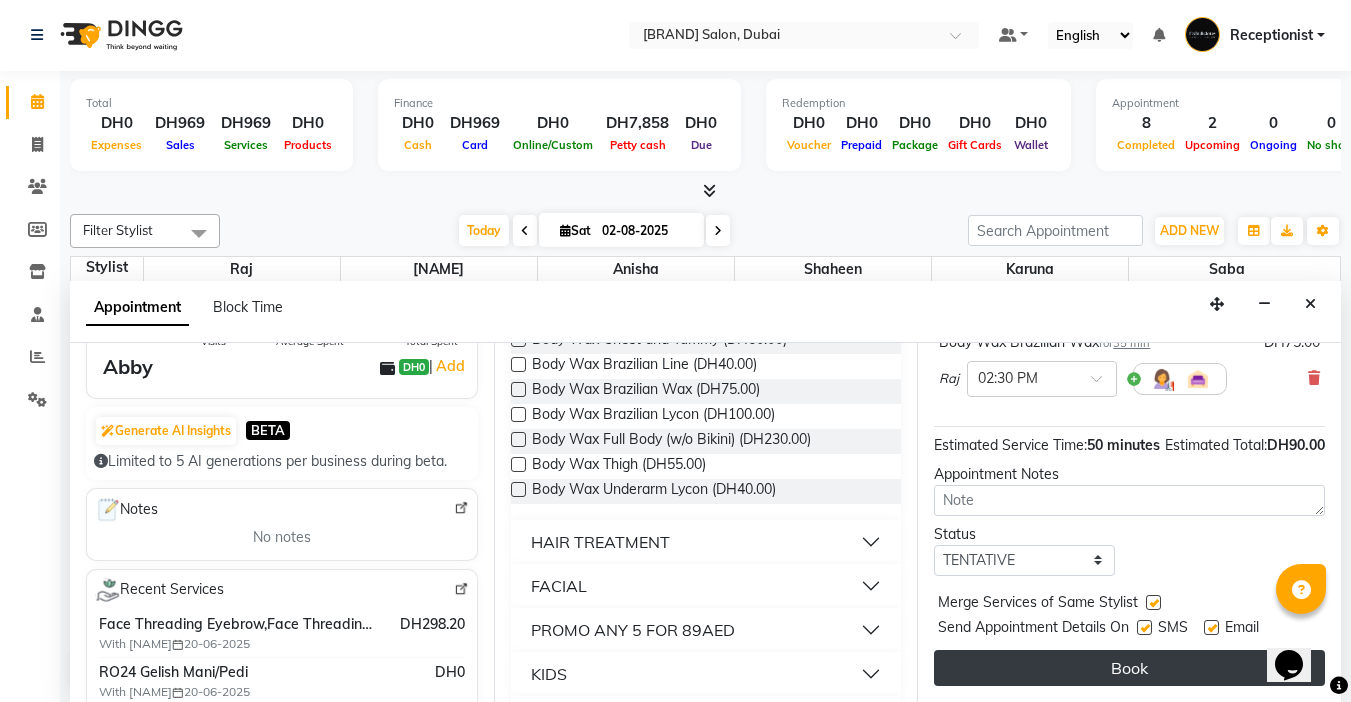 click on "Book" at bounding box center [1129, 668] 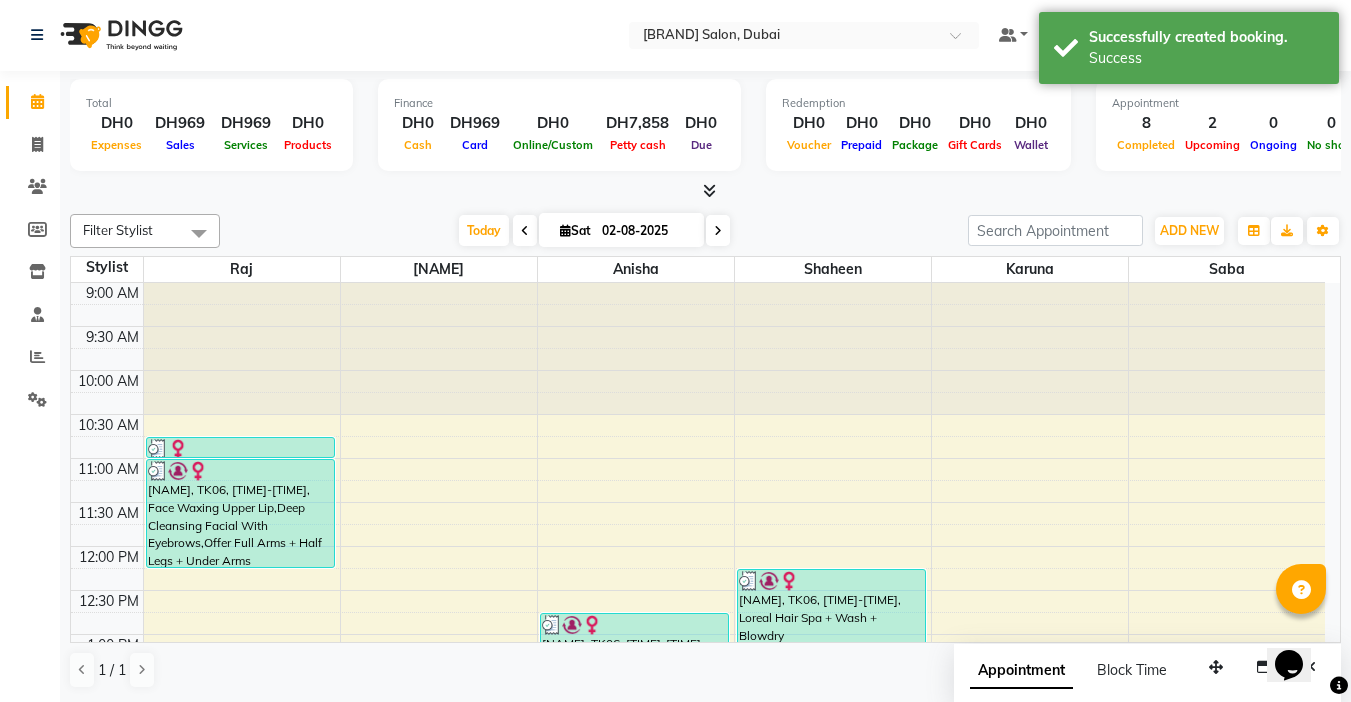 scroll, scrollTop: 0, scrollLeft: 0, axis: both 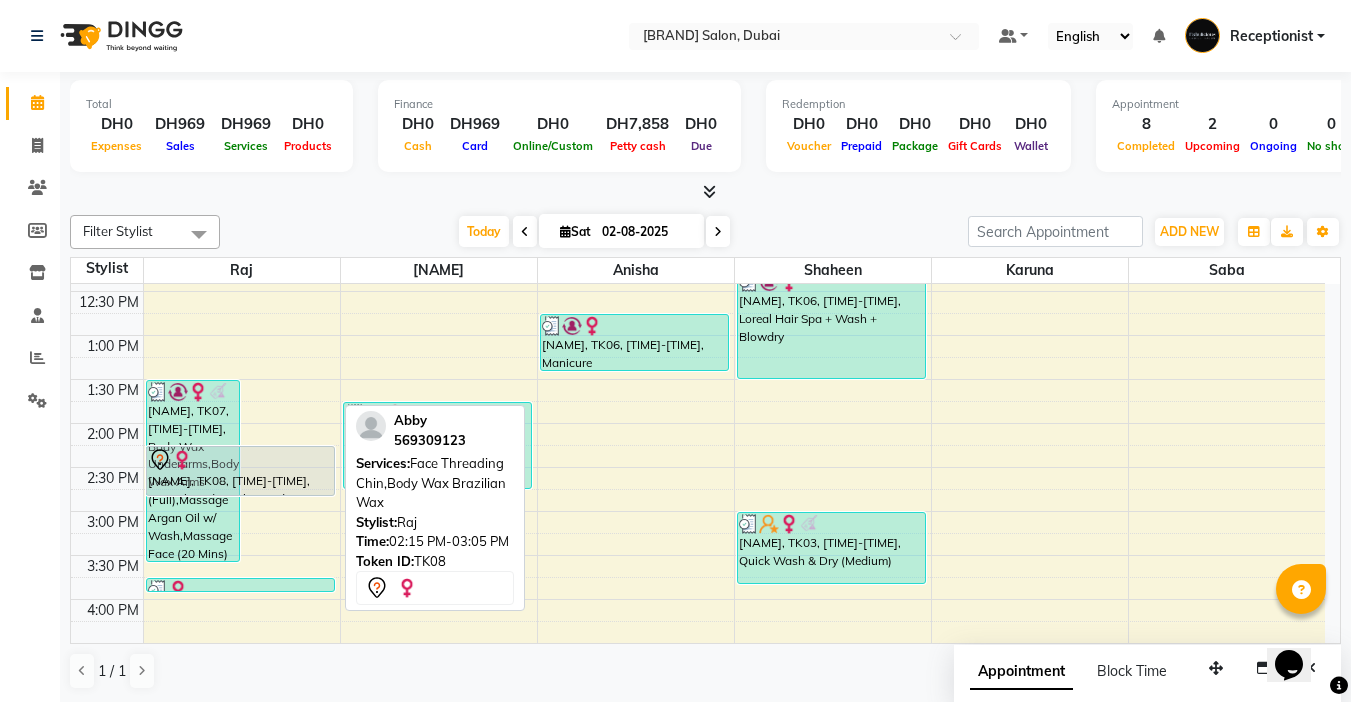 drag, startPoint x: 293, startPoint y: 513, endPoint x: 283, endPoint y: 494, distance: 21.470911 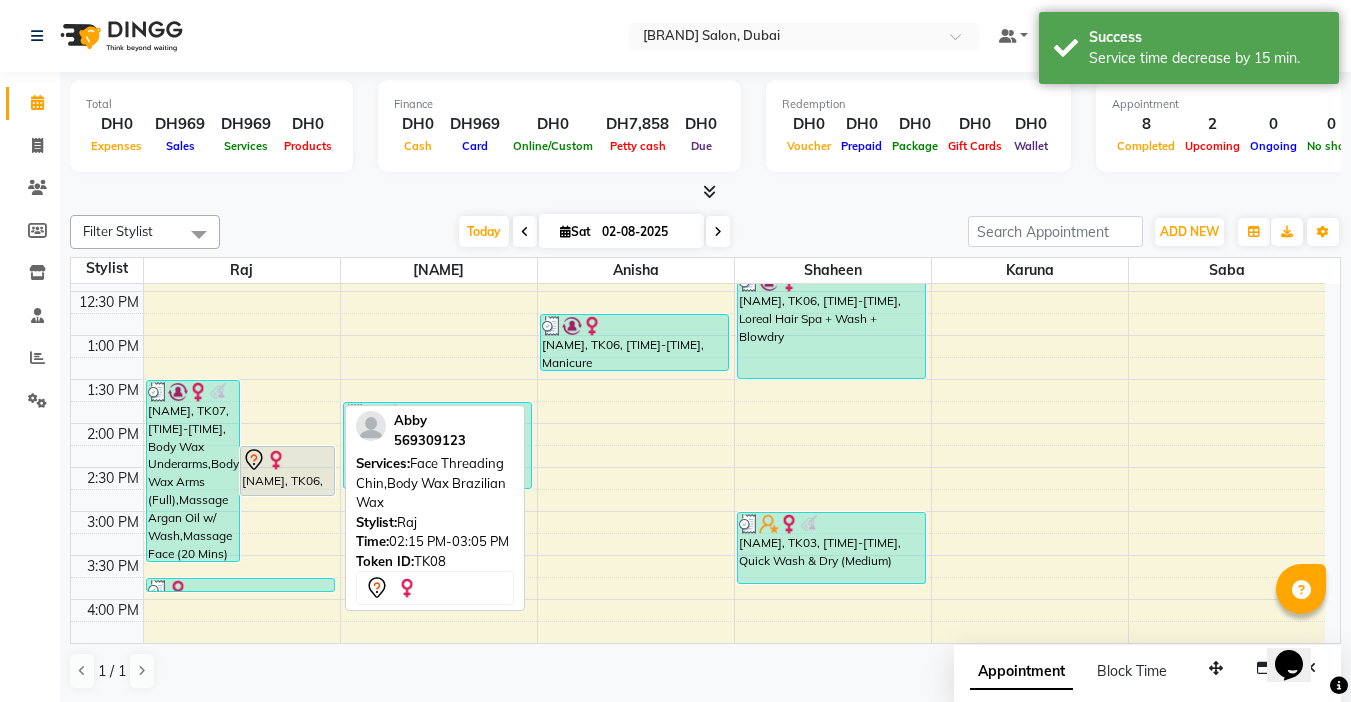 click on "[NAME], TK06, [TIME]-[TIME], Face Threading Chin,Body Wax Brazilian Wax" at bounding box center (287, 471) 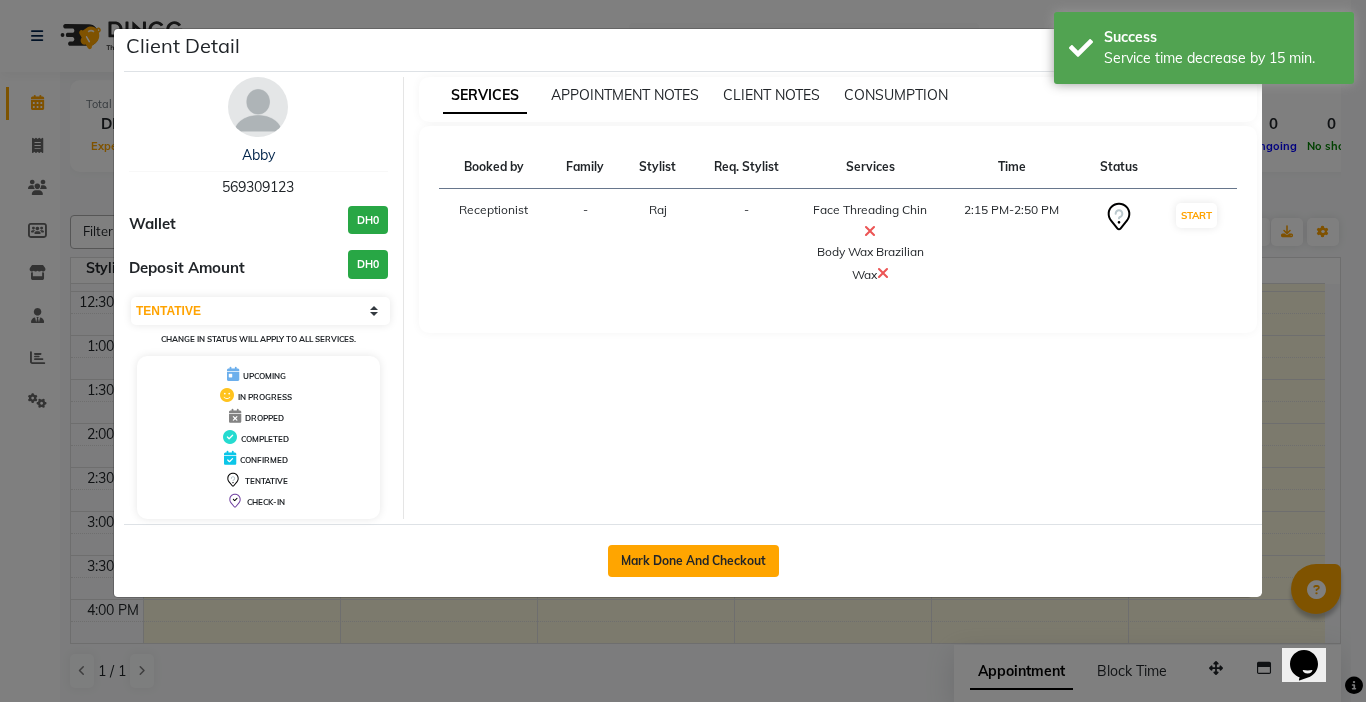 click on "Mark Done And Checkout" 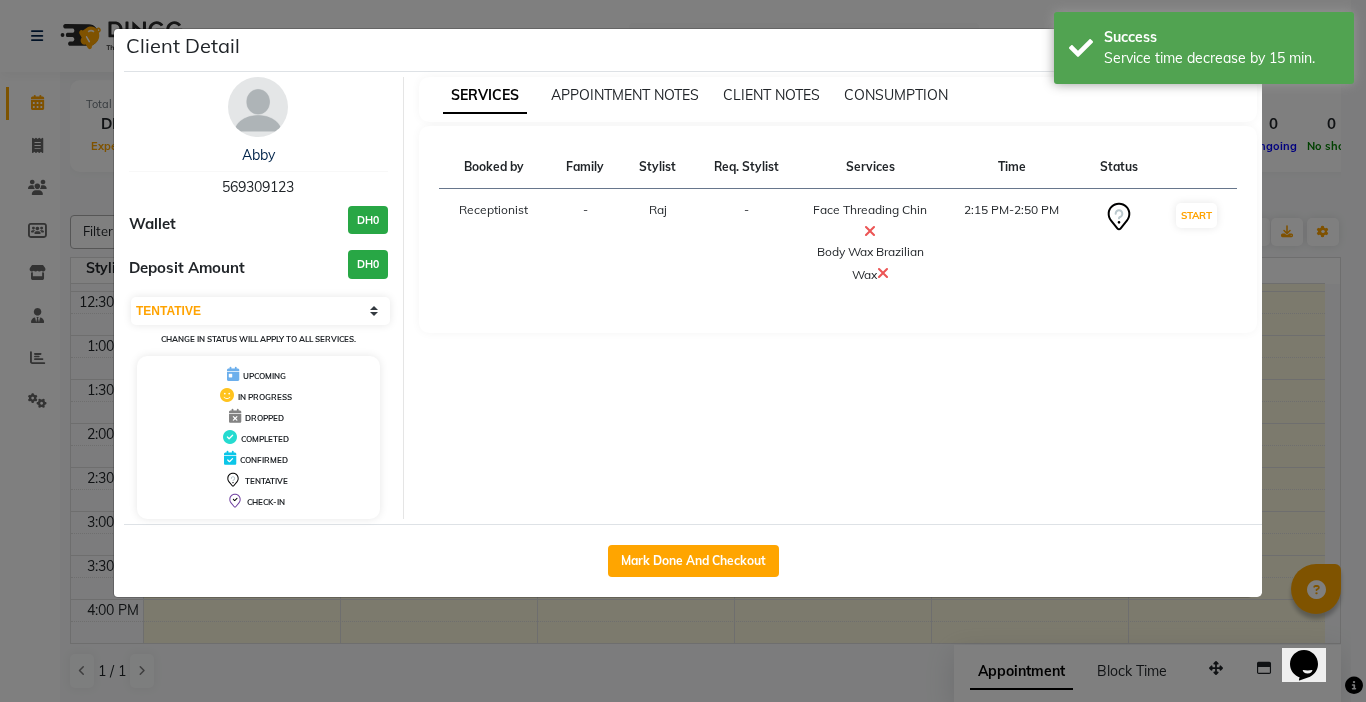 select on "service" 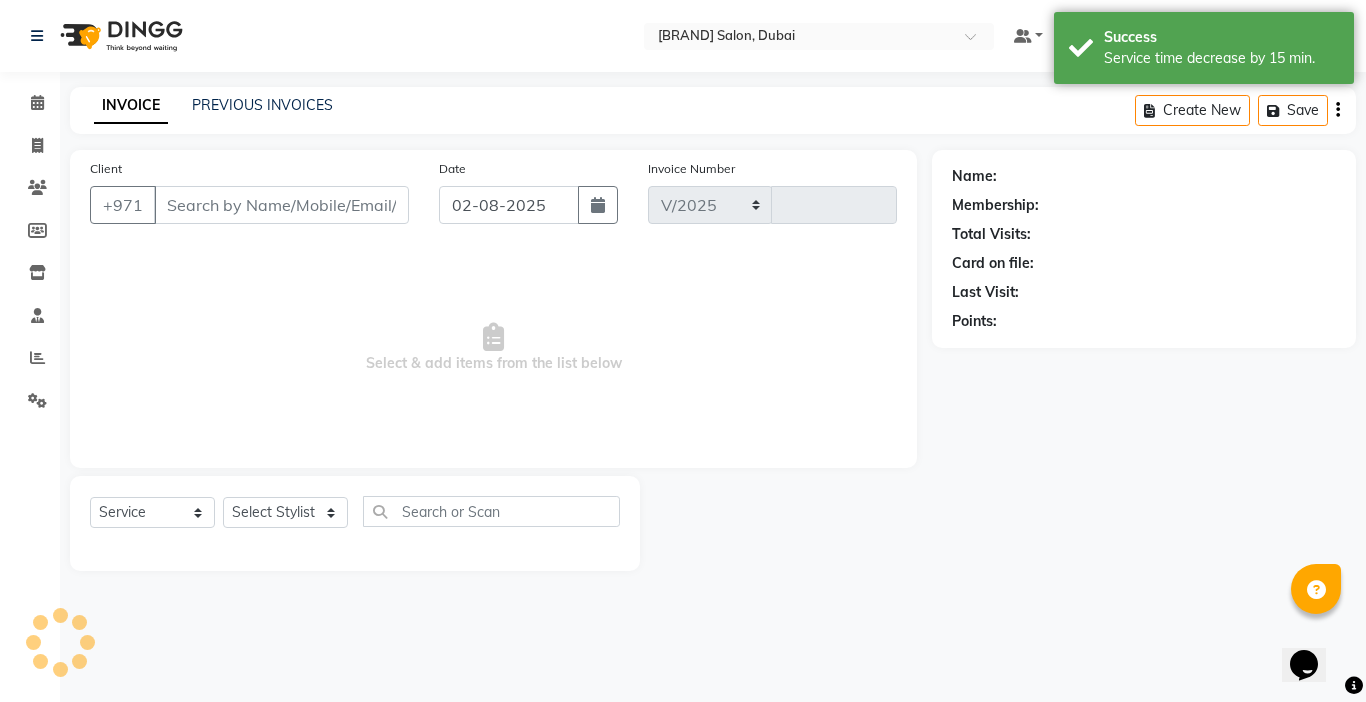 select on "738" 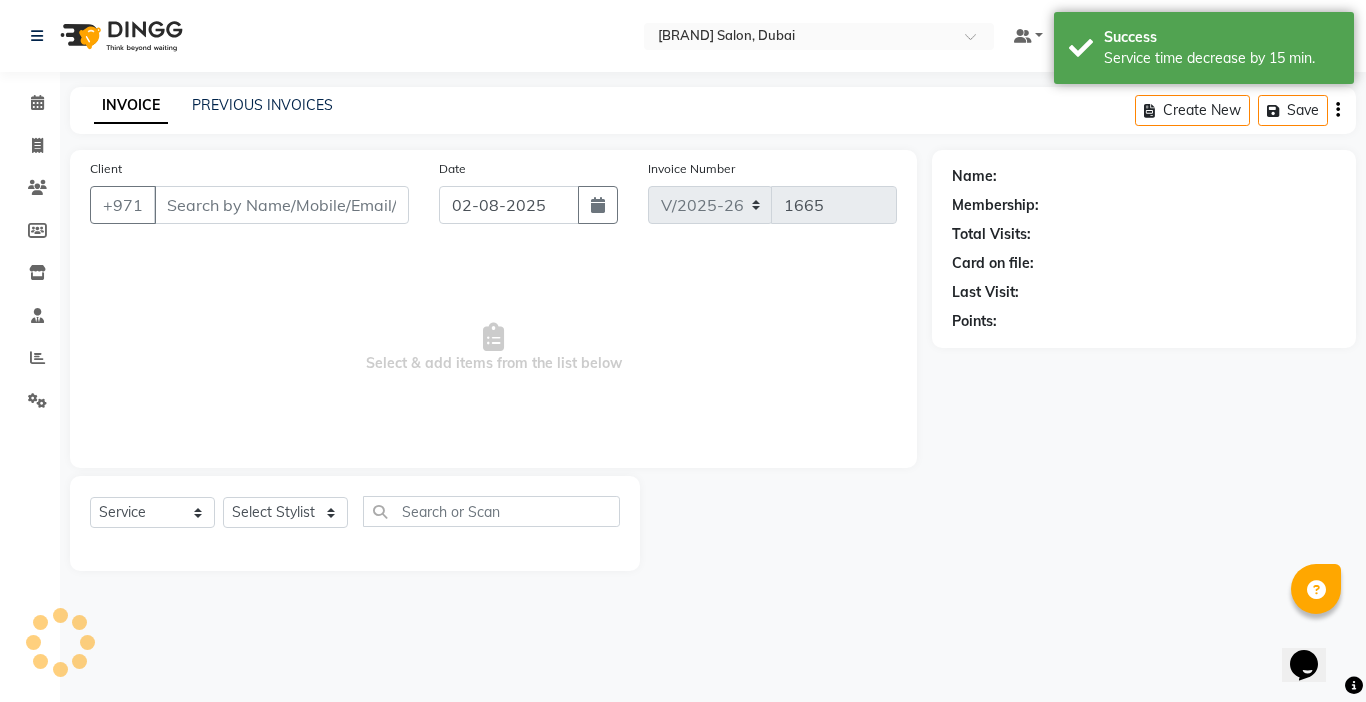 type on "569309123" 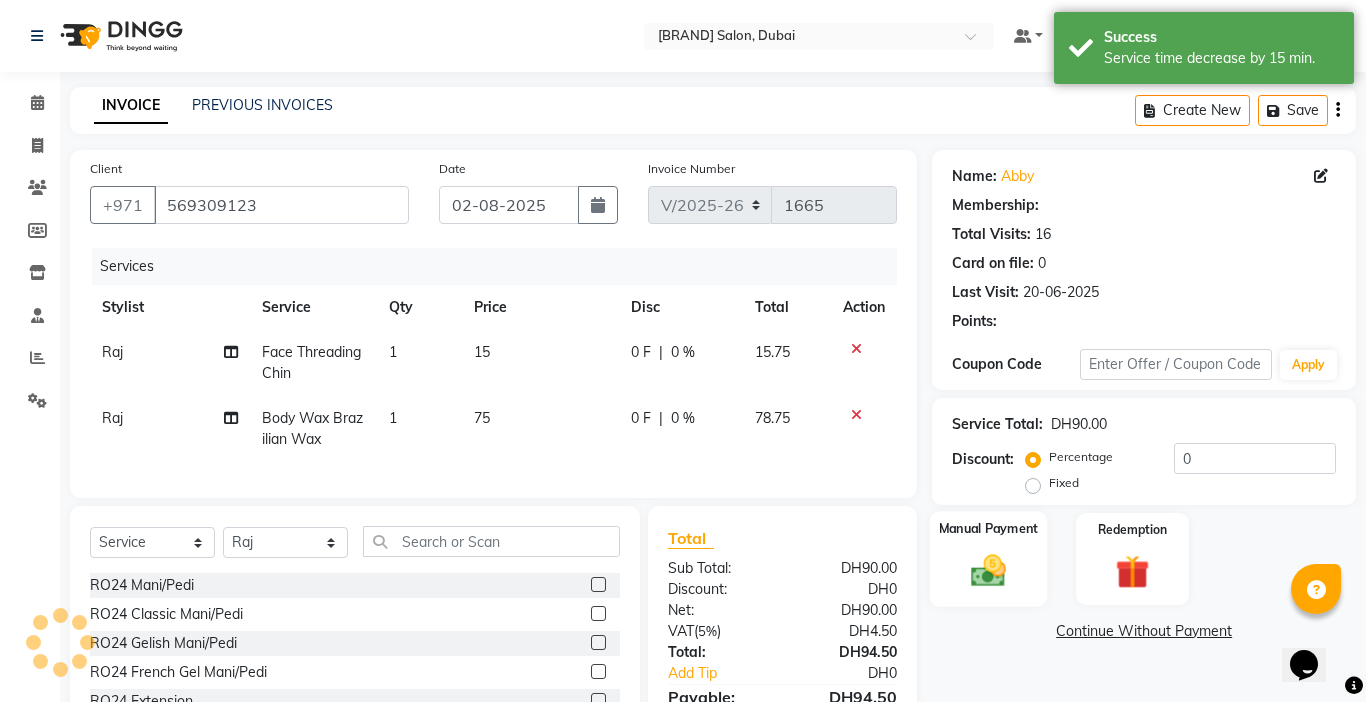click 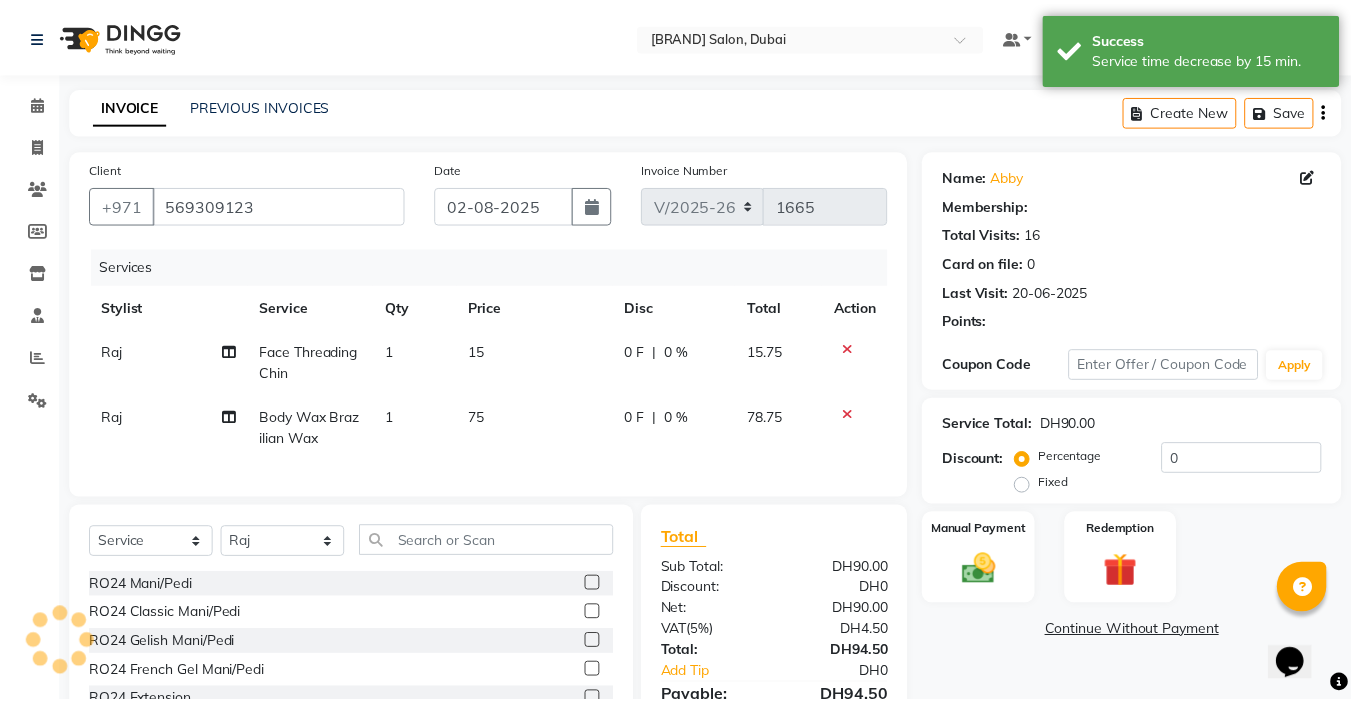 scroll, scrollTop: 144, scrollLeft: 0, axis: vertical 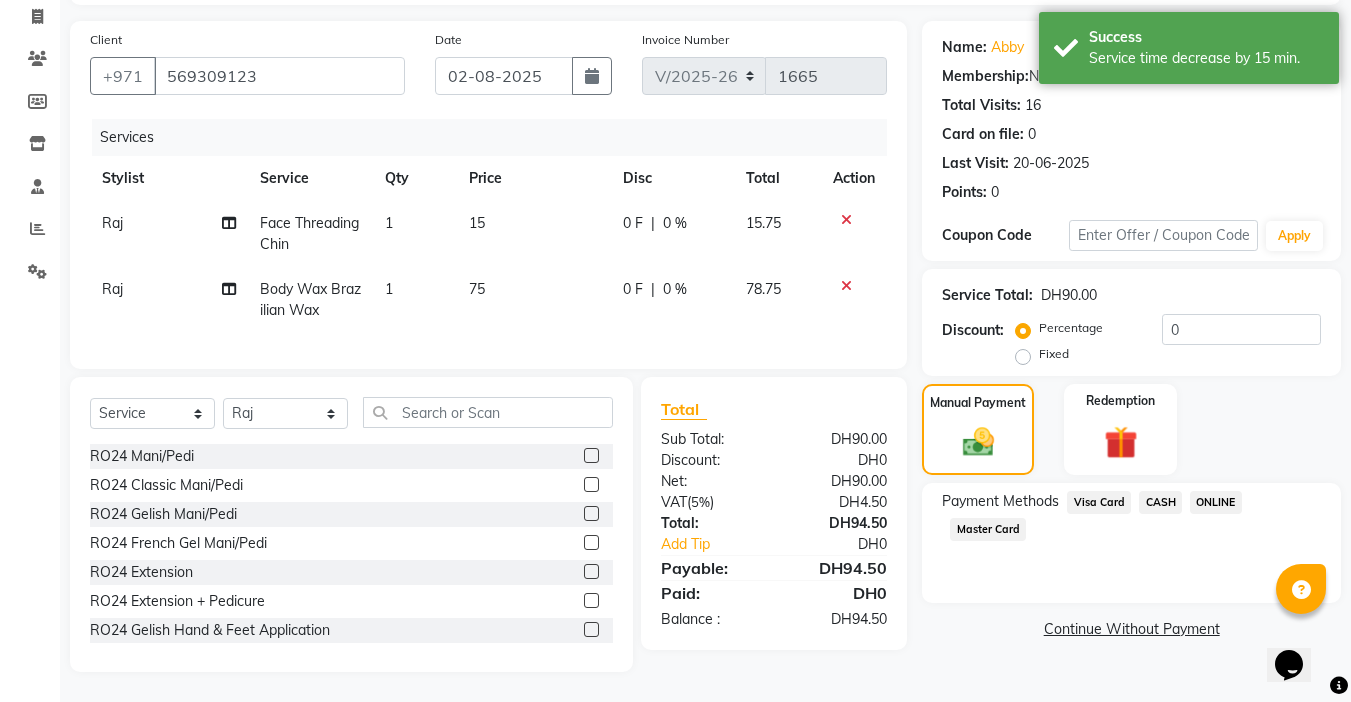 click on "Visa Card" 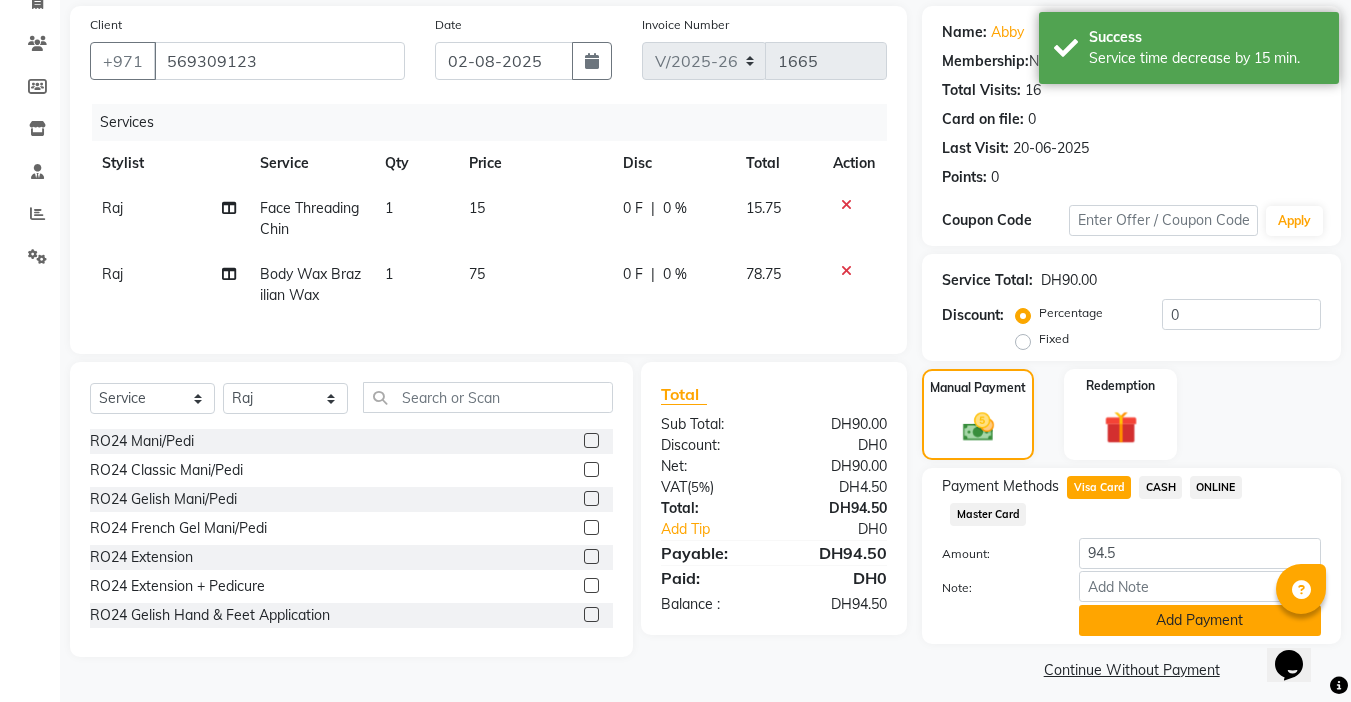 click on "Add Payment" 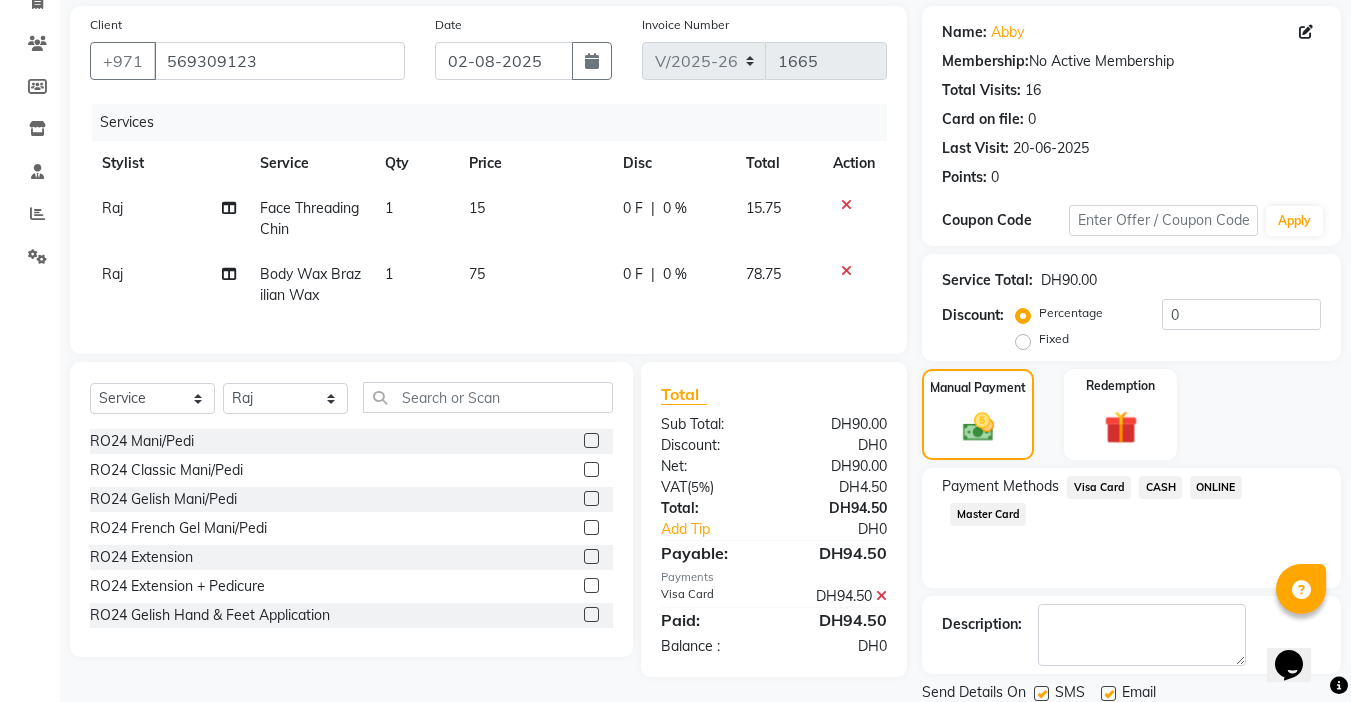 click on "Checkout" 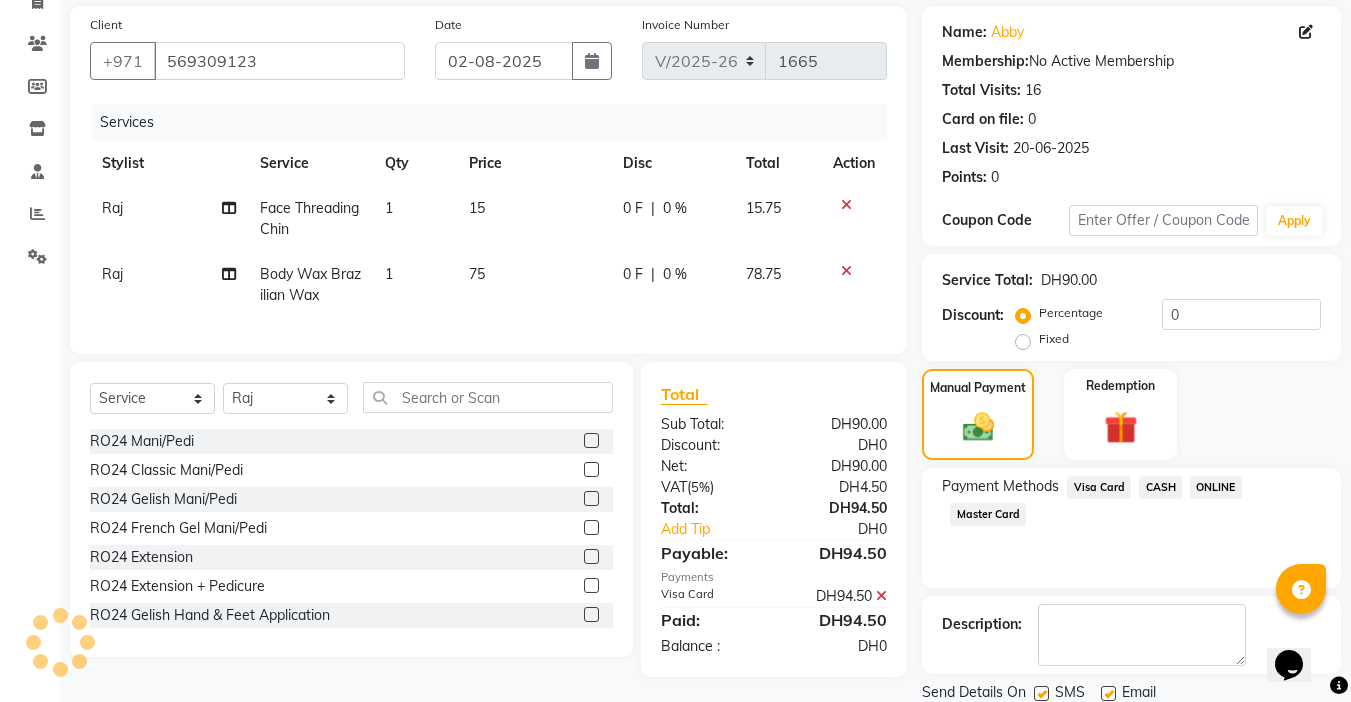 scroll, scrollTop: 214, scrollLeft: 0, axis: vertical 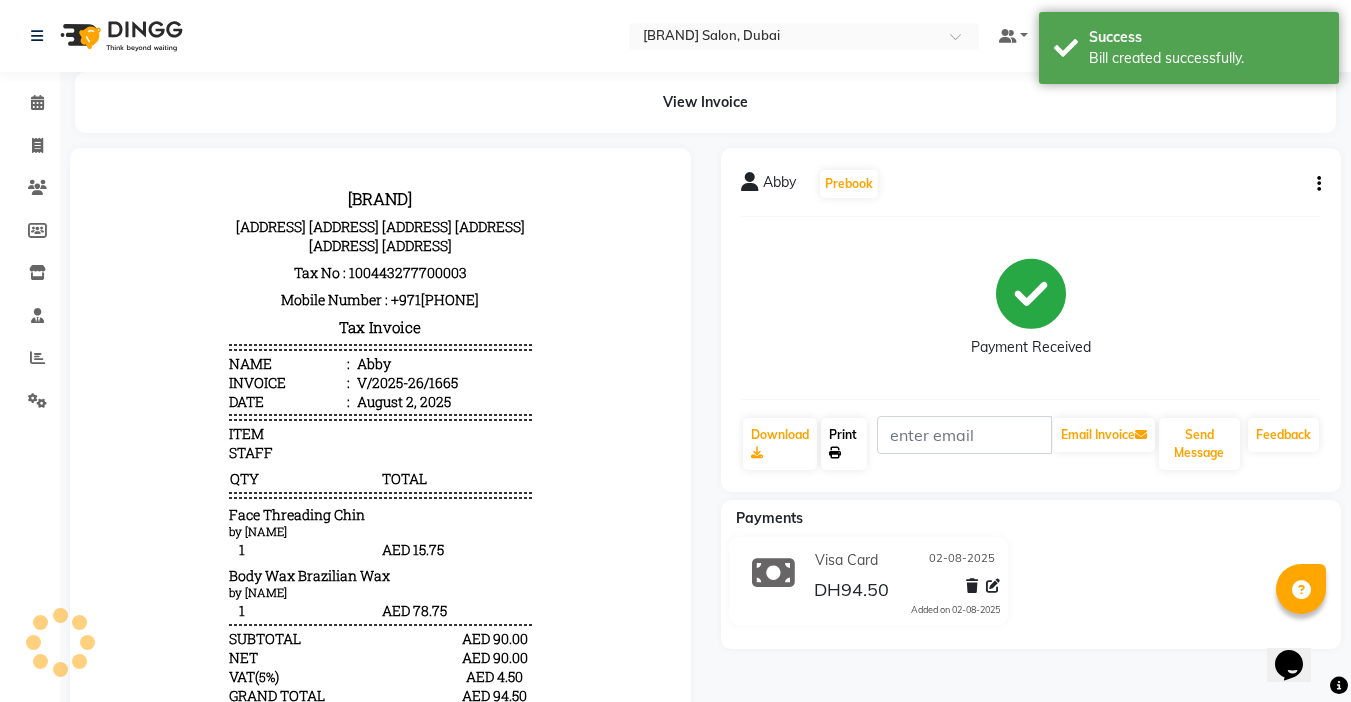 click on "Print" 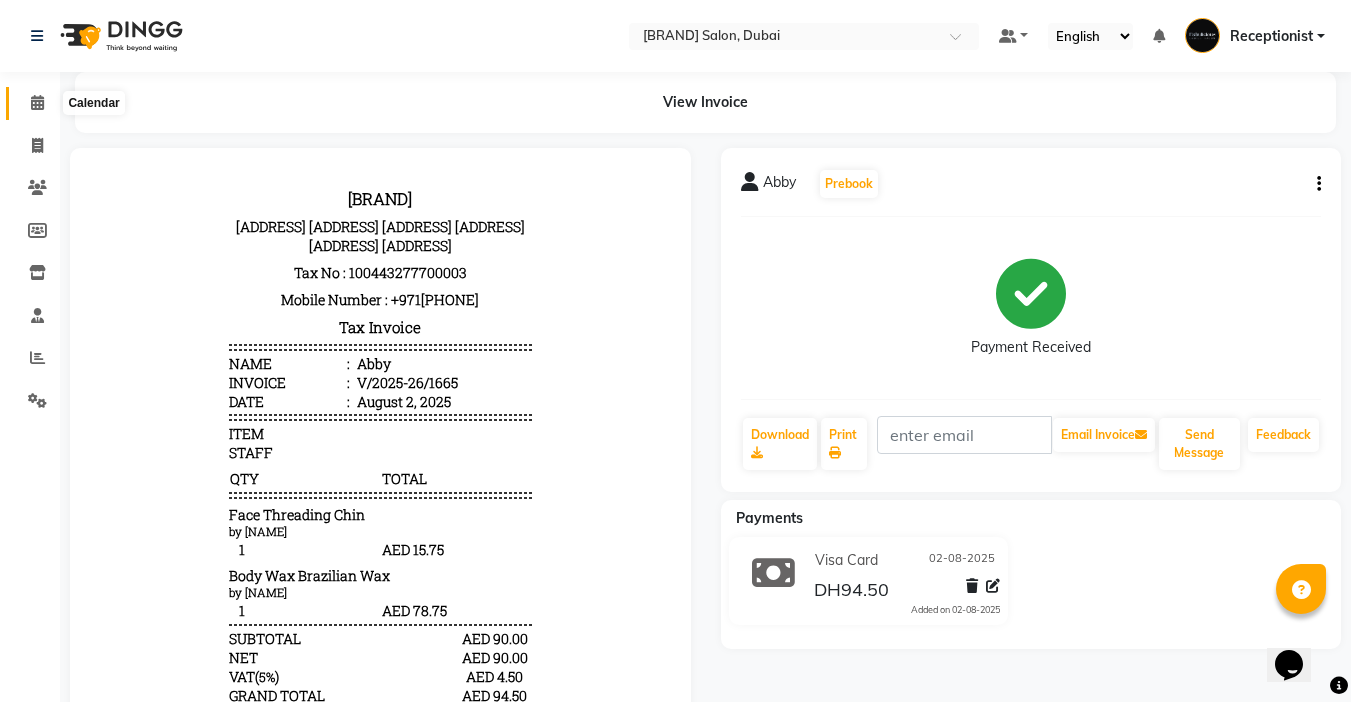 click 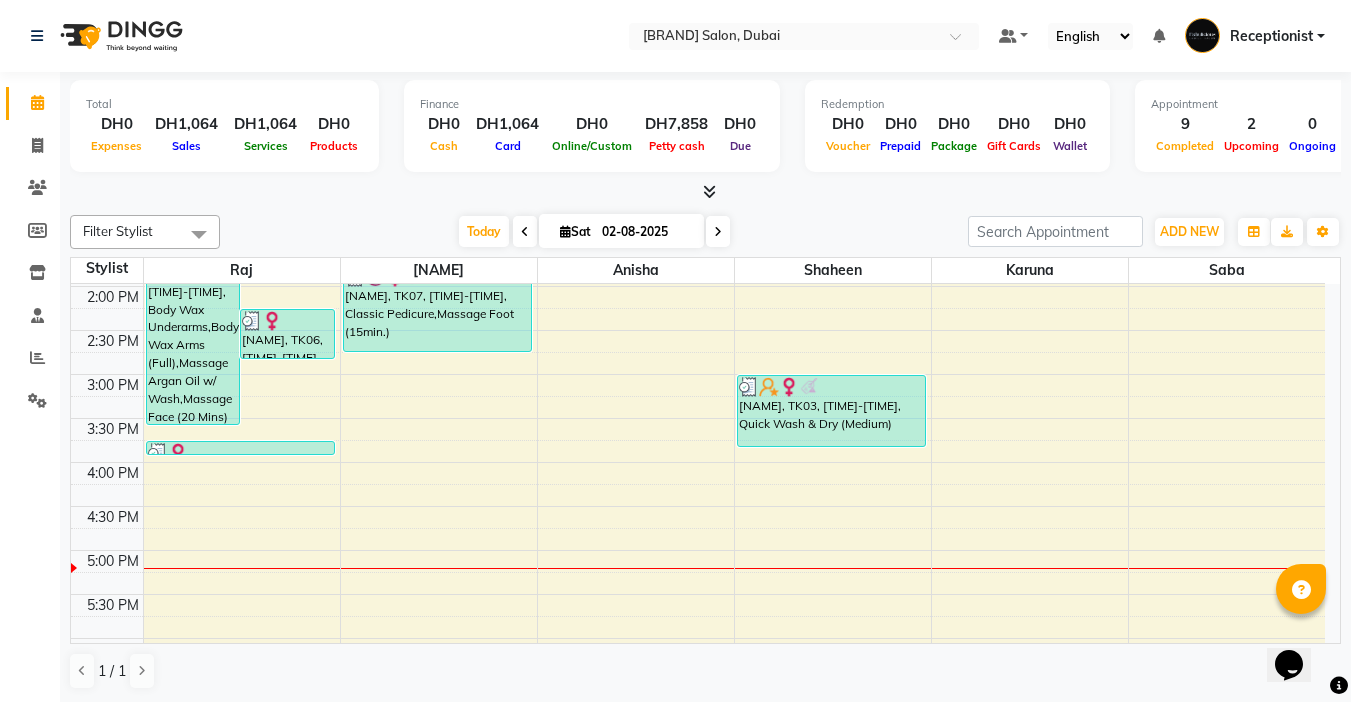 scroll, scrollTop: 500, scrollLeft: 0, axis: vertical 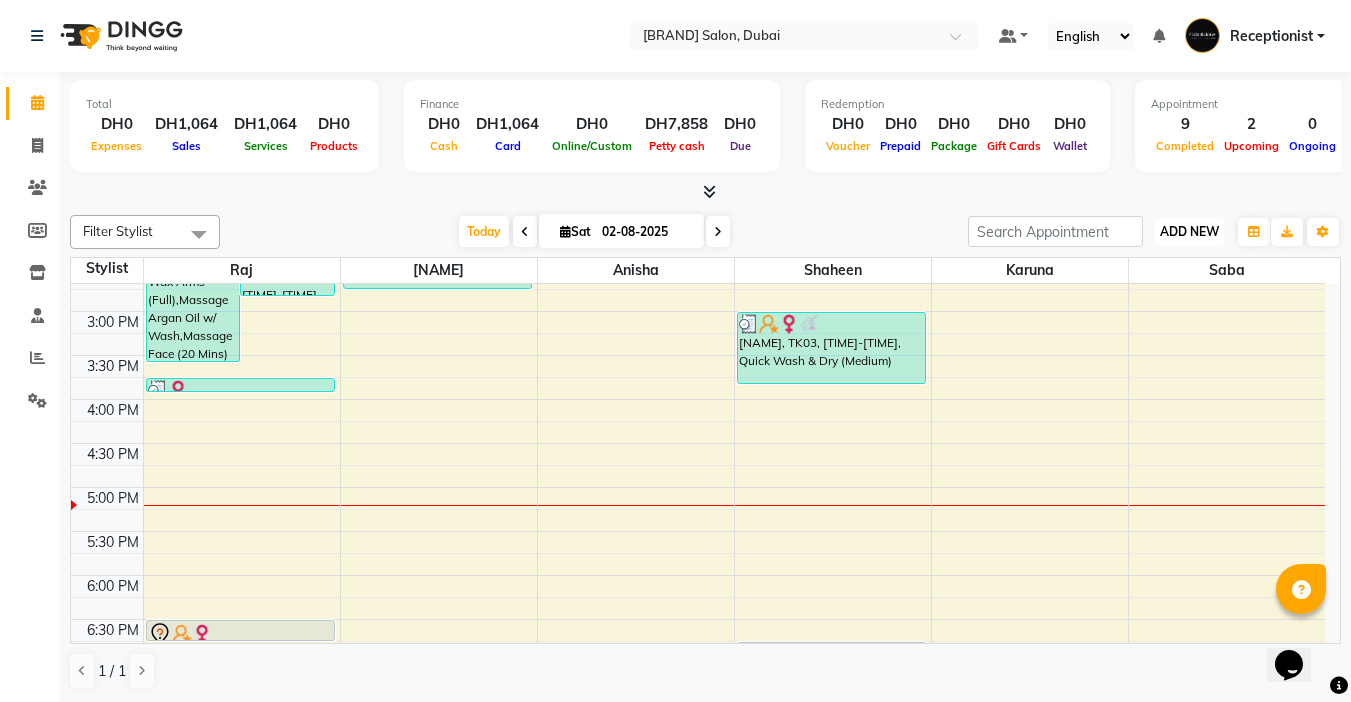click on "ADD NEW" at bounding box center [1189, 231] 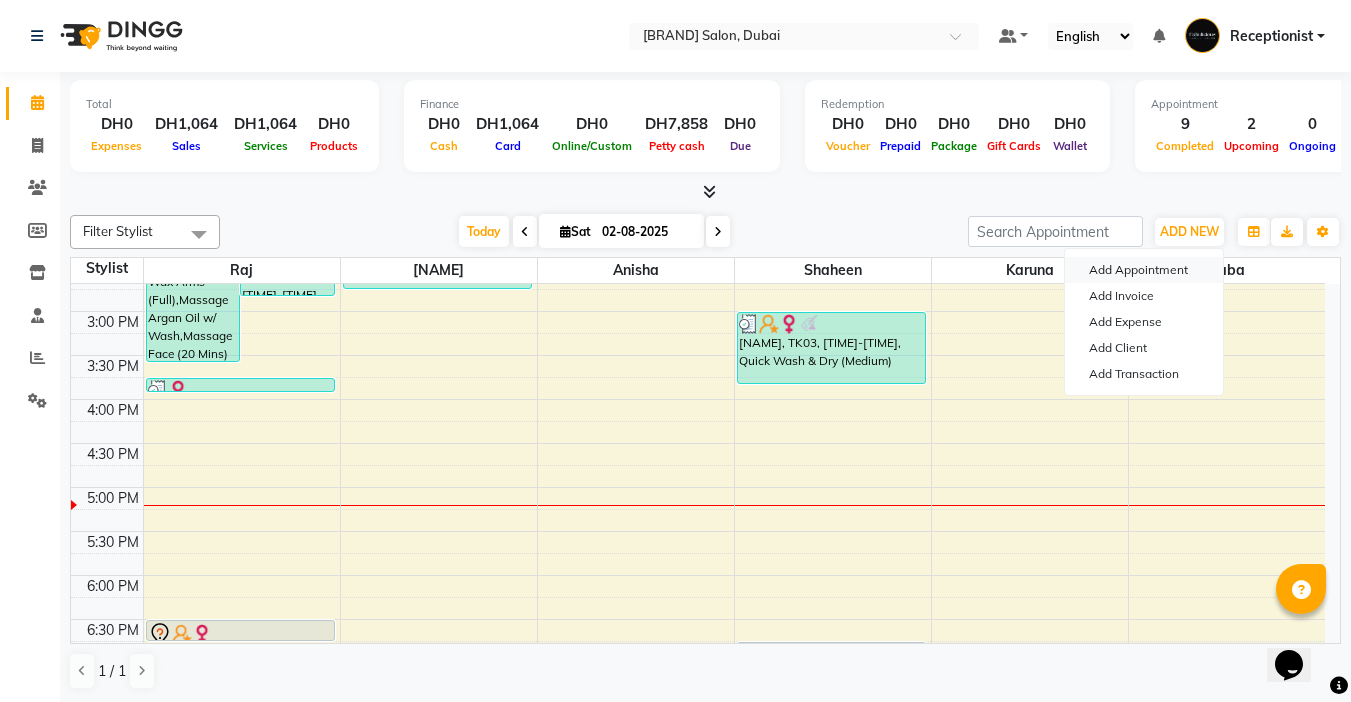 click on "Add Appointment" at bounding box center [1144, 270] 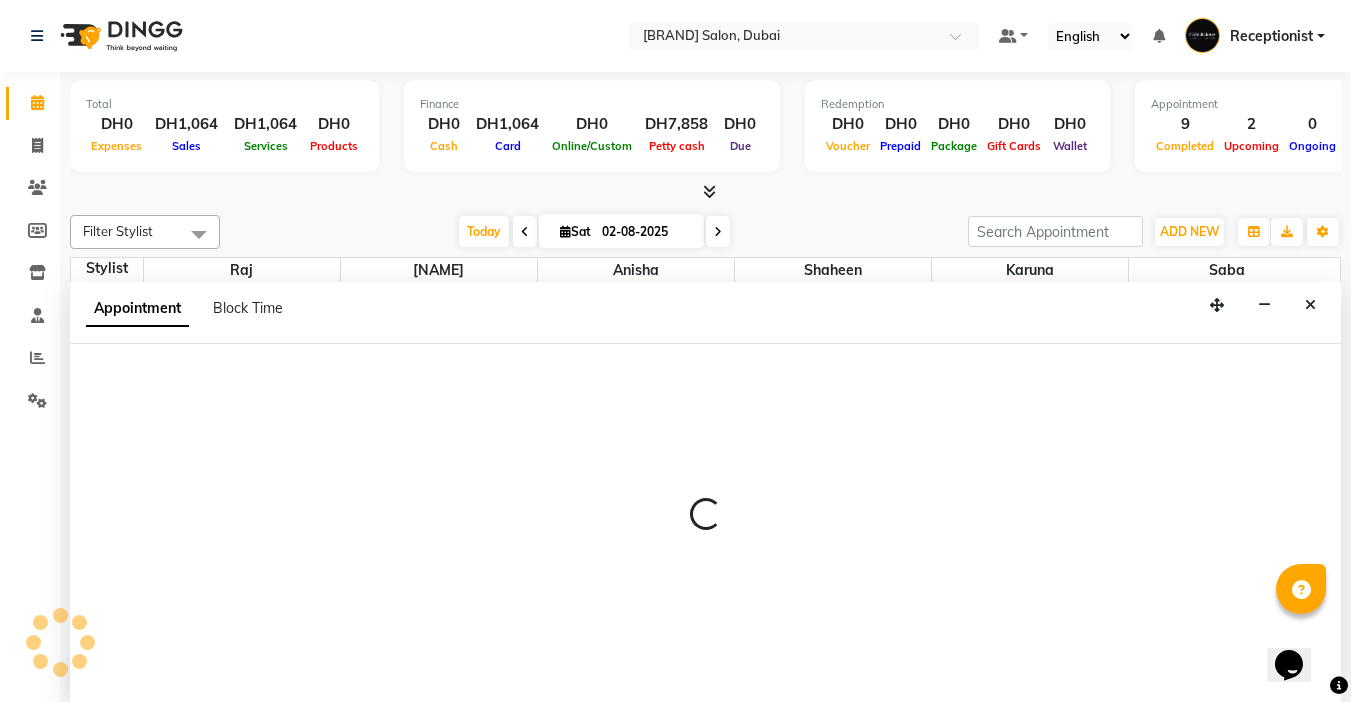 select on "tentative" 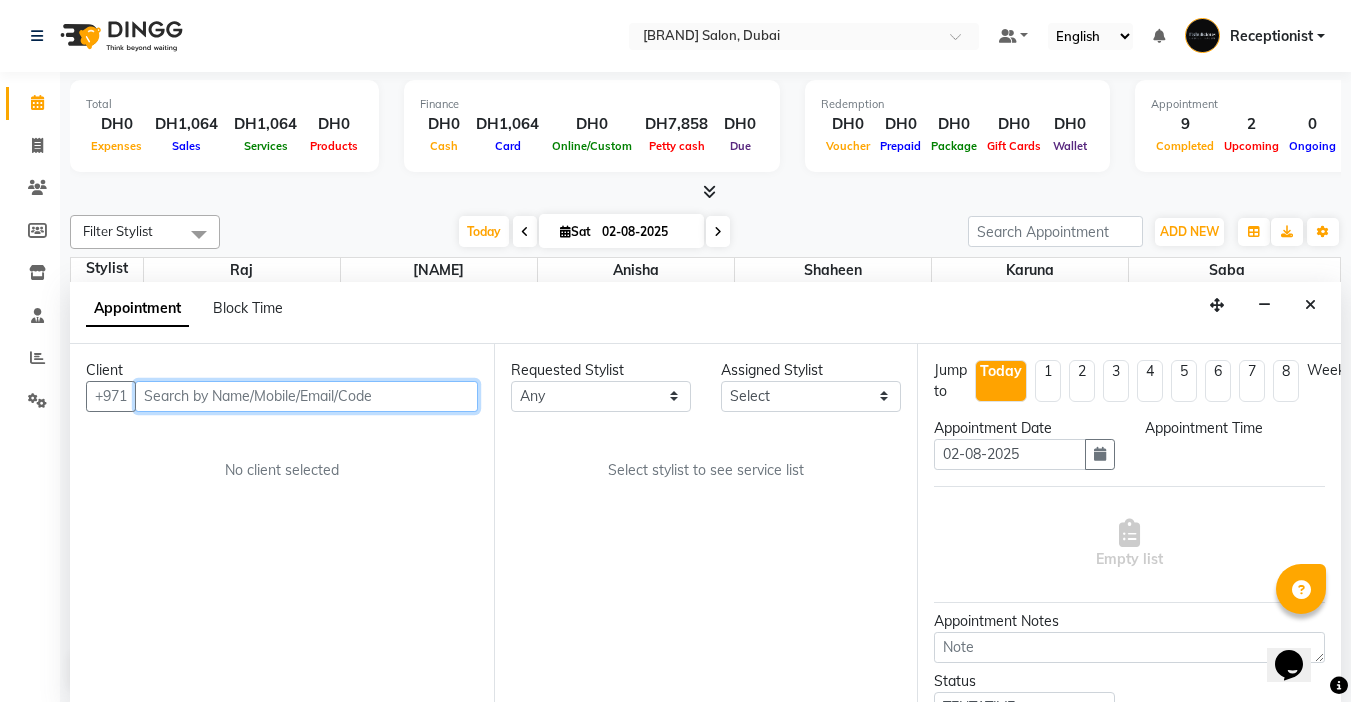 select on "600" 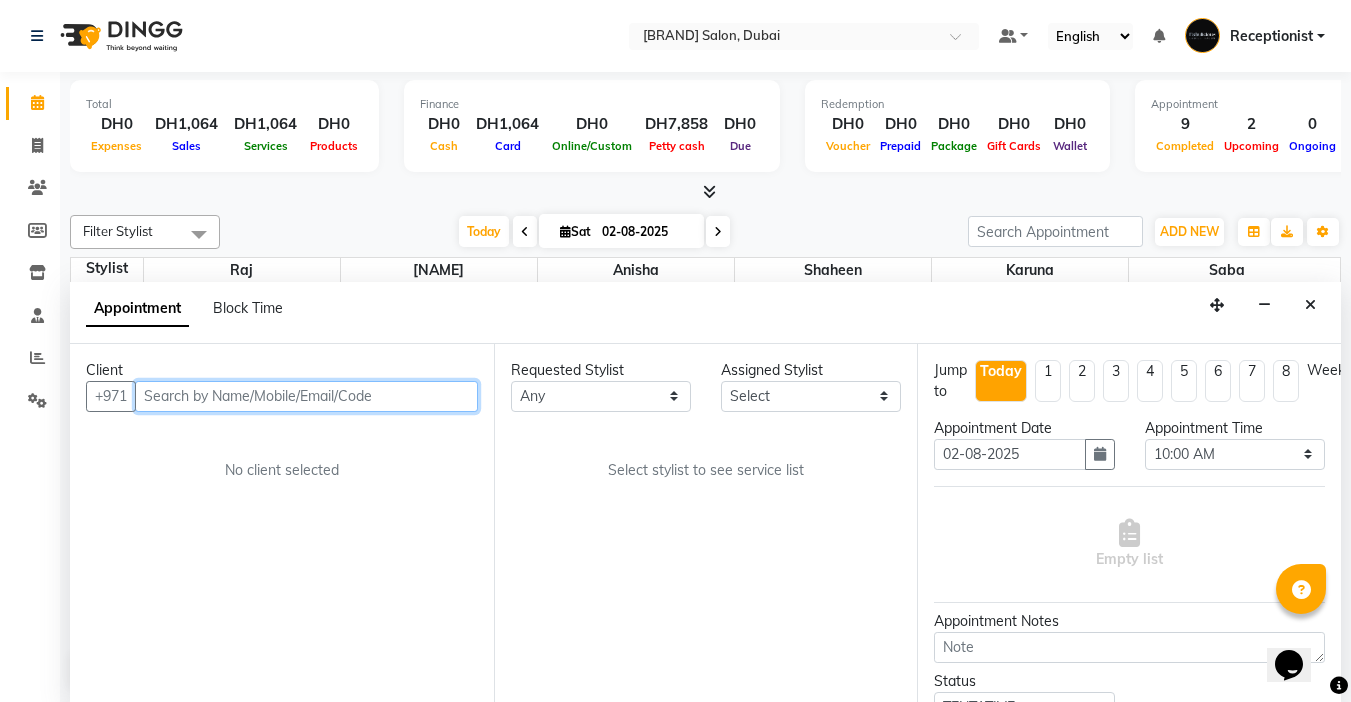 scroll, scrollTop: 1, scrollLeft: 0, axis: vertical 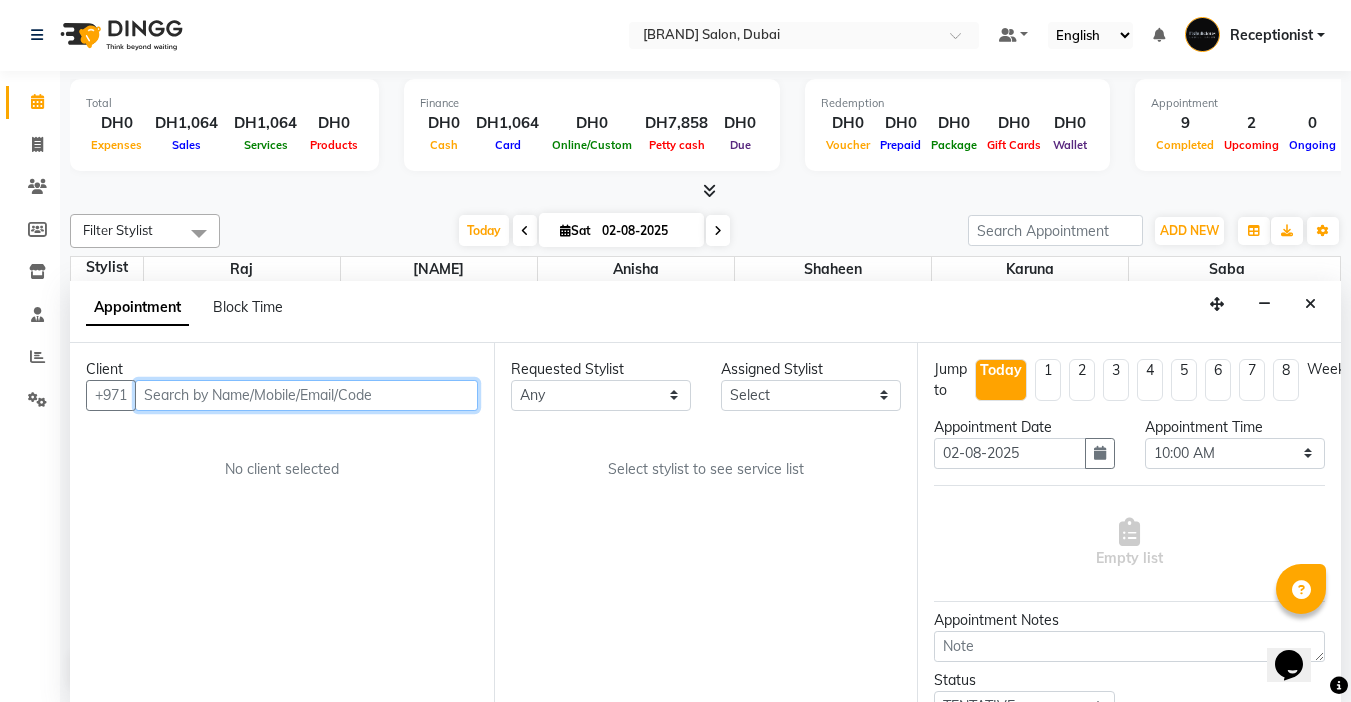 click at bounding box center (306, 395) 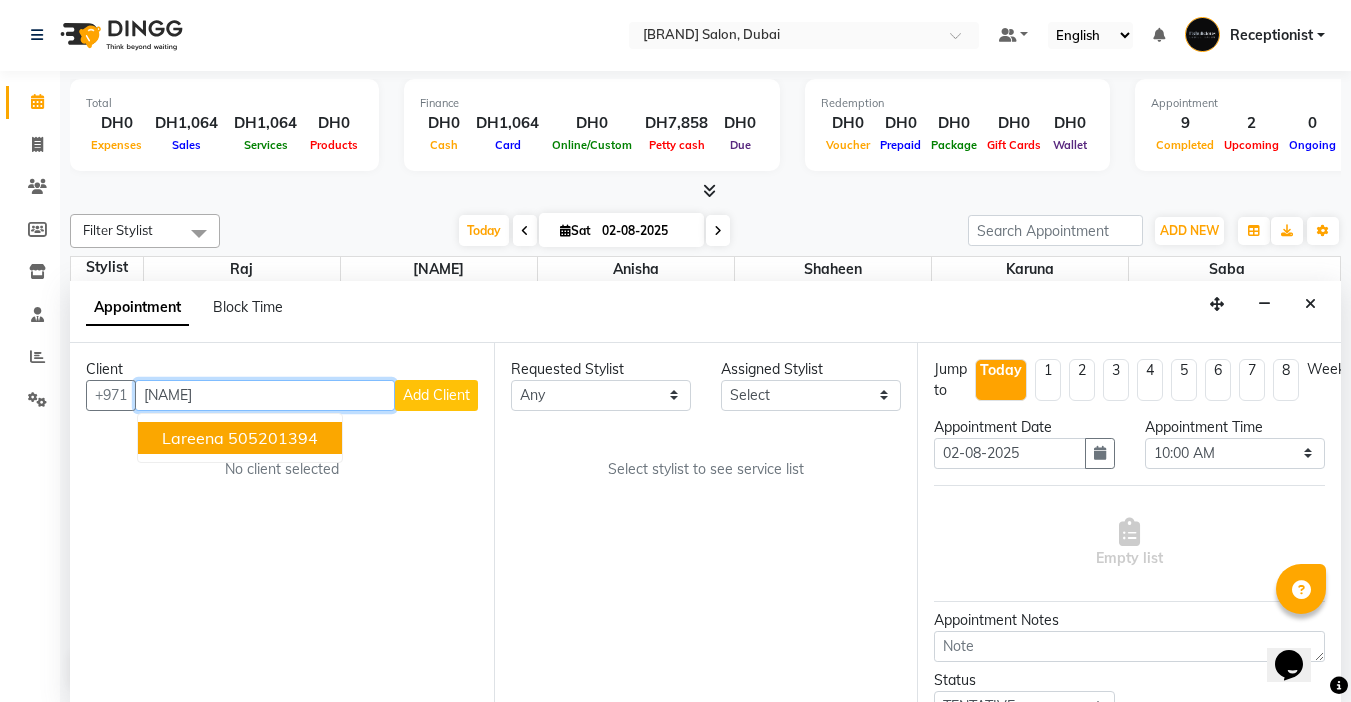 click on "505201394" at bounding box center (273, 438) 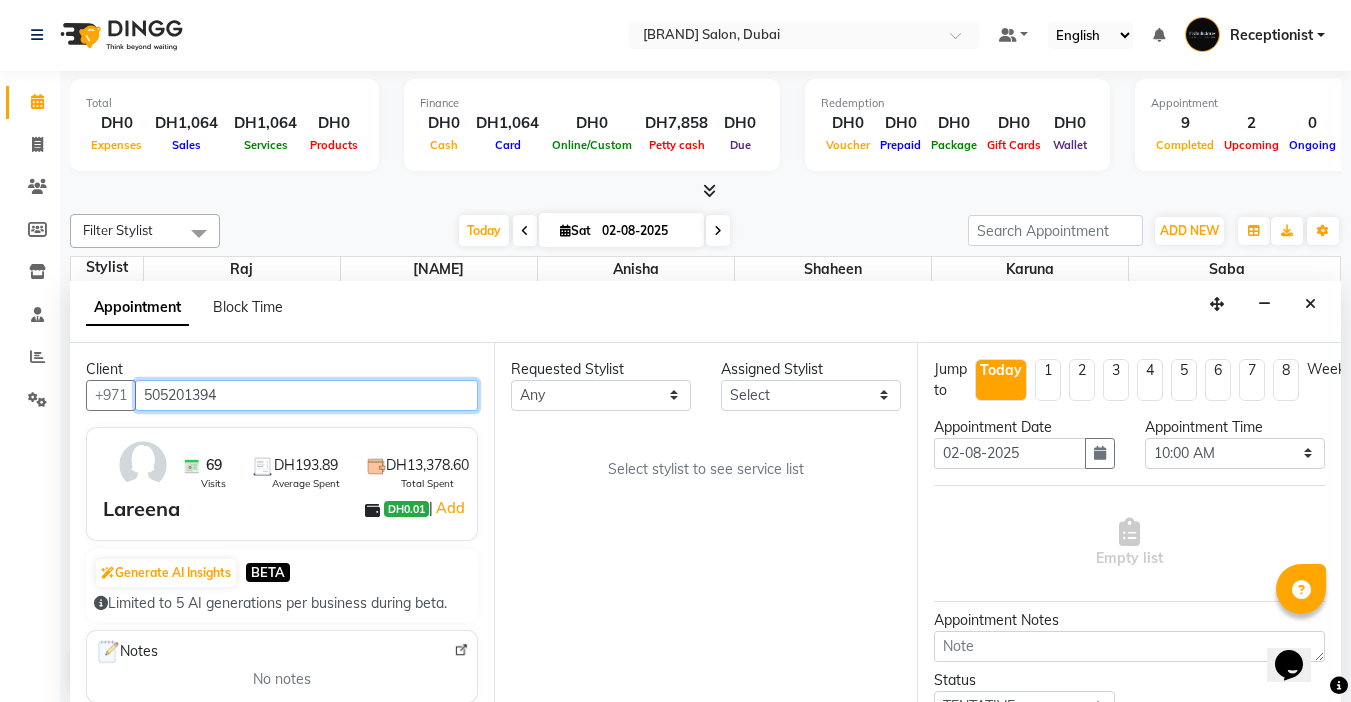 type on "505201394" 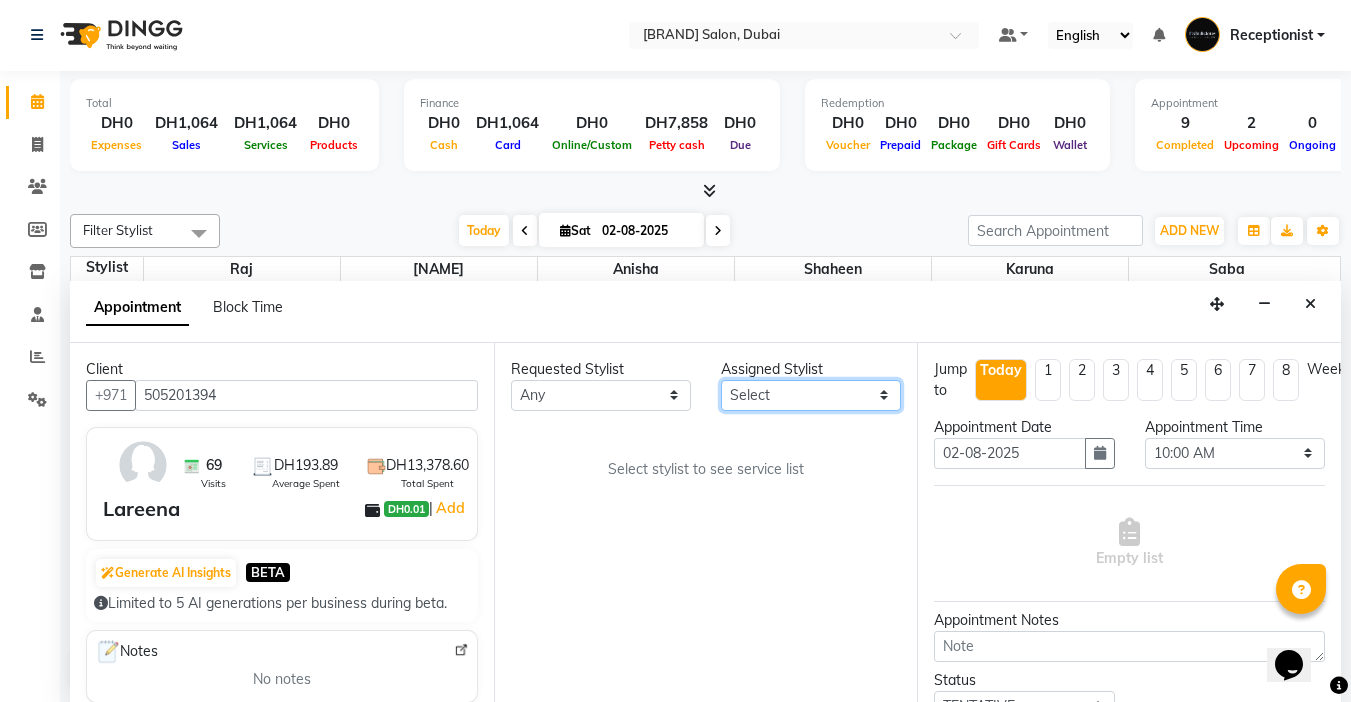 click on "Select [NAME] [NAME] [NAME] [NAME] [NAME]" at bounding box center [811, 395] 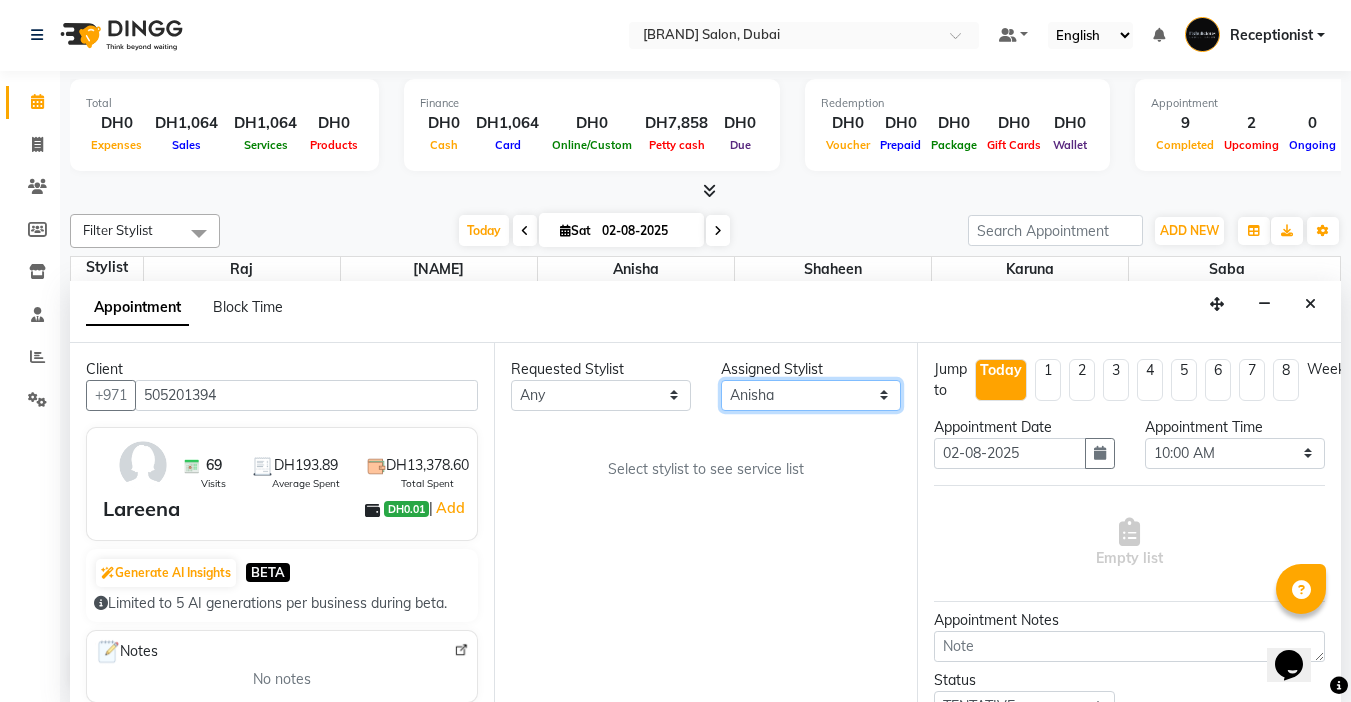 click on "Select [NAME] [NAME] [NAME] [NAME] [NAME]" at bounding box center [811, 395] 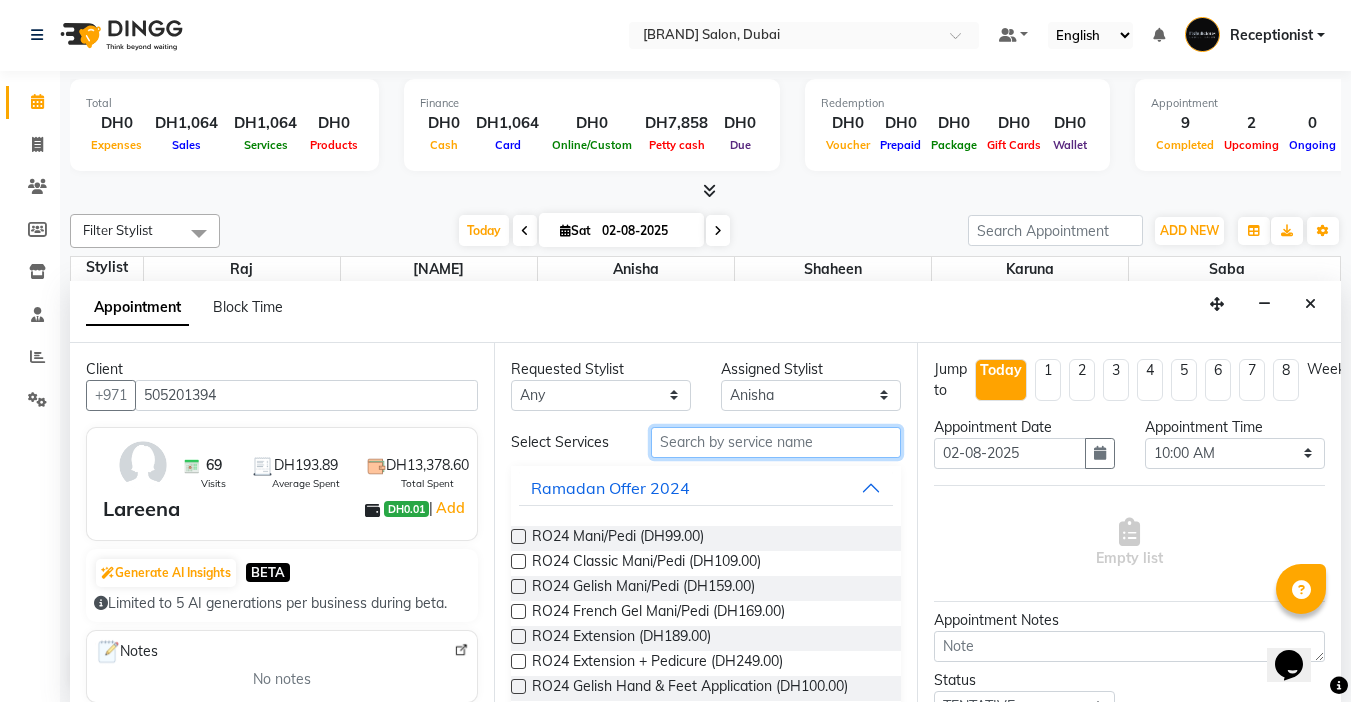 click at bounding box center (776, 442) 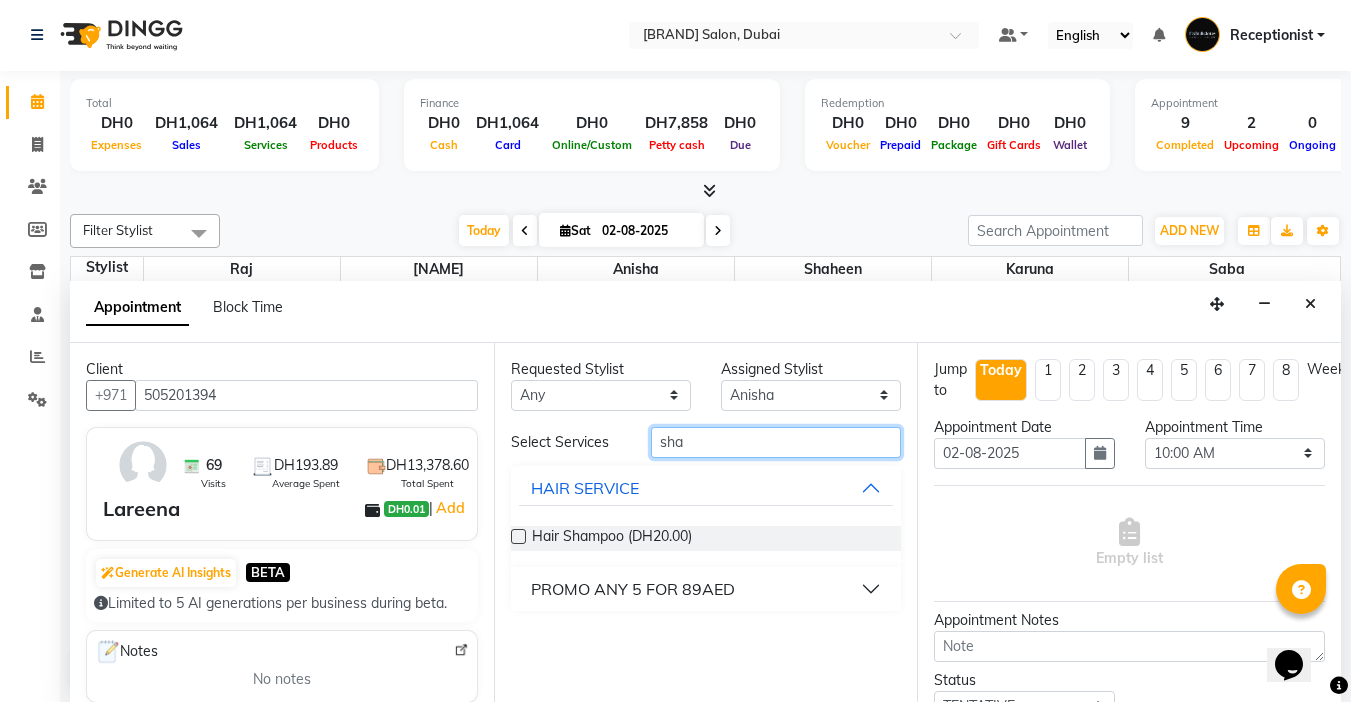 type on "sha" 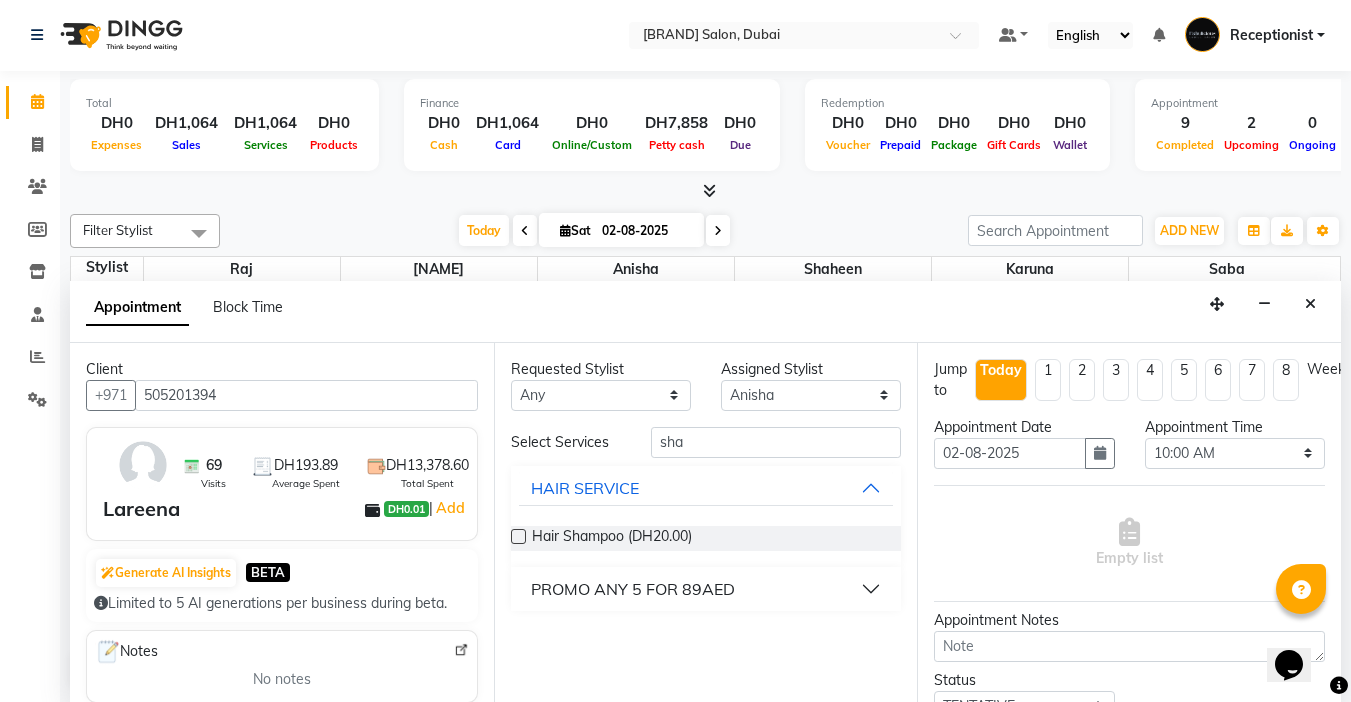 click at bounding box center (518, 536) 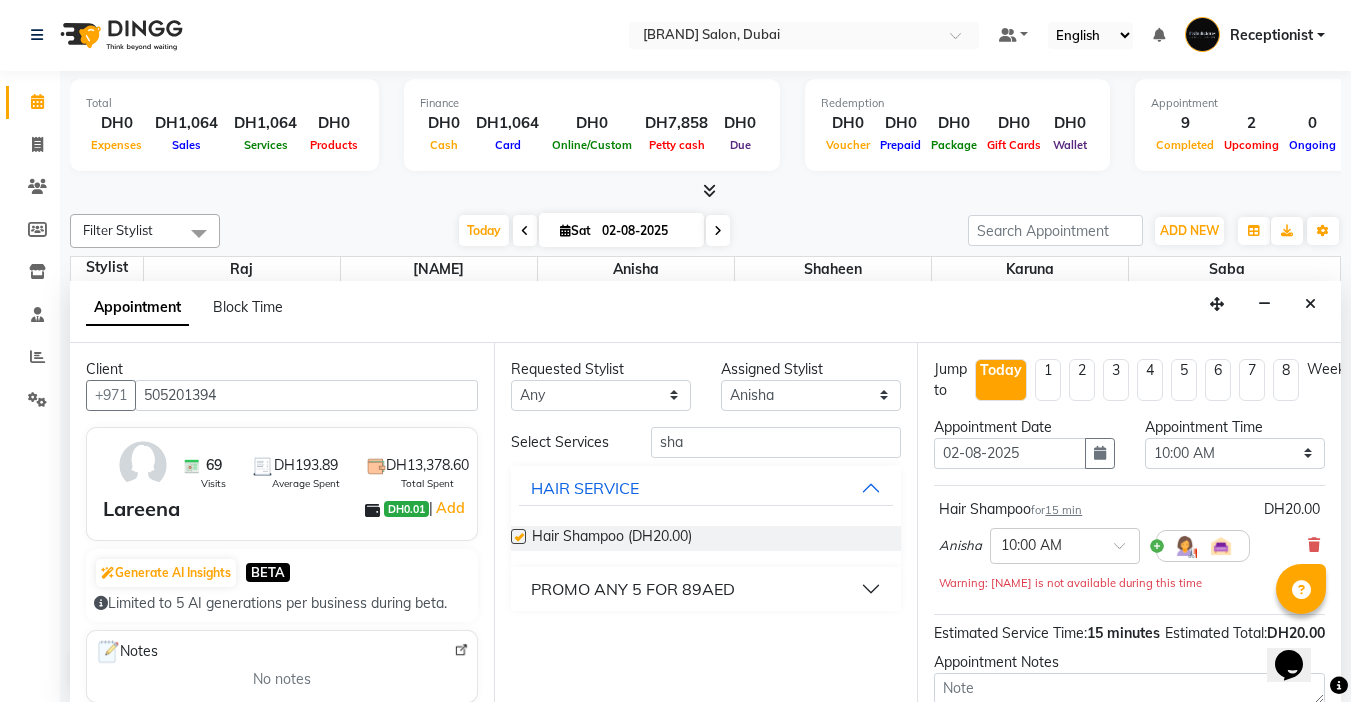 checkbox on "false" 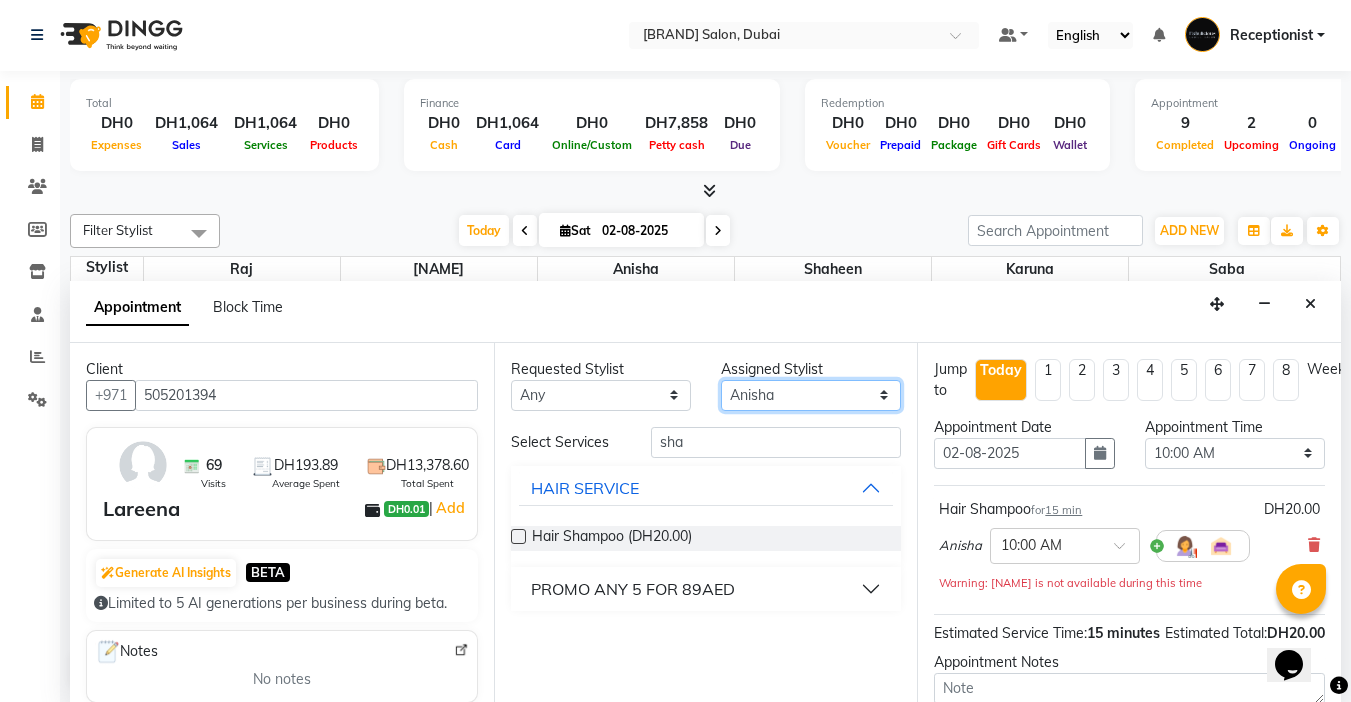 click on "Select [NAME] [NAME] [NAME] [NAME] [NAME]" at bounding box center [811, 395] 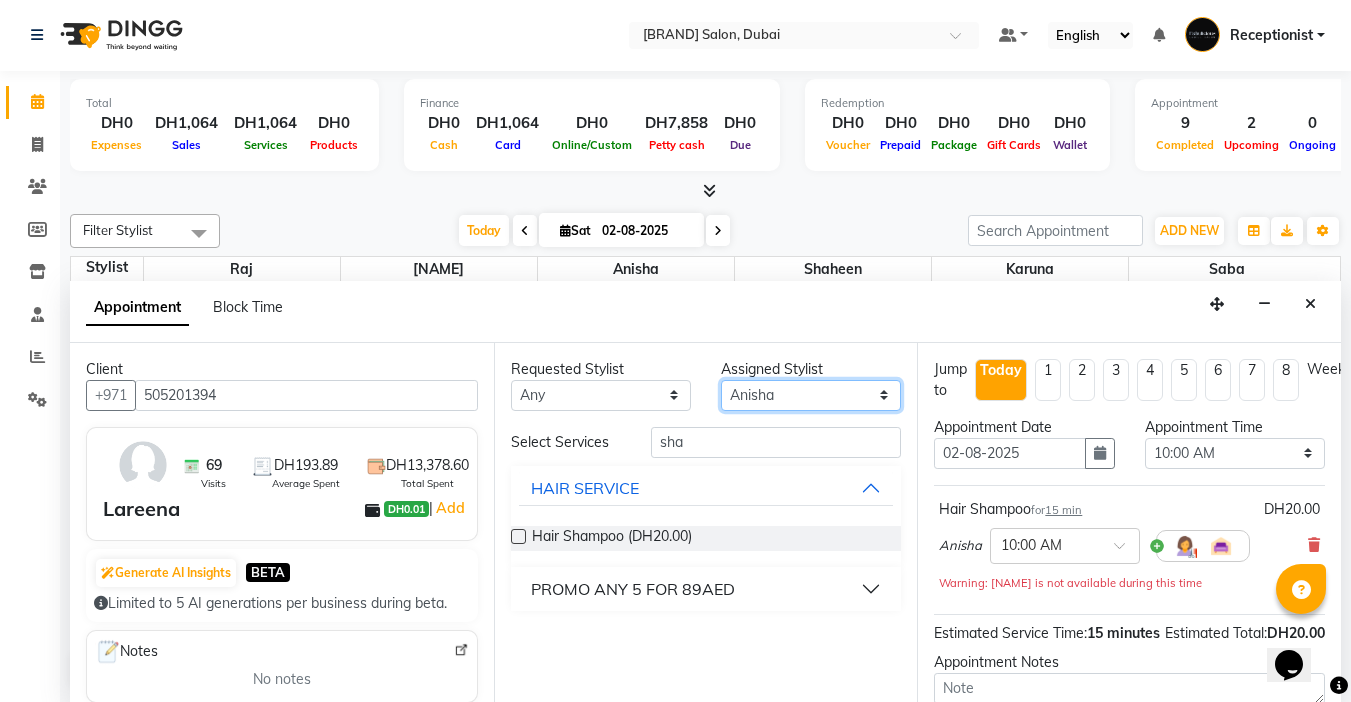 select on "11627" 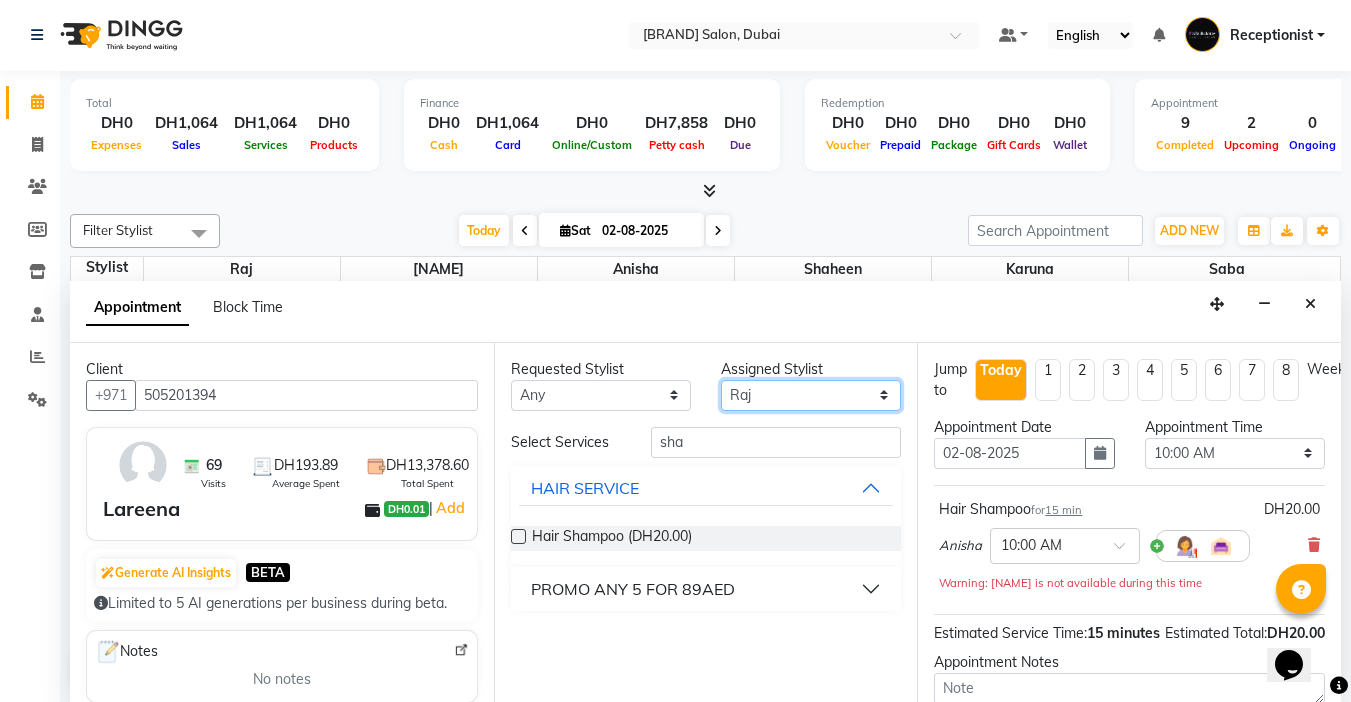 click on "Select [NAME] [NAME] [NAME] [NAME] [NAME]" at bounding box center [811, 395] 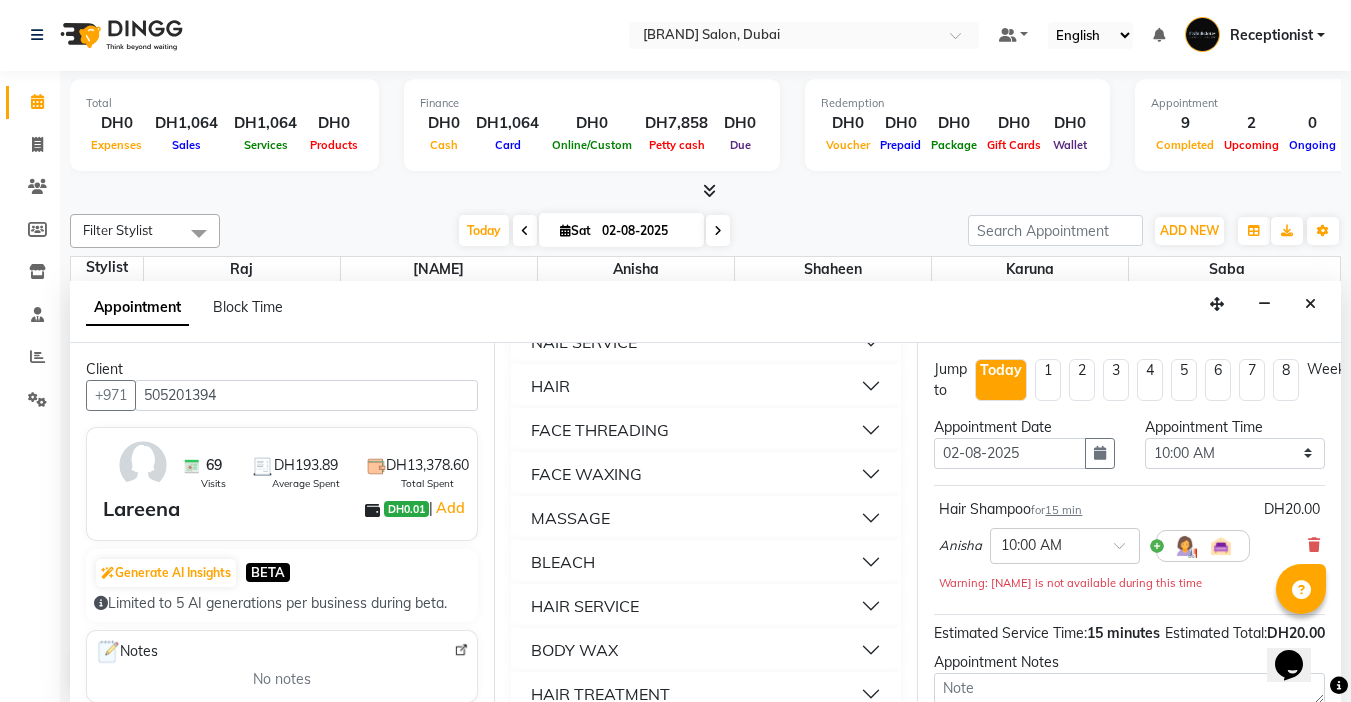 scroll, scrollTop: 1385, scrollLeft: 0, axis: vertical 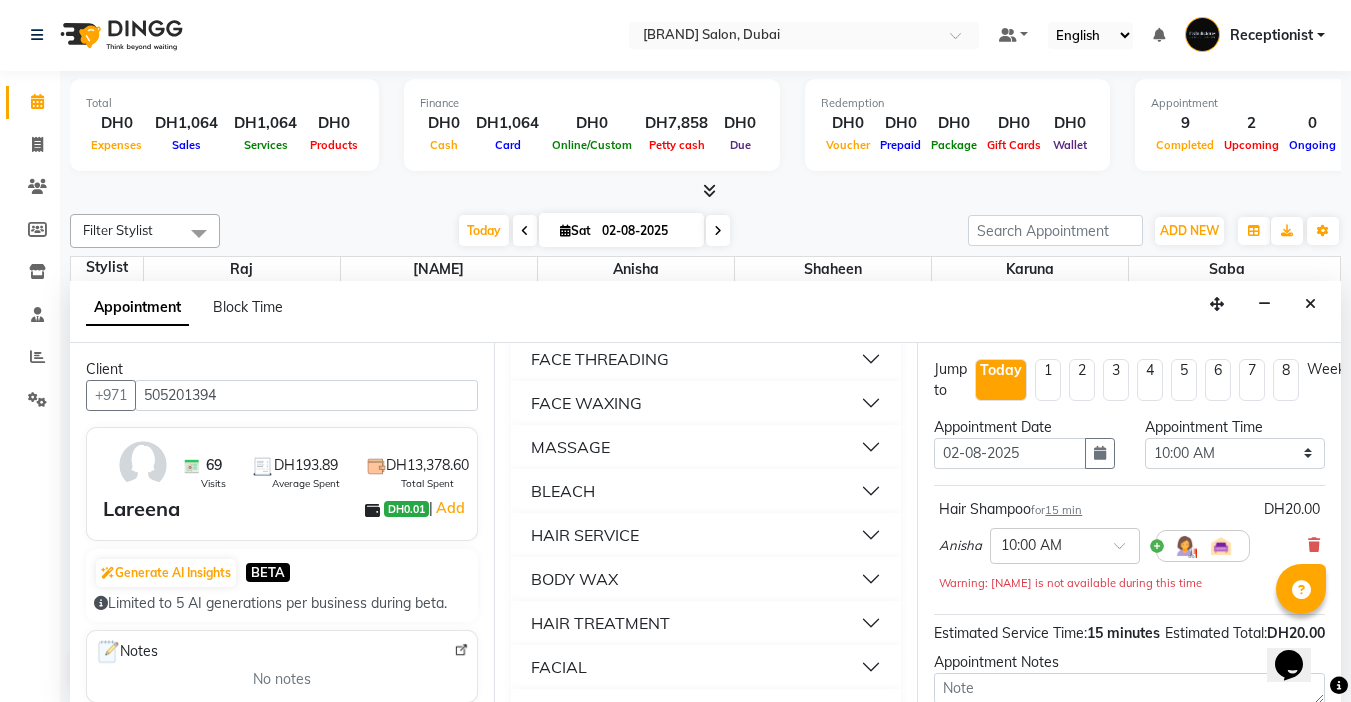 click on "FACE THREADING" at bounding box center (600, 359) 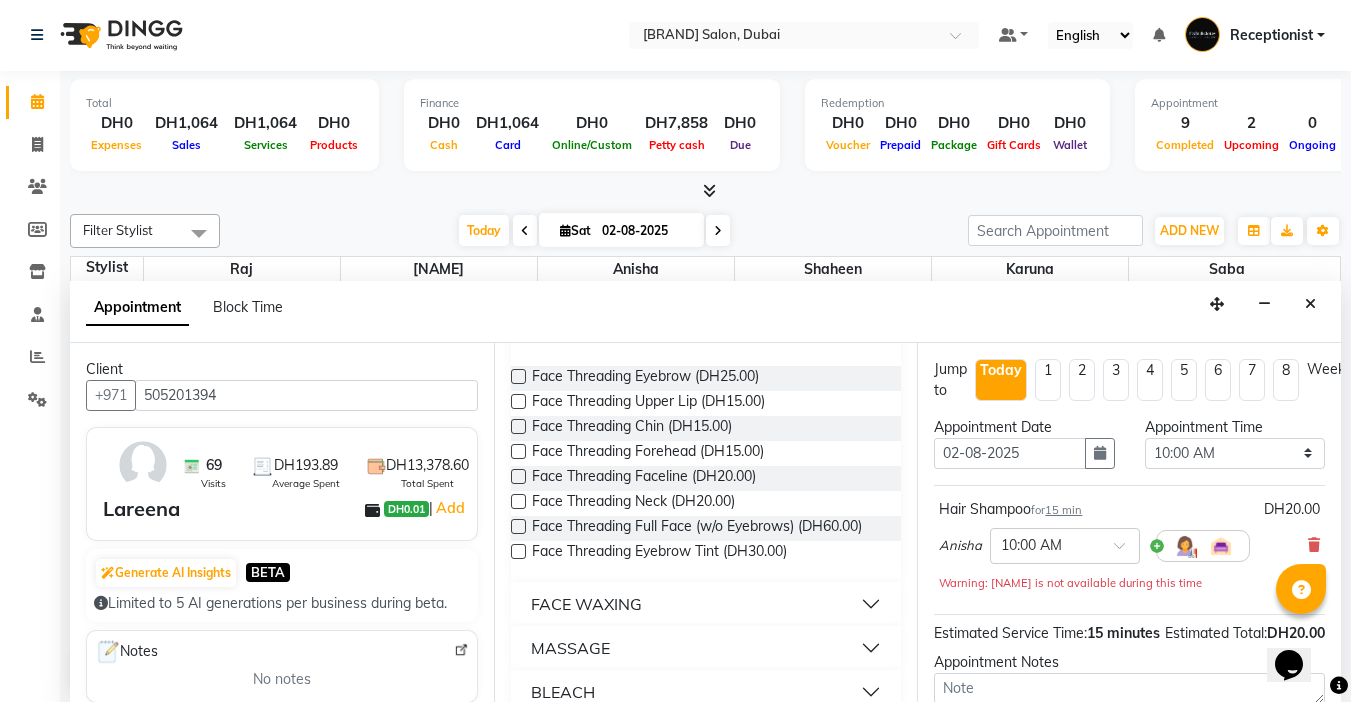 scroll, scrollTop: 1447, scrollLeft: 0, axis: vertical 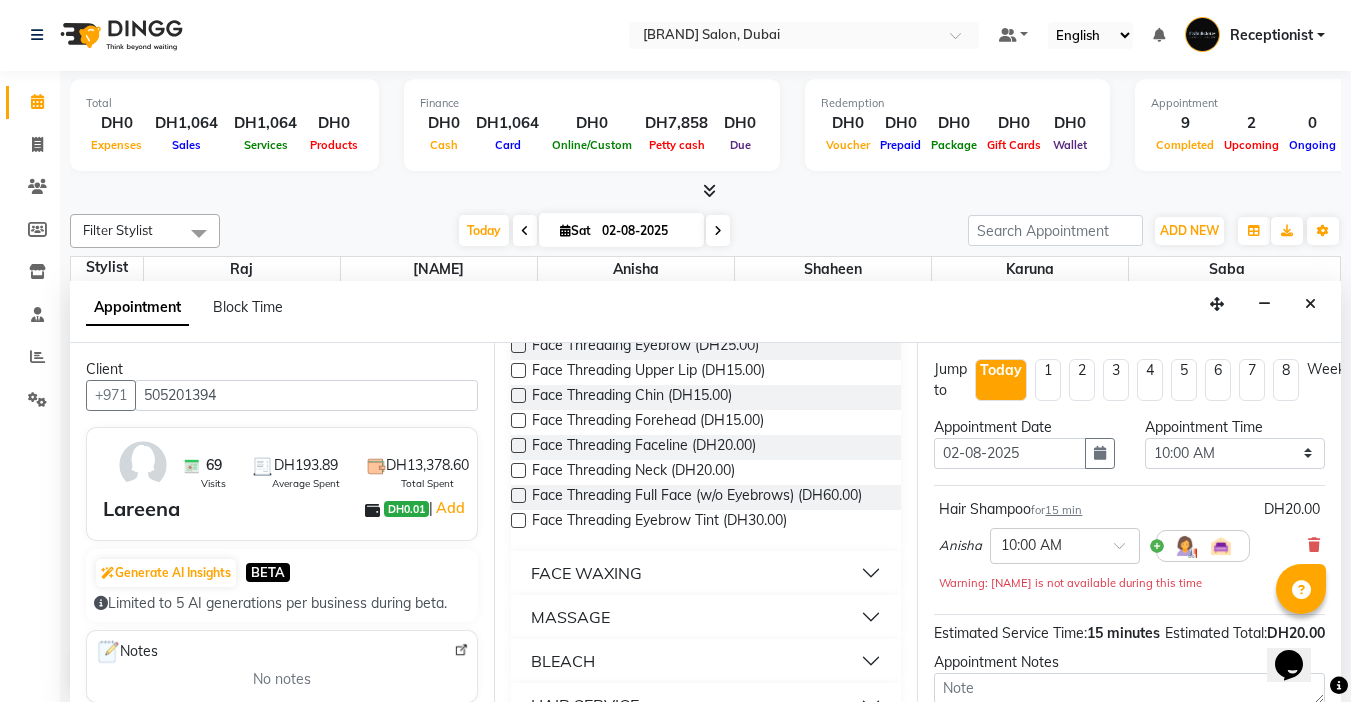 click at bounding box center (518, 370) 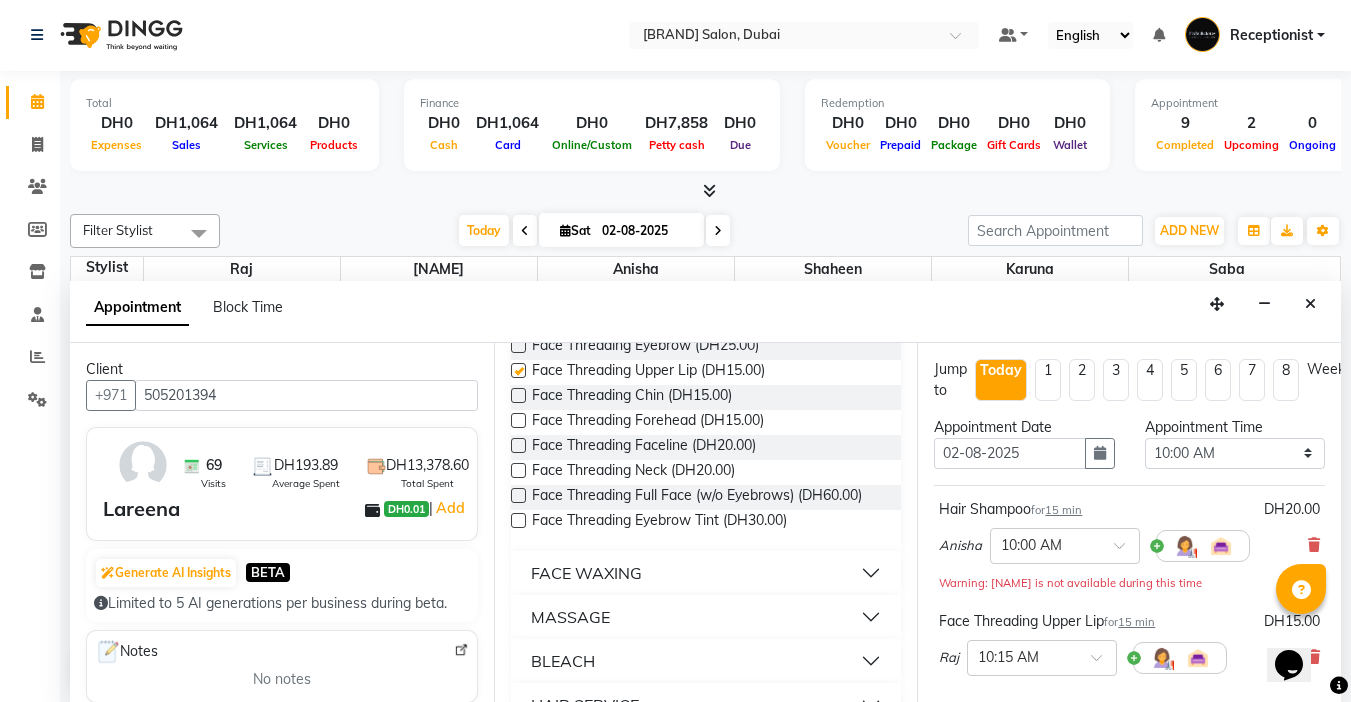 checkbox on "false" 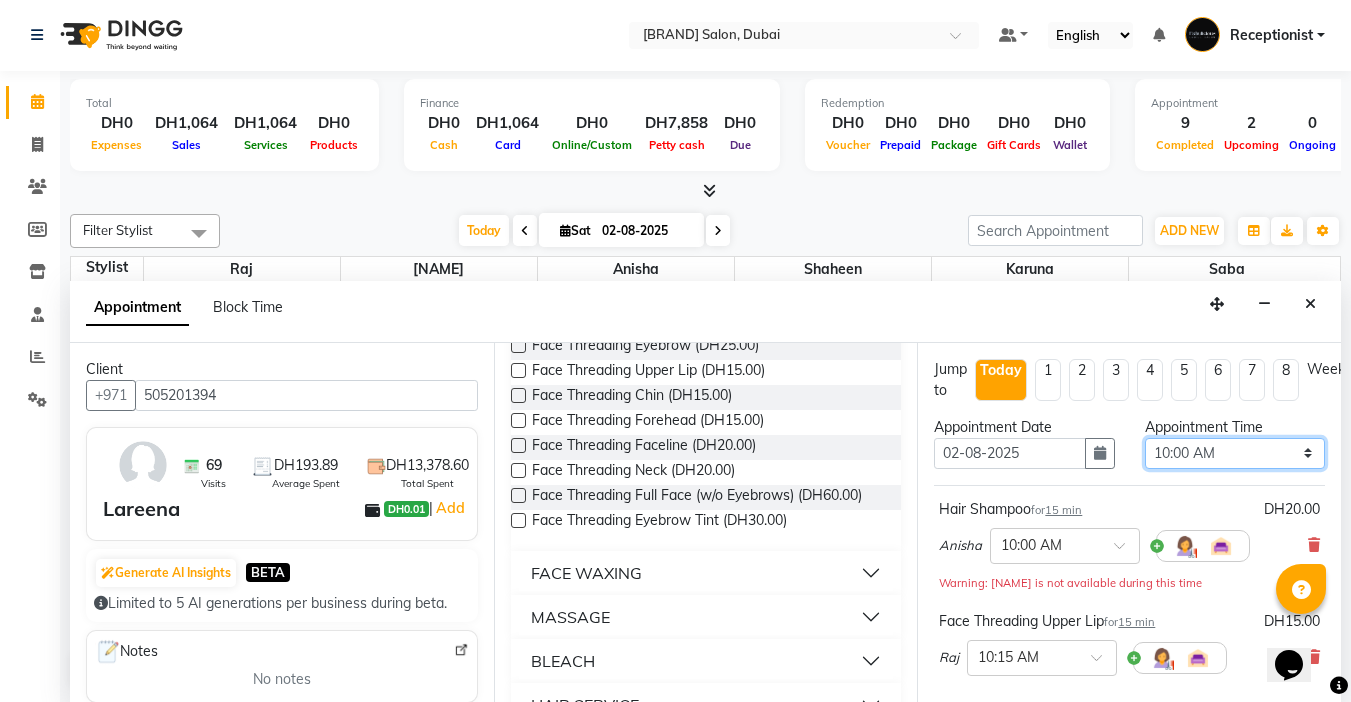 click on "Select 10:00 AM 10:15 AM 10:30 AM 10:45 AM 11:00 AM 11:15 AM 11:30 AM 11:45 AM 12:00 PM 12:15 PM 12:30 PM 12:45 PM 01:00 PM 01:15 PM 01:30 PM 01:45 PM 02:00 PM 02:15 PM 02:30 PM 02:45 PM 03:00 PM 03:15 PM 03:30 PM 03:45 PM 04:00 PM 04:15 PM 04:30 PM 04:45 PM 05:00 PM 05:15 PM 05:30 PM 05:45 PM 06:00 PM 06:15 PM 06:30 PM 06:45 PM 07:00 PM 07:15 PM 07:30 PM 07:45 PM 08:00 PM 08:15 PM 08:30 PM 08:45 PM 09:00 PM 09:15 PM 09:30 PM 09:45 PM 10:00 PM 10:15 PM 10:30 PM 10:45 PM 11:00 PM 11:15 PM 11:30 PM 11:45 PM" at bounding box center (1235, 453) 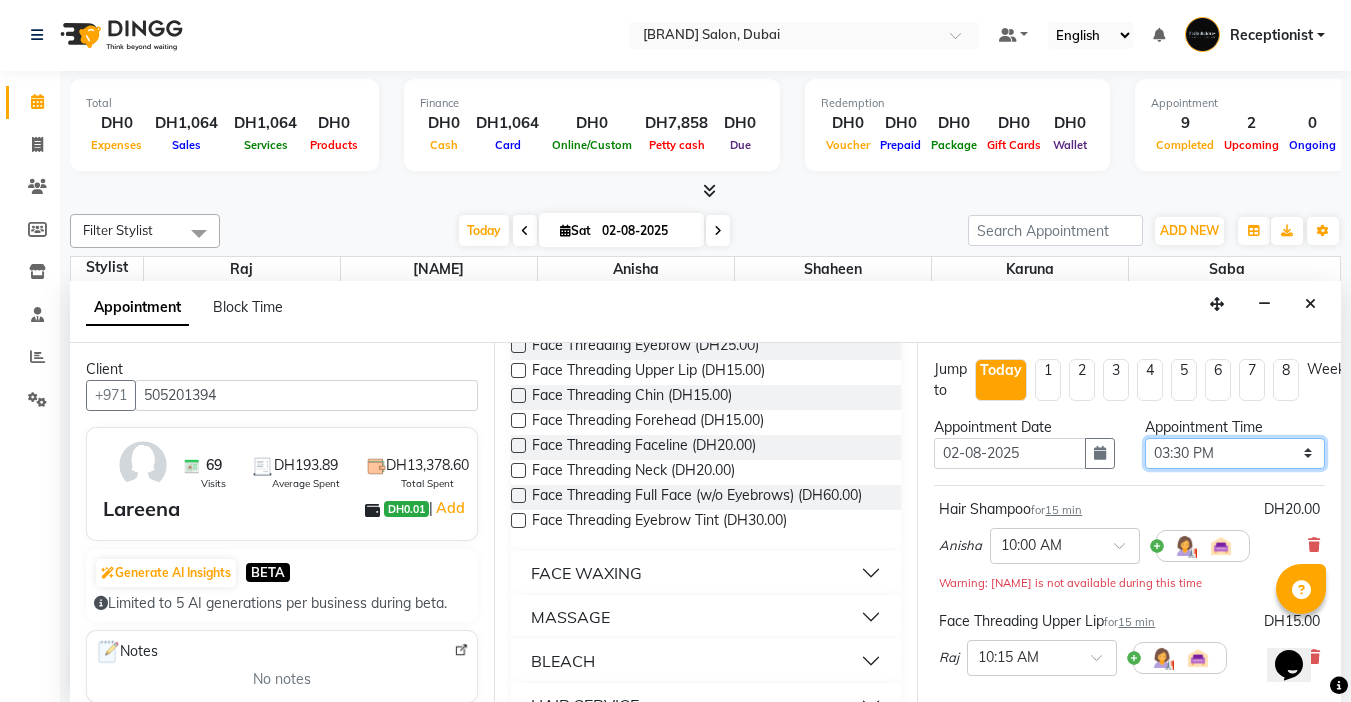 click on "Select 10:00 AM 10:15 AM 10:30 AM 10:45 AM 11:00 AM 11:15 AM 11:30 AM 11:45 AM 12:00 PM 12:15 PM 12:30 PM 12:45 PM 01:00 PM 01:15 PM 01:30 PM 01:45 PM 02:00 PM 02:15 PM 02:30 PM 02:45 PM 03:00 PM 03:15 PM 03:30 PM 03:45 PM 04:00 PM 04:15 PM 04:30 PM 04:45 PM 05:00 PM 05:15 PM 05:30 PM 05:45 PM 06:00 PM 06:15 PM 06:30 PM 06:45 PM 07:00 PM 07:15 PM 07:30 PM 07:45 PM 08:00 PM 08:15 PM 08:30 PM 08:45 PM 09:00 PM 09:15 PM 09:30 PM 09:45 PM 10:00 PM 10:15 PM 10:30 PM 10:45 PM 11:00 PM 11:15 PM 11:30 PM 11:45 PM" at bounding box center [1235, 453] 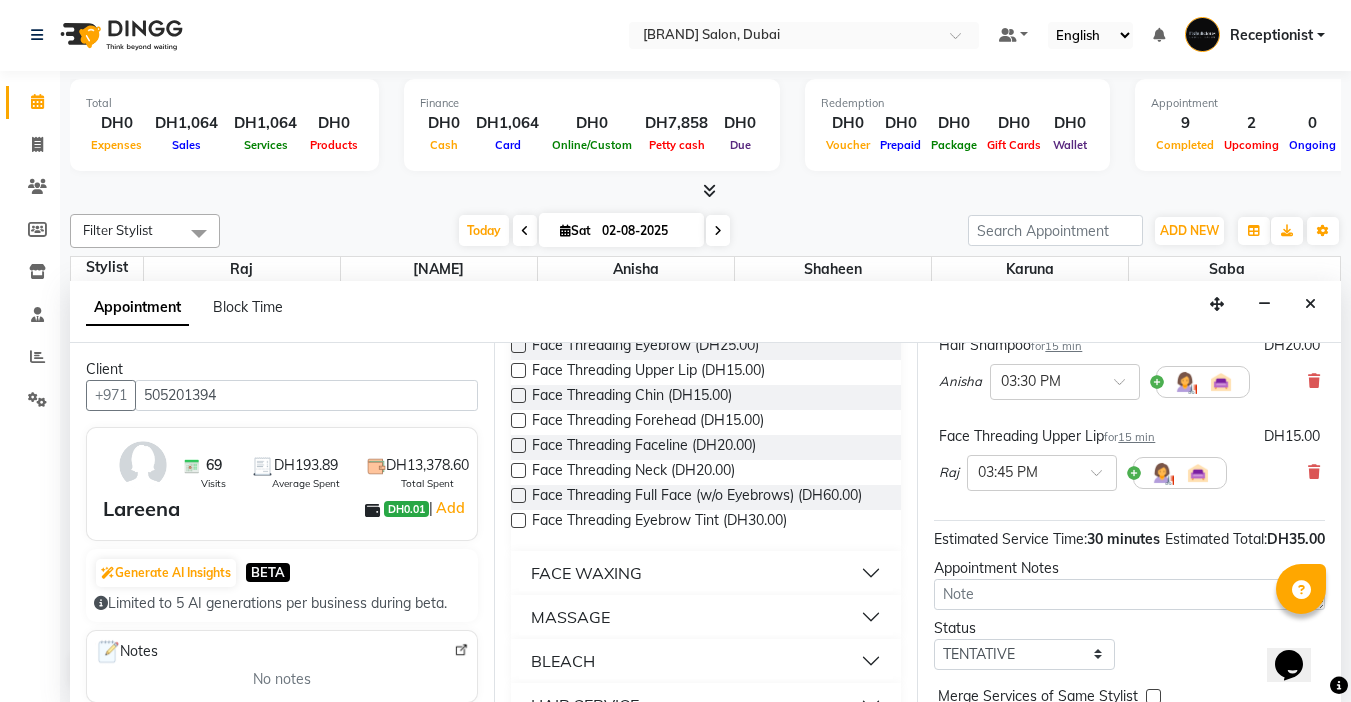 scroll, scrollTop: 294, scrollLeft: 0, axis: vertical 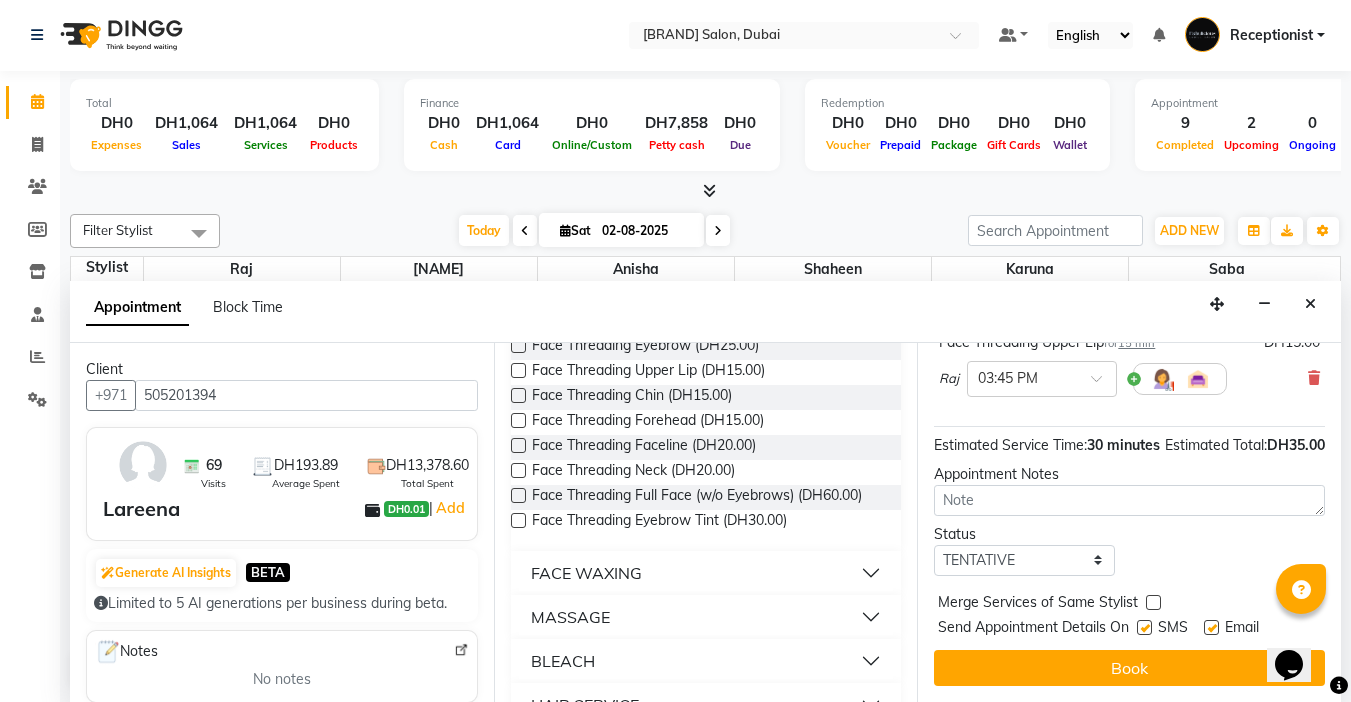 click at bounding box center (1153, 602) 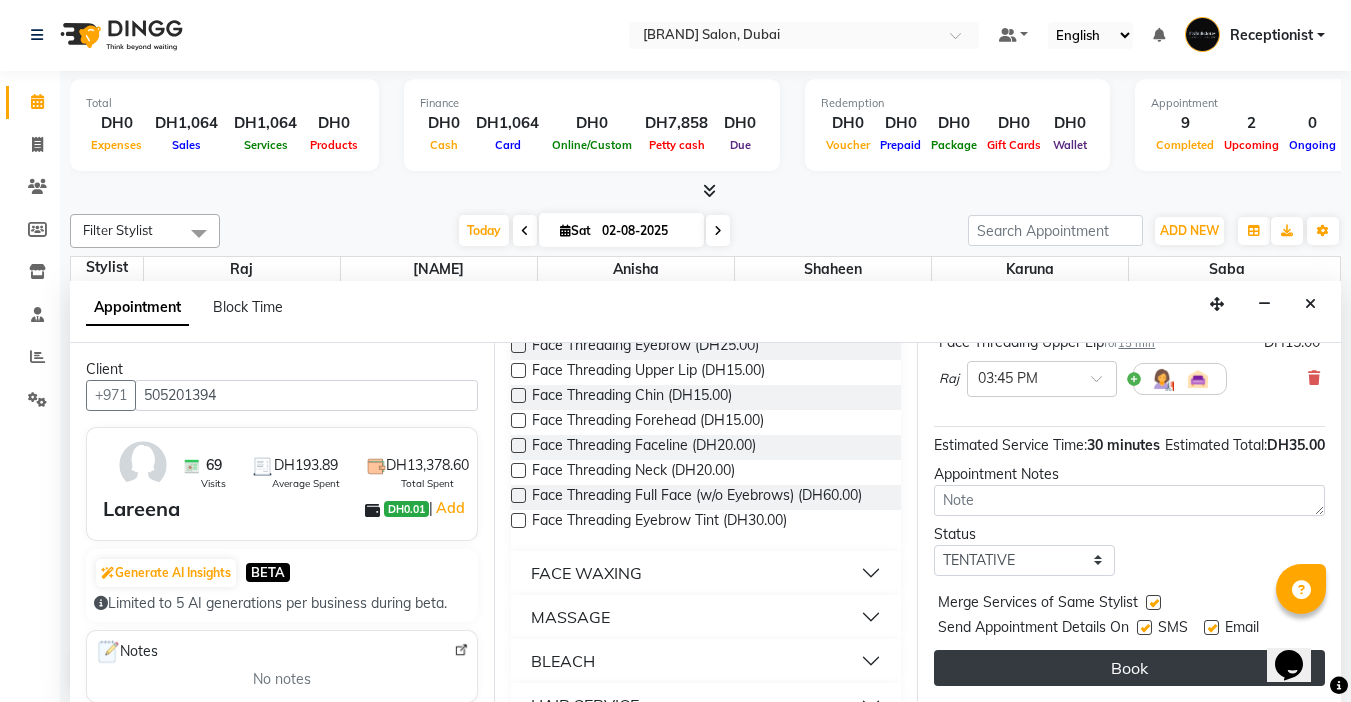 click on "Book" at bounding box center (1129, 668) 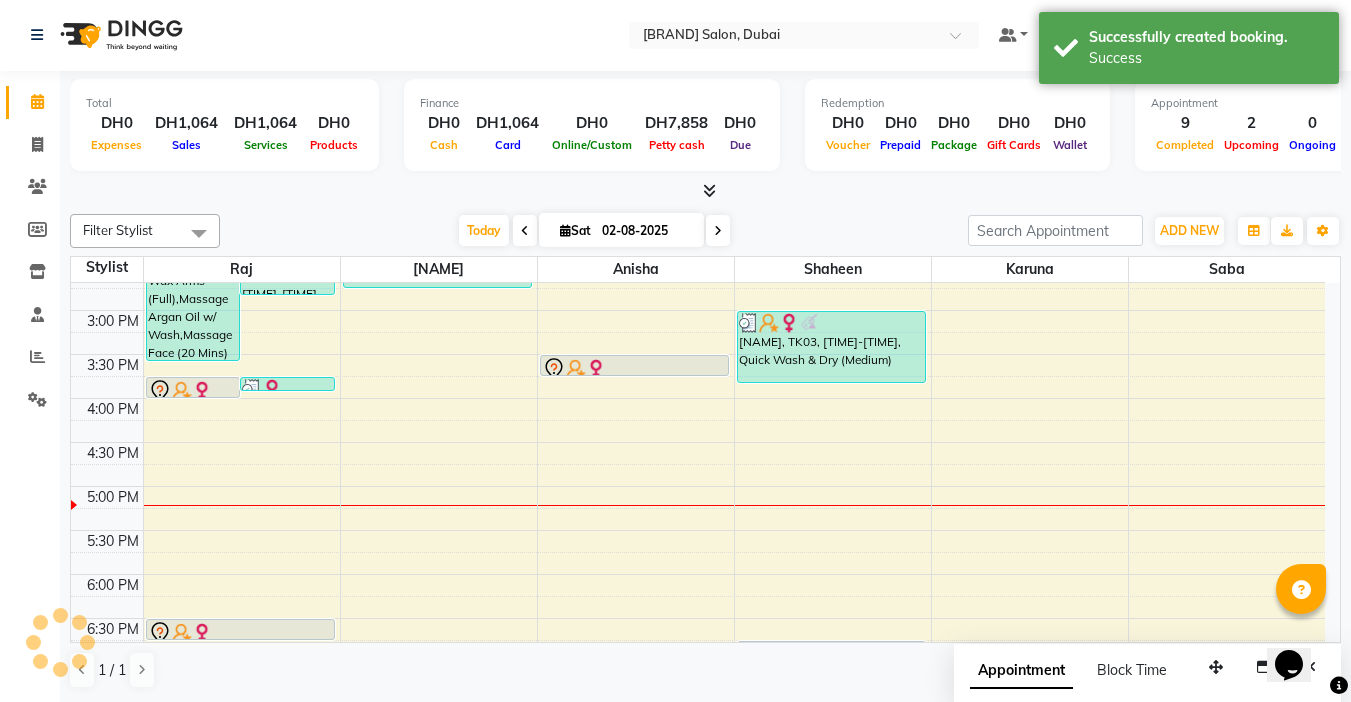 scroll, scrollTop: 0, scrollLeft: 0, axis: both 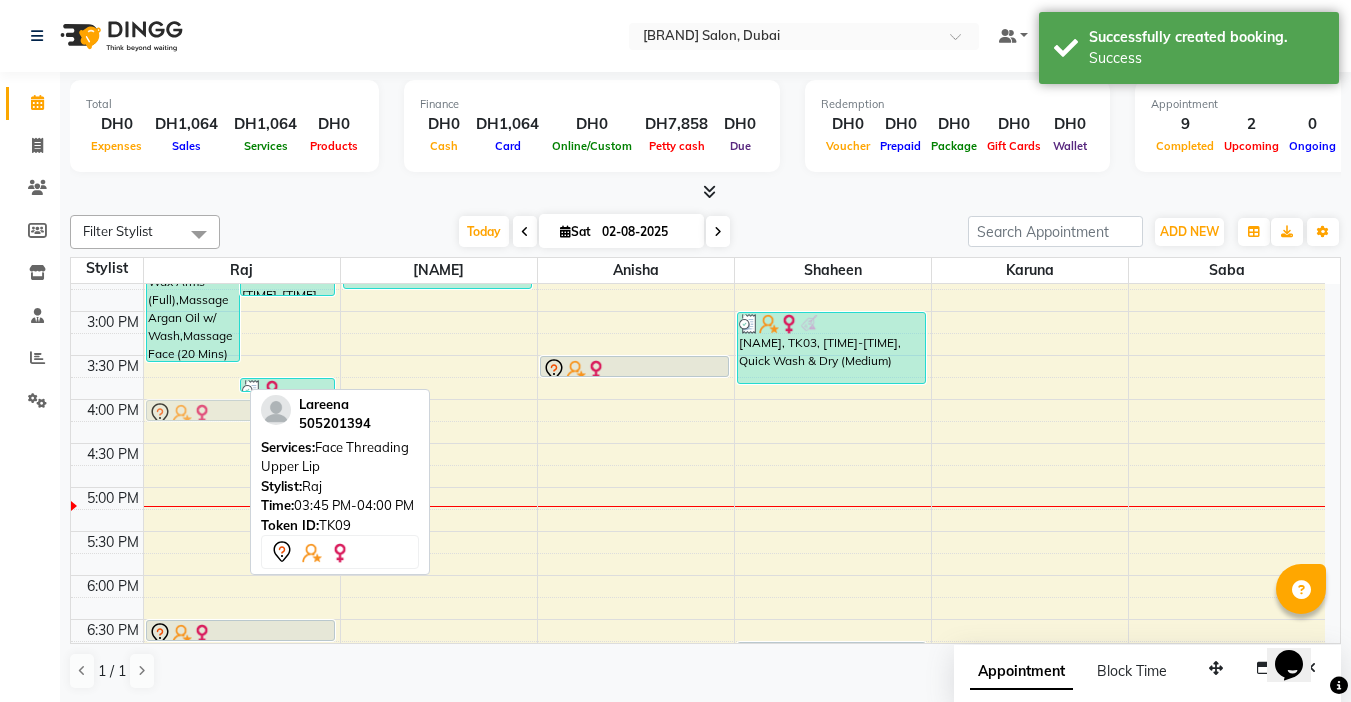 drag, startPoint x: 186, startPoint y: 387, endPoint x: 192, endPoint y: 411, distance: 24.738634 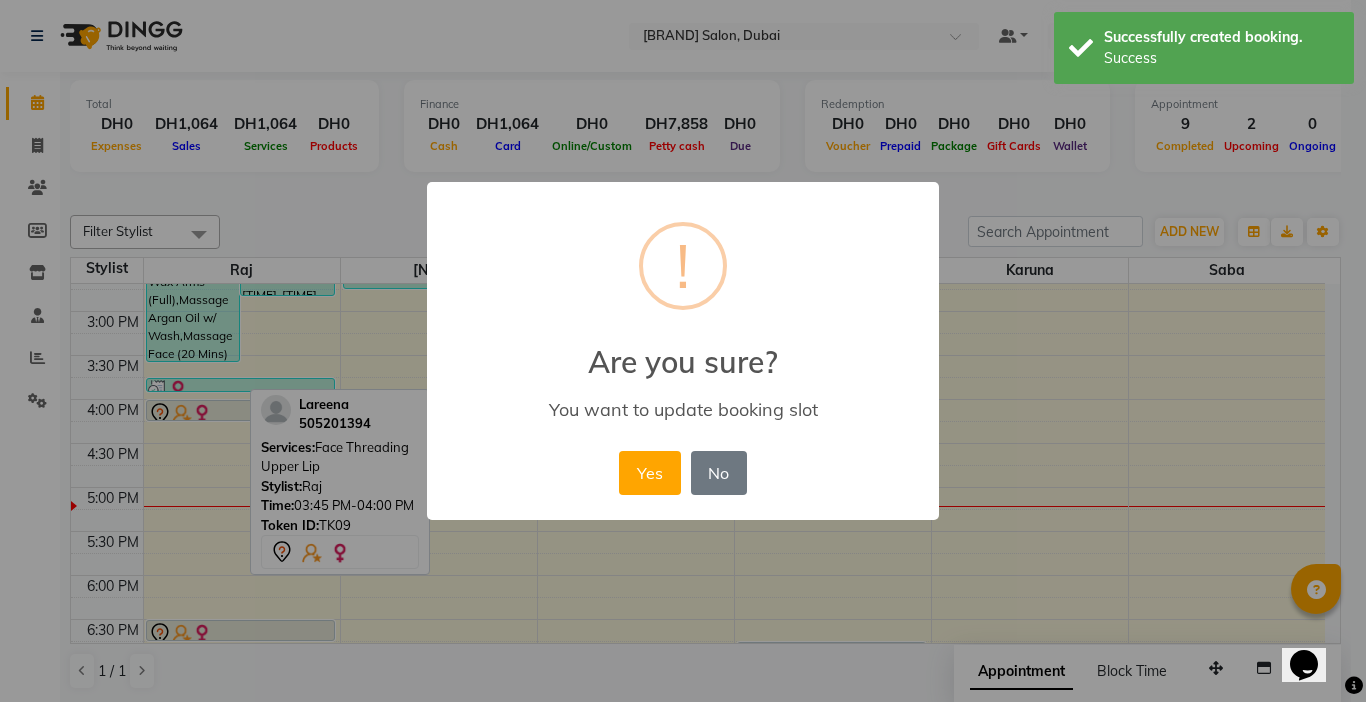 drag, startPoint x: 633, startPoint y: 471, endPoint x: 627, endPoint y: 462, distance: 10.816654 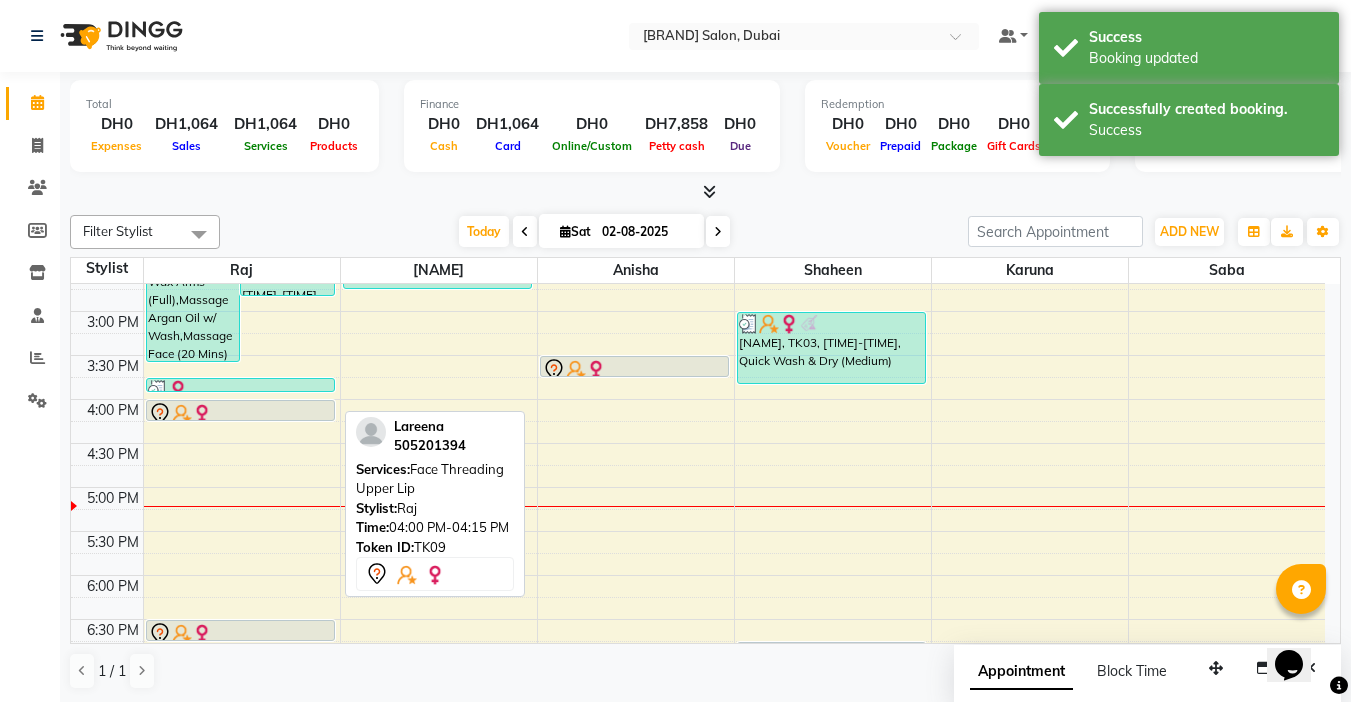 click at bounding box center (240, 414) 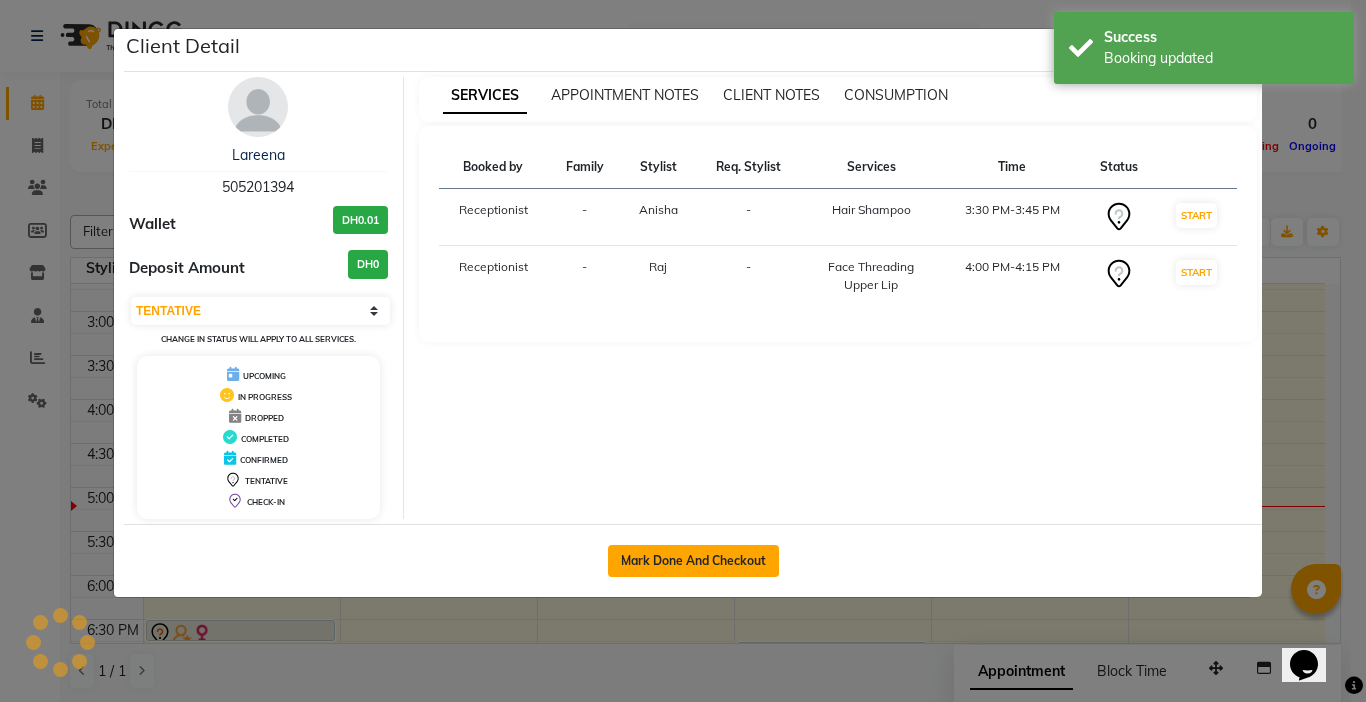 click on "Mark Done And Checkout" 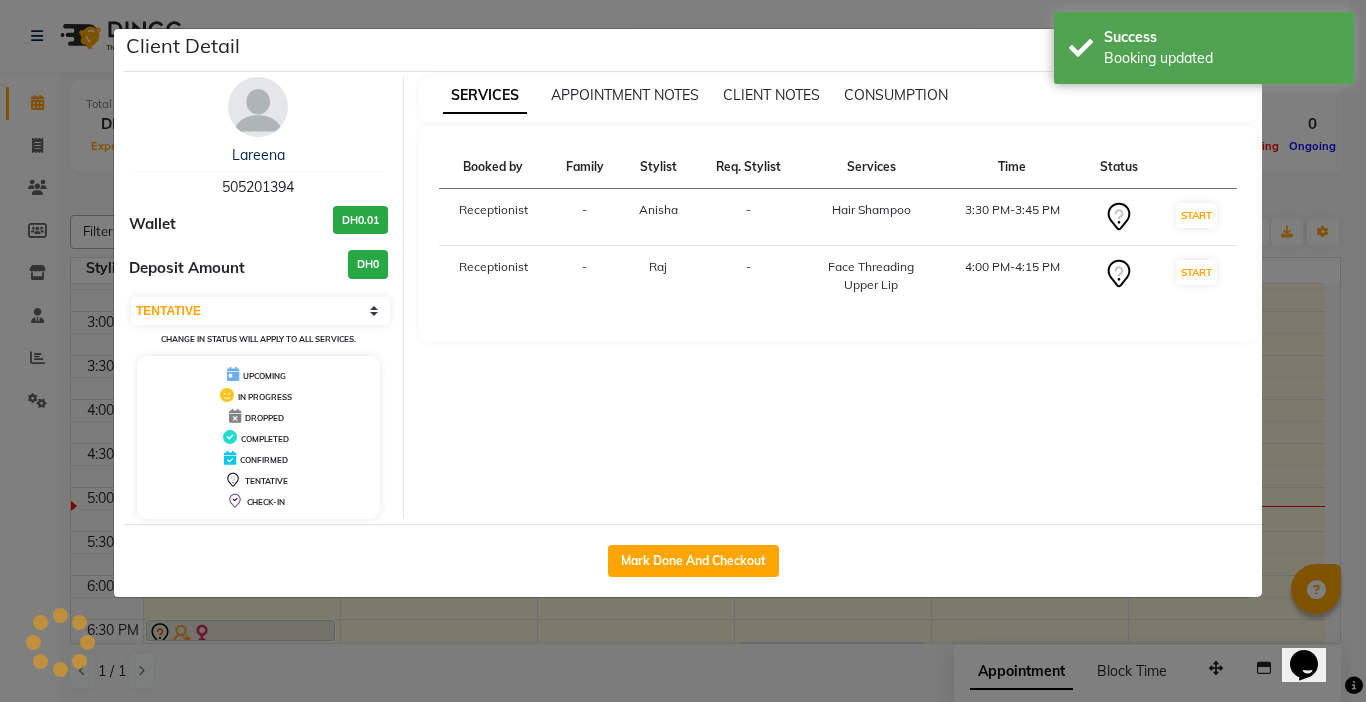 select on "service" 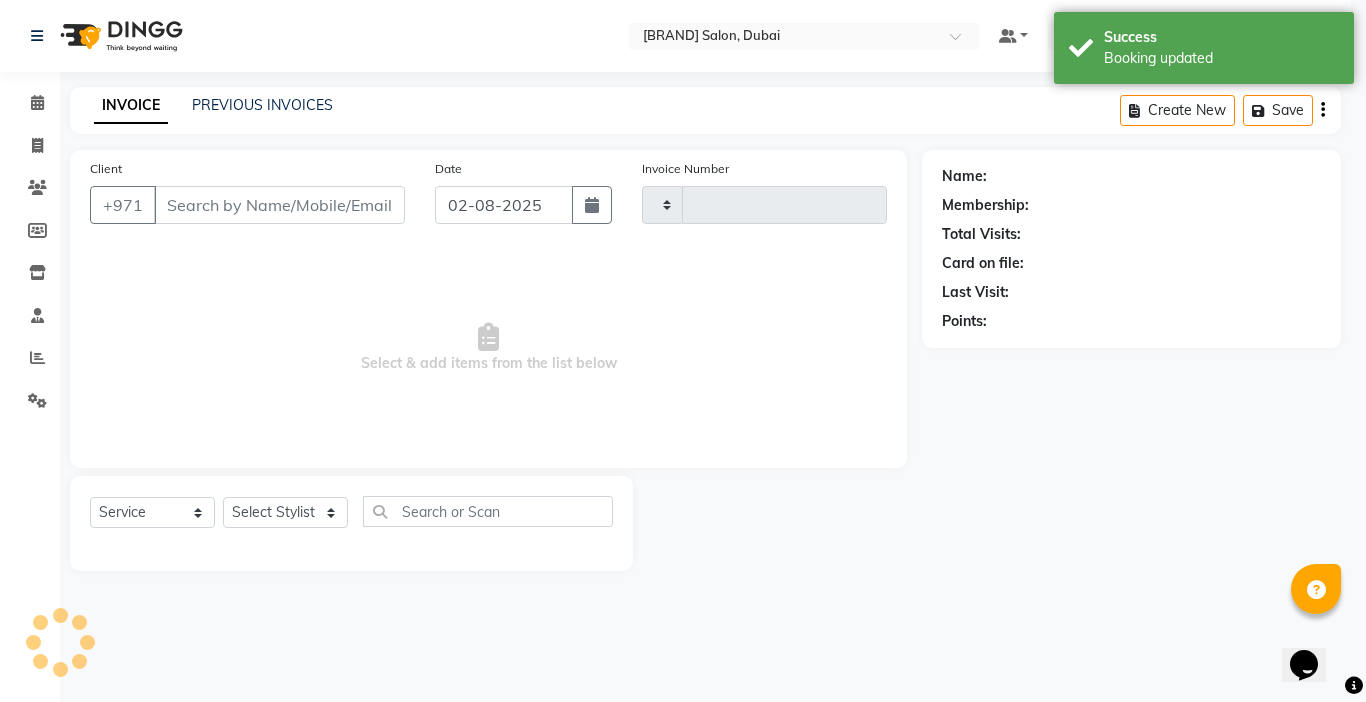 type on "1666" 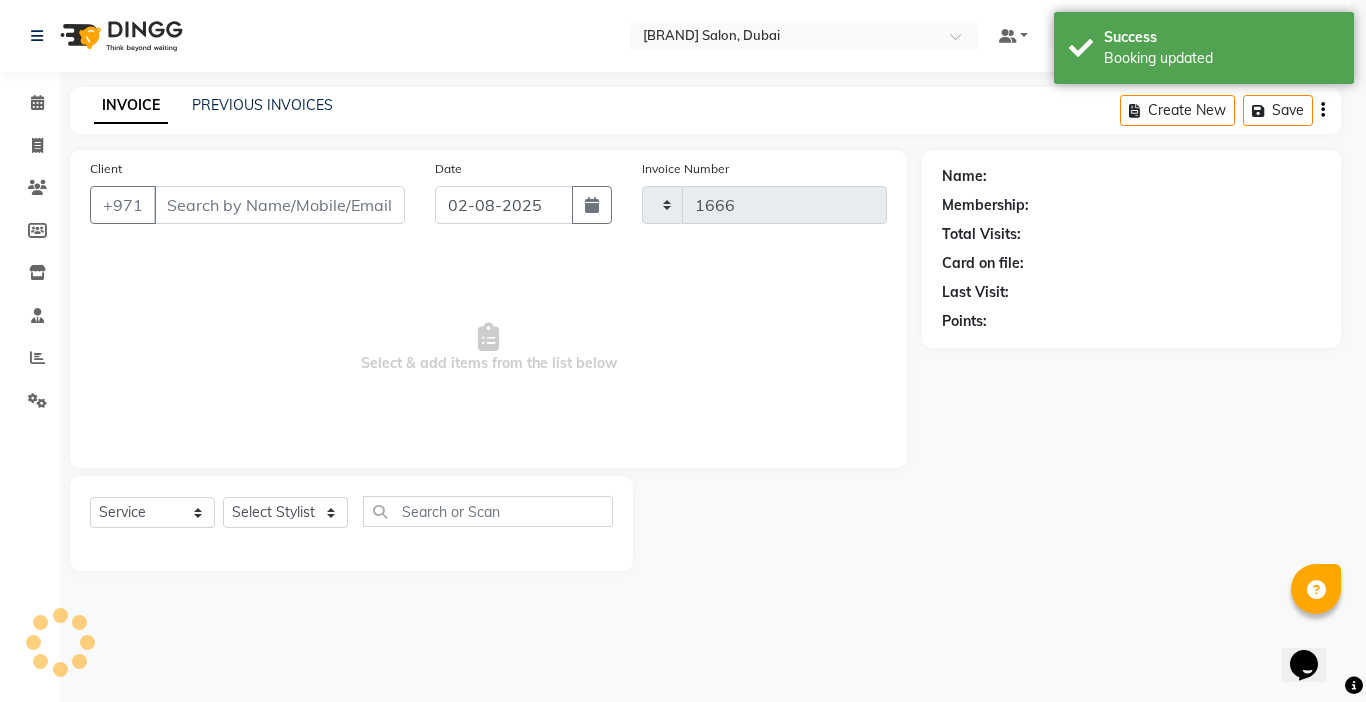 select on "738" 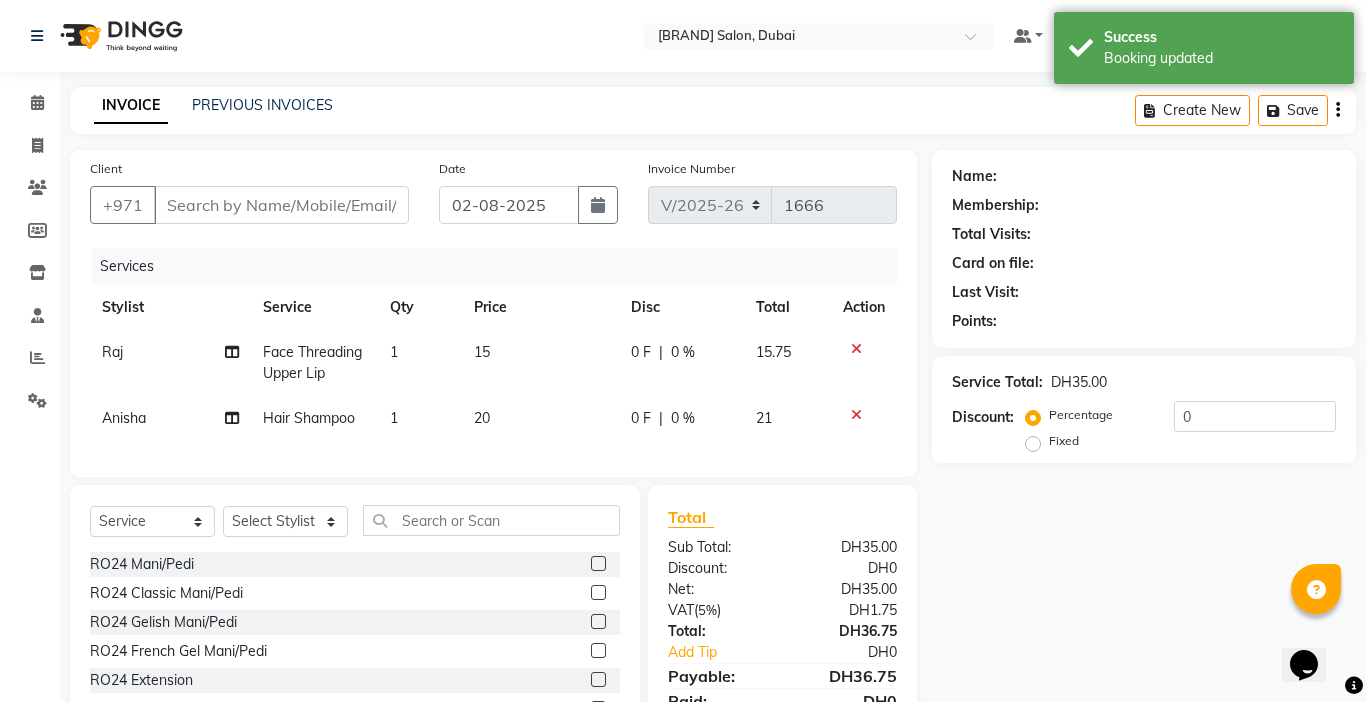 type on "505201394" 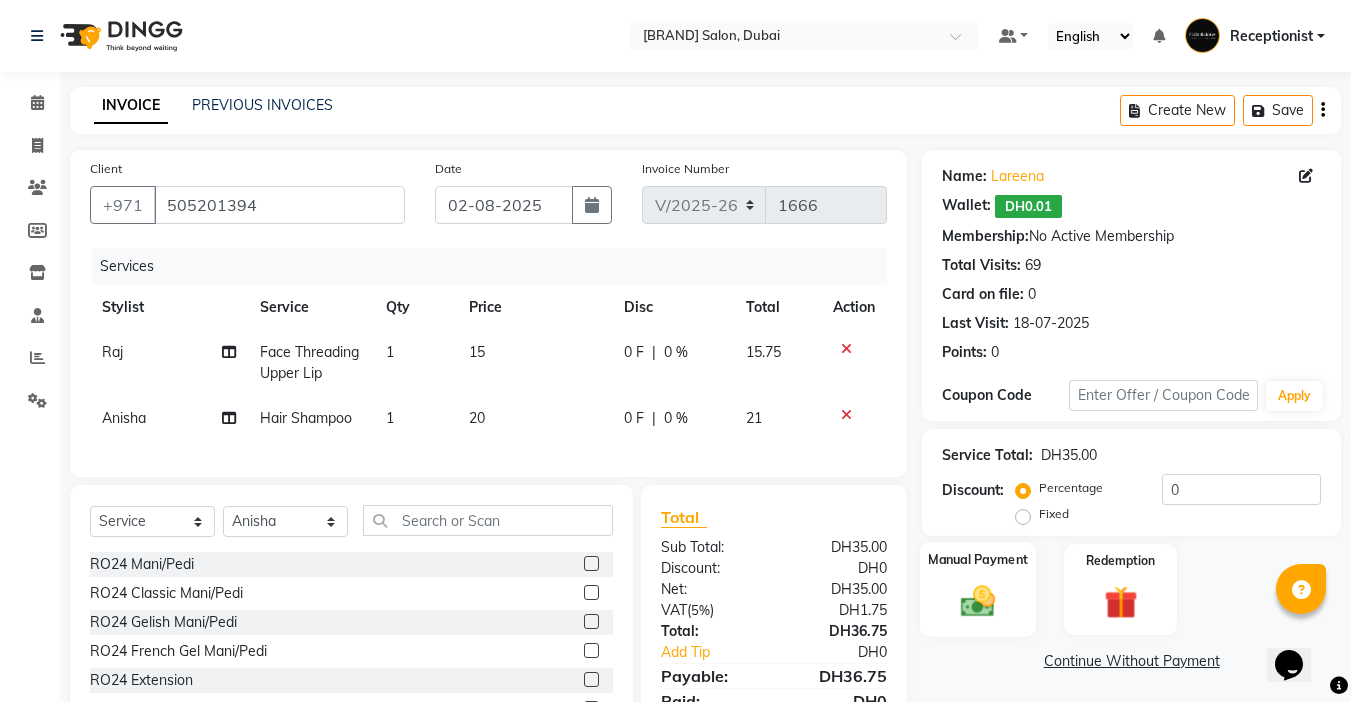 click 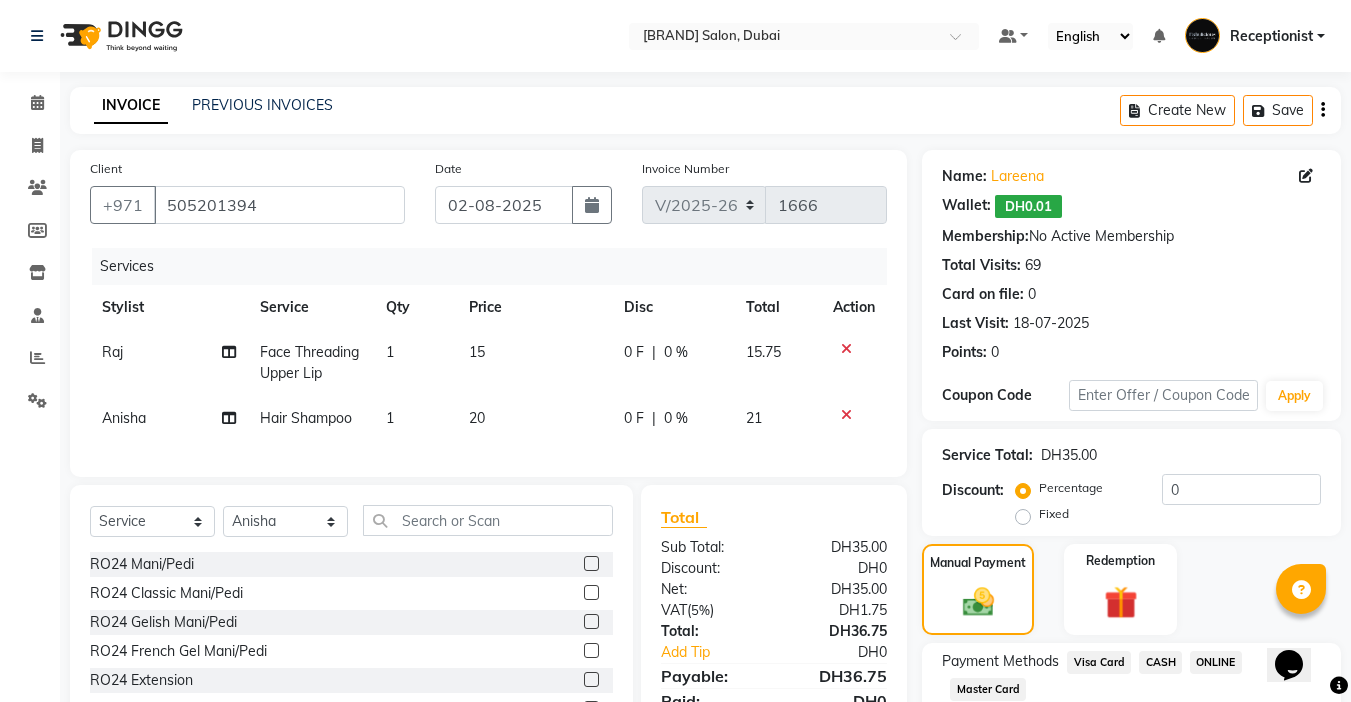 click on "Visa Card" 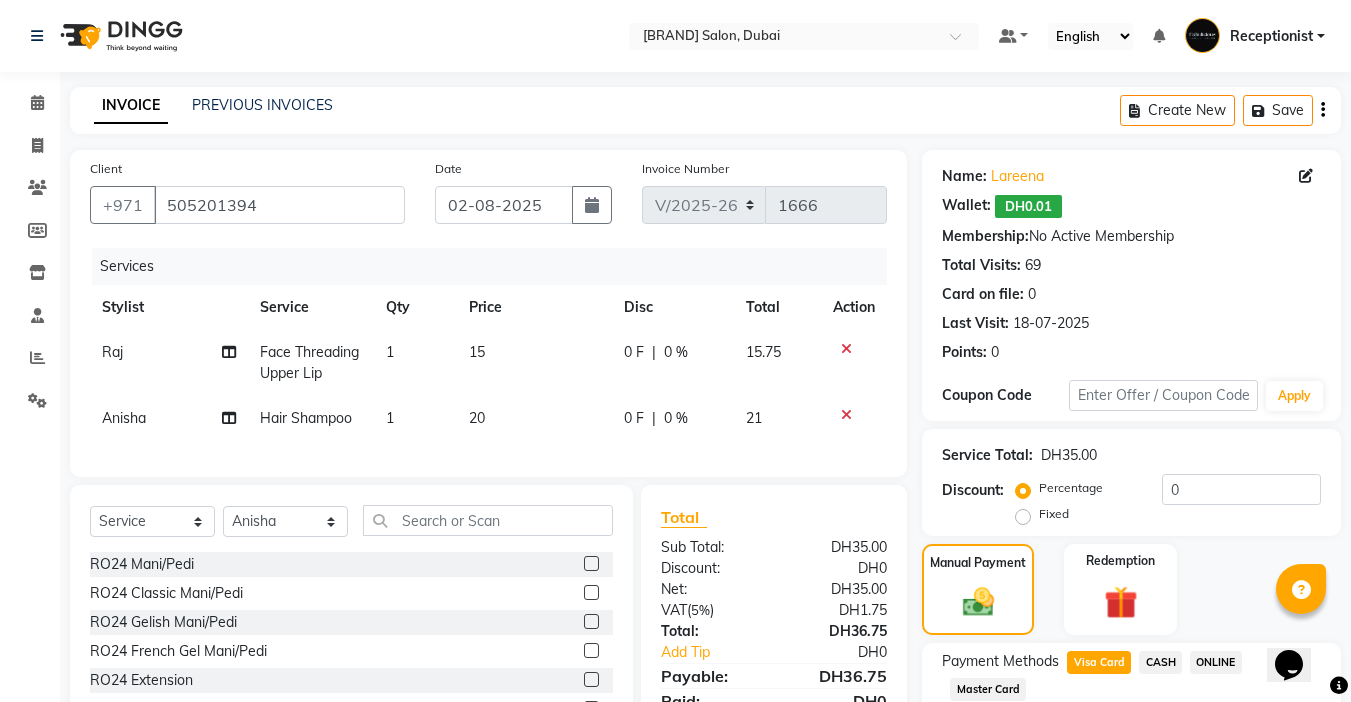 click on "Add Payment" 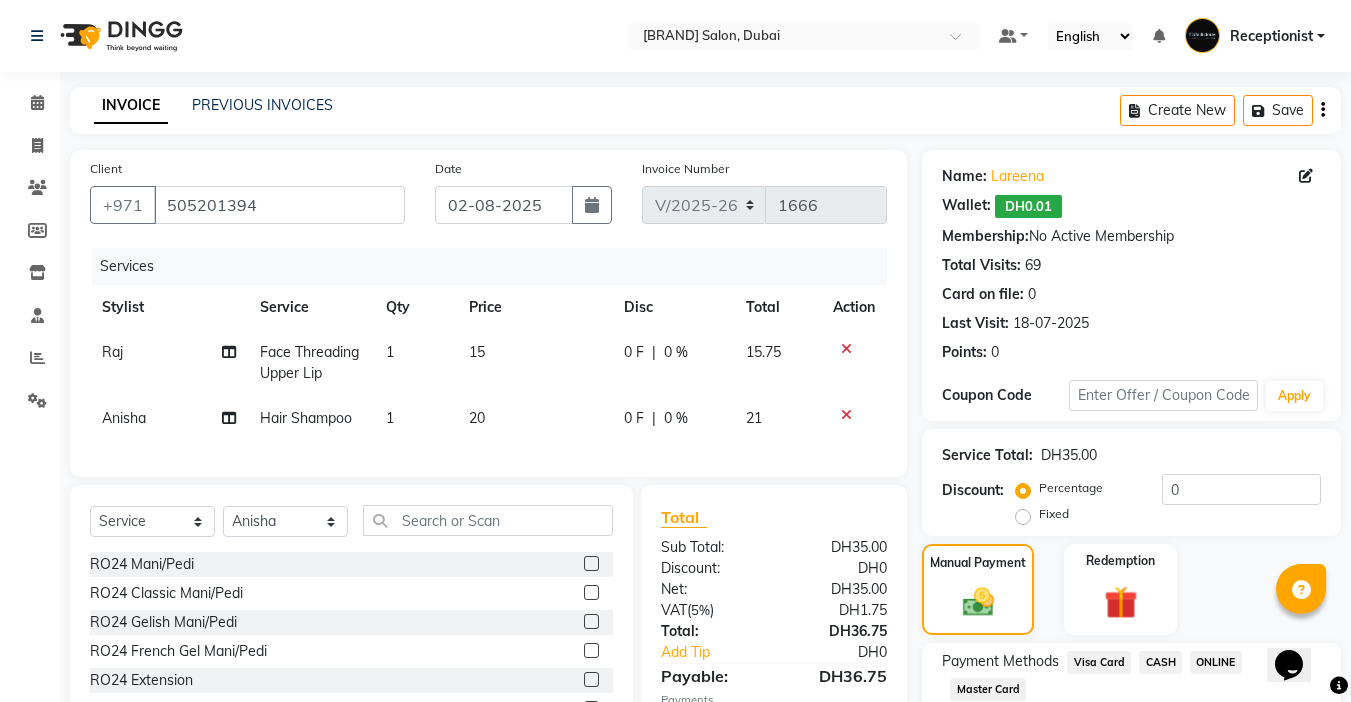 scroll, scrollTop: 188, scrollLeft: 0, axis: vertical 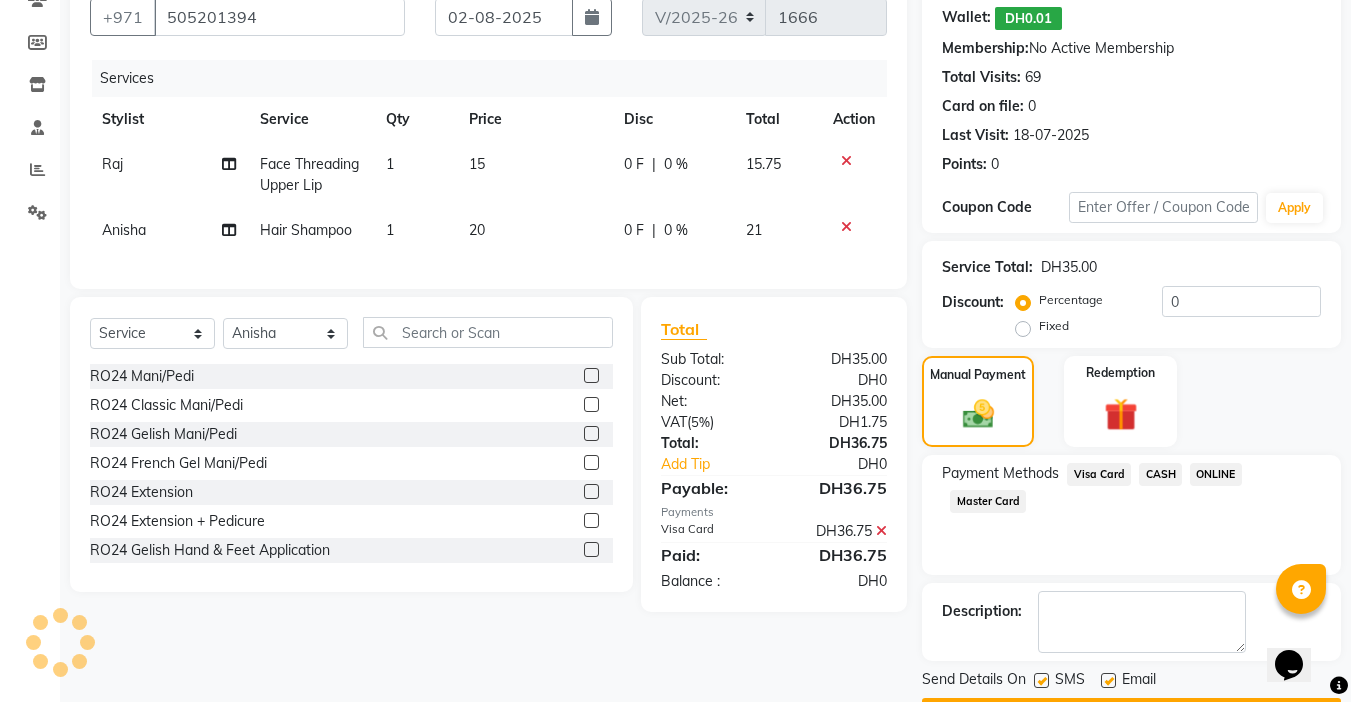 click on "Checkout" 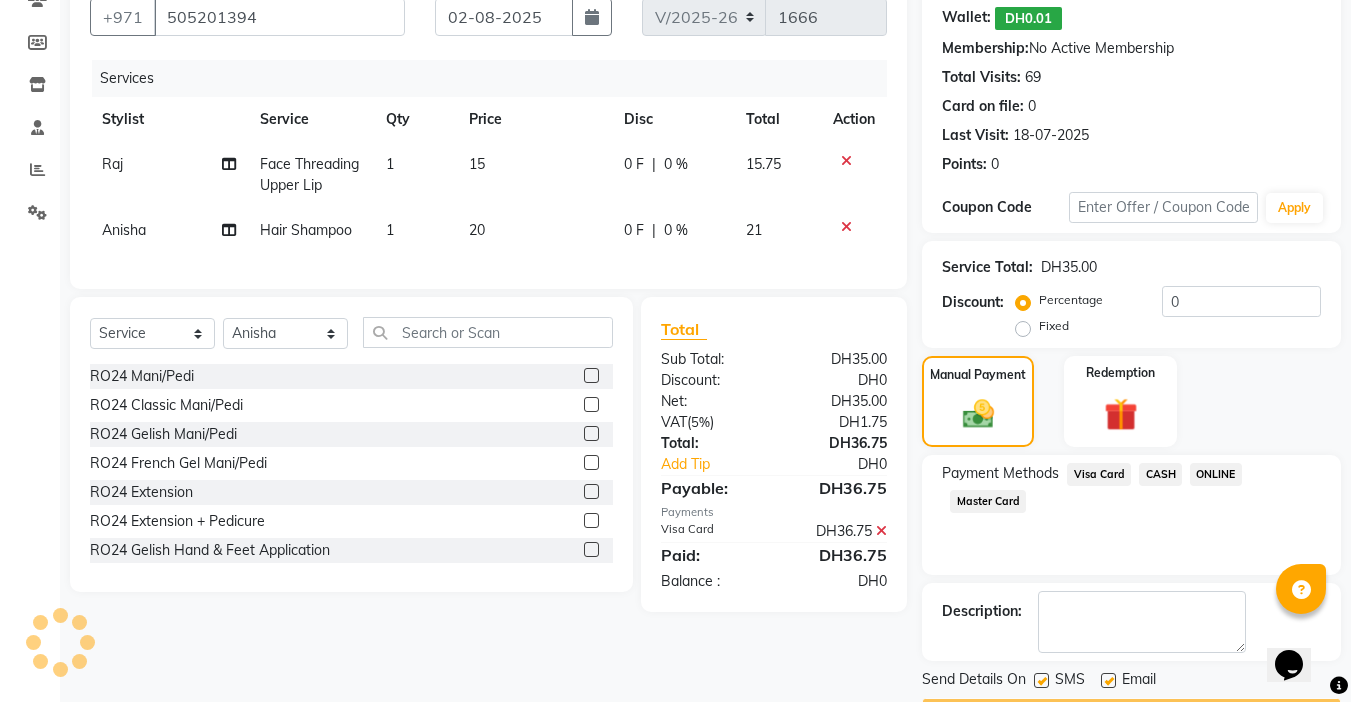 scroll, scrollTop: 245, scrollLeft: 0, axis: vertical 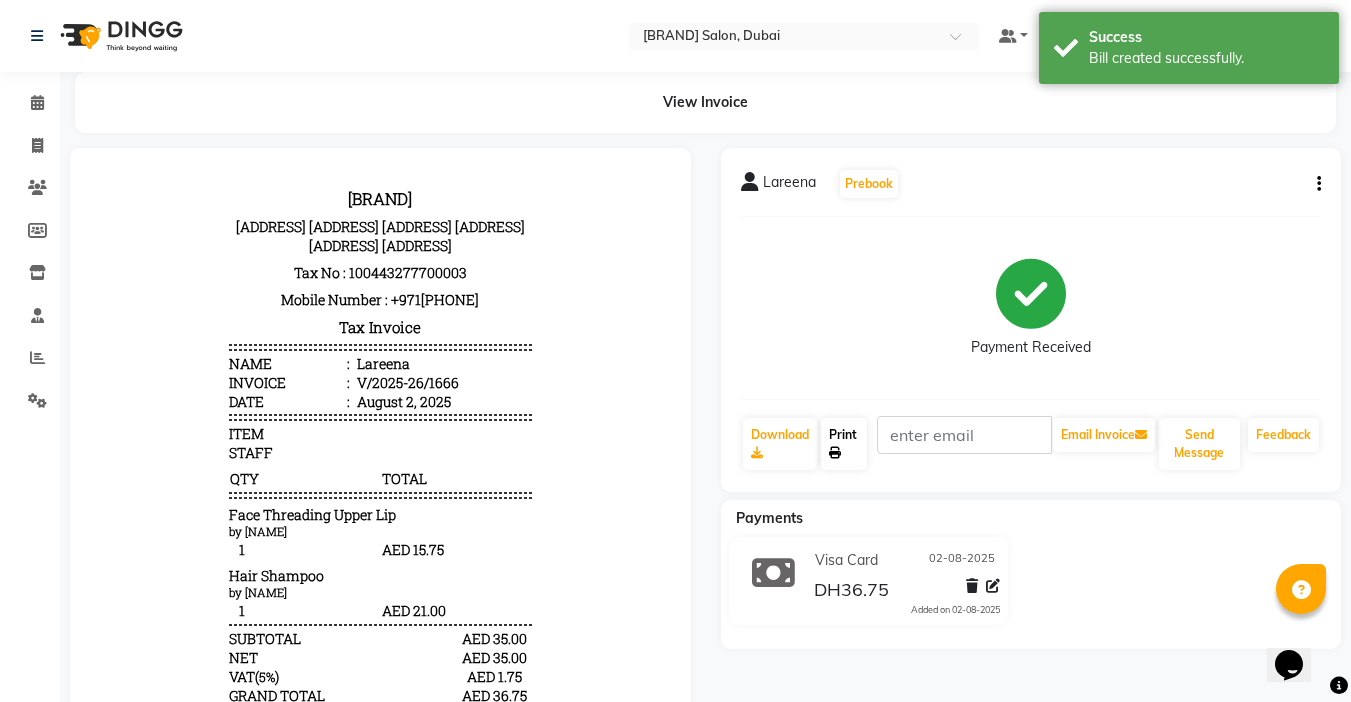 click on "Print" 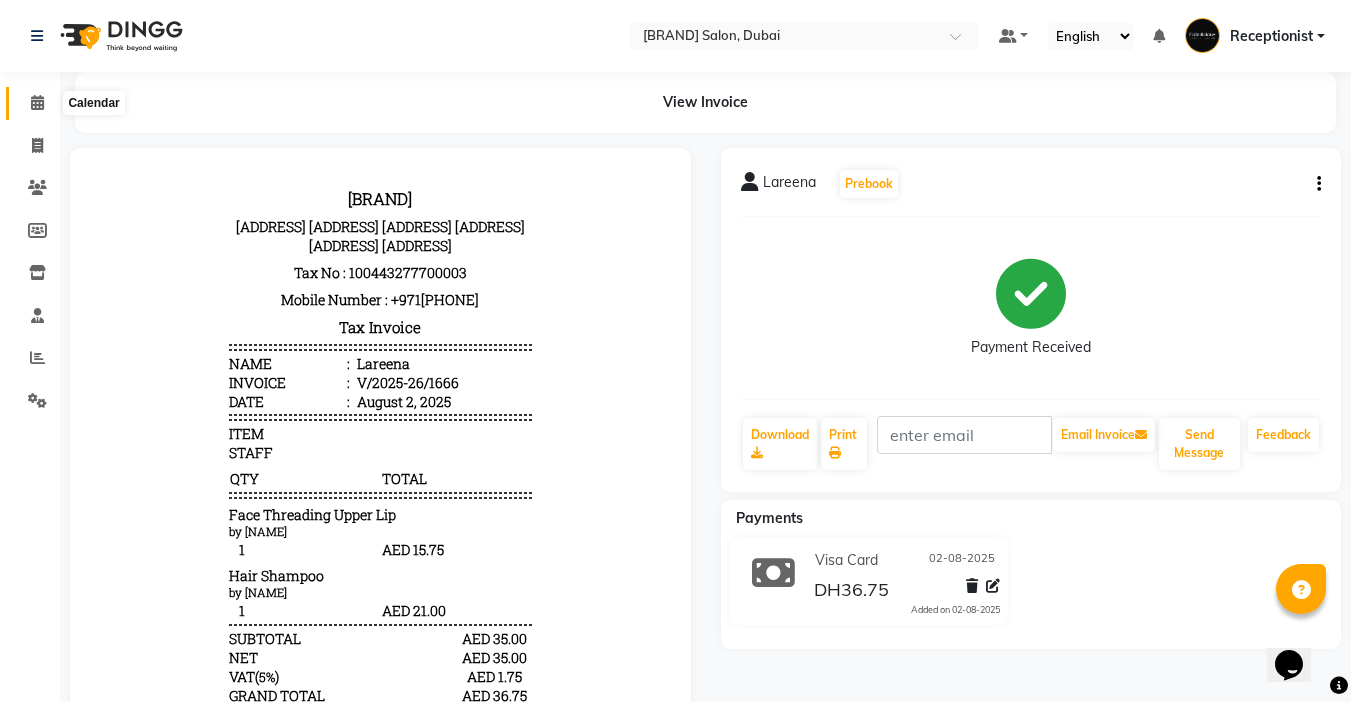 click 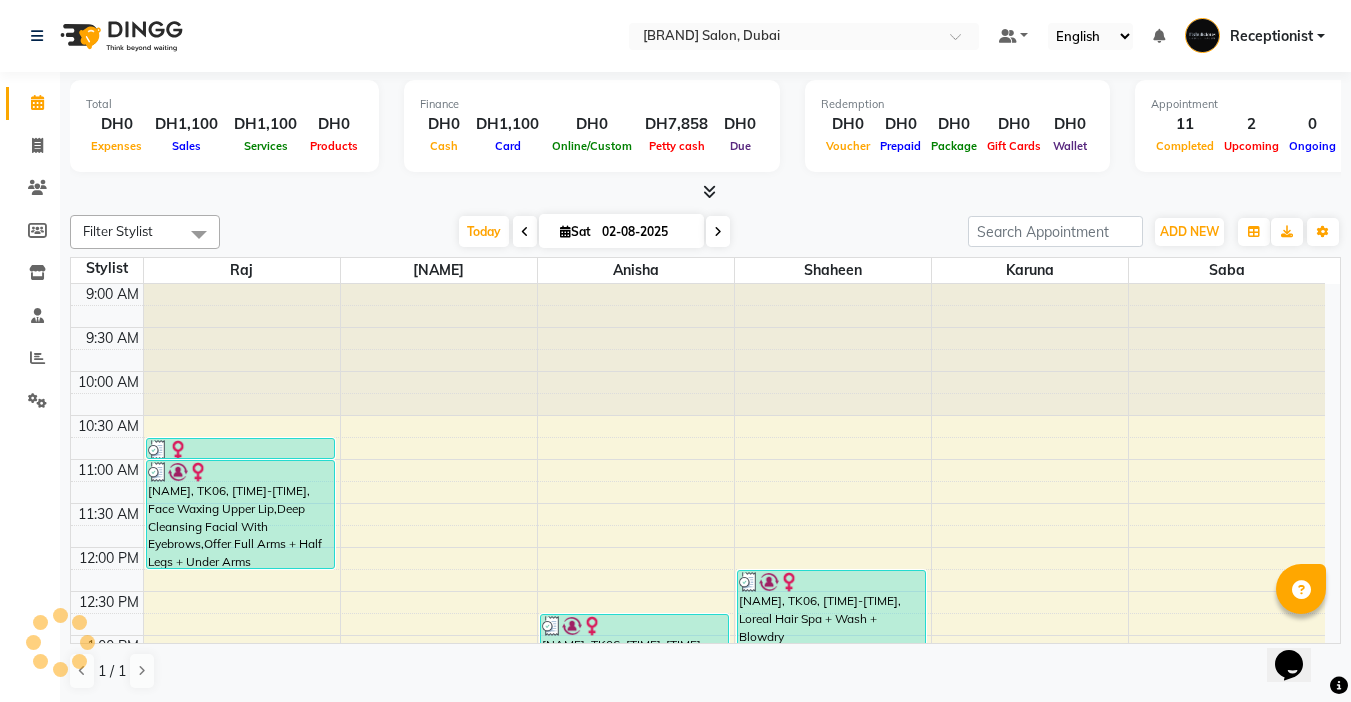 scroll, scrollTop: 0, scrollLeft: 0, axis: both 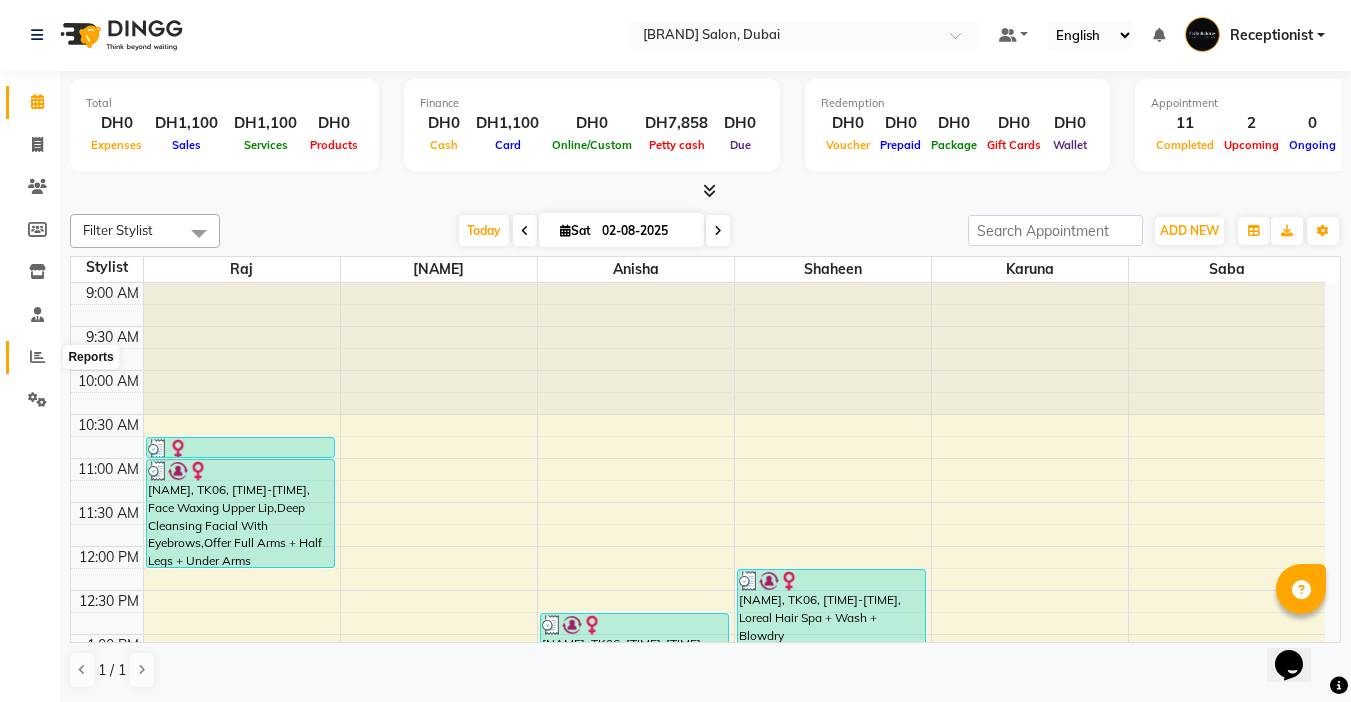 click 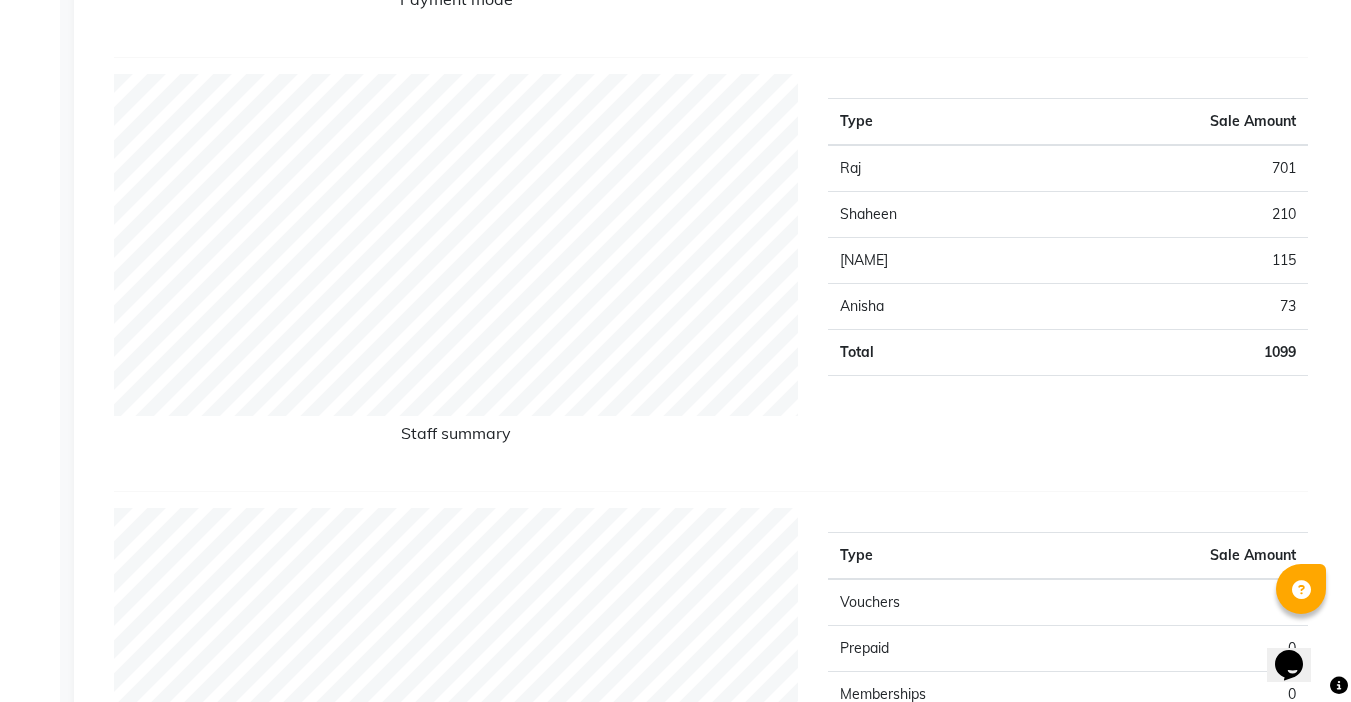 scroll, scrollTop: 0, scrollLeft: 0, axis: both 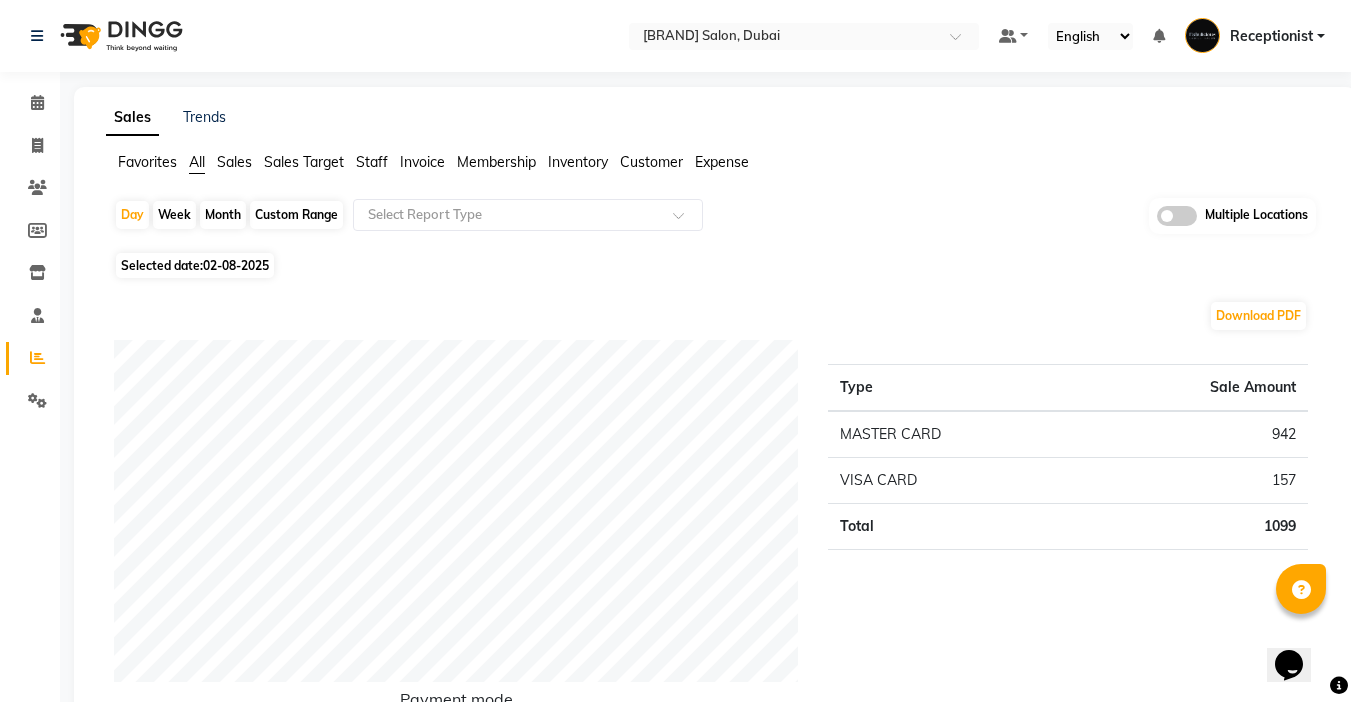 click on "Month" 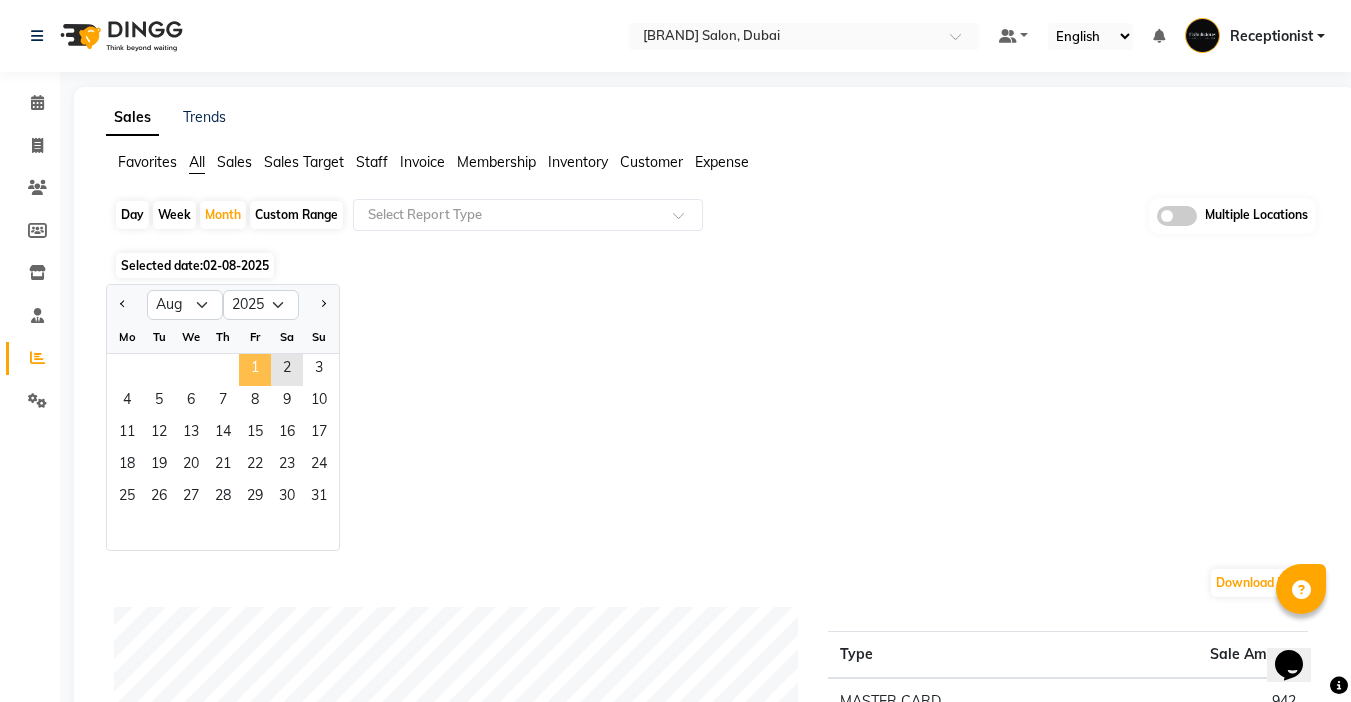 click on "1" 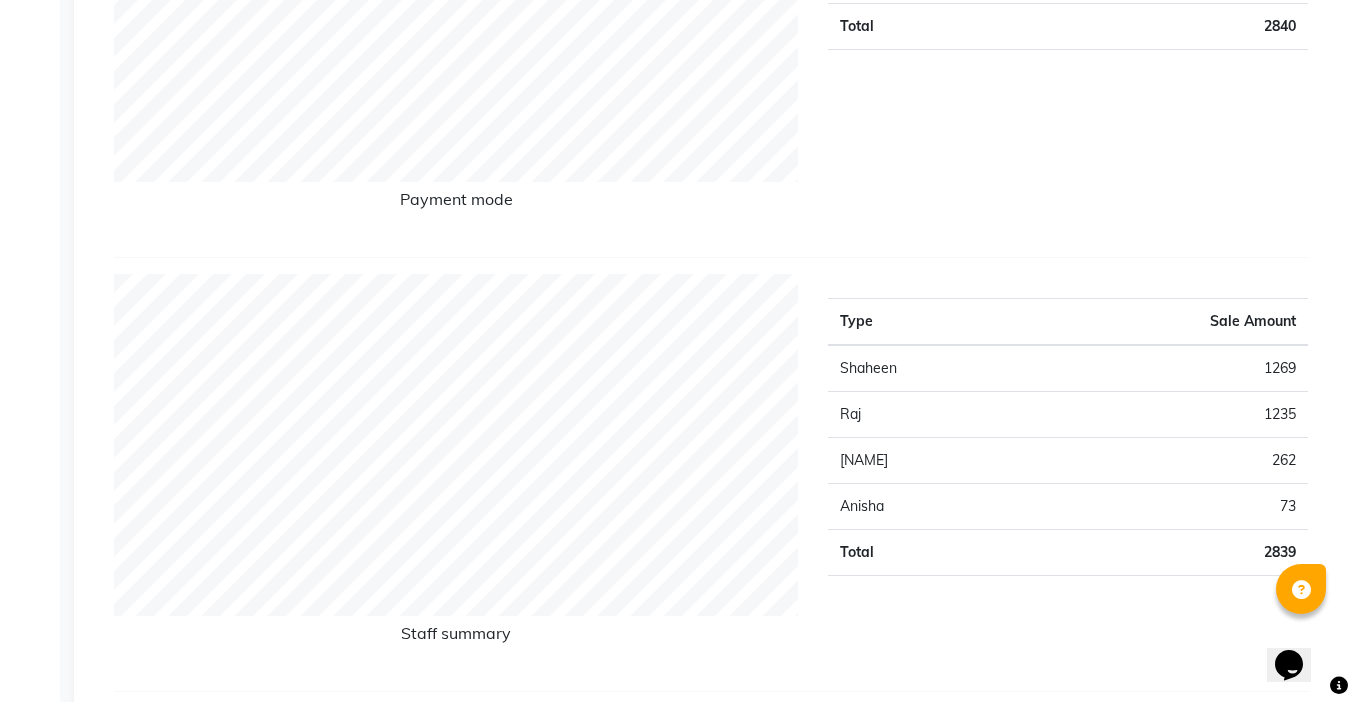 scroll, scrollTop: 0, scrollLeft: 0, axis: both 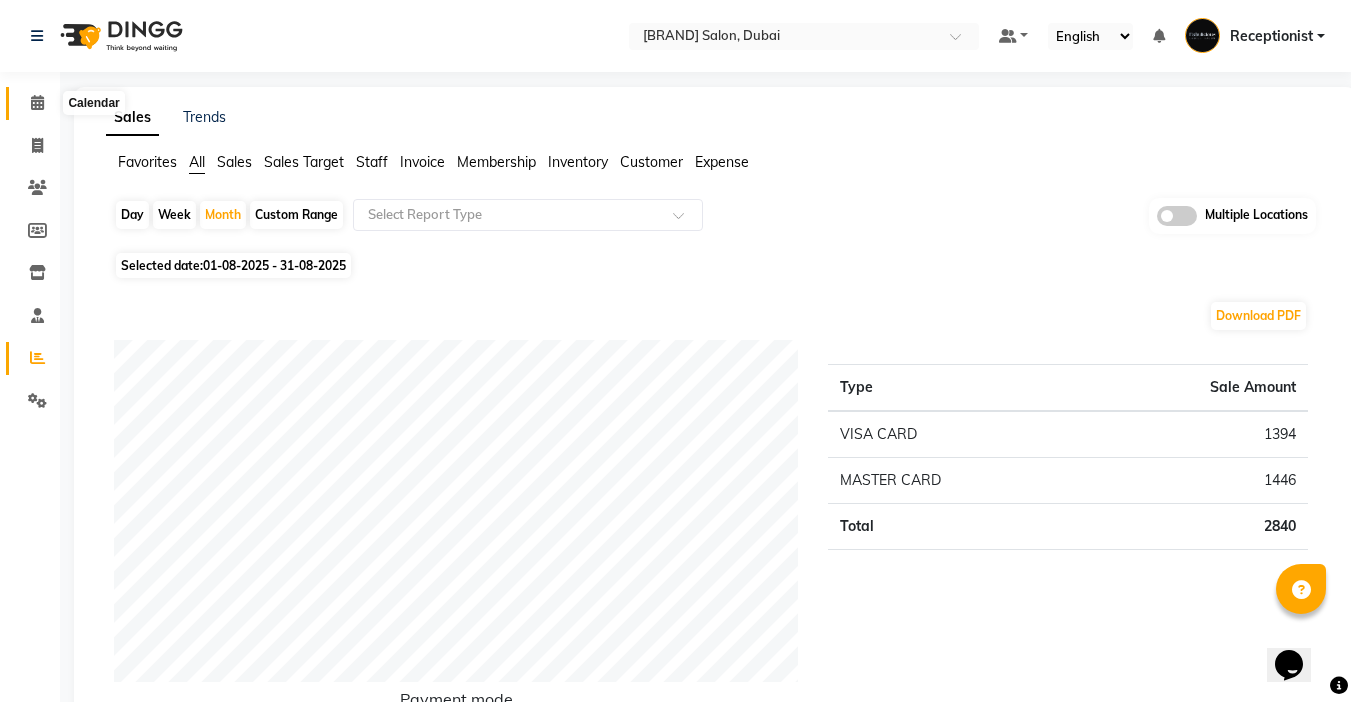 click 